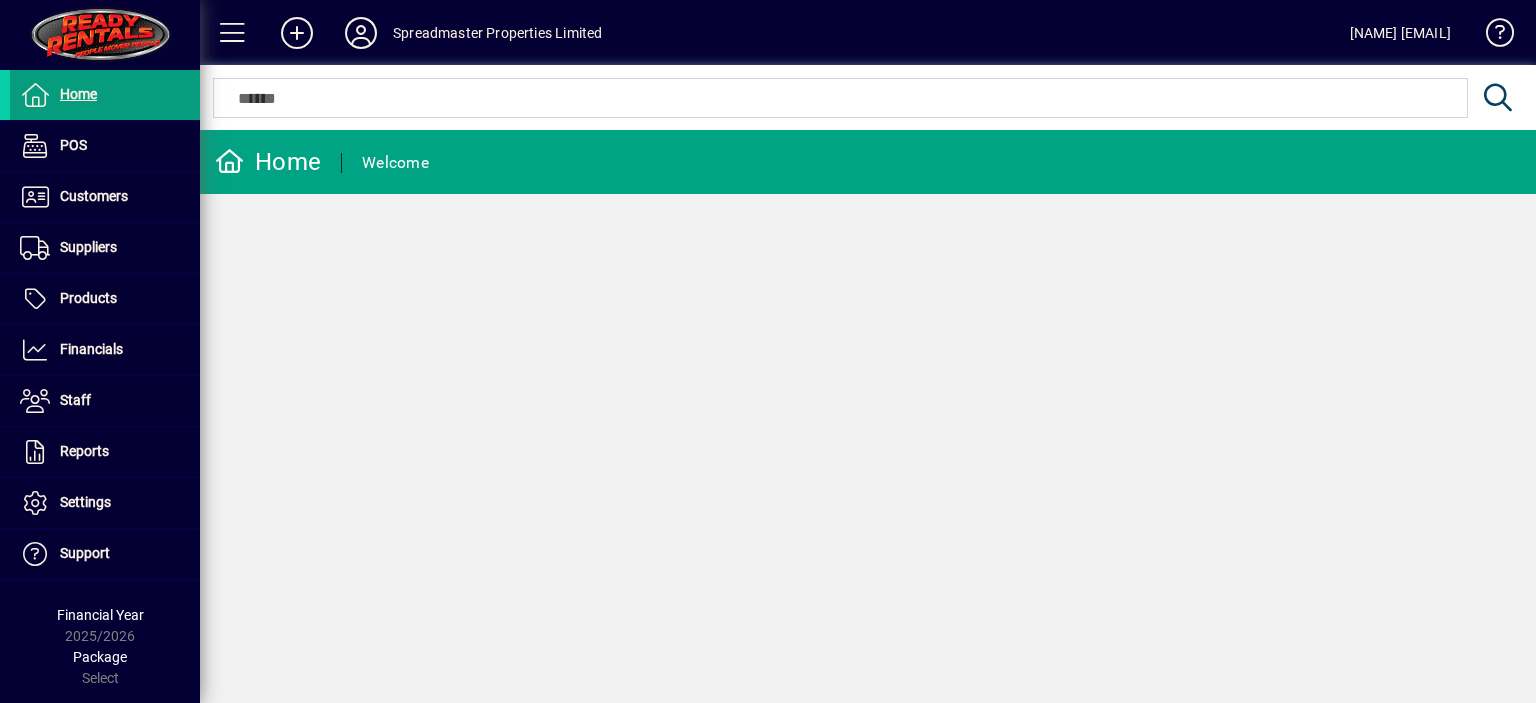 scroll, scrollTop: 0, scrollLeft: 0, axis: both 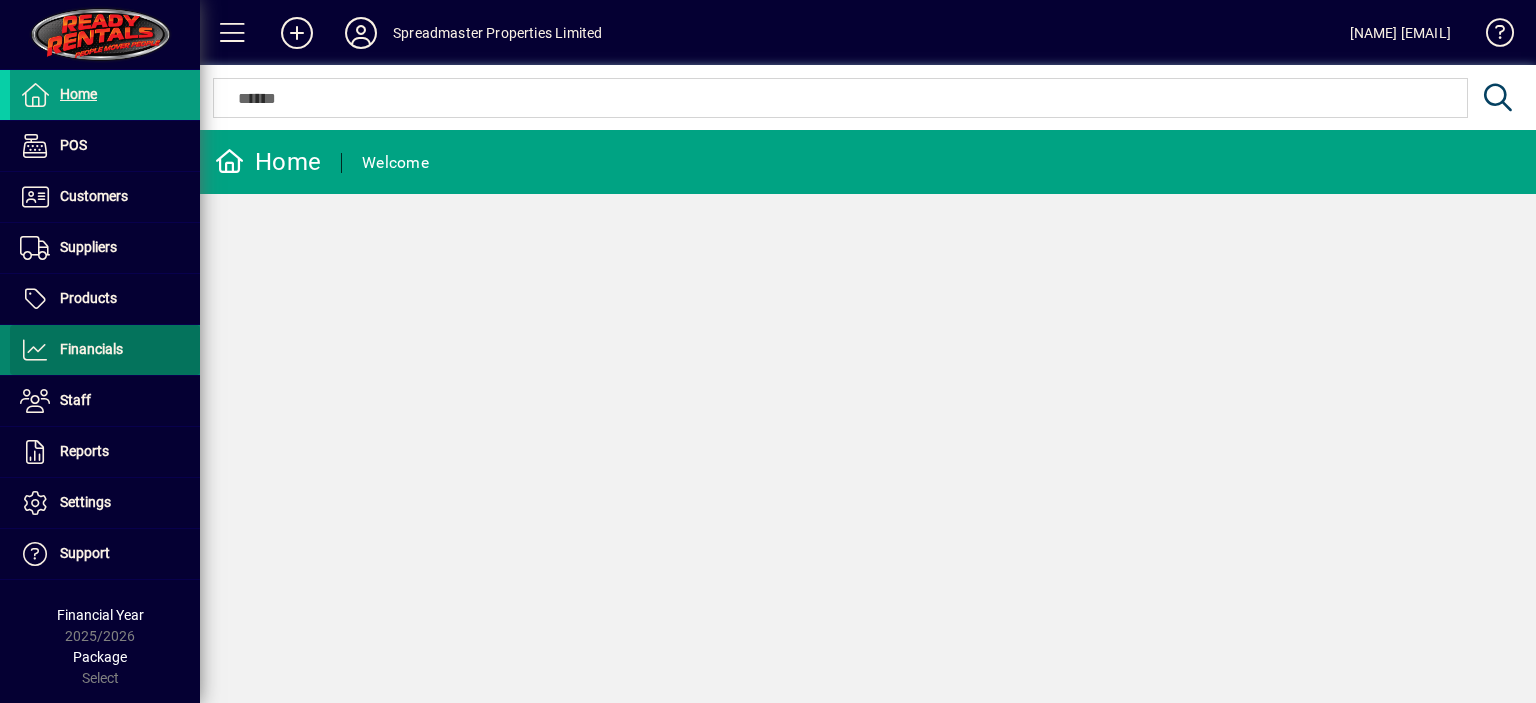 click on "Financials" at bounding box center (91, 349) 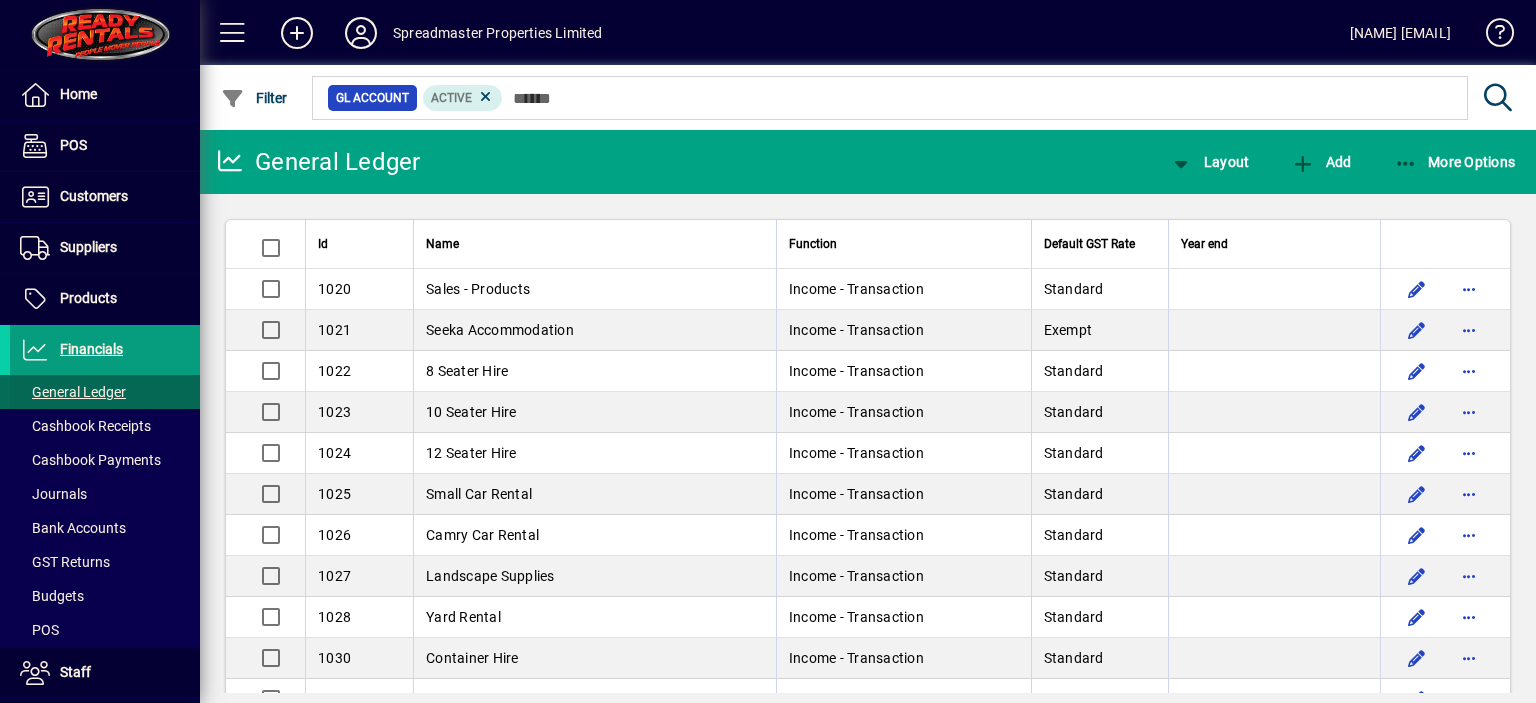 click on "General Ledger" at bounding box center (73, 392) 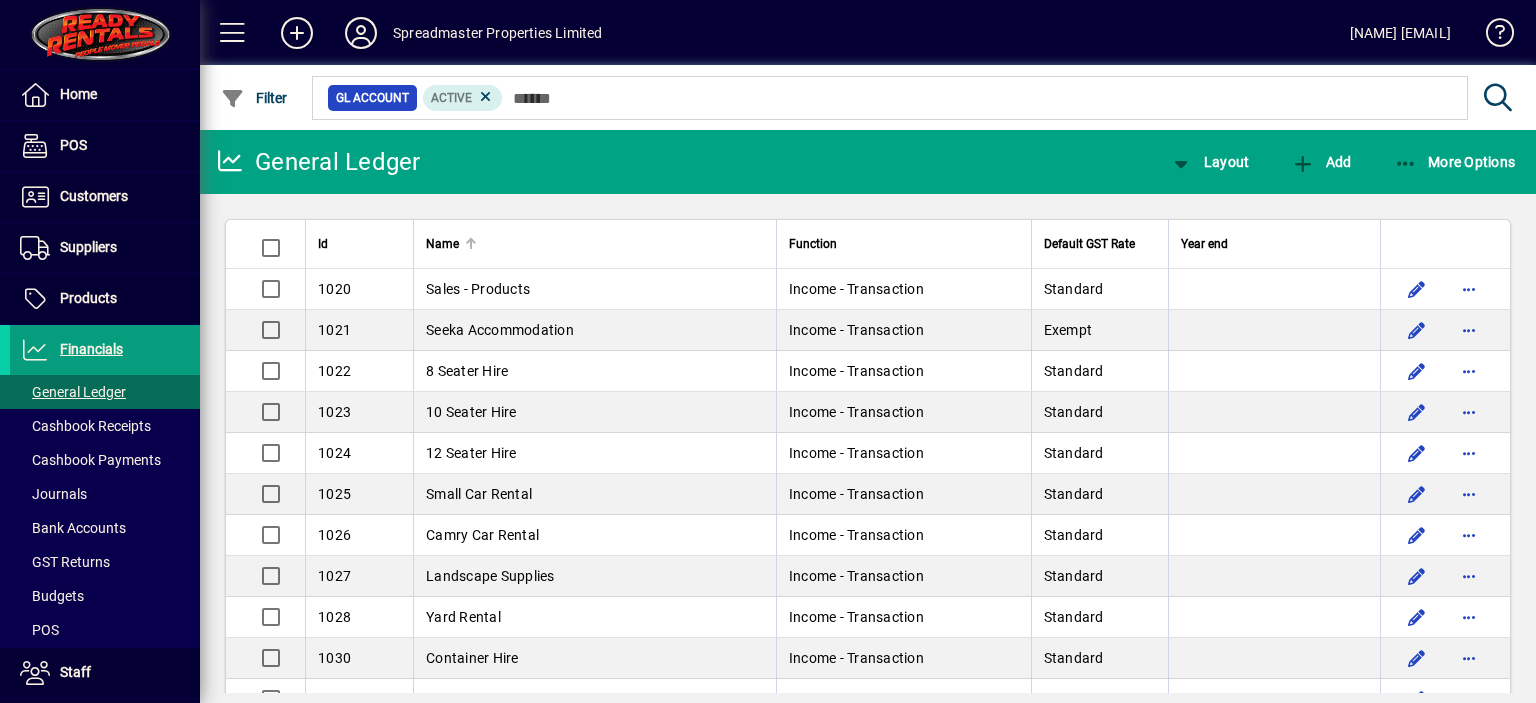 click at bounding box center (471, 239) 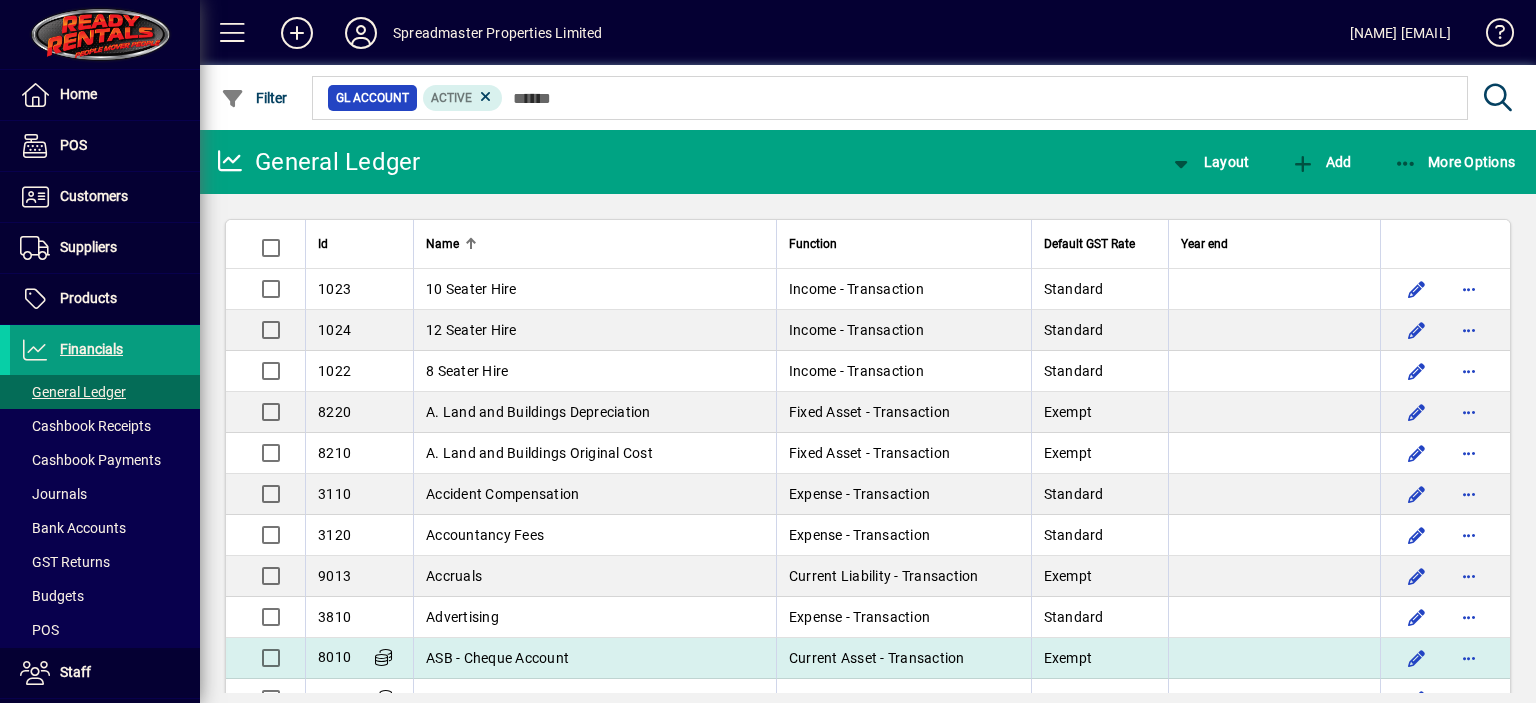 click on "ASB - Cheque Account" at bounding box center (497, 658) 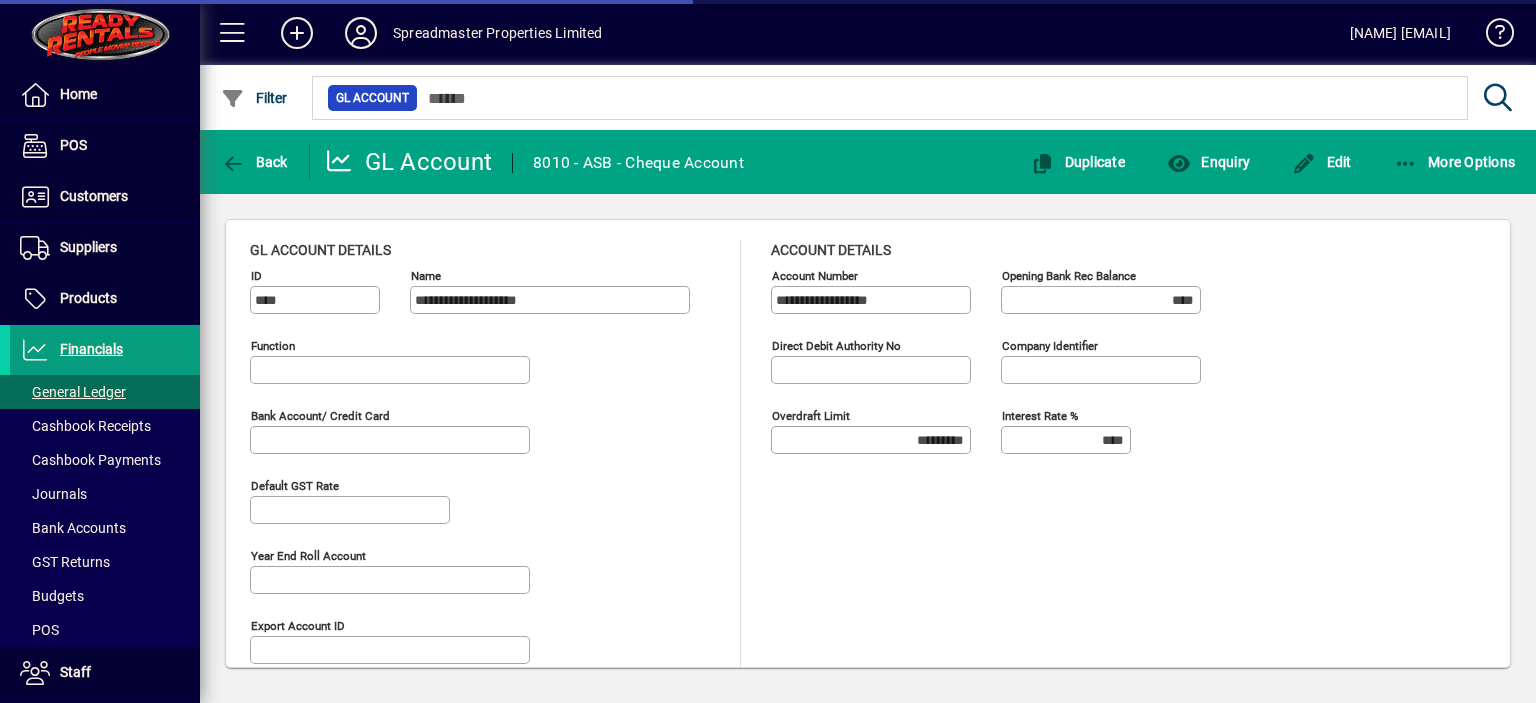 type on "**********" 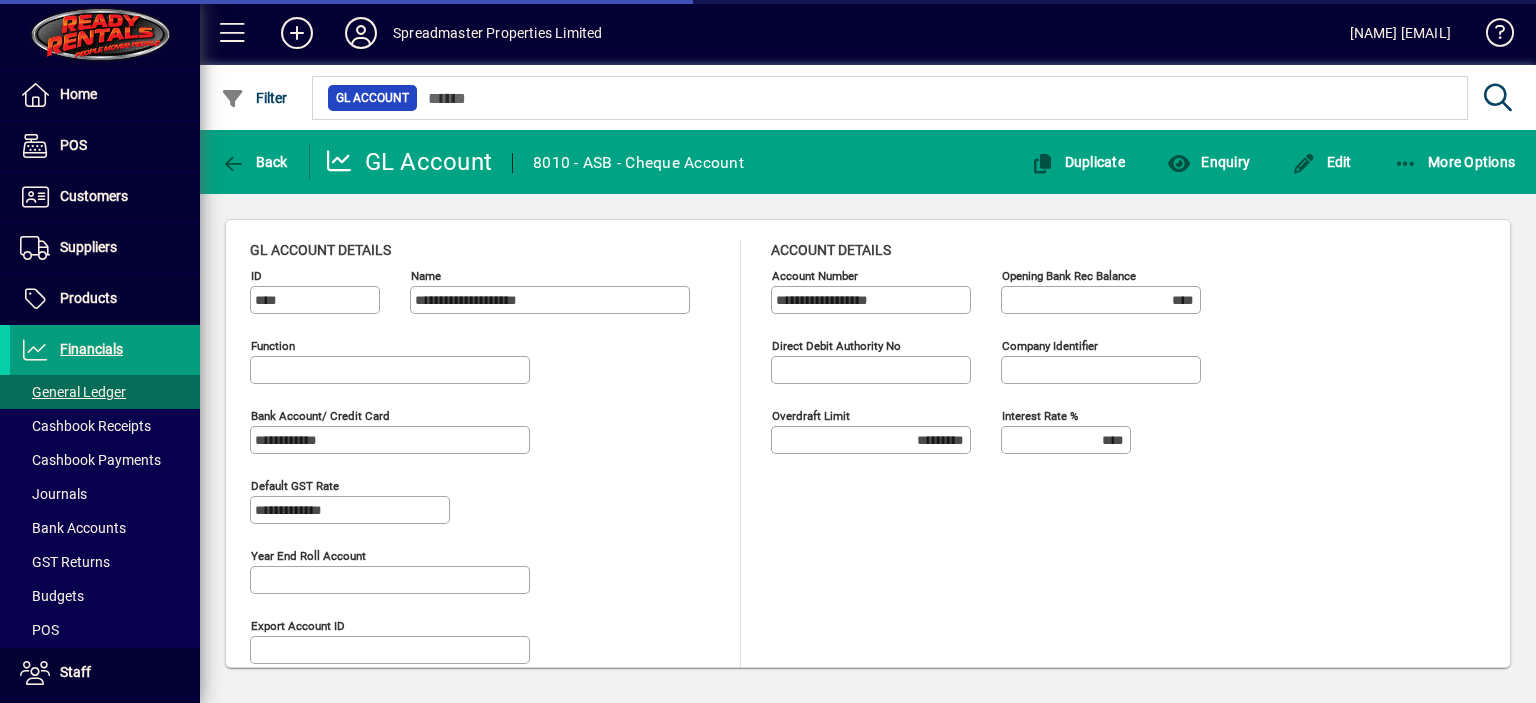 type on "**********" 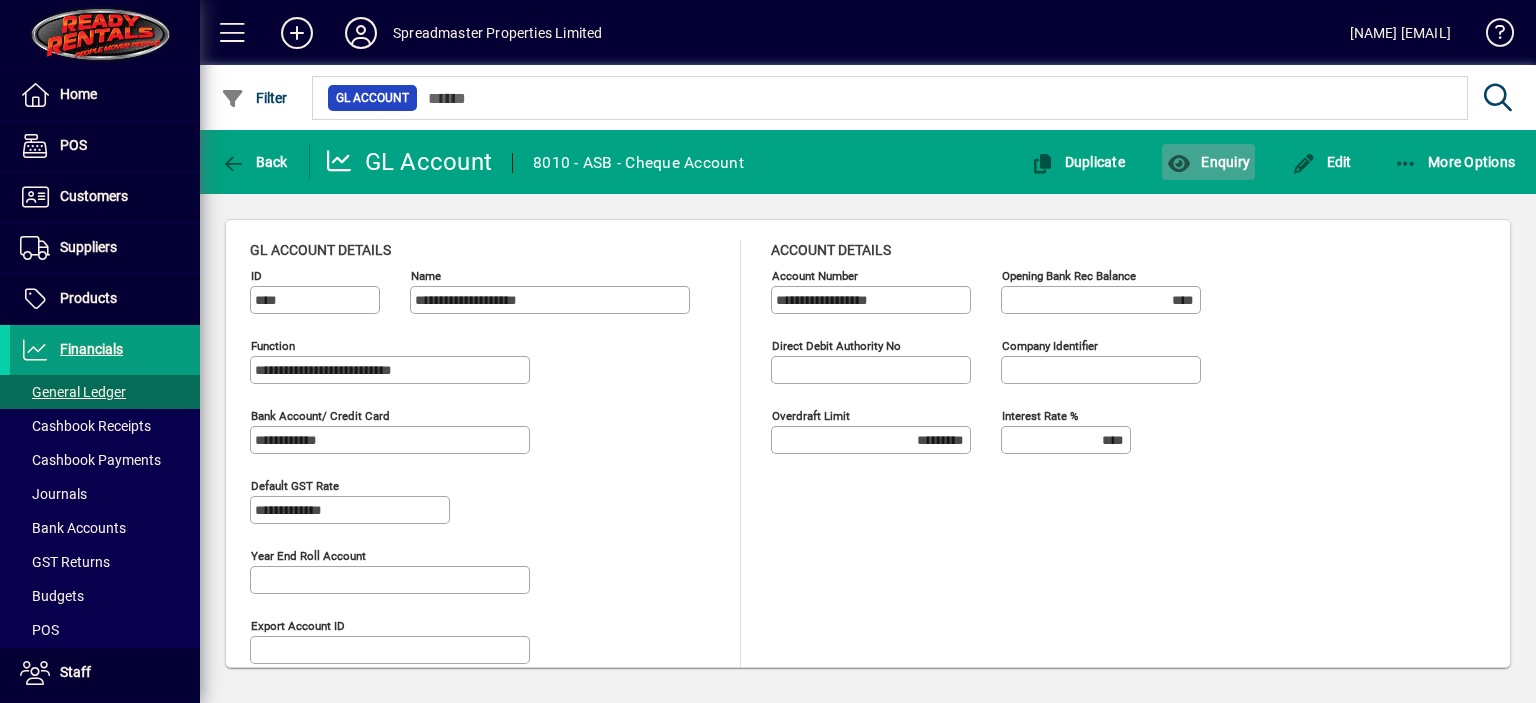 click on "Enquiry" 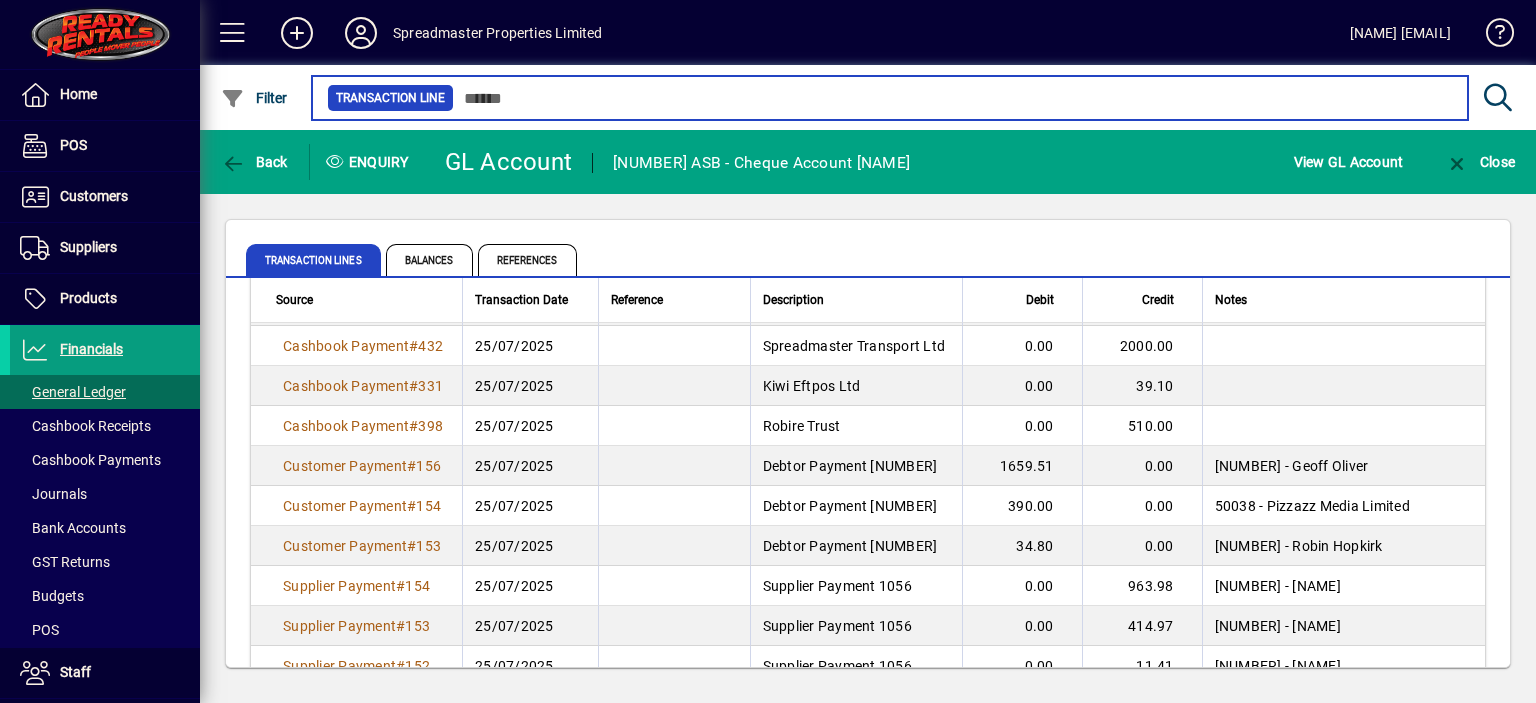 scroll, scrollTop: 3756, scrollLeft: 0, axis: vertical 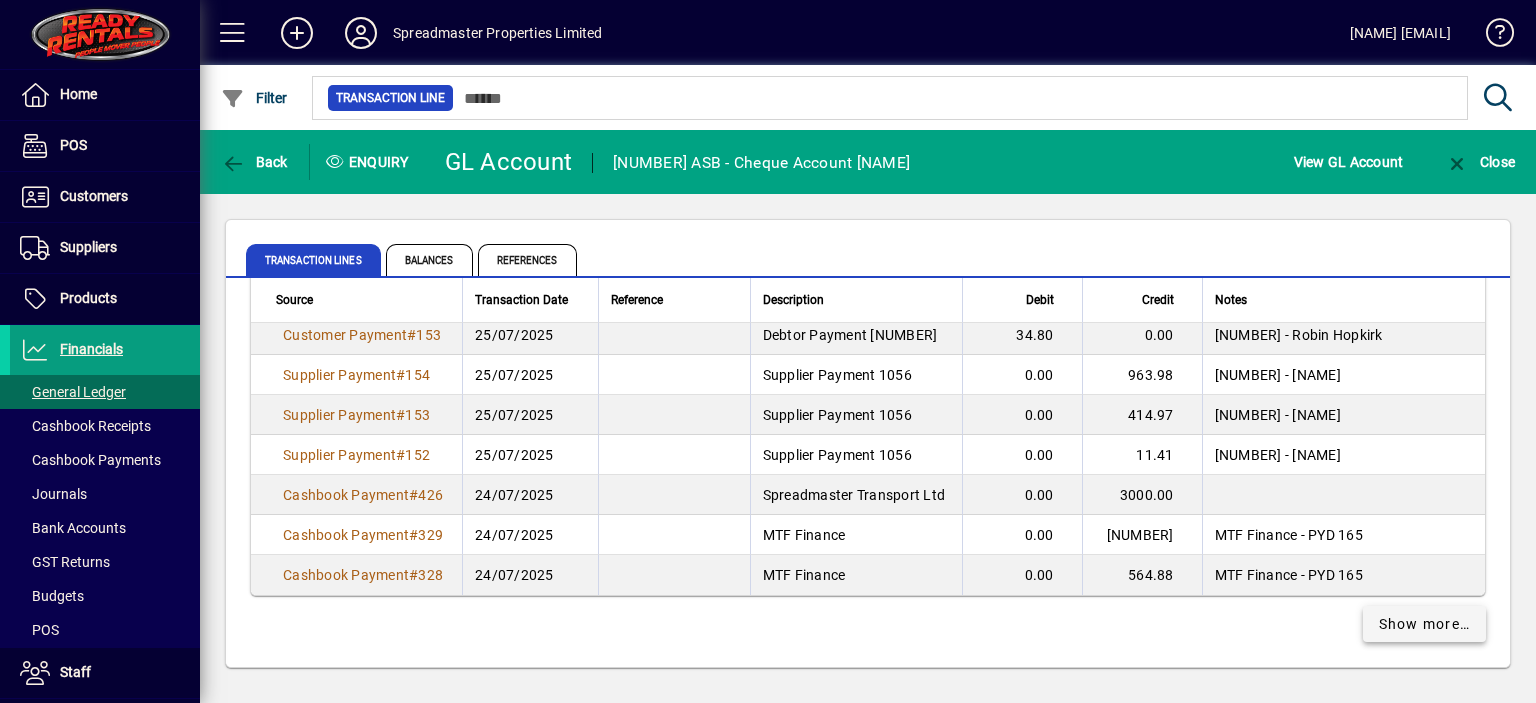 click on "Show more…" 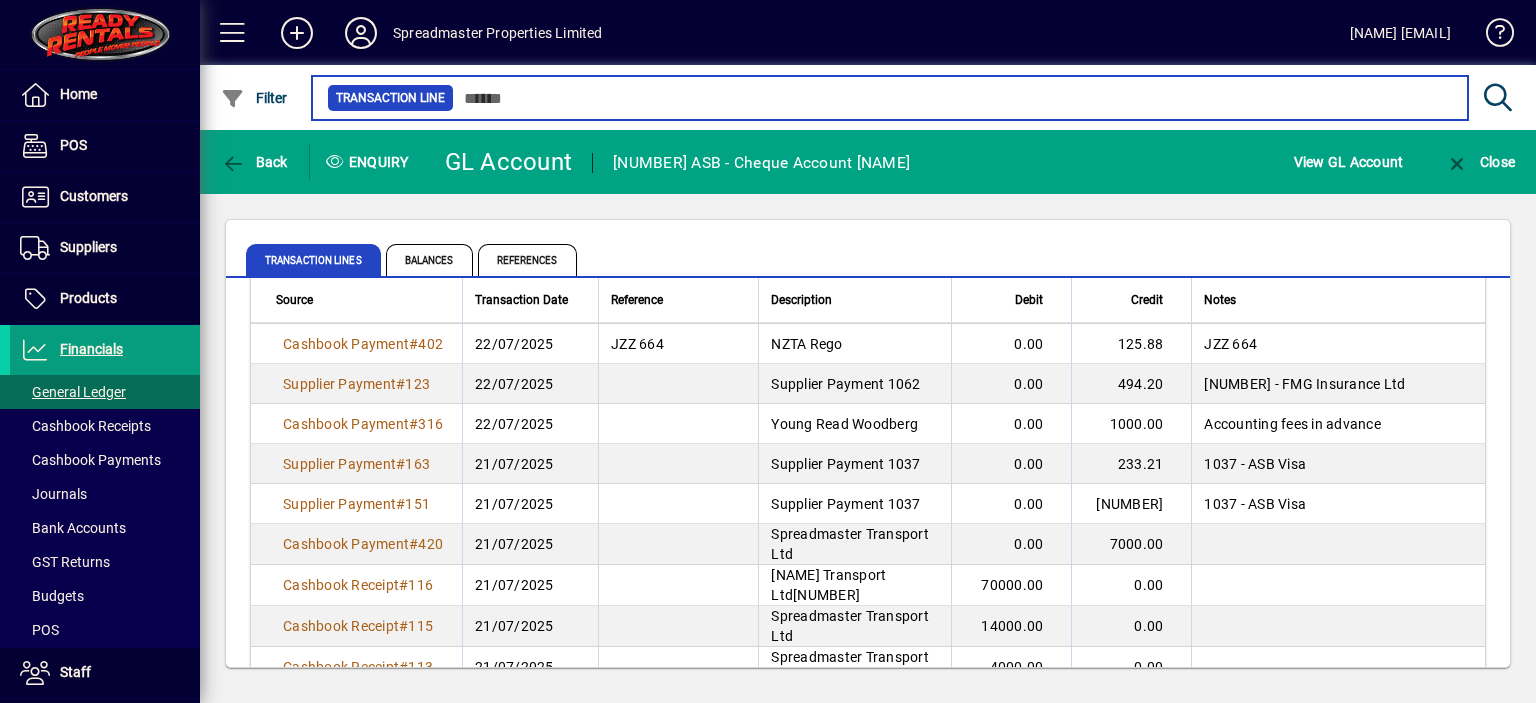 scroll, scrollTop: 5800, scrollLeft: 0, axis: vertical 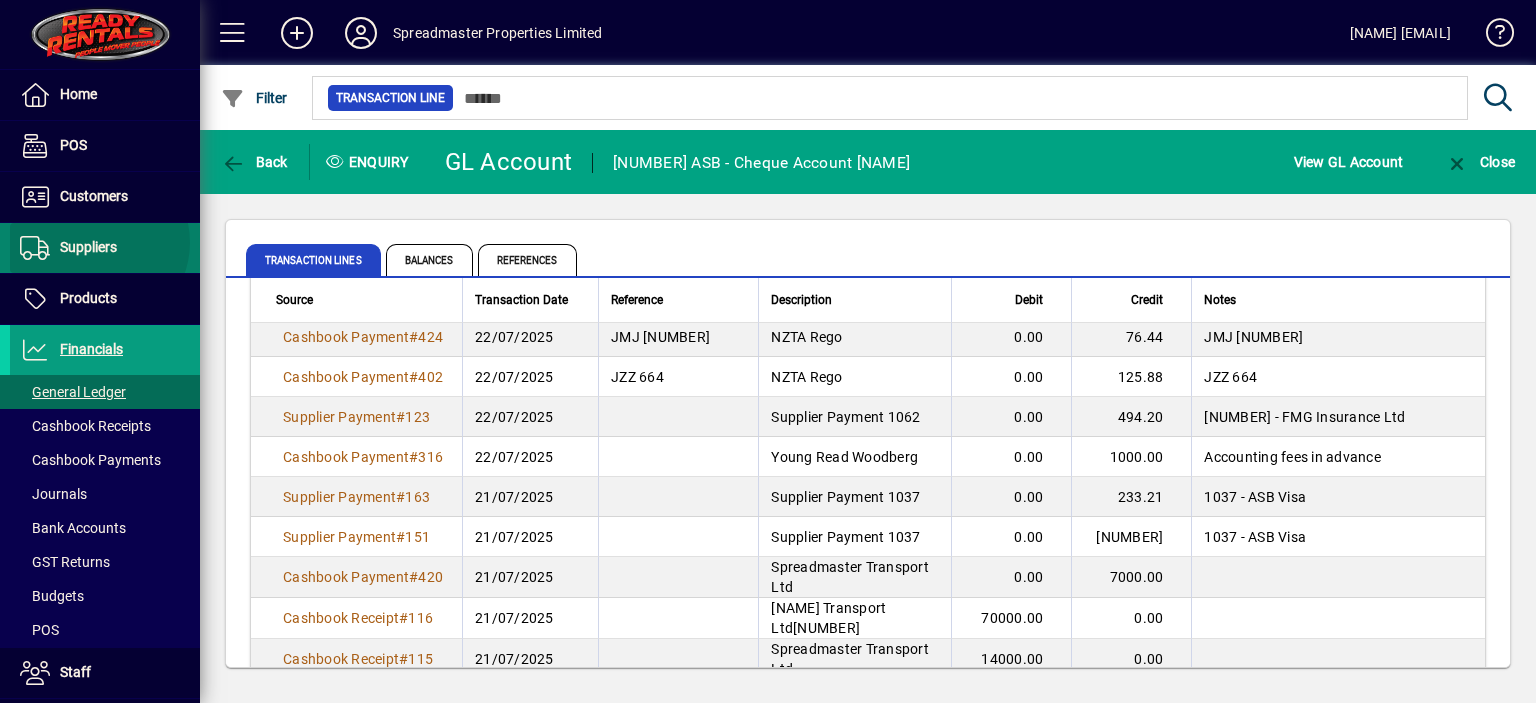 click on "Suppliers" at bounding box center [88, 247] 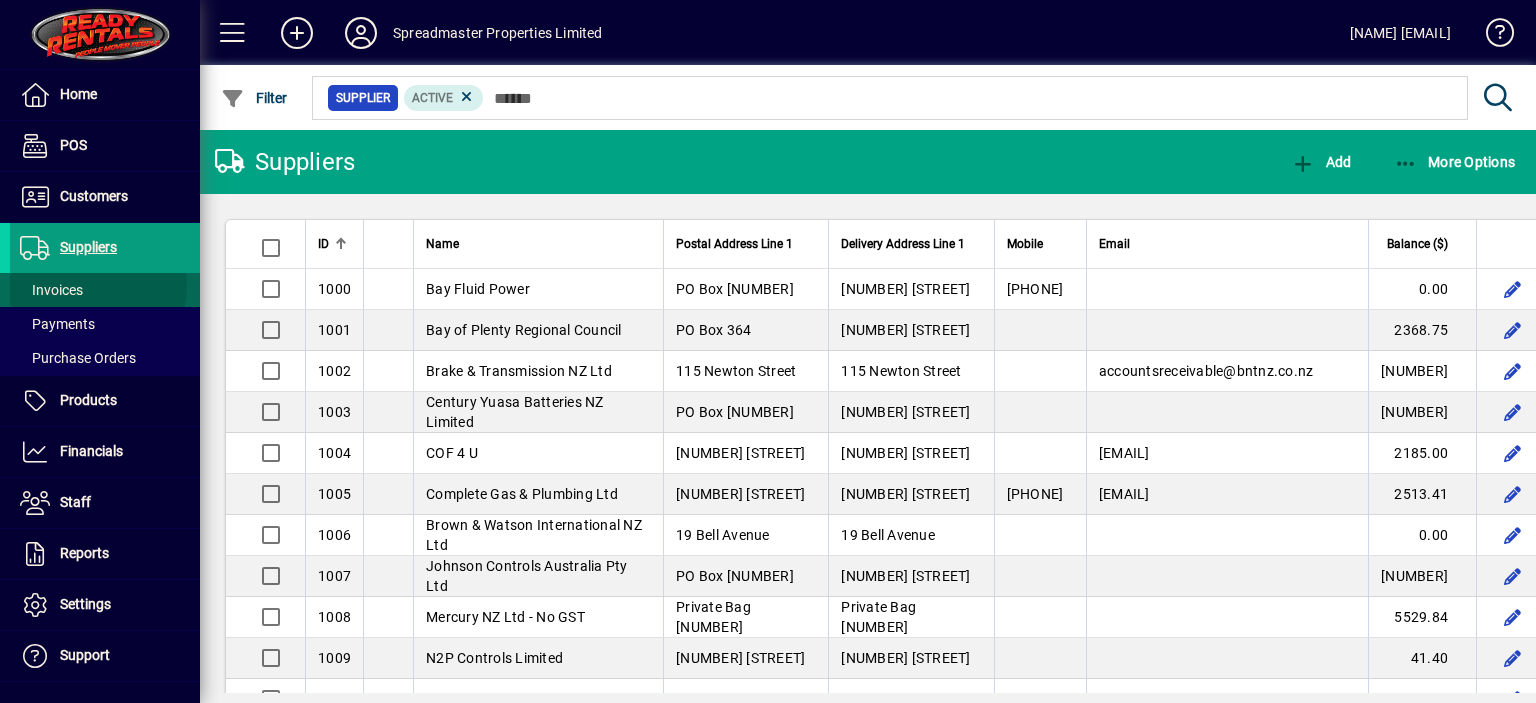 click on "Invoices" at bounding box center (51, 290) 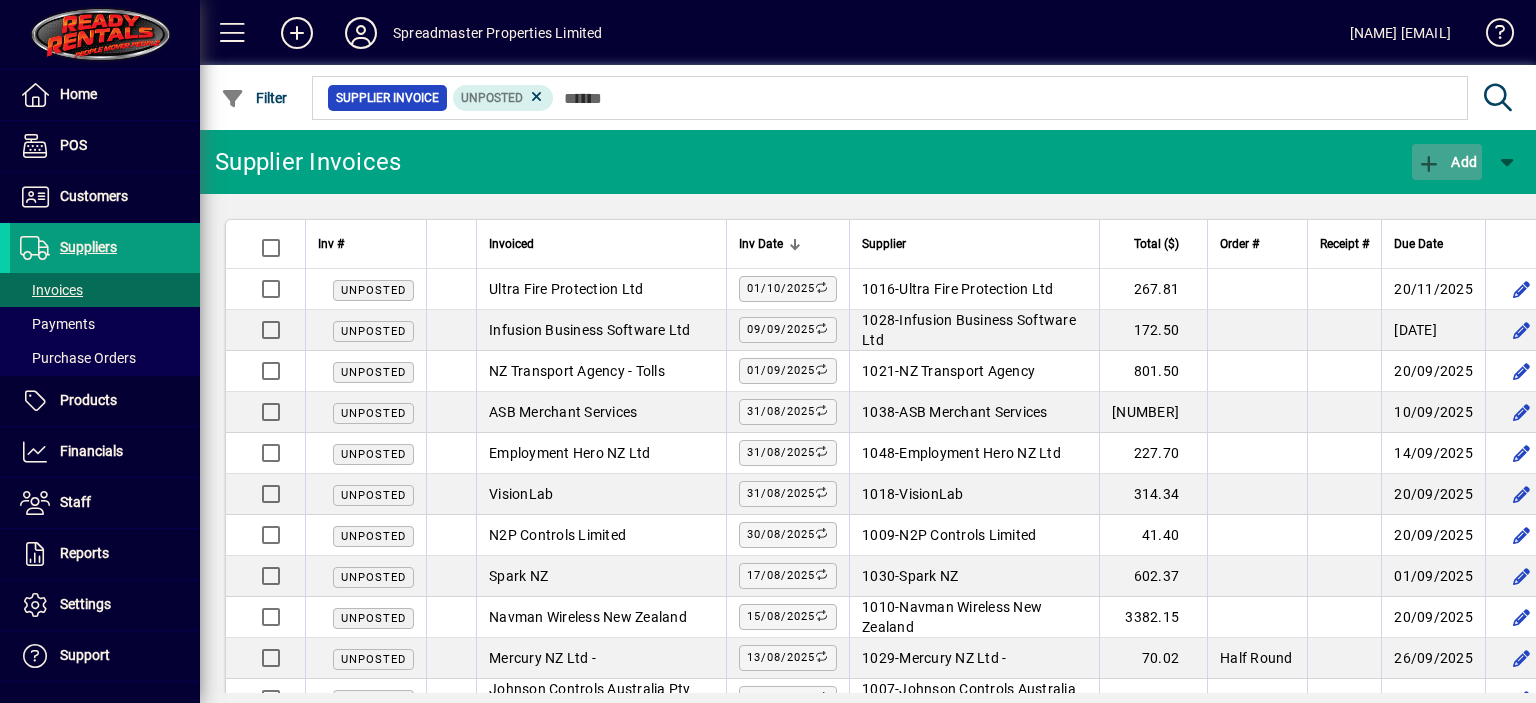 click on "Add" 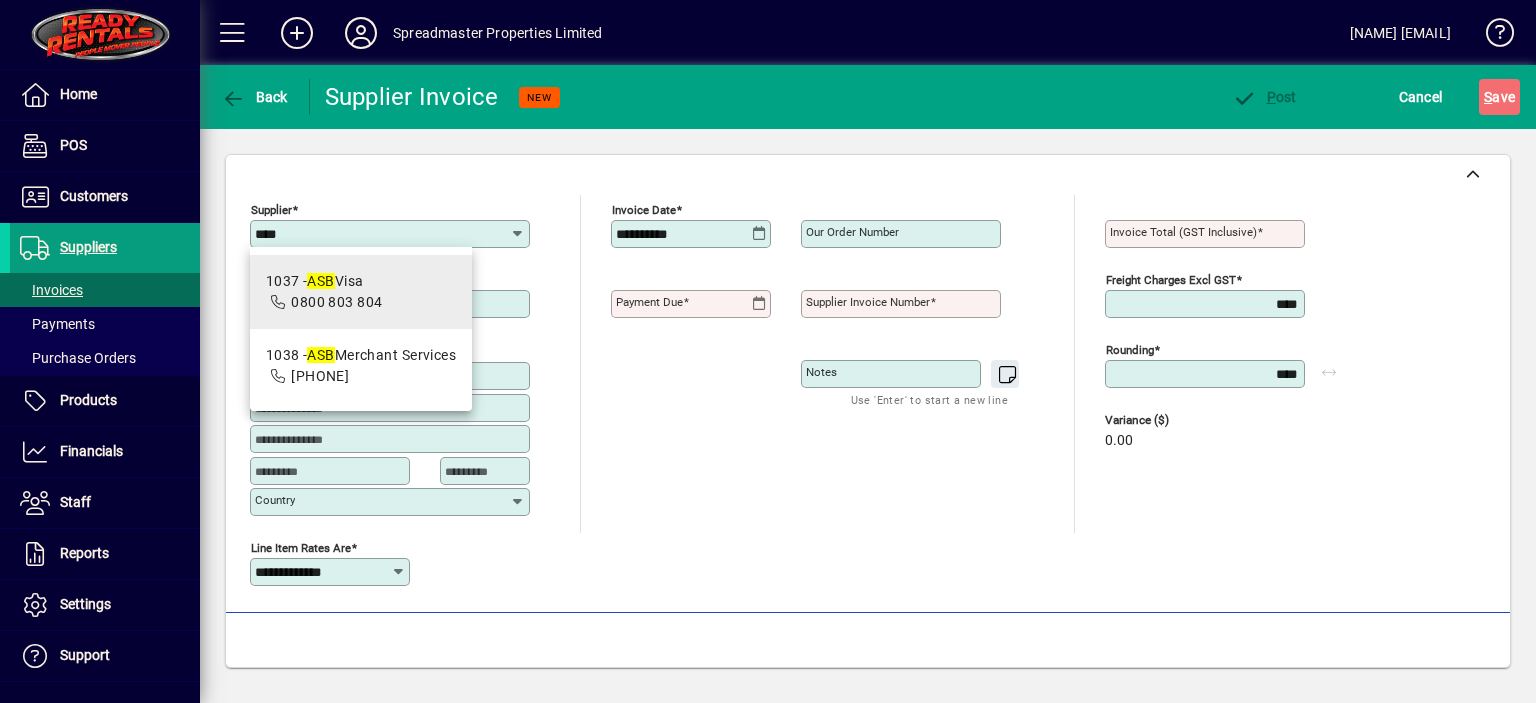 click on "ASB" at bounding box center (320, 281) 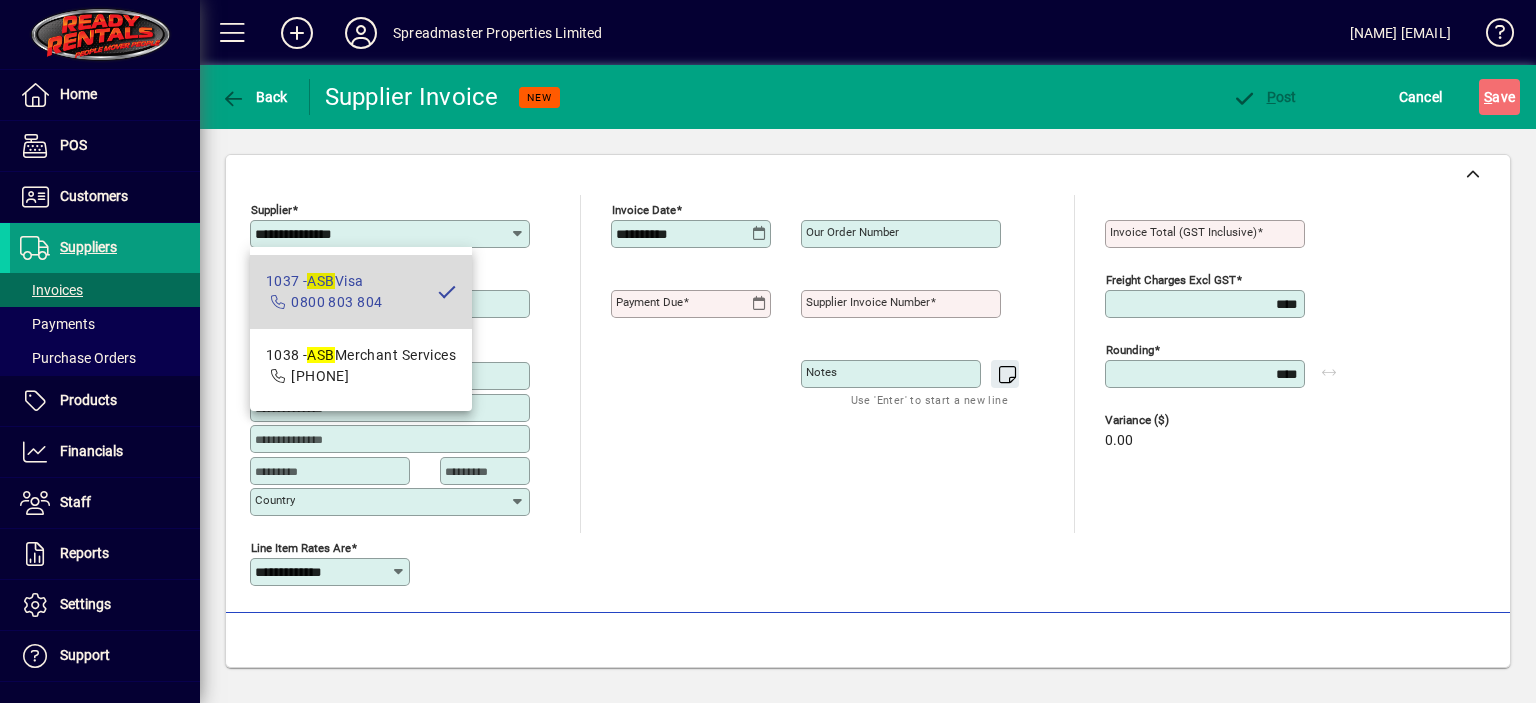type on "**********" 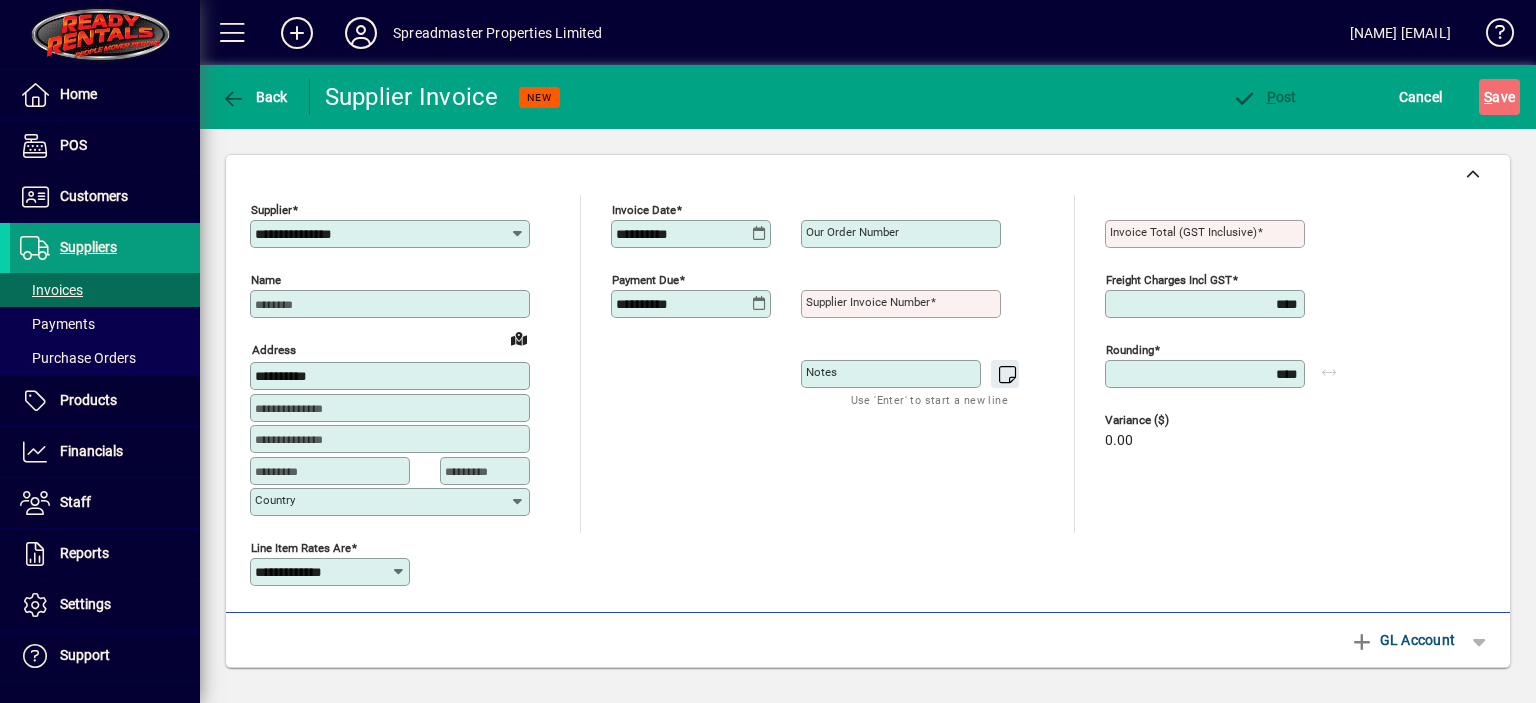 type on "**********" 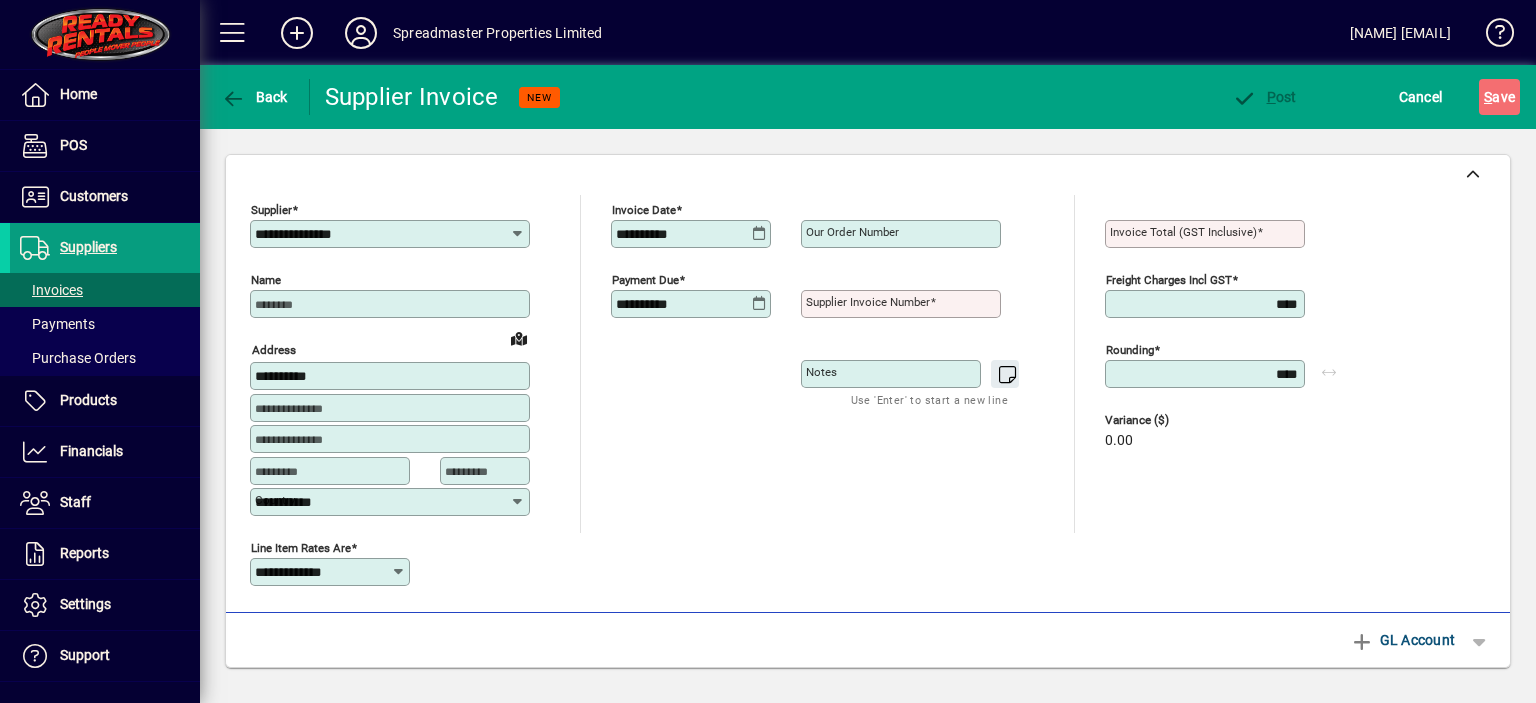 type on "**********" 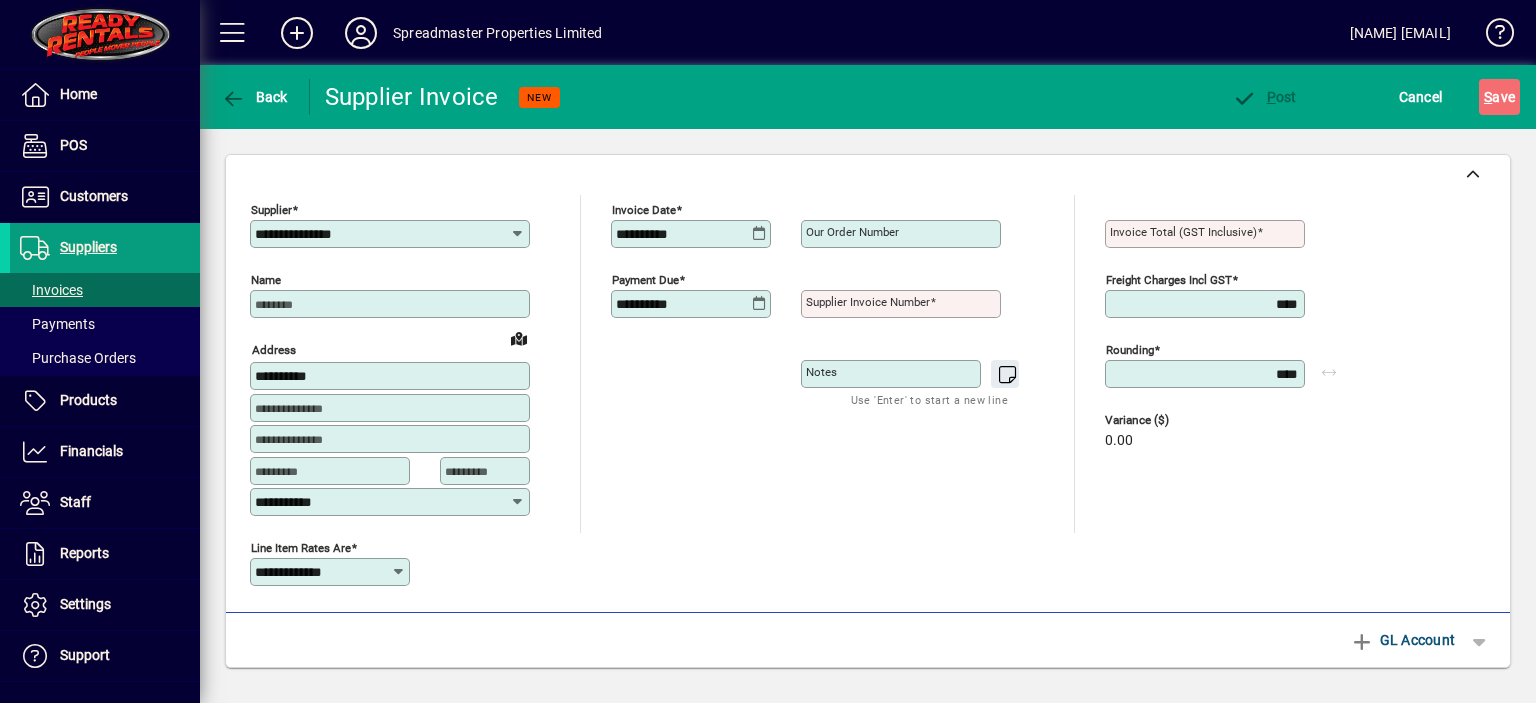 click 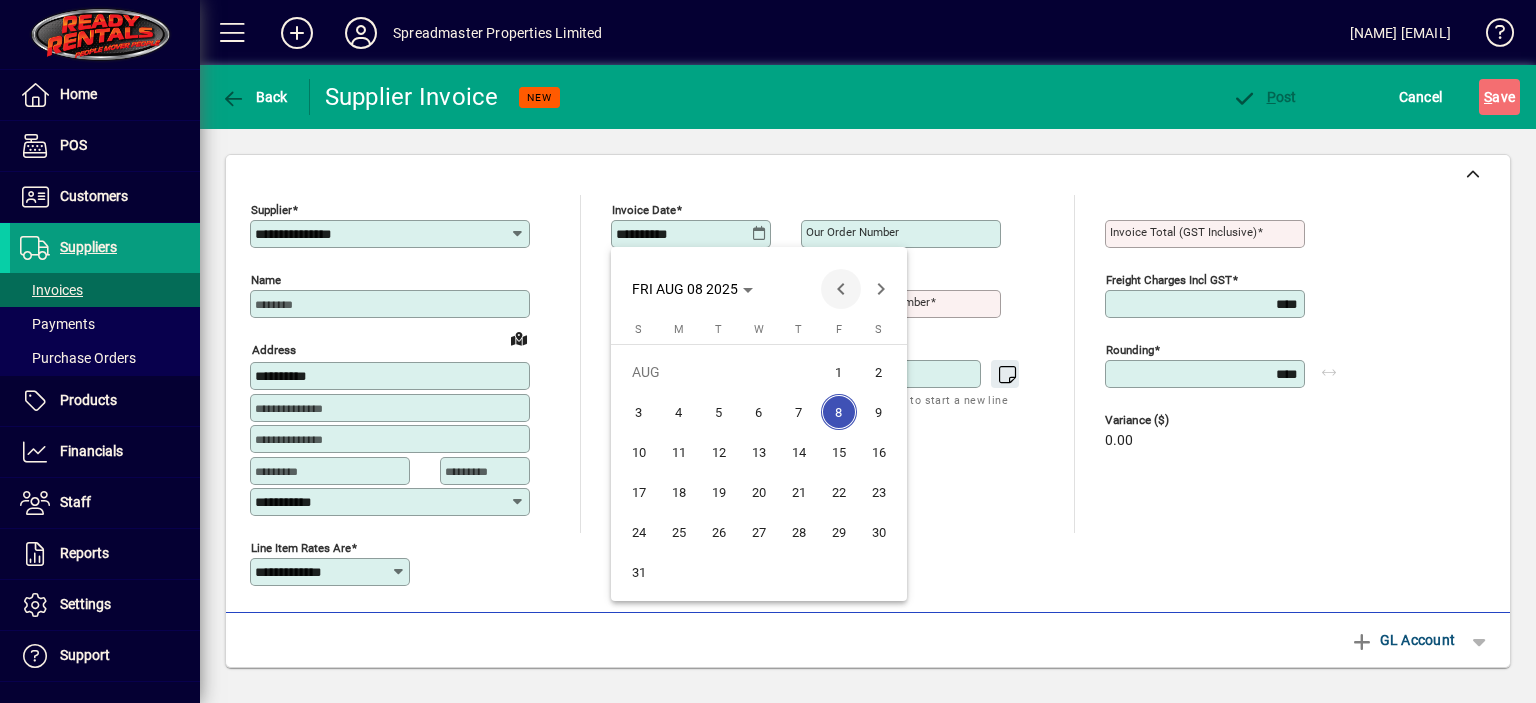 click at bounding box center [841, 289] 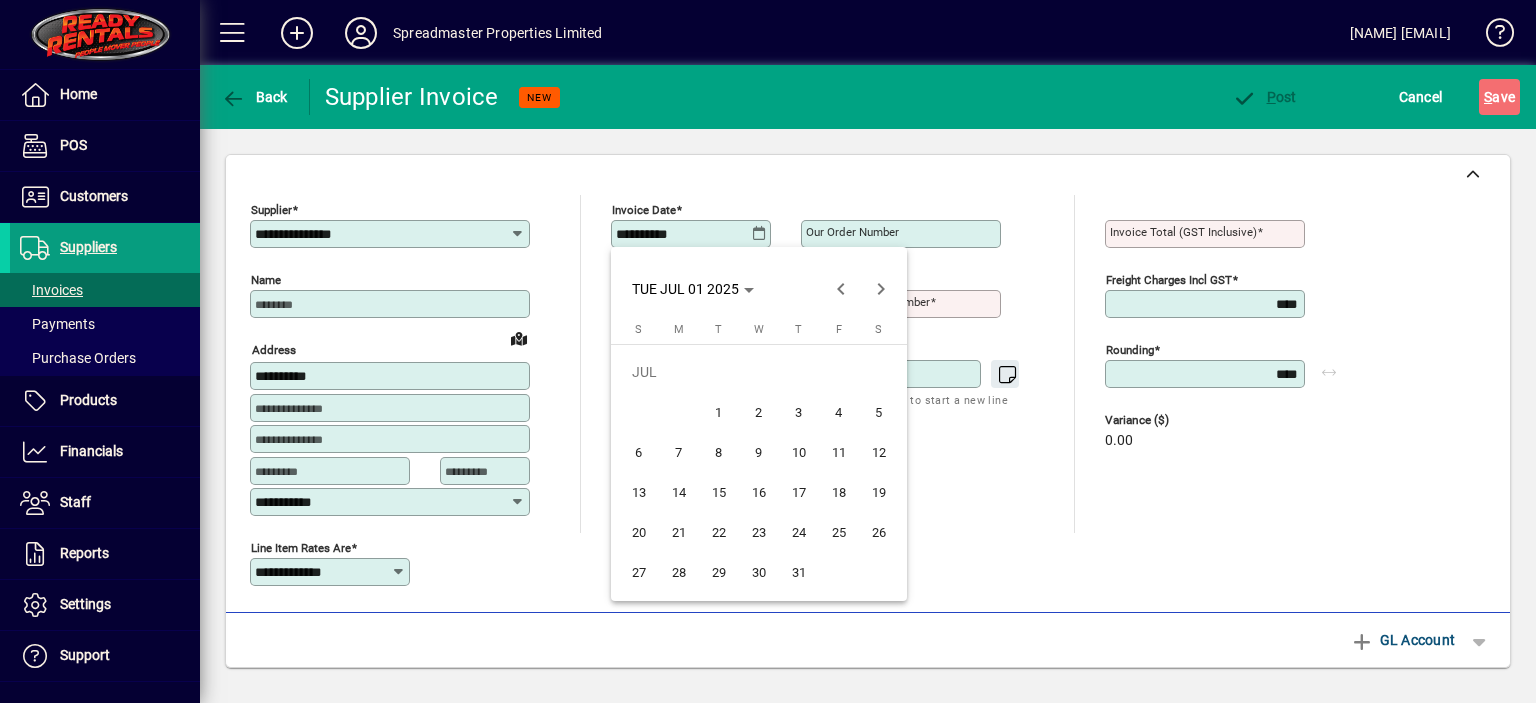 click on "1" at bounding box center [719, 412] 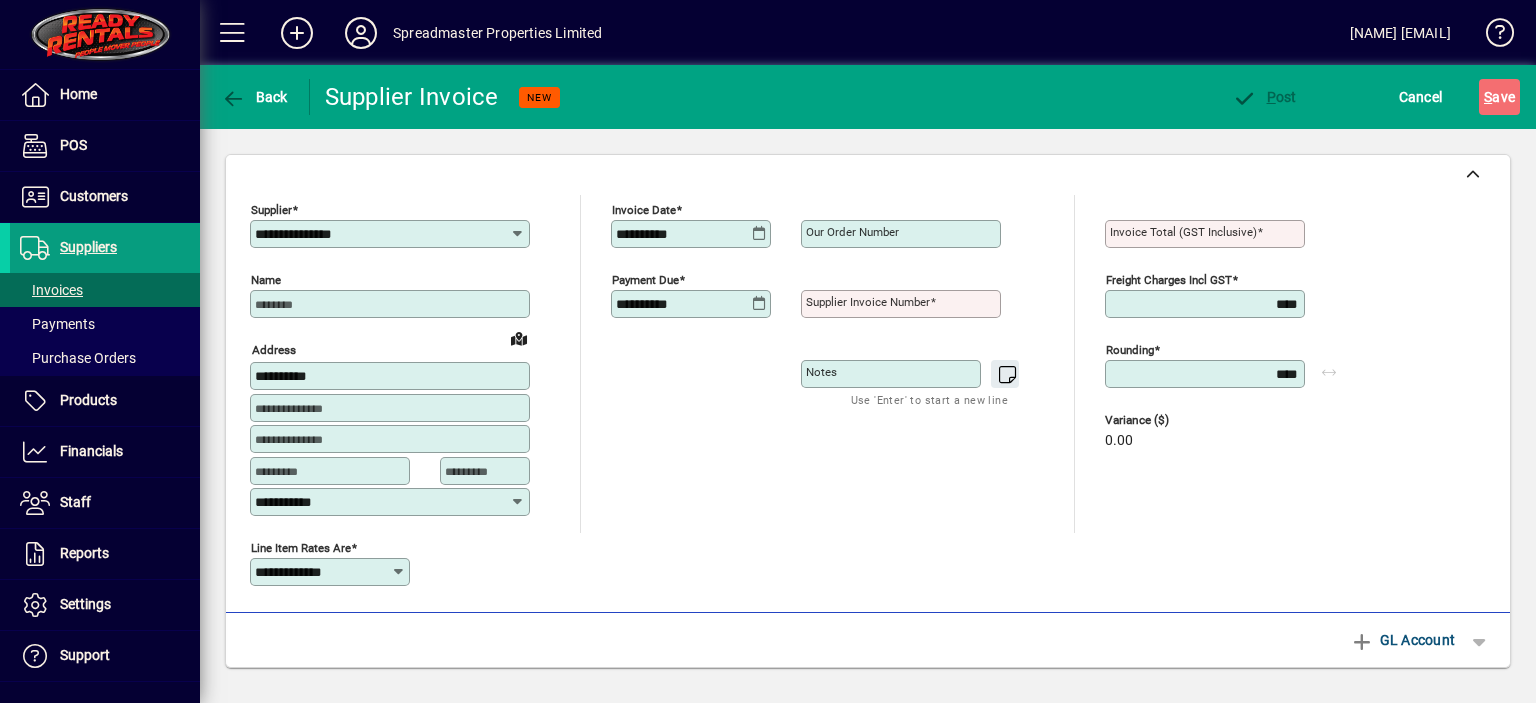 click on "Supplier invoice number" at bounding box center [868, 302] 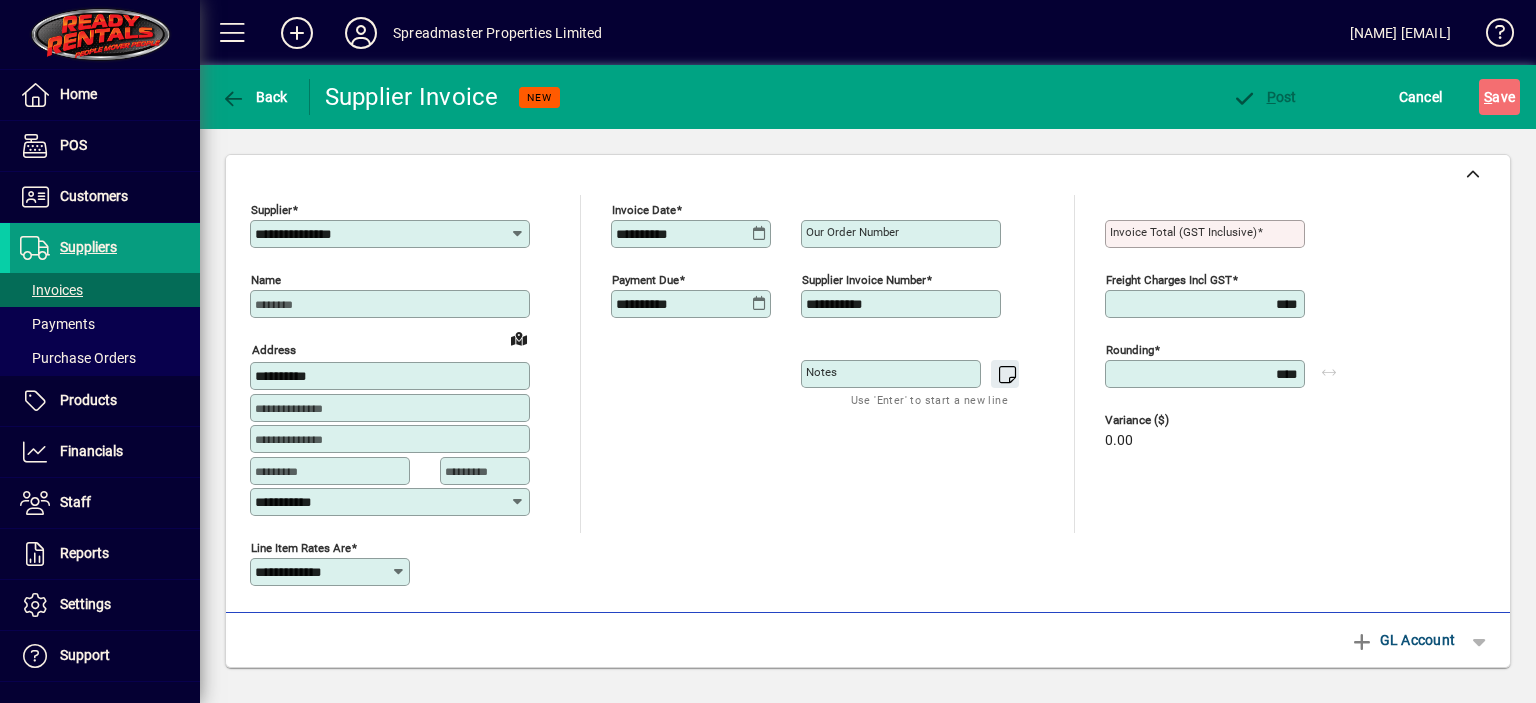 click on "**********" at bounding box center (903, 304) 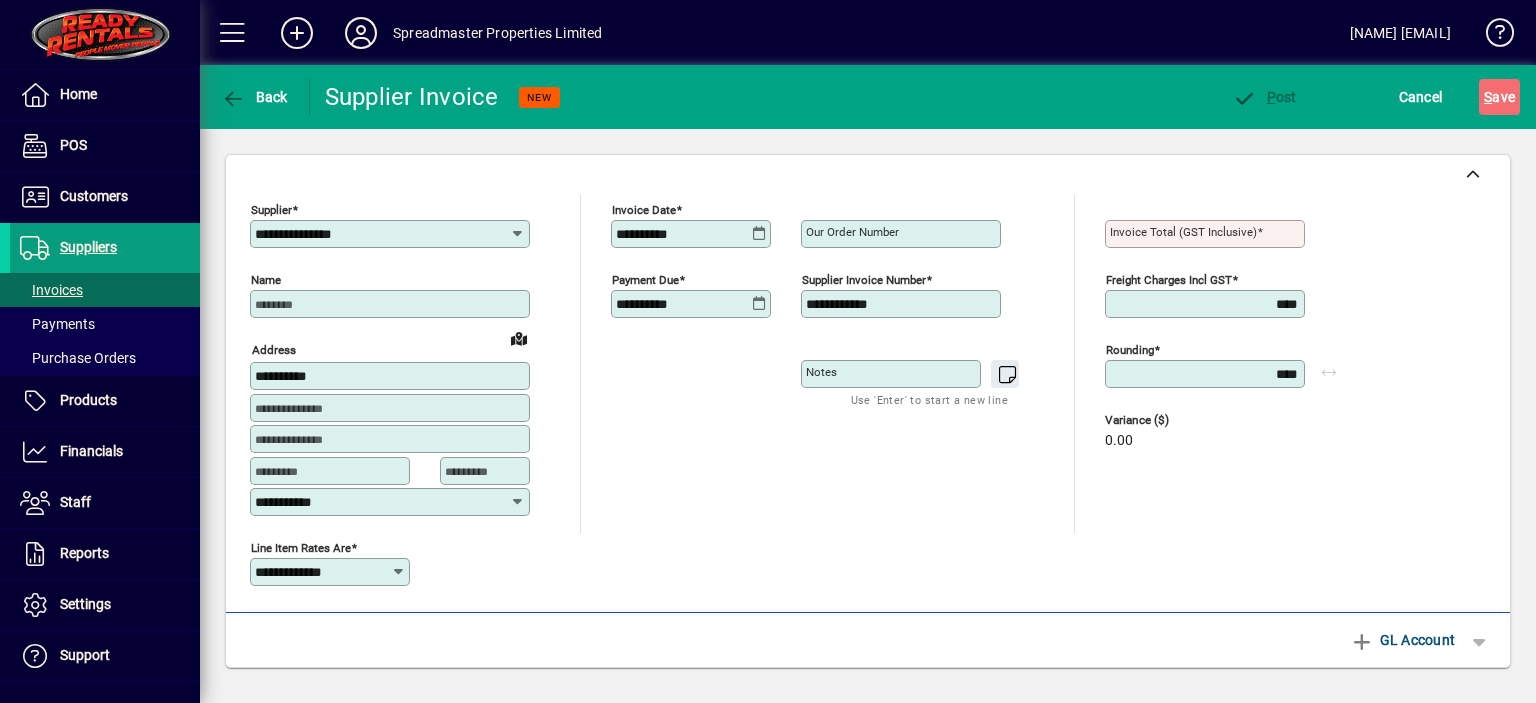 click on "**********" at bounding box center (903, 304) 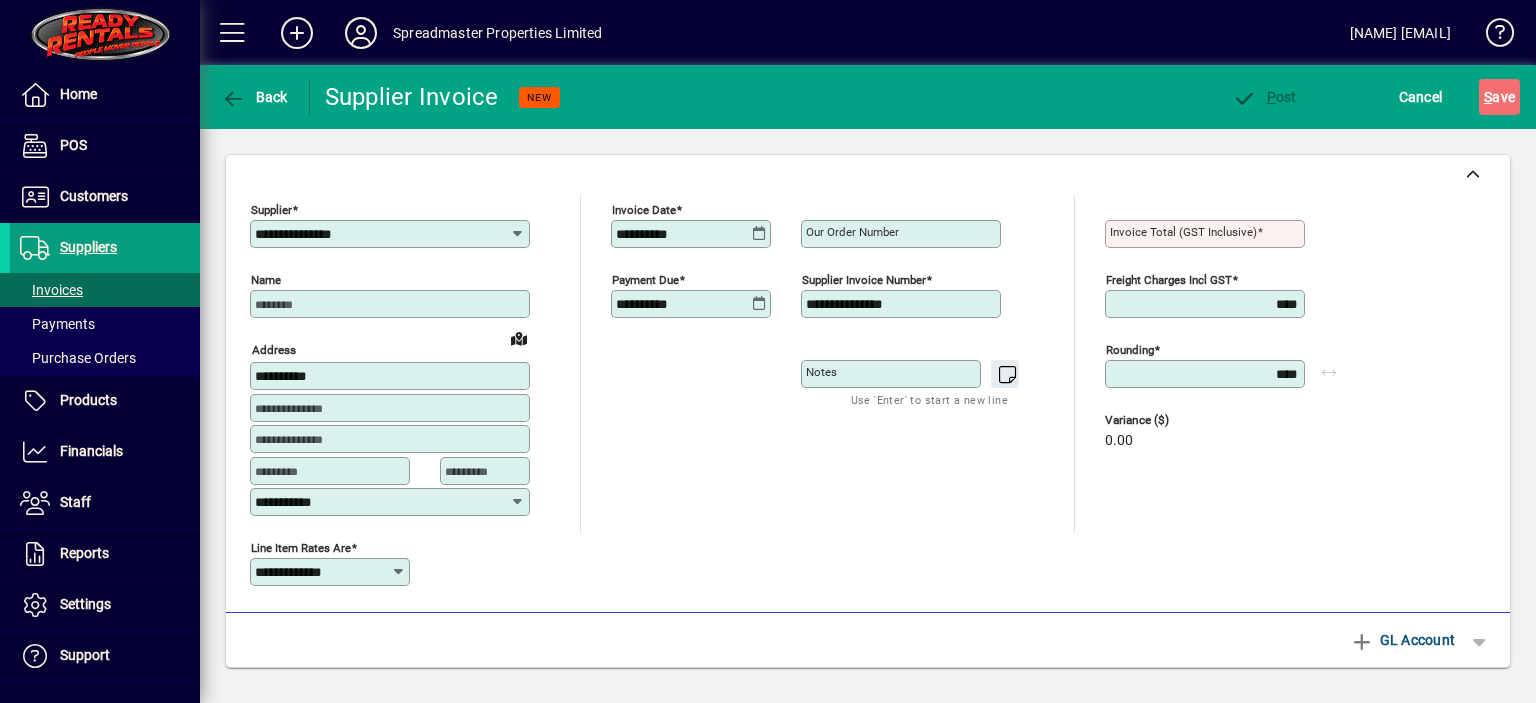 type on "**********" 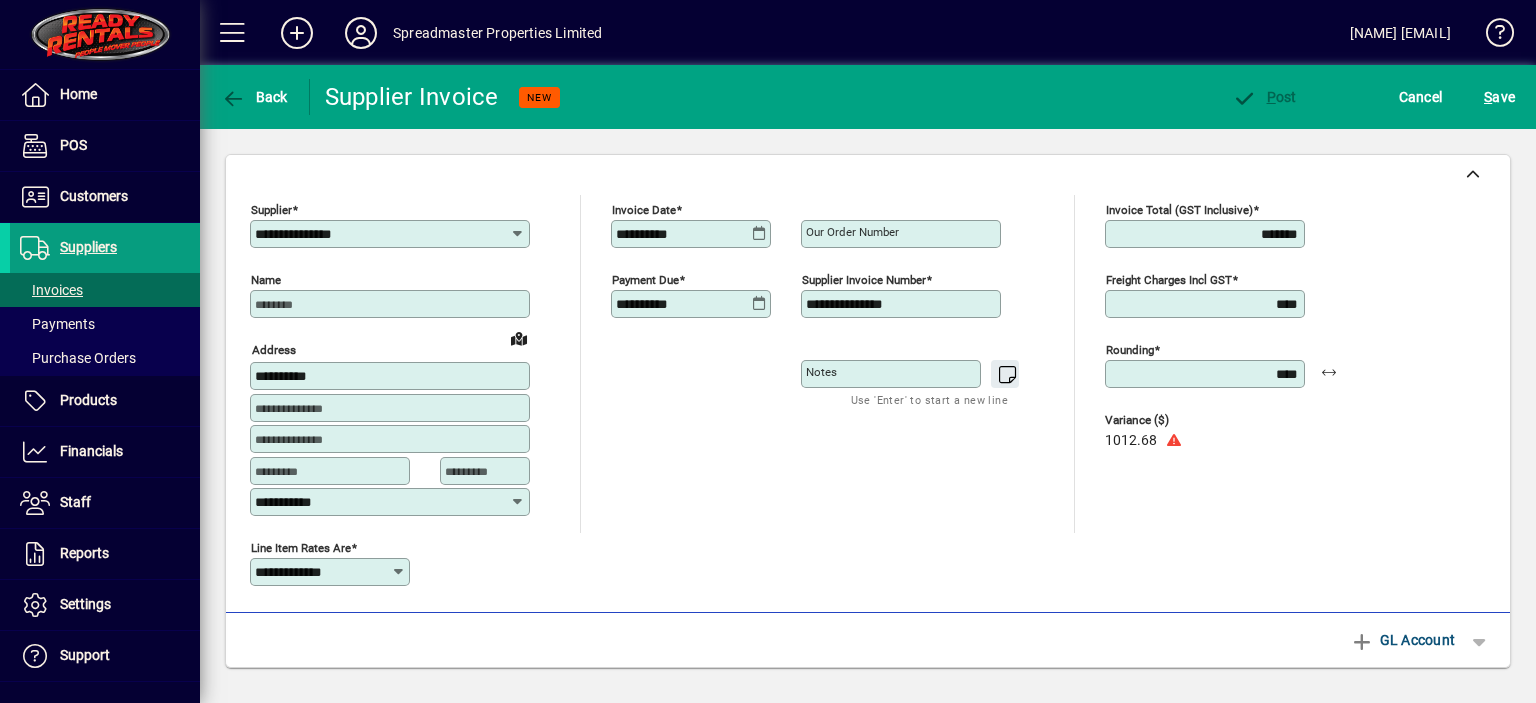 type on "*******" 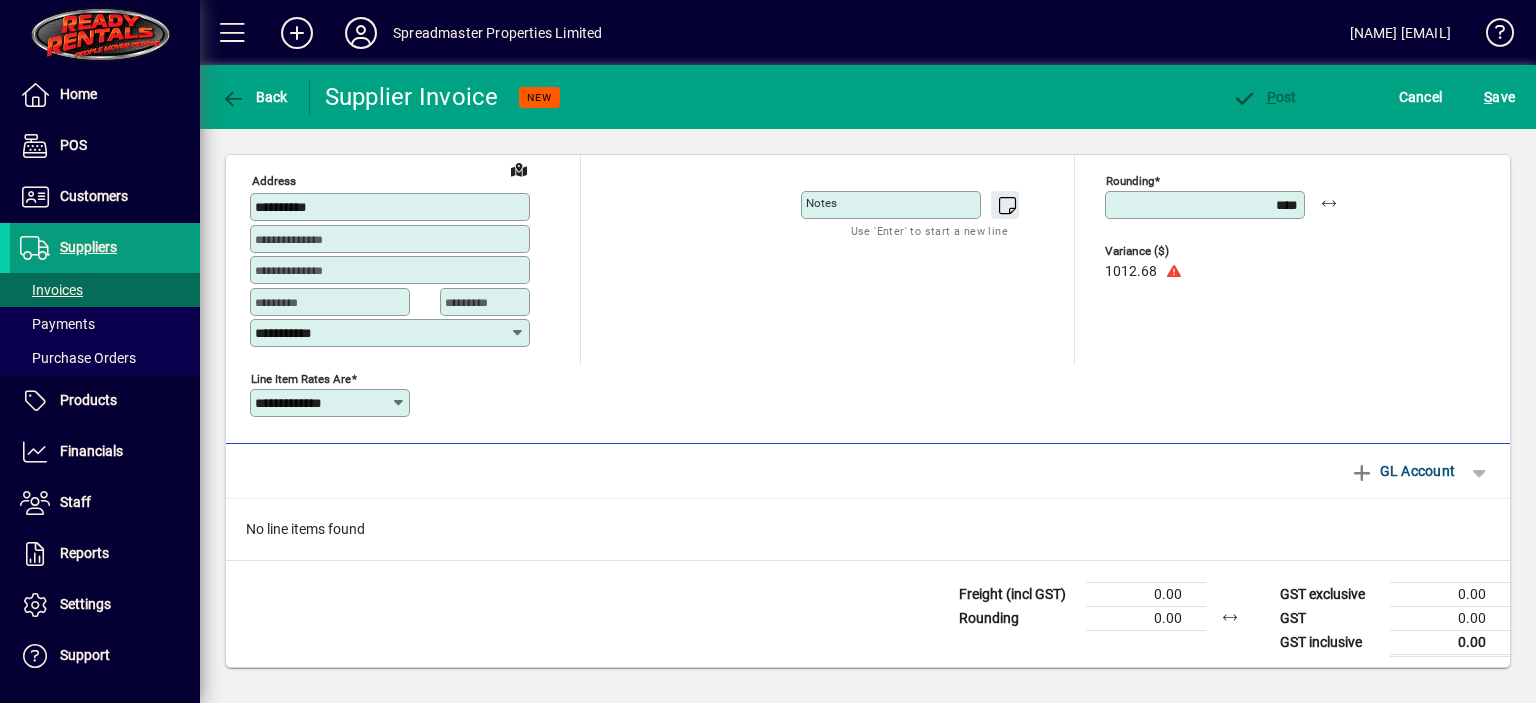 scroll, scrollTop: 170, scrollLeft: 0, axis: vertical 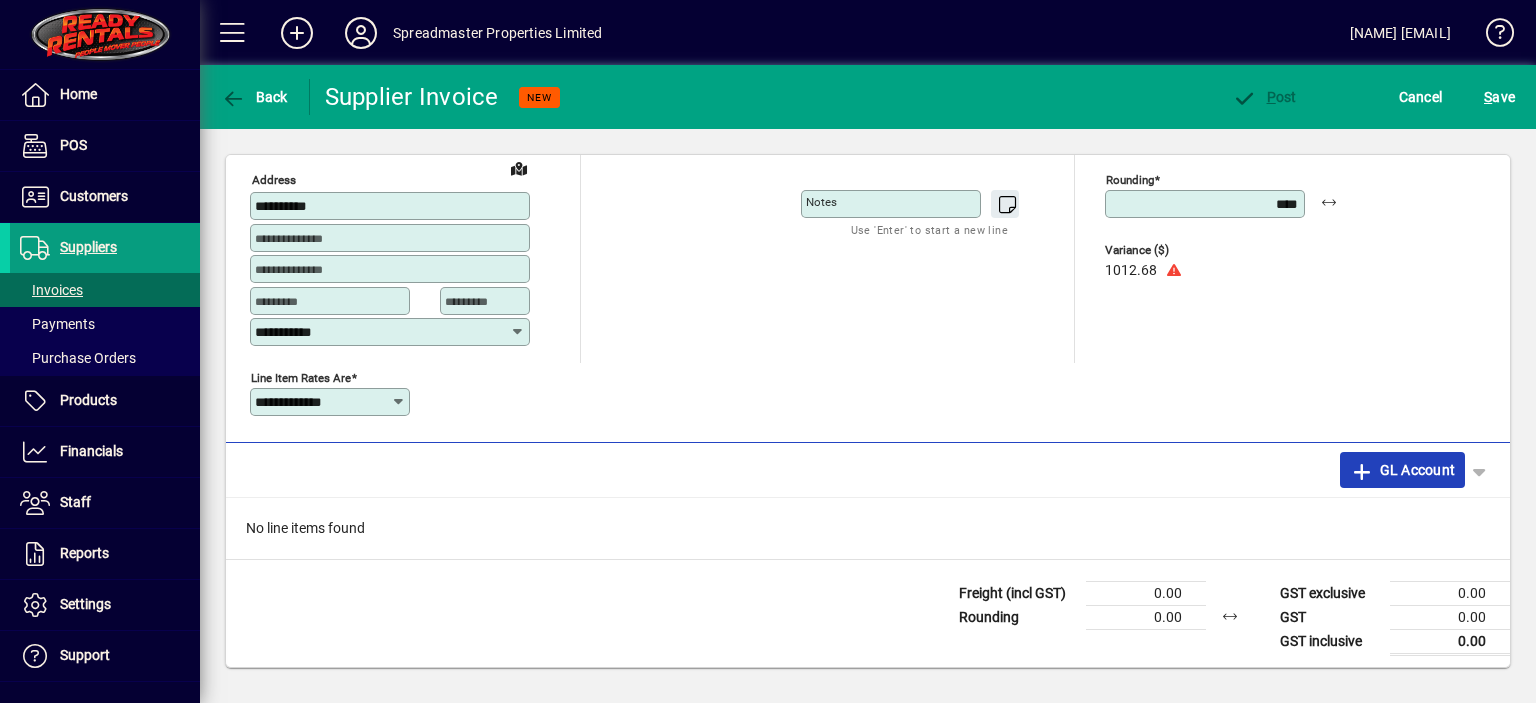 click on "GL Account" 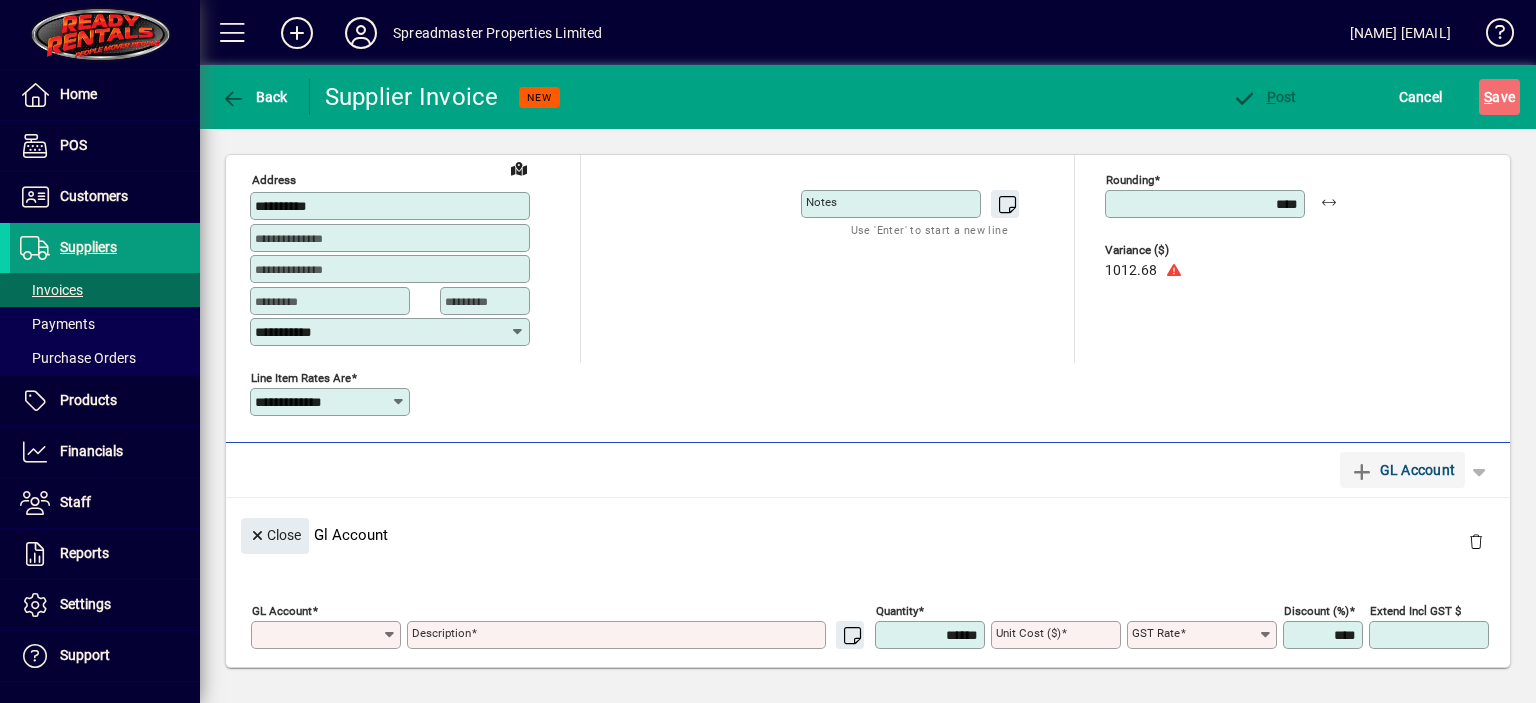 scroll, scrollTop: 11, scrollLeft: 0, axis: vertical 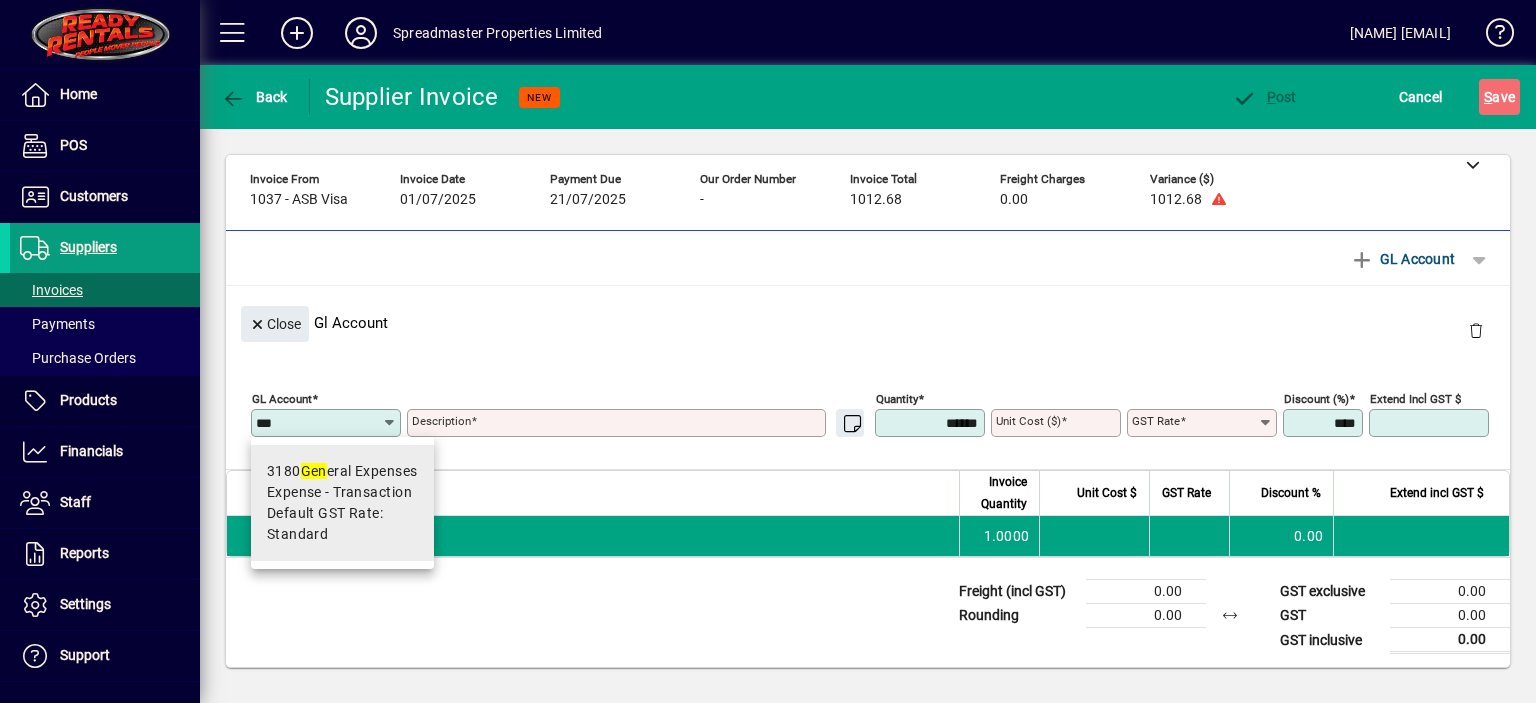 click on "3180  Gen eral Expenses" at bounding box center (342, 471) 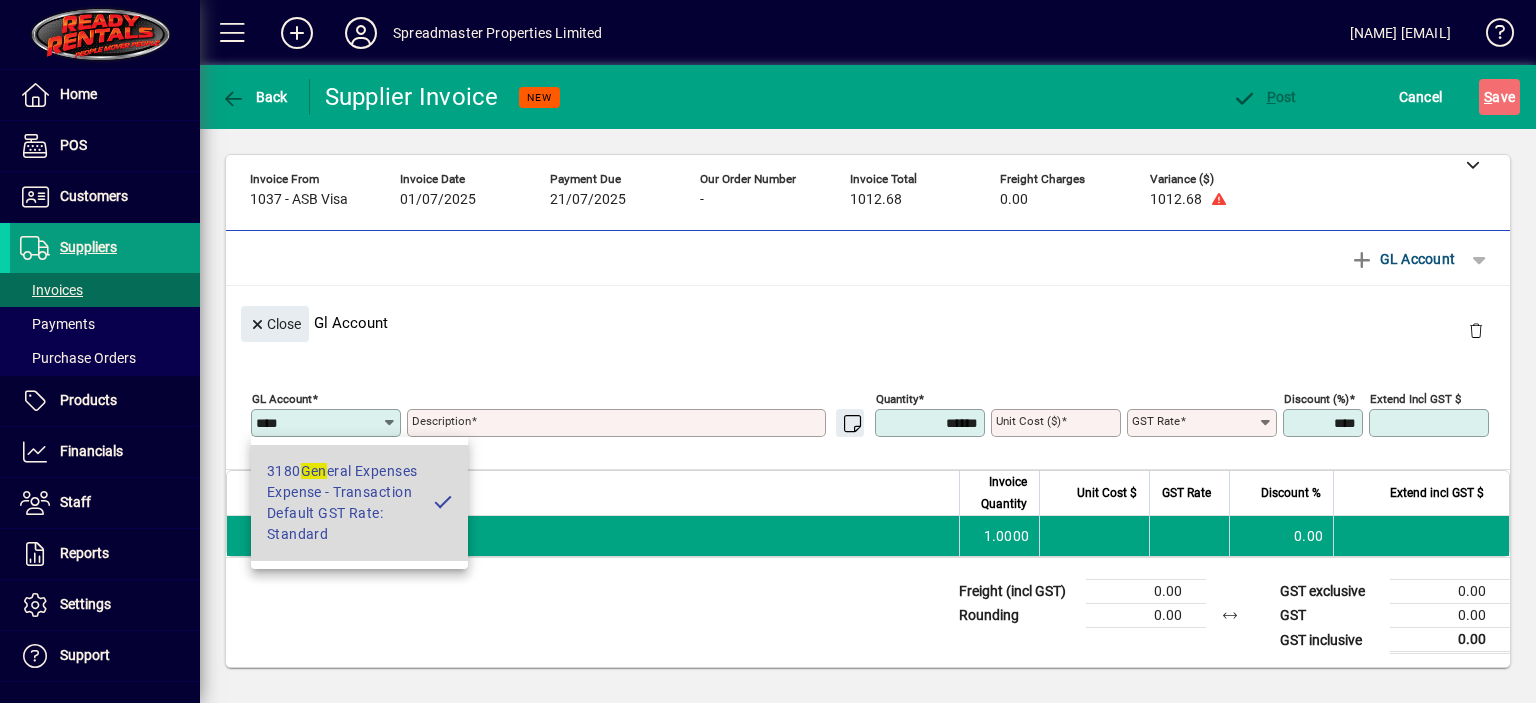 type on "**********" 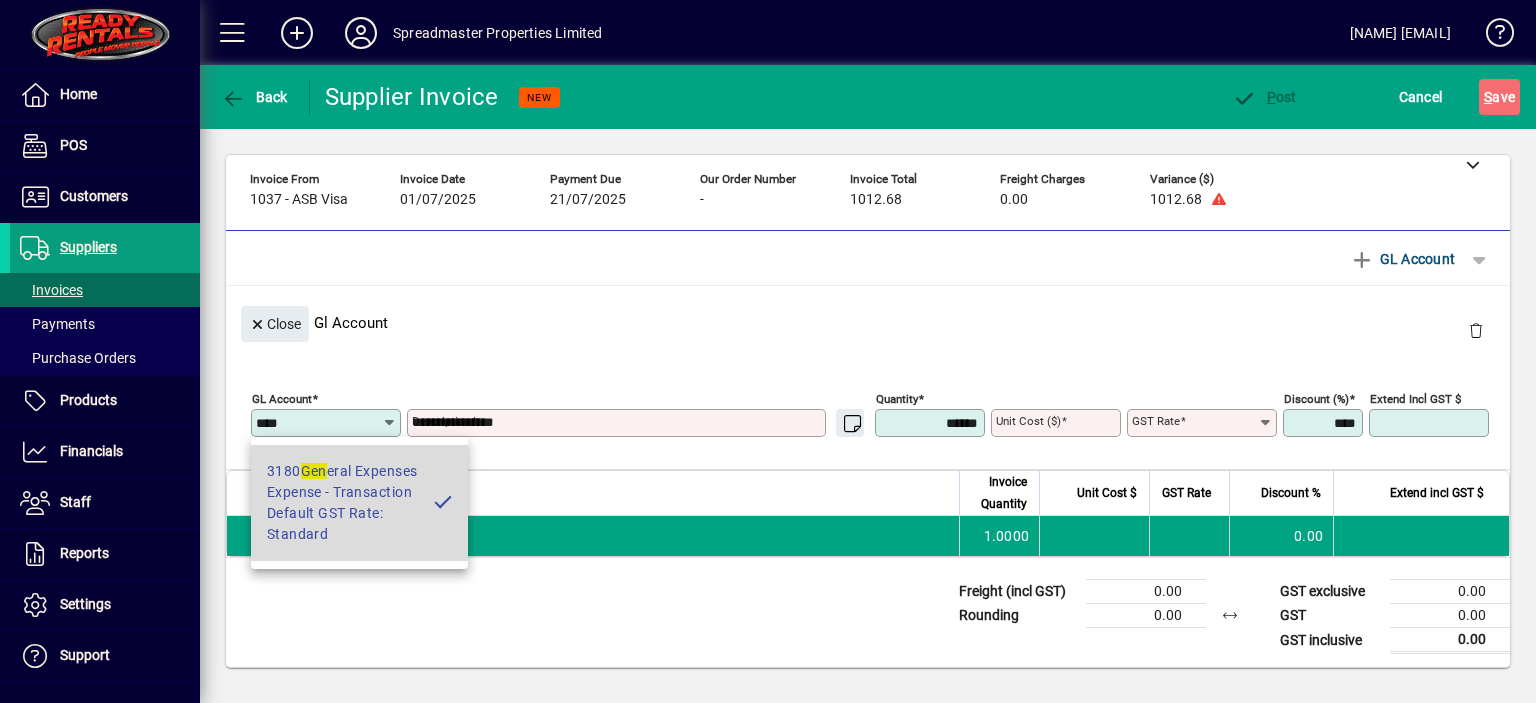 type on "****" 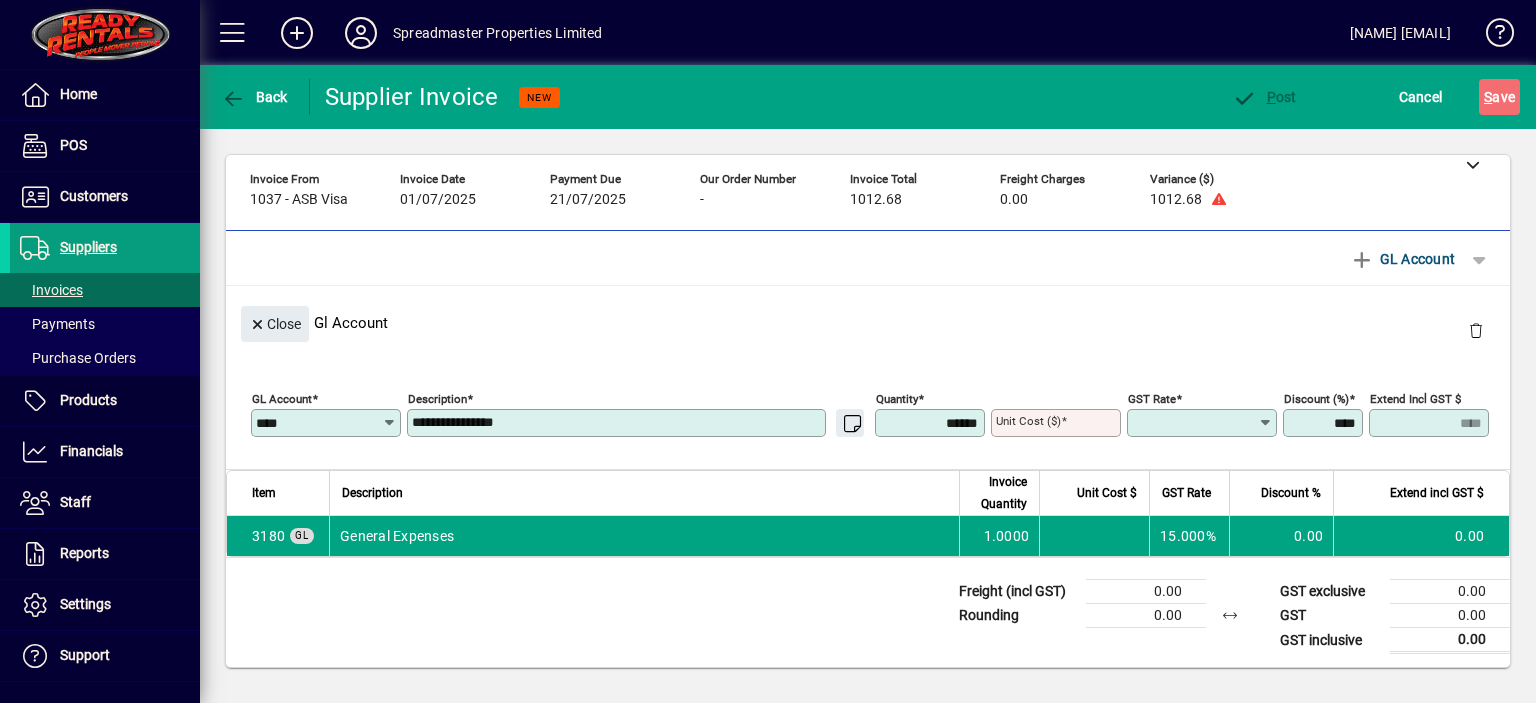 type on "********" 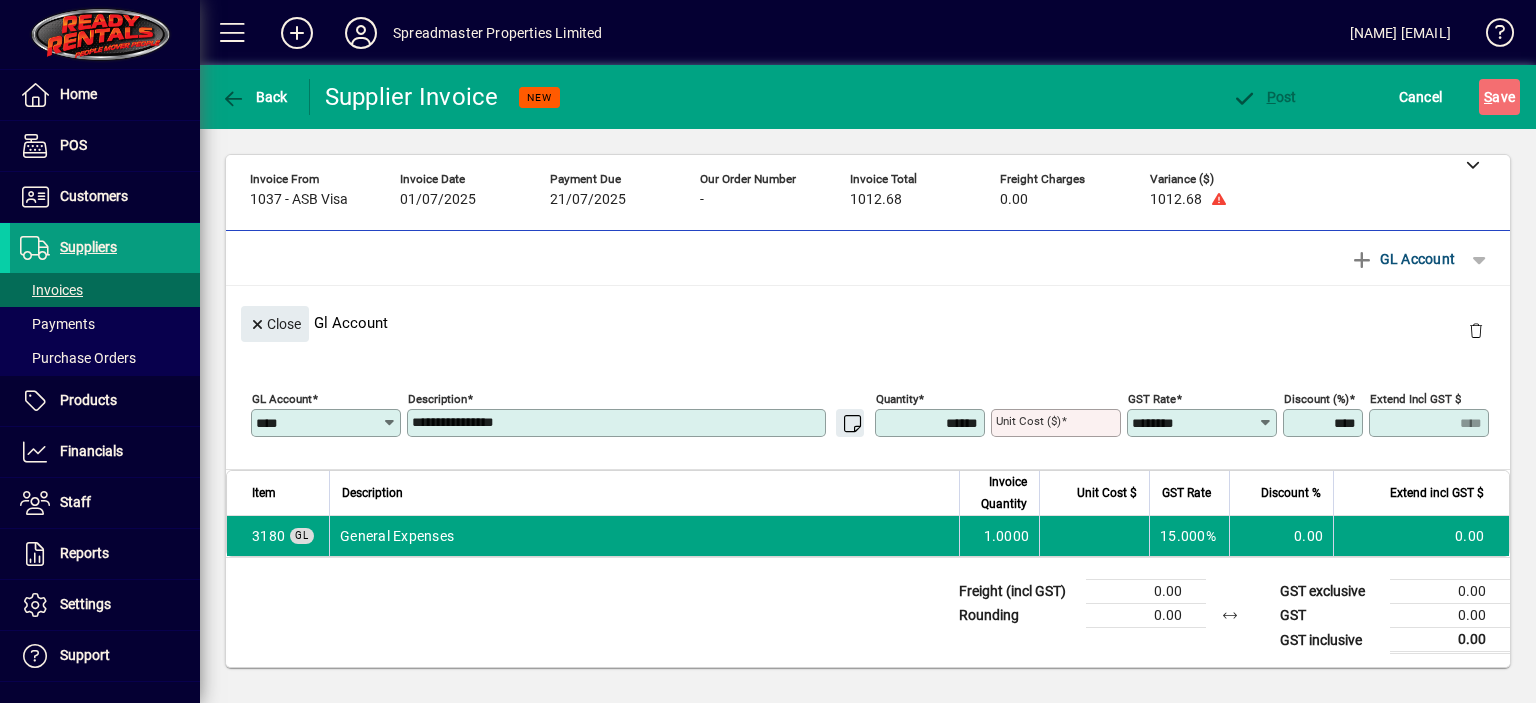 click on "**********" at bounding box center [618, 423] 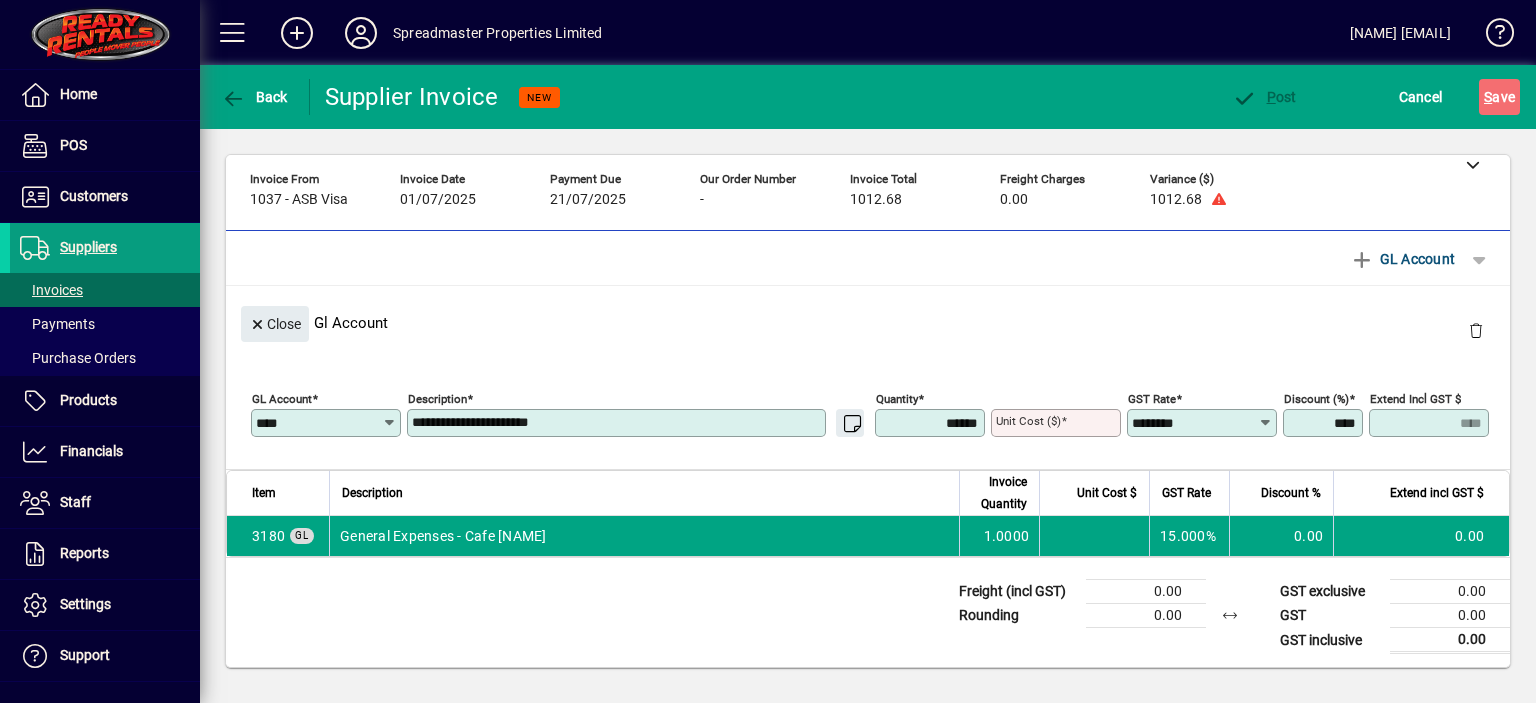 type on "**********" 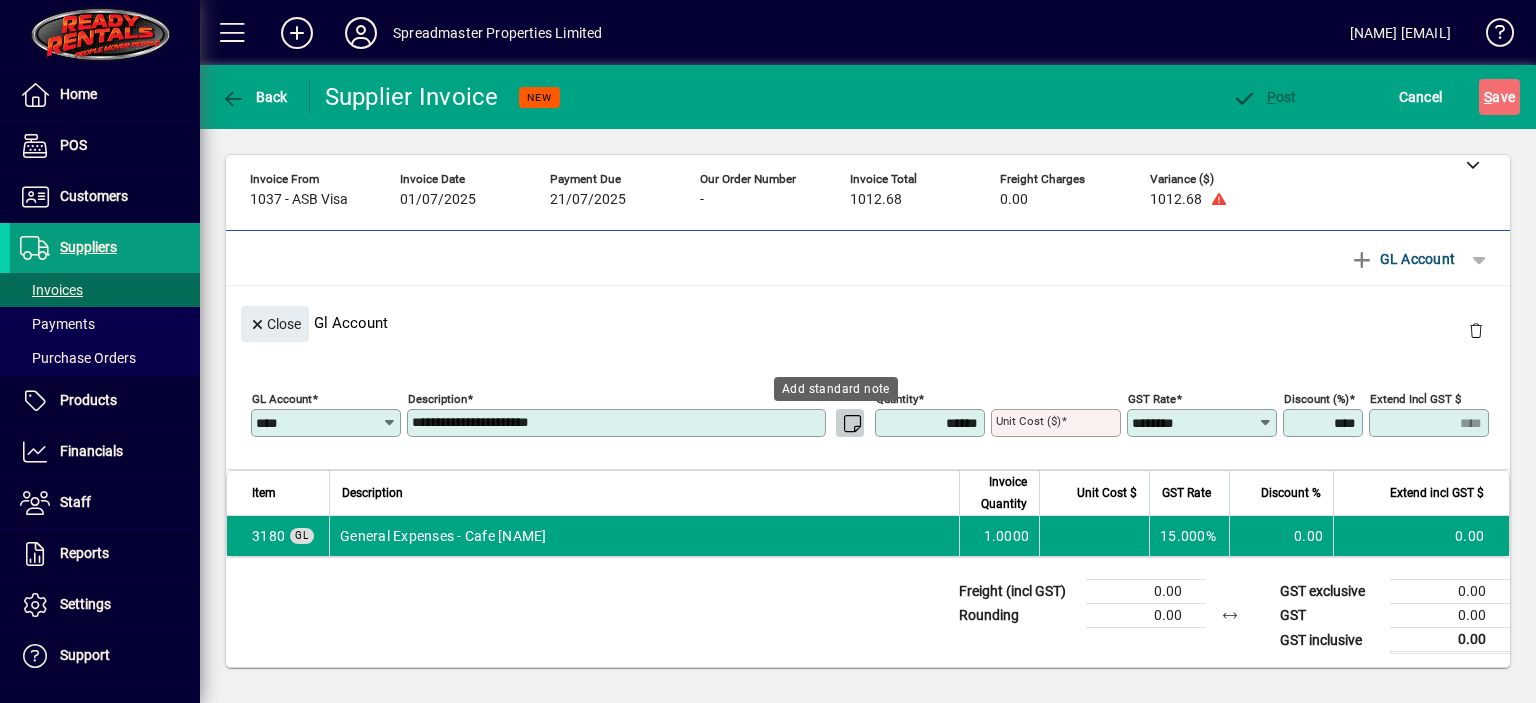 type 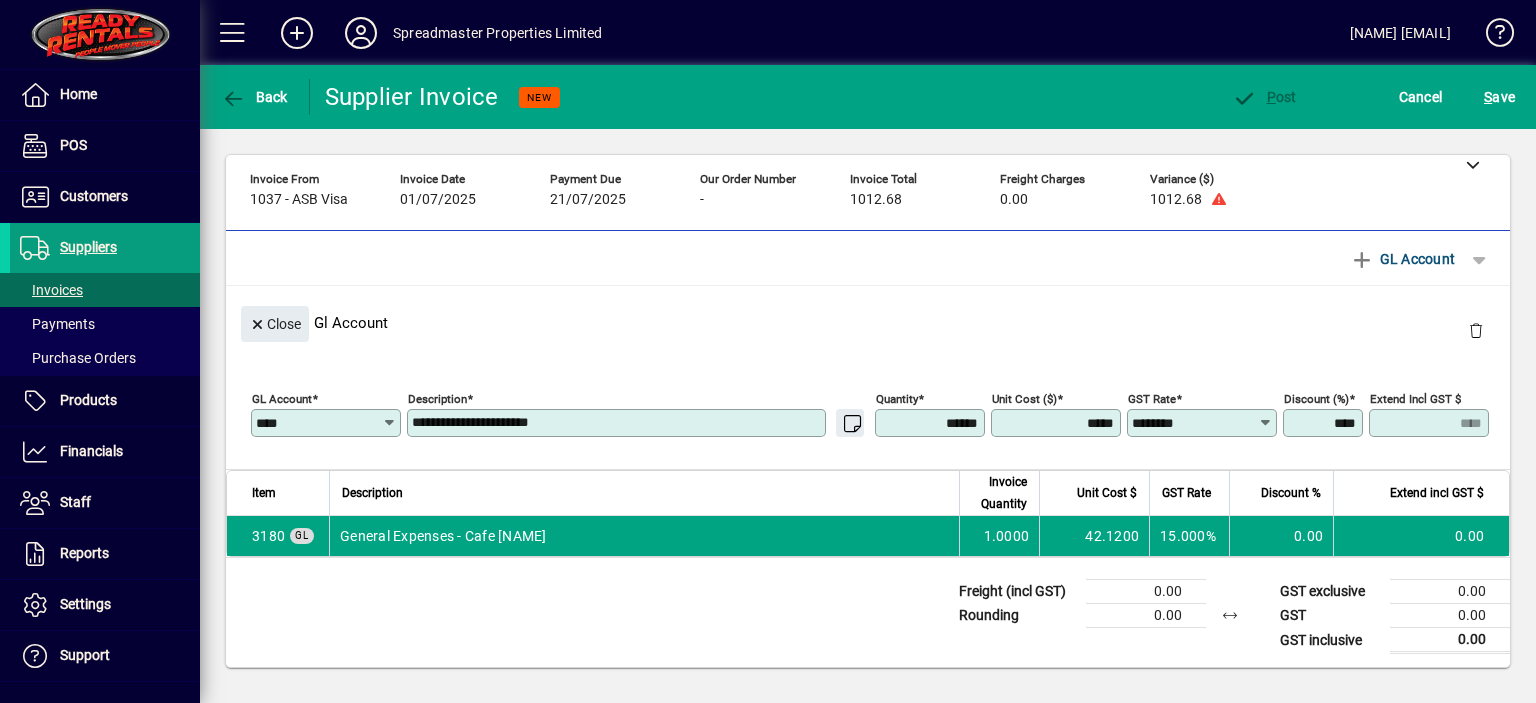 type on "*******" 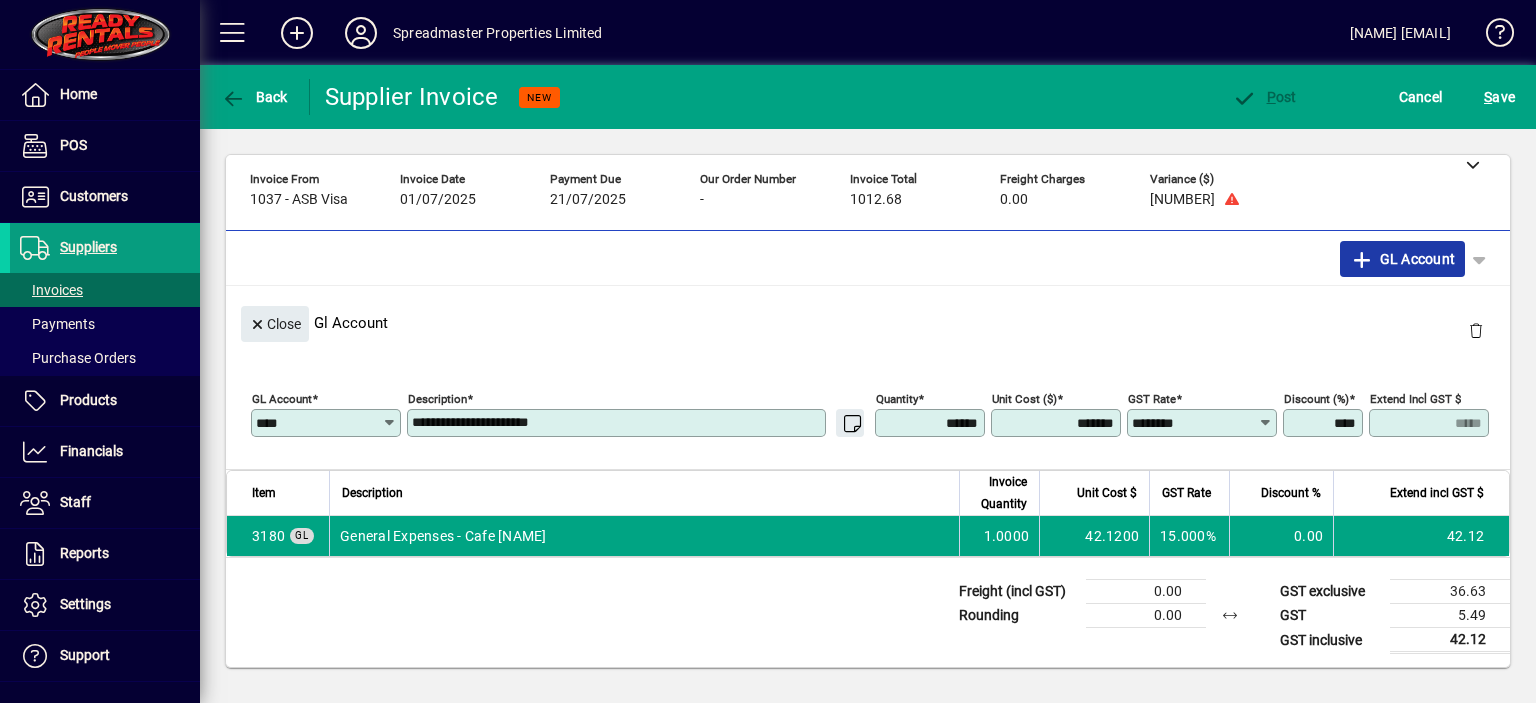 click on "GL Account" 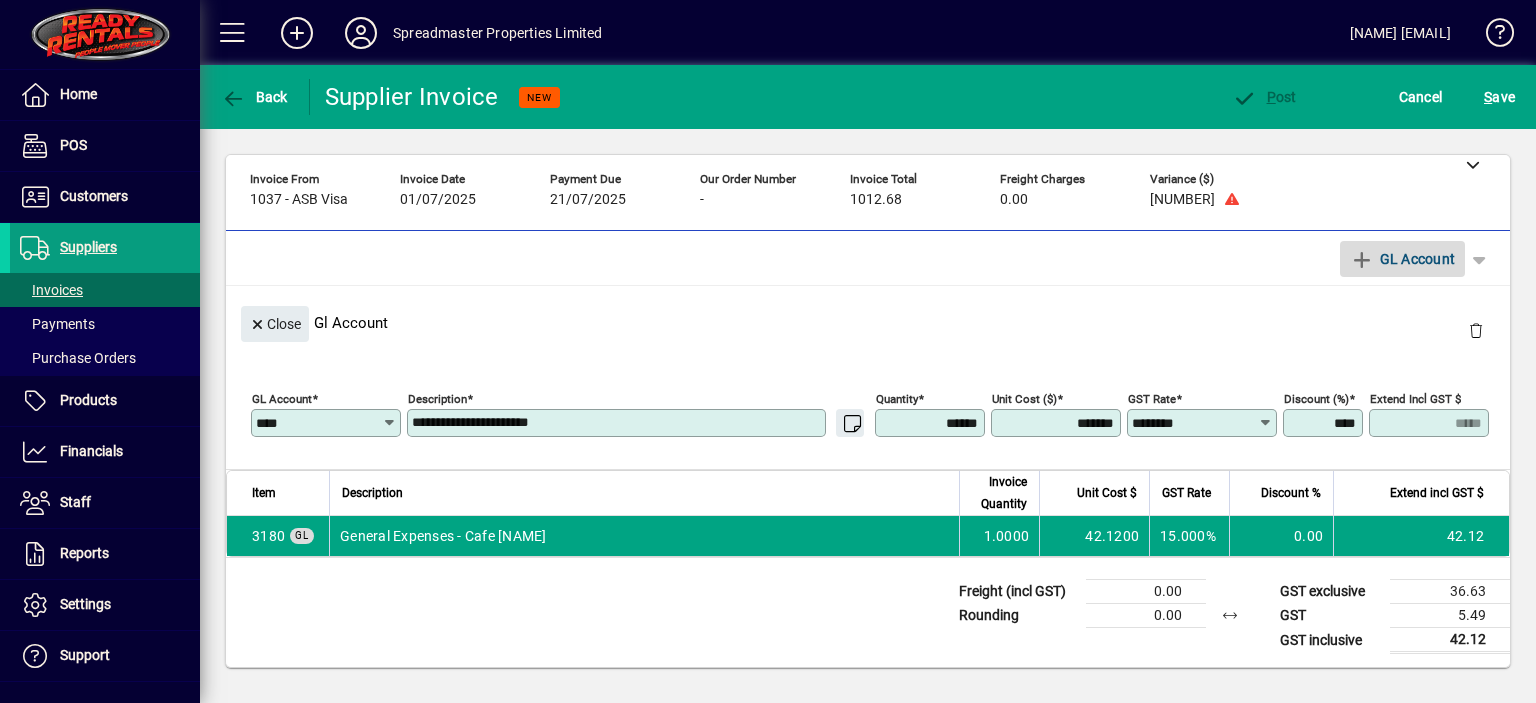 type 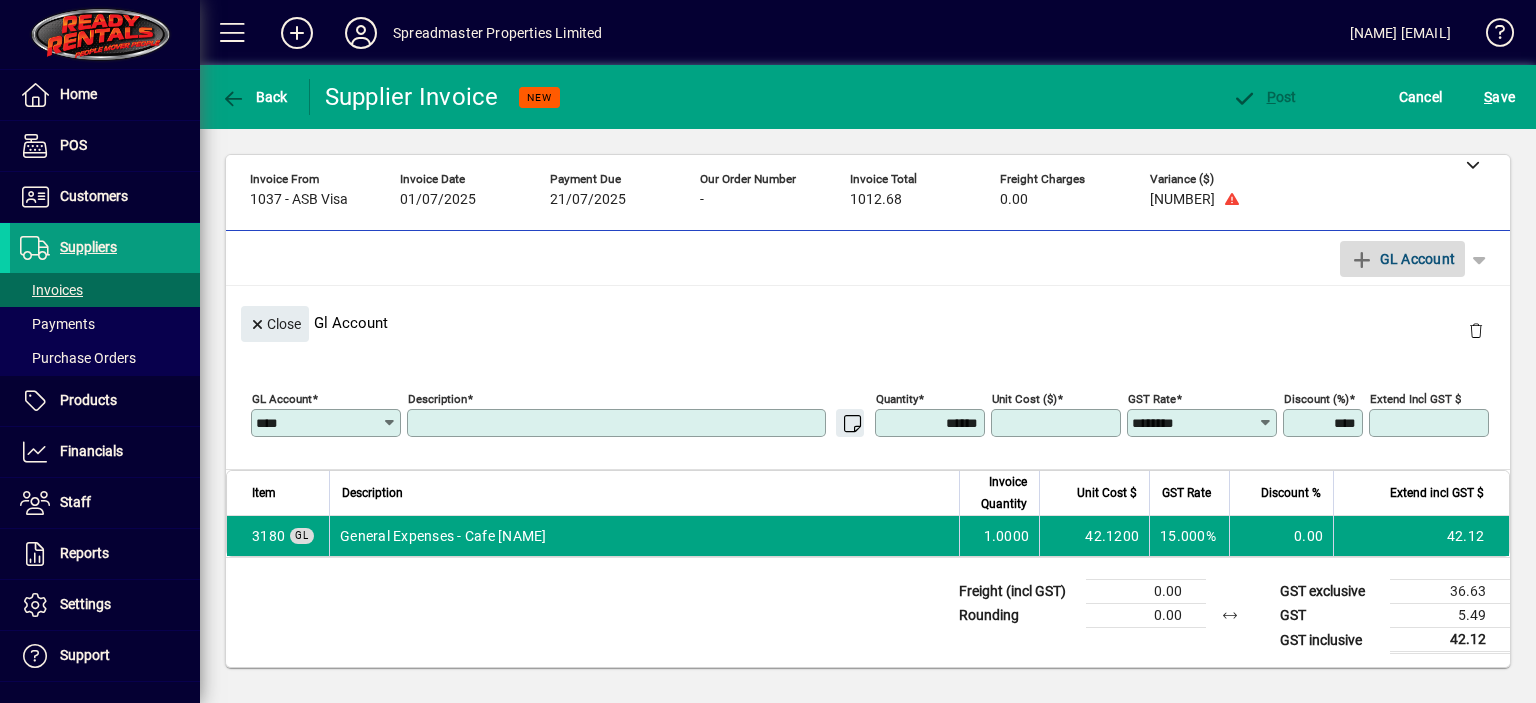 type 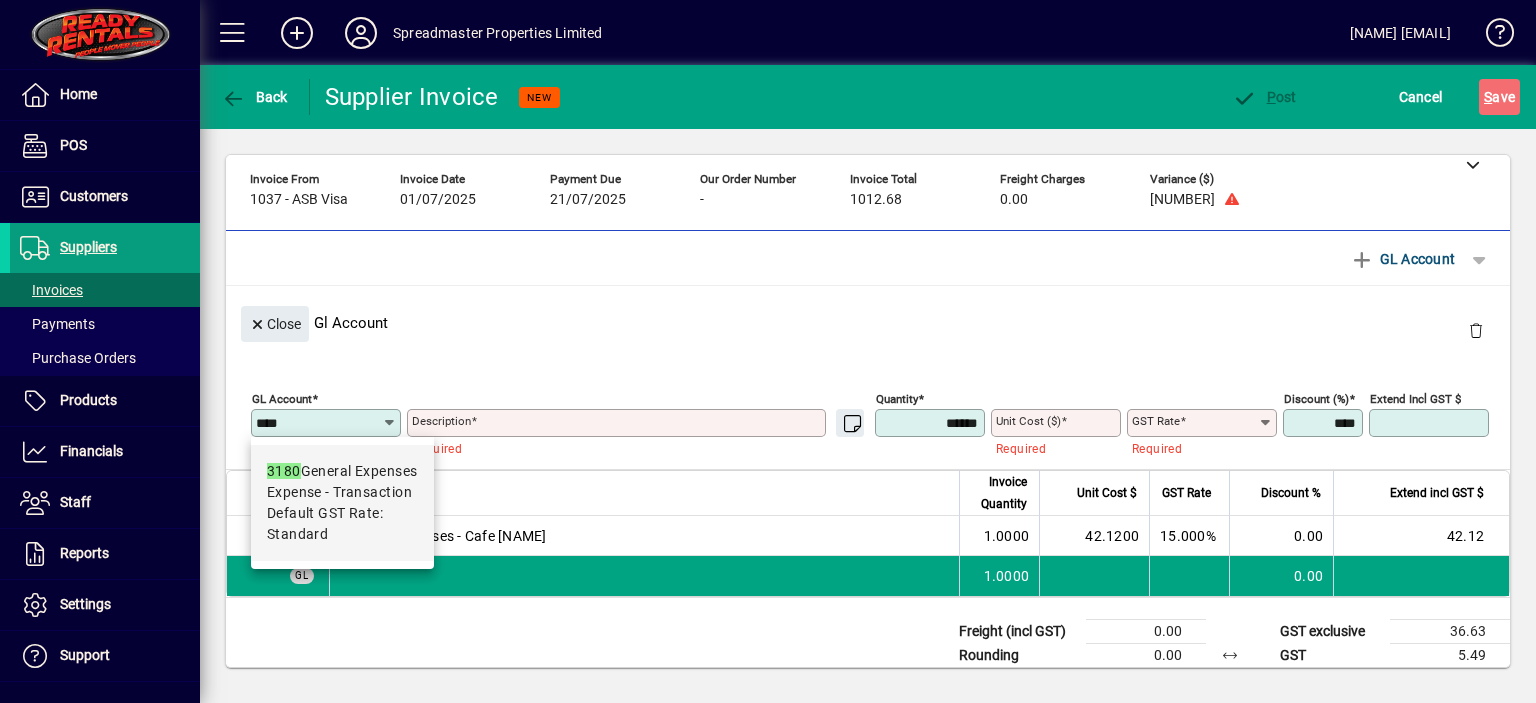 type on "****" 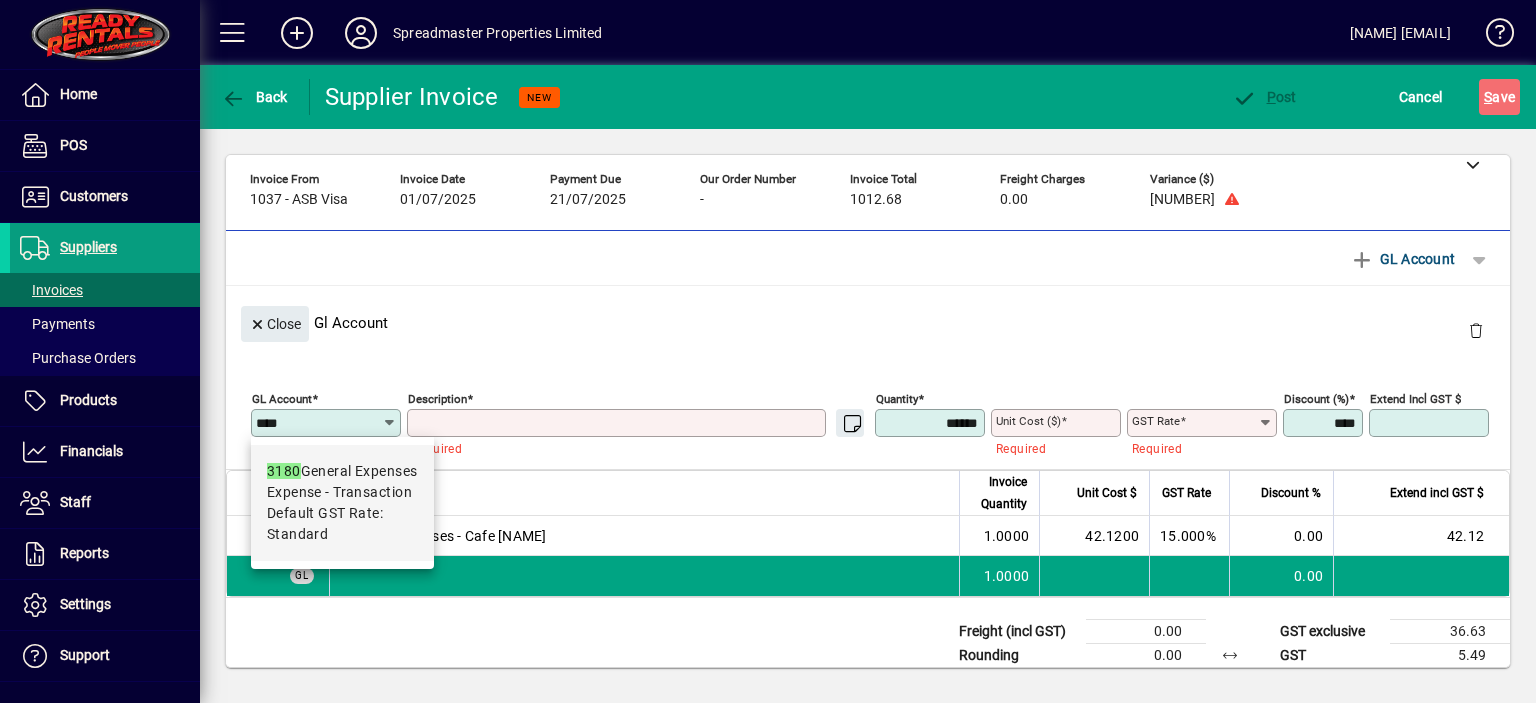 type on "**********" 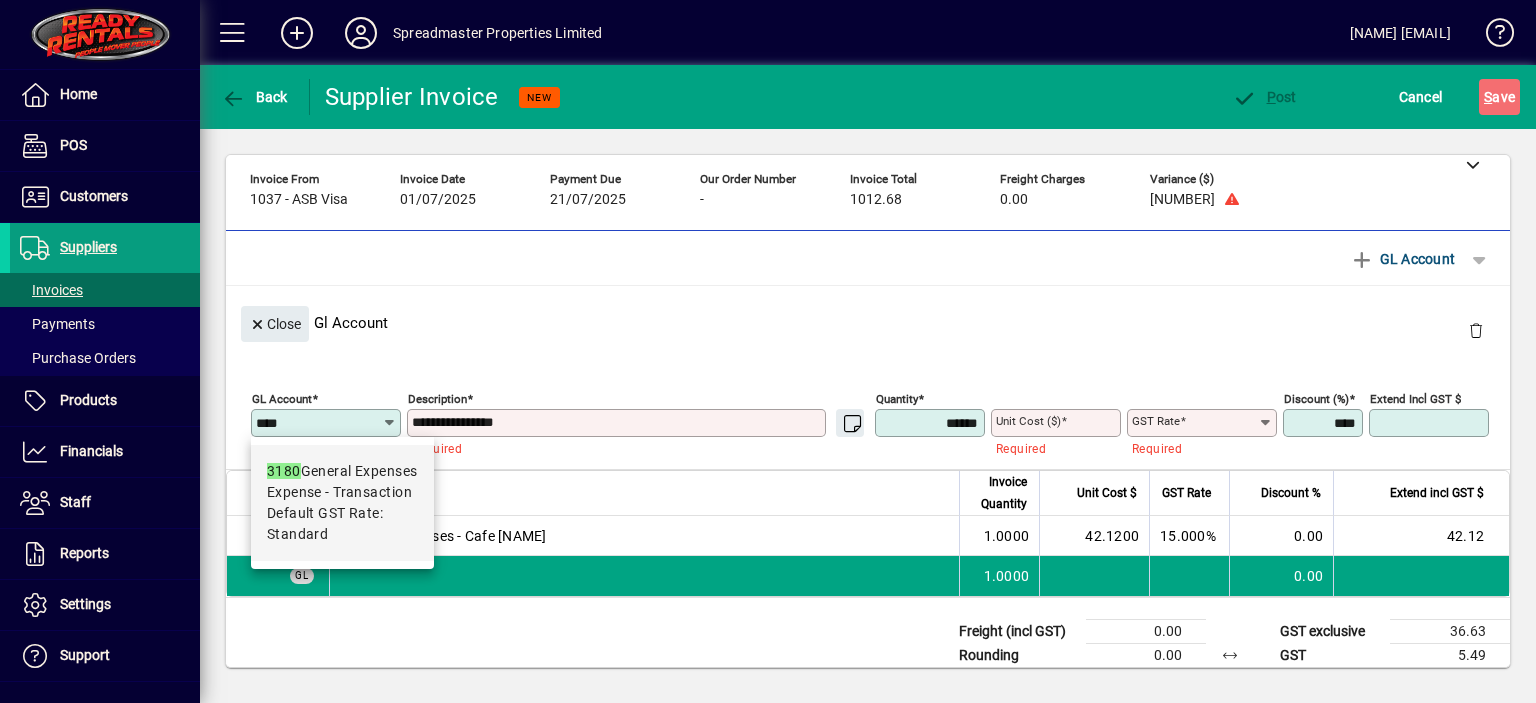 type on "****" 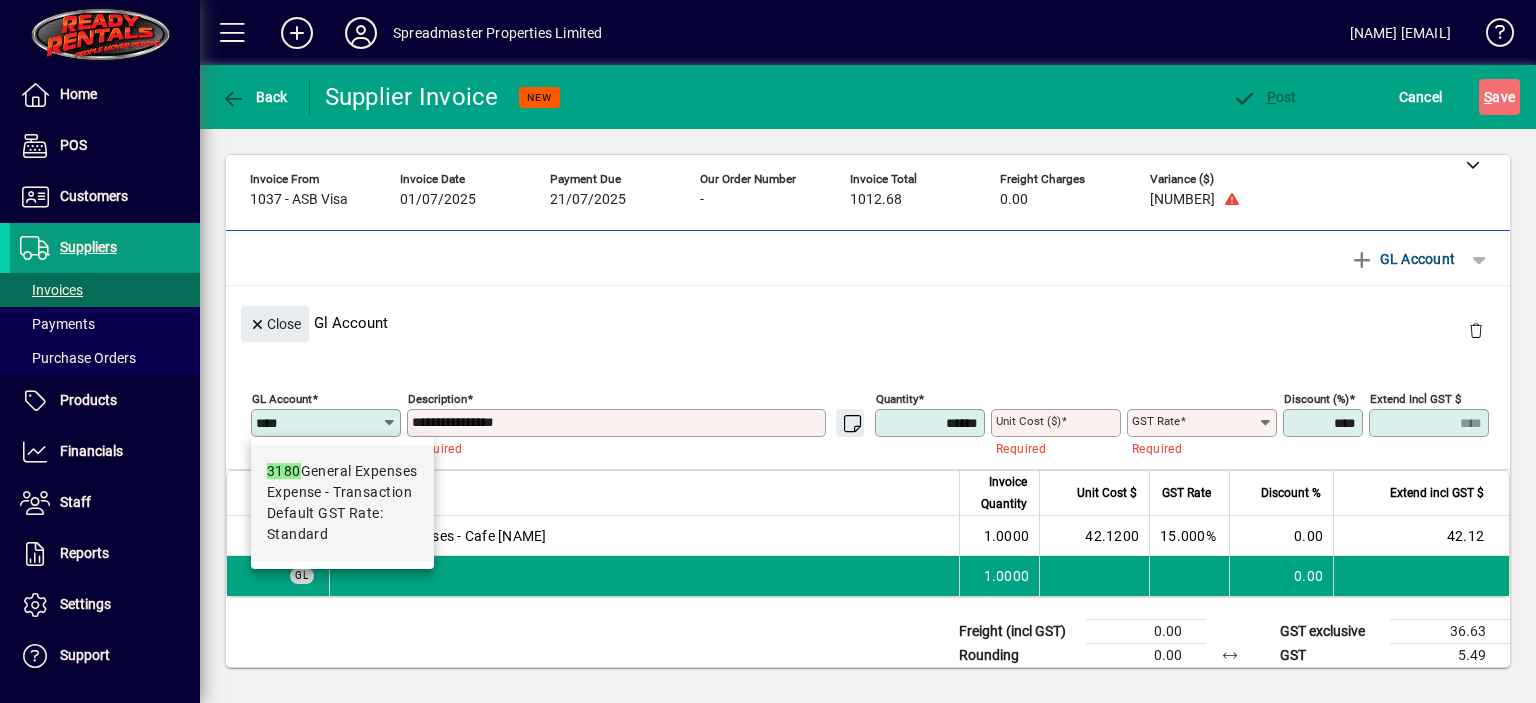 type on "********" 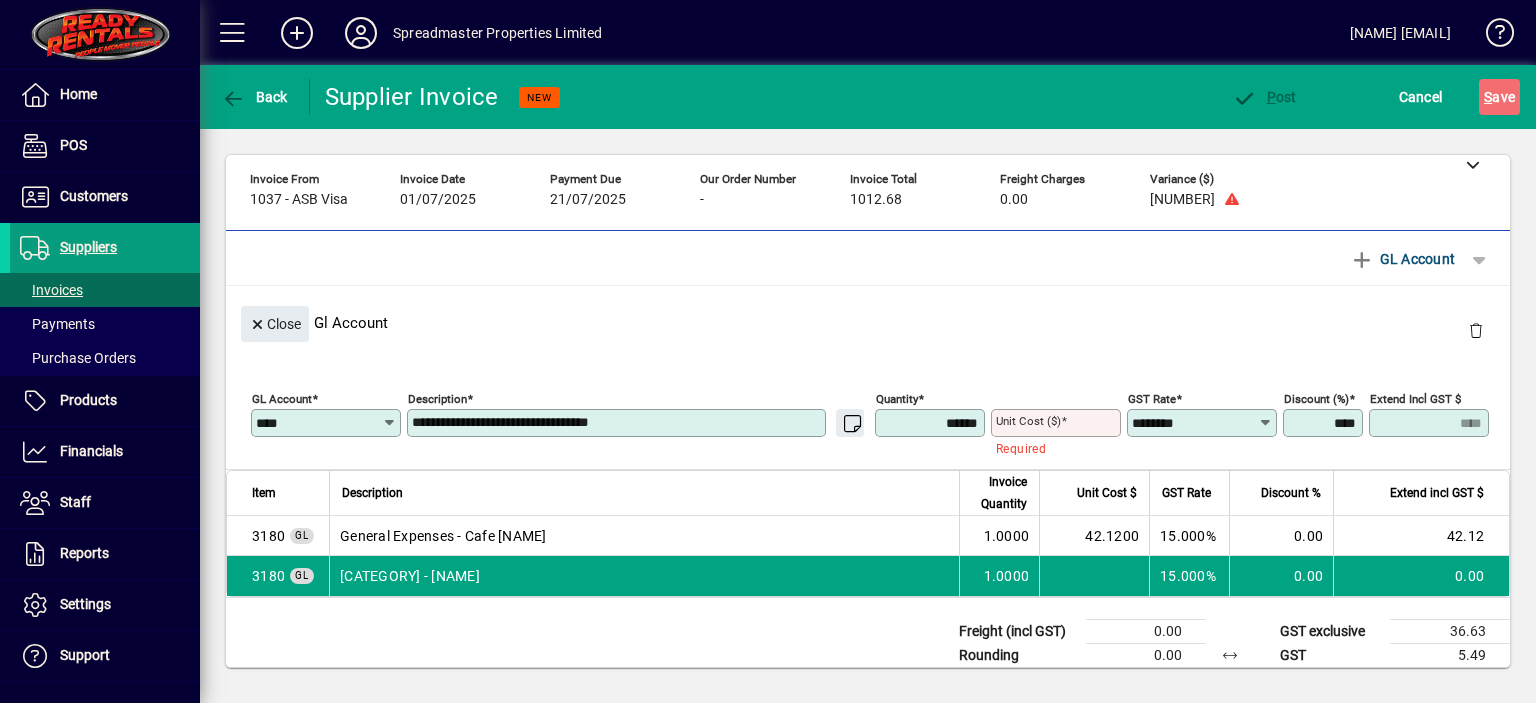type on "**********" 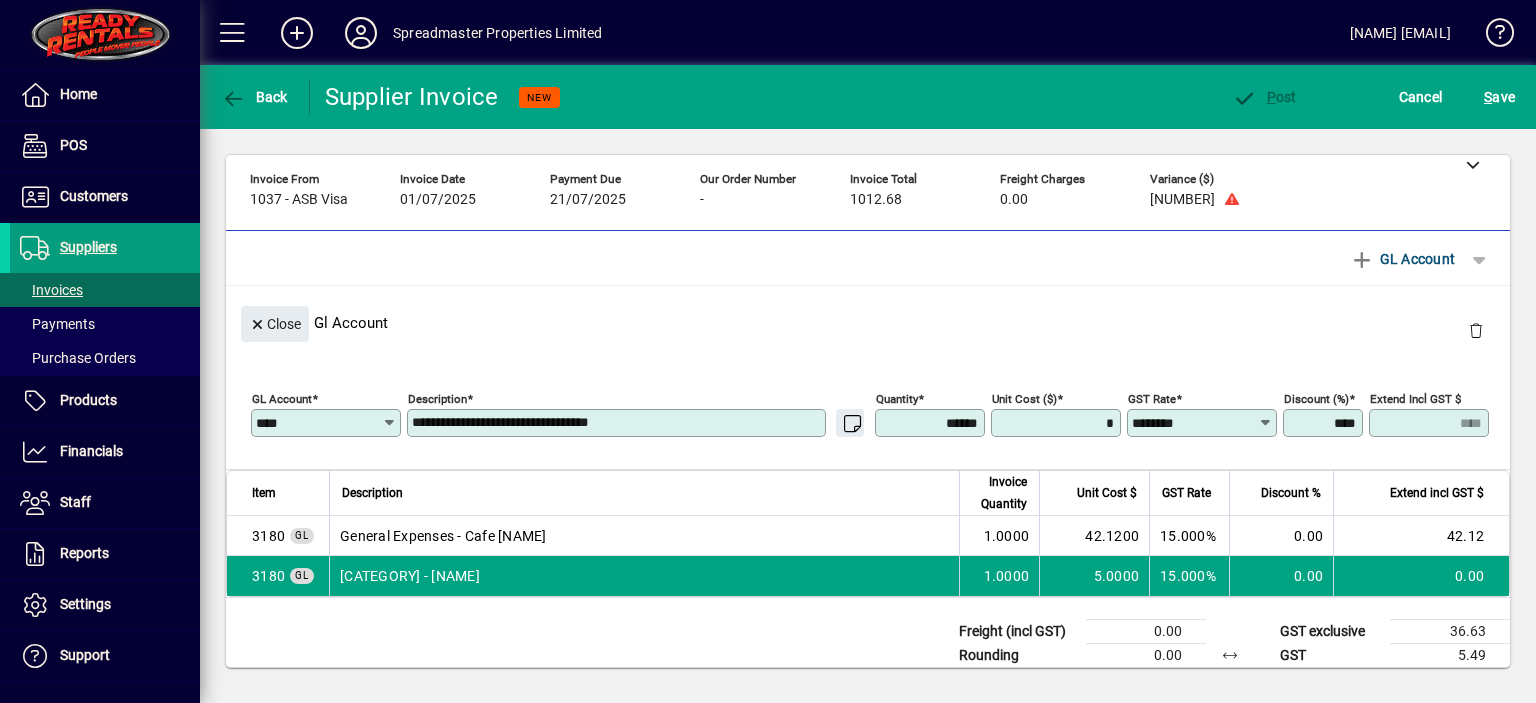 type on "******" 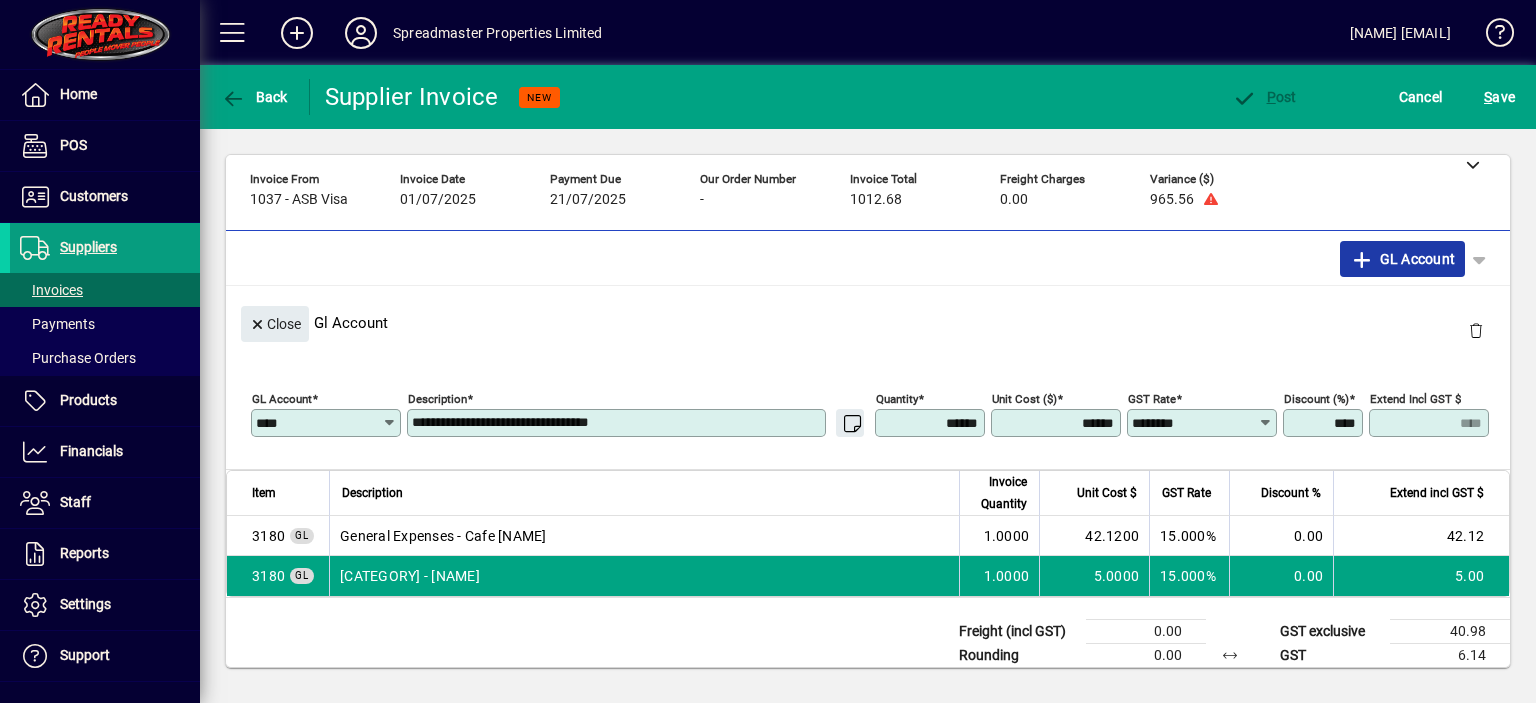 click on "GL Account" 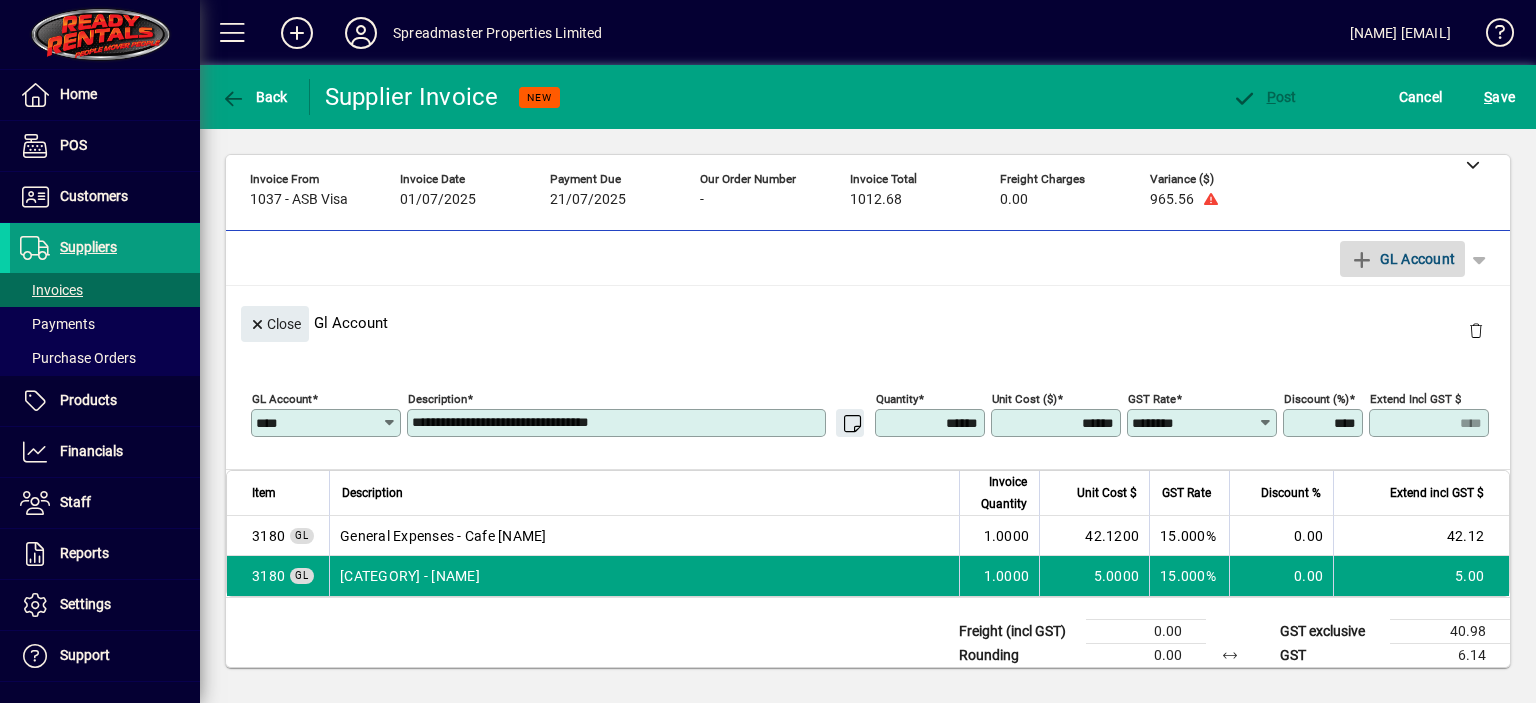 type 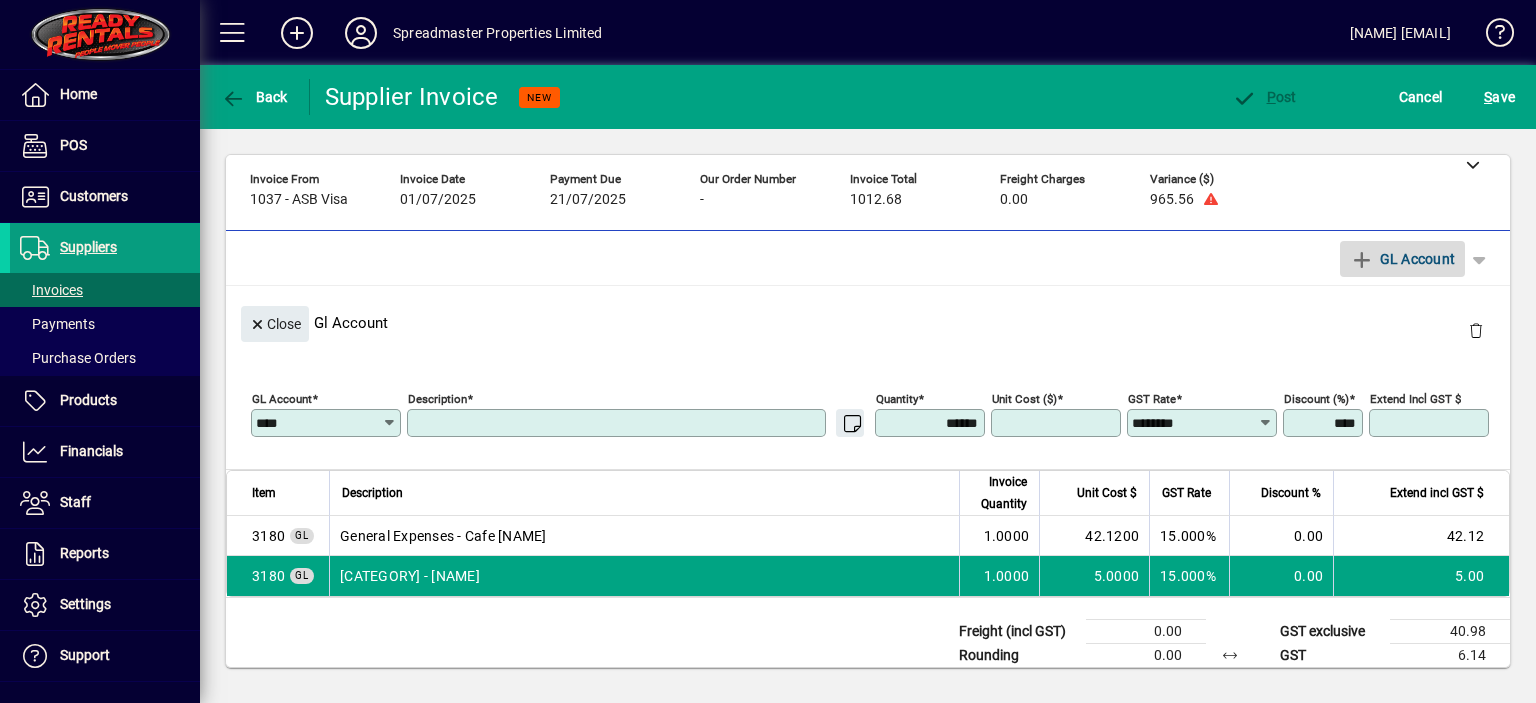type 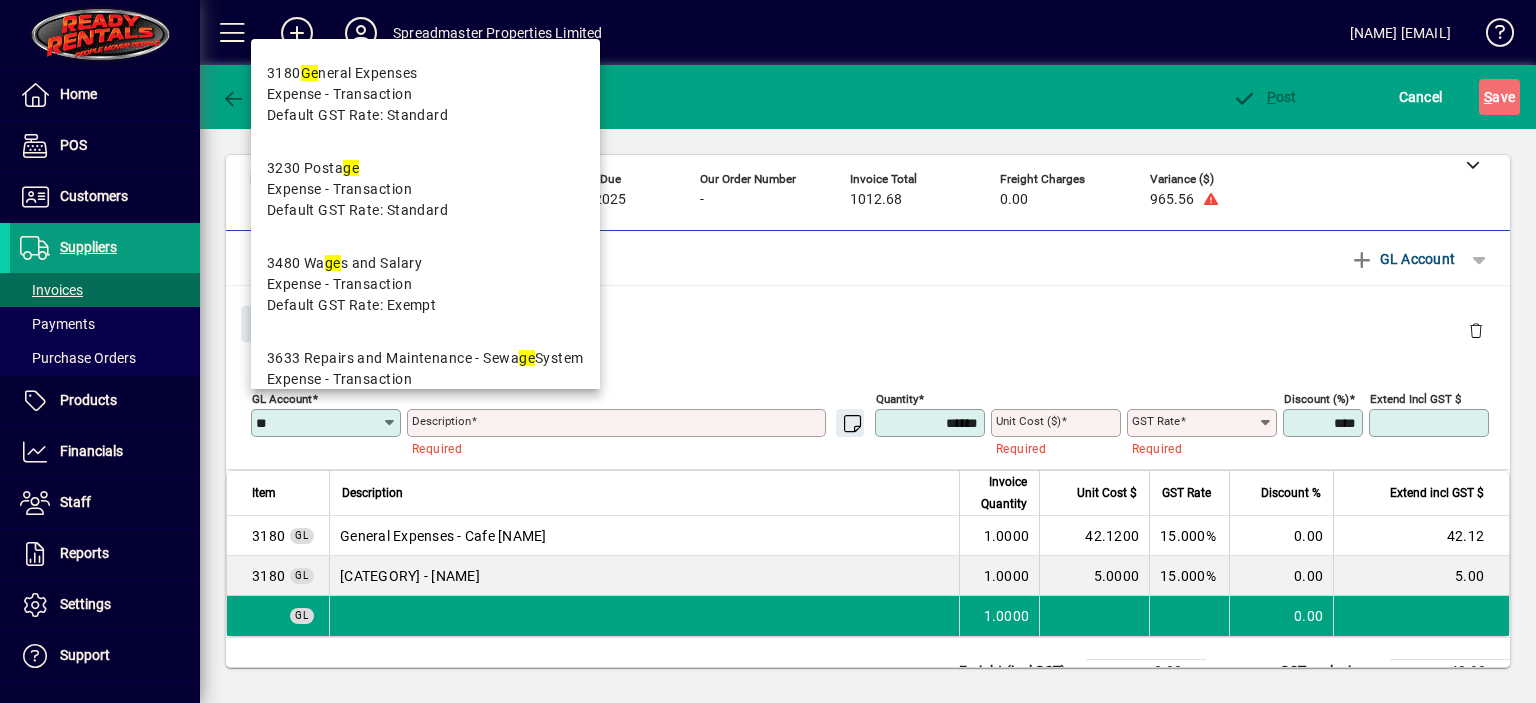type on "***" 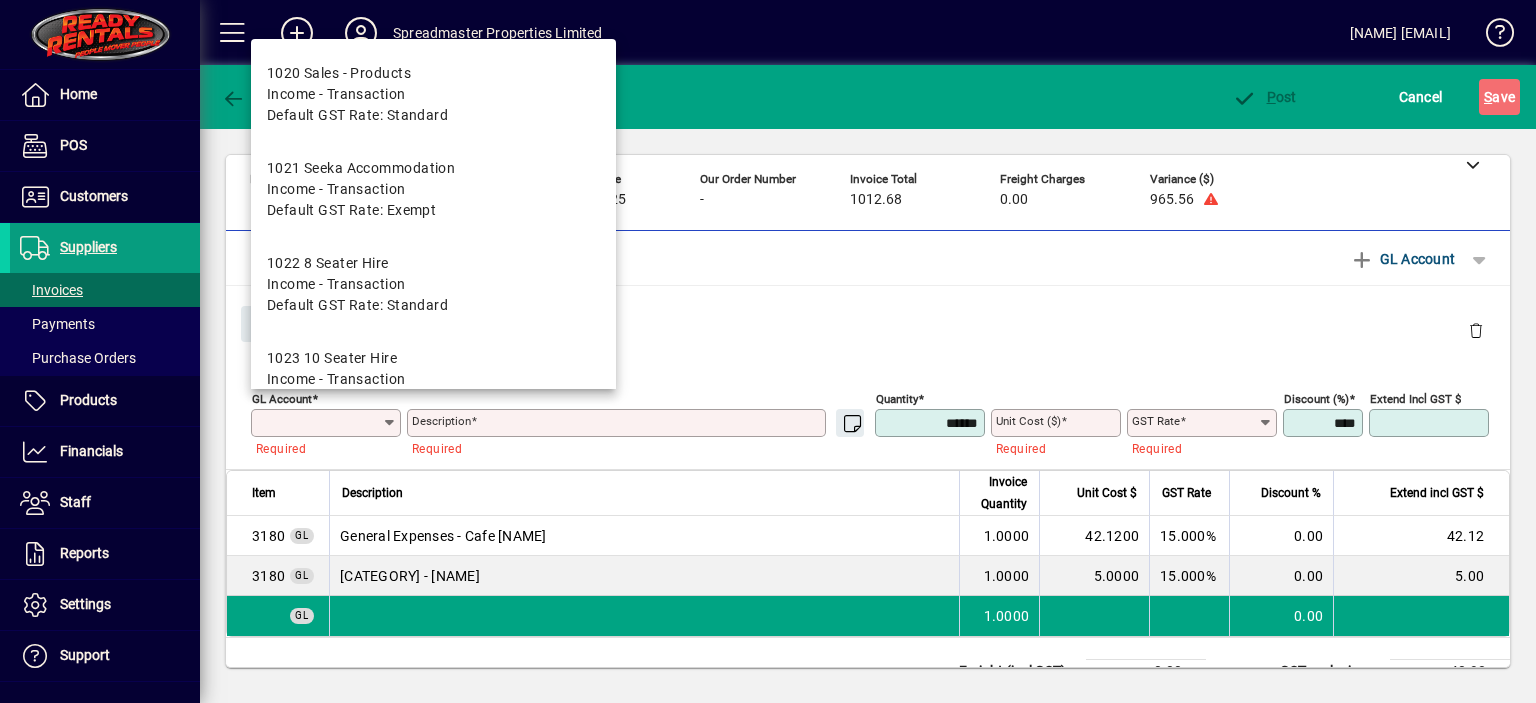click on "GL Account" at bounding box center (319, 423) 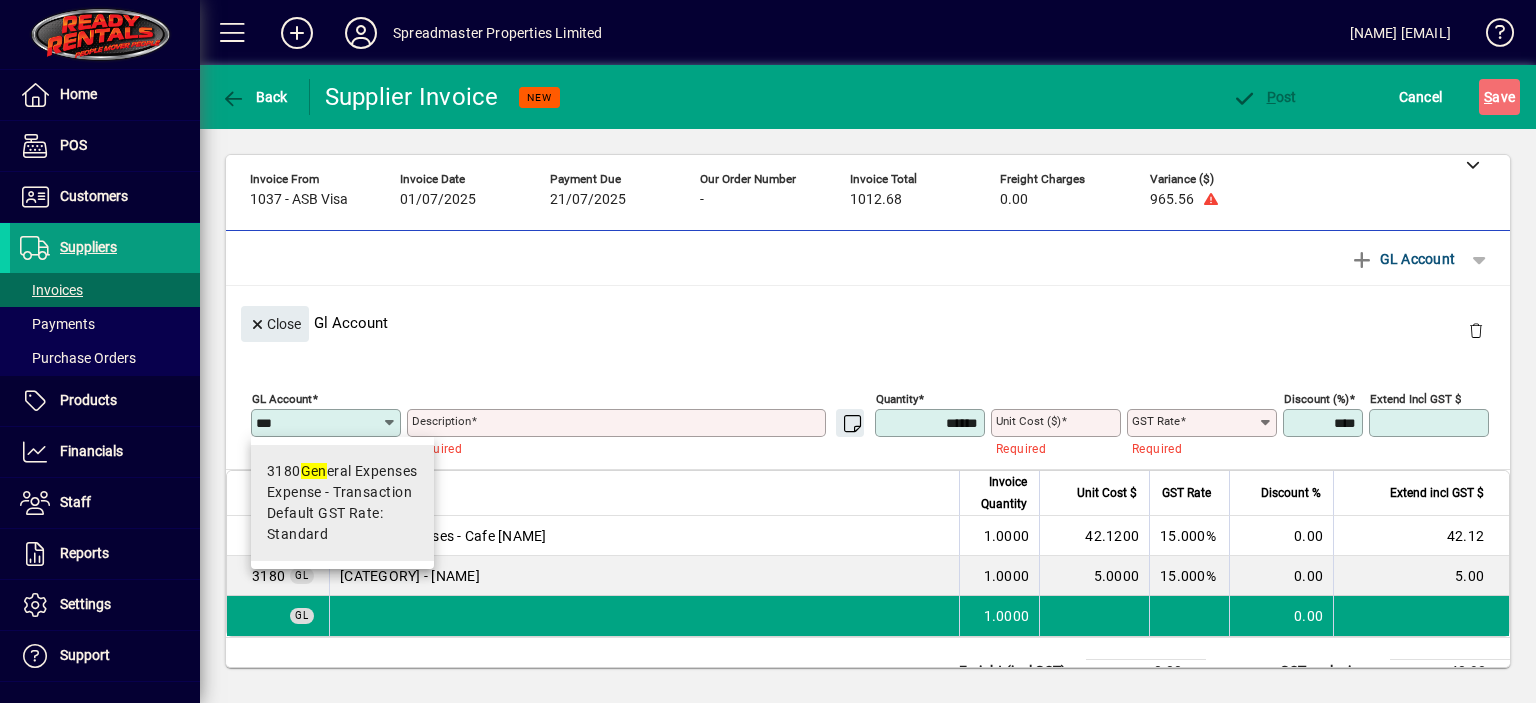 click on "3180  Gen eral Expenses" at bounding box center (342, 471) 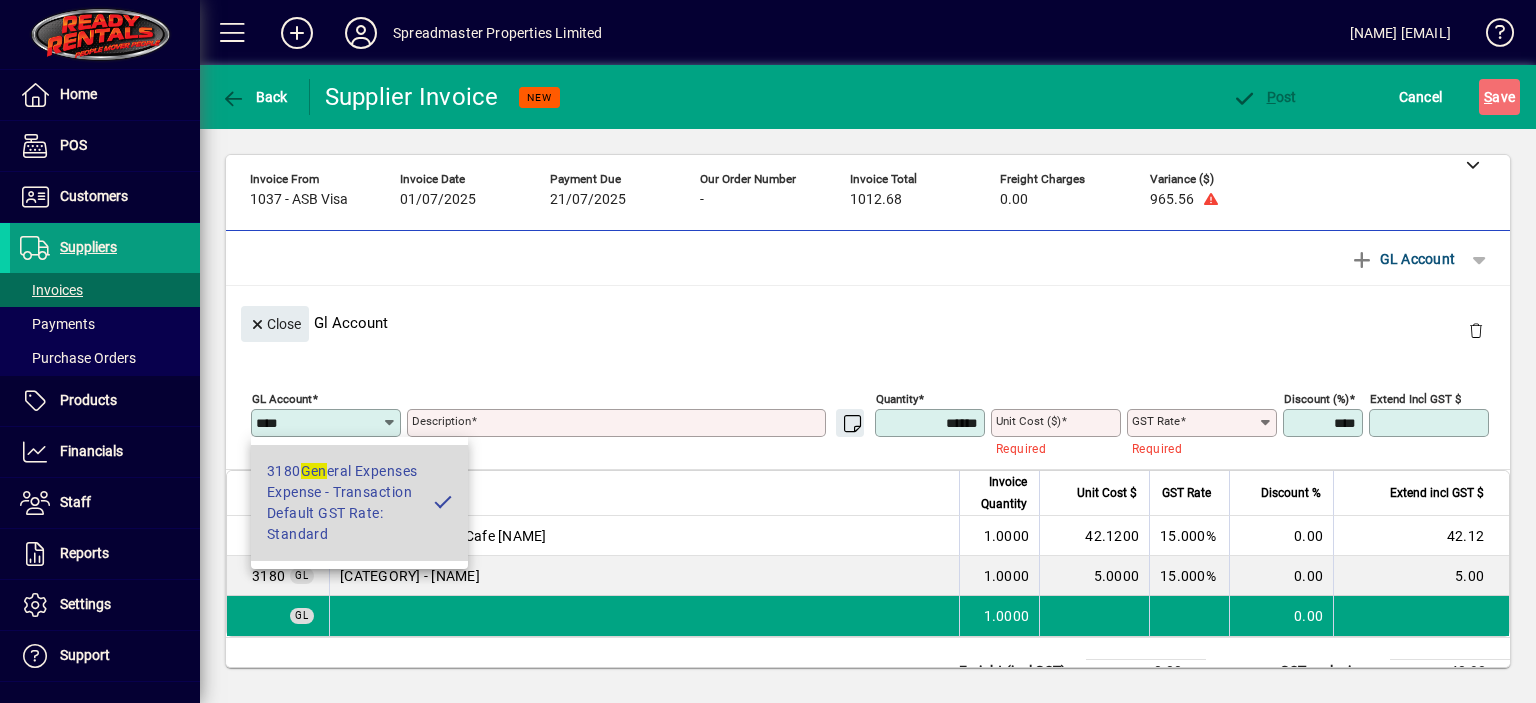 type on "**********" 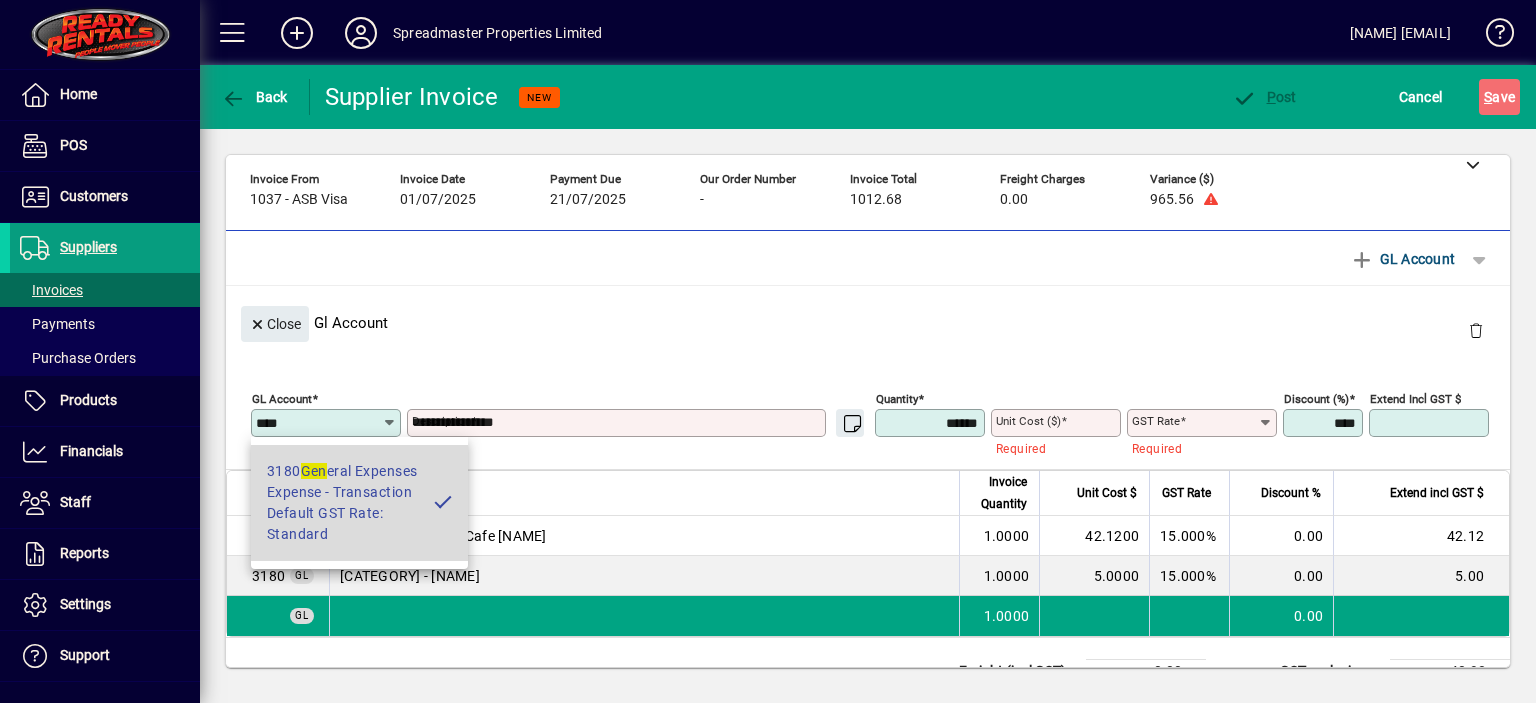 type on "****" 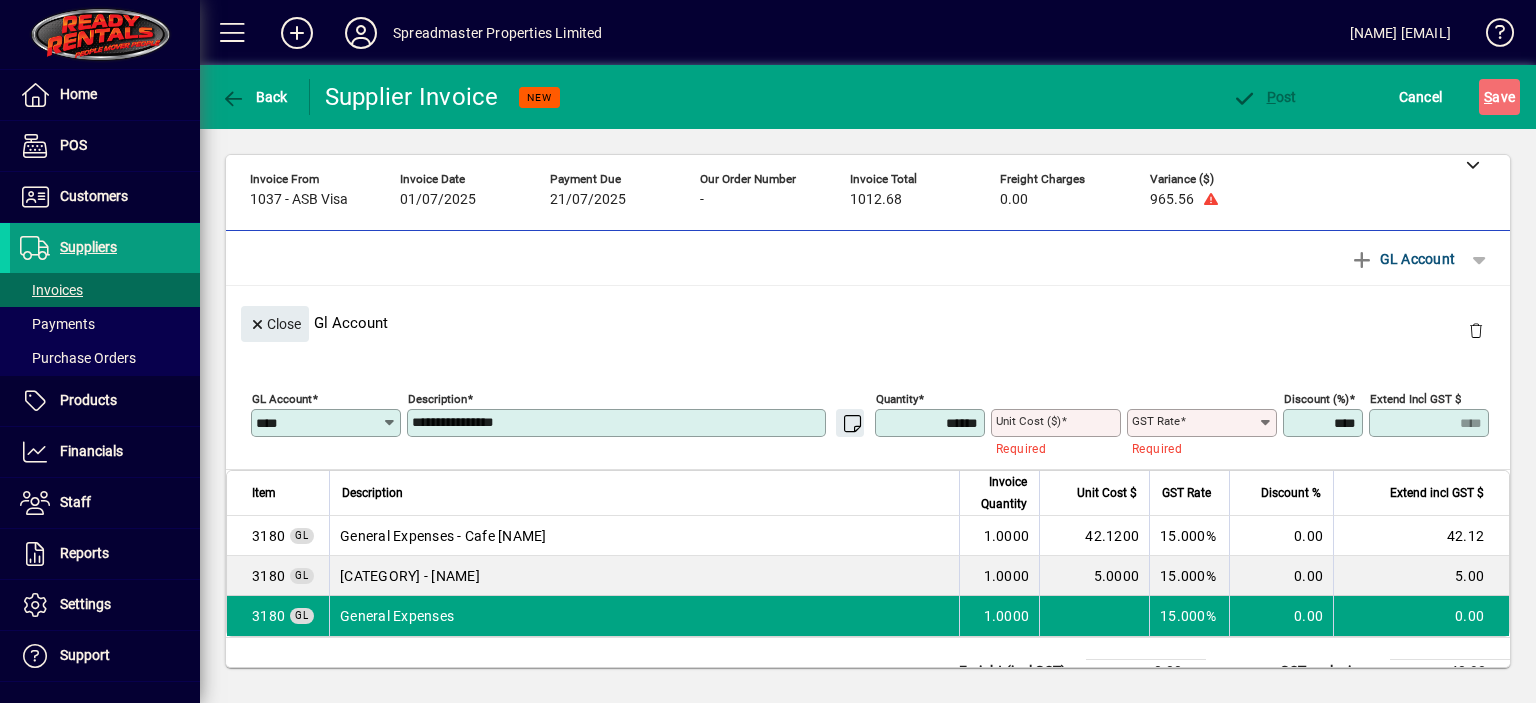 type on "********" 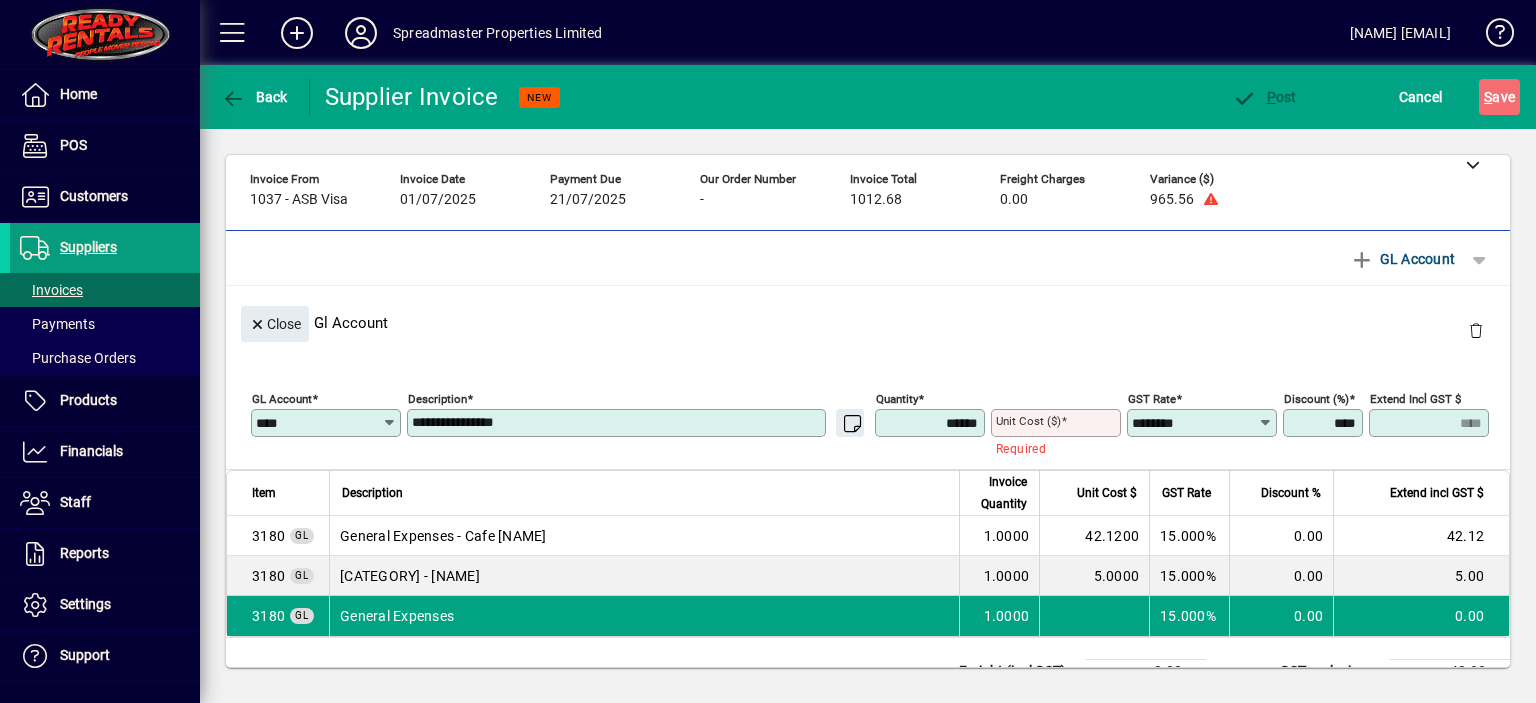 click on "**********" at bounding box center (618, 423) 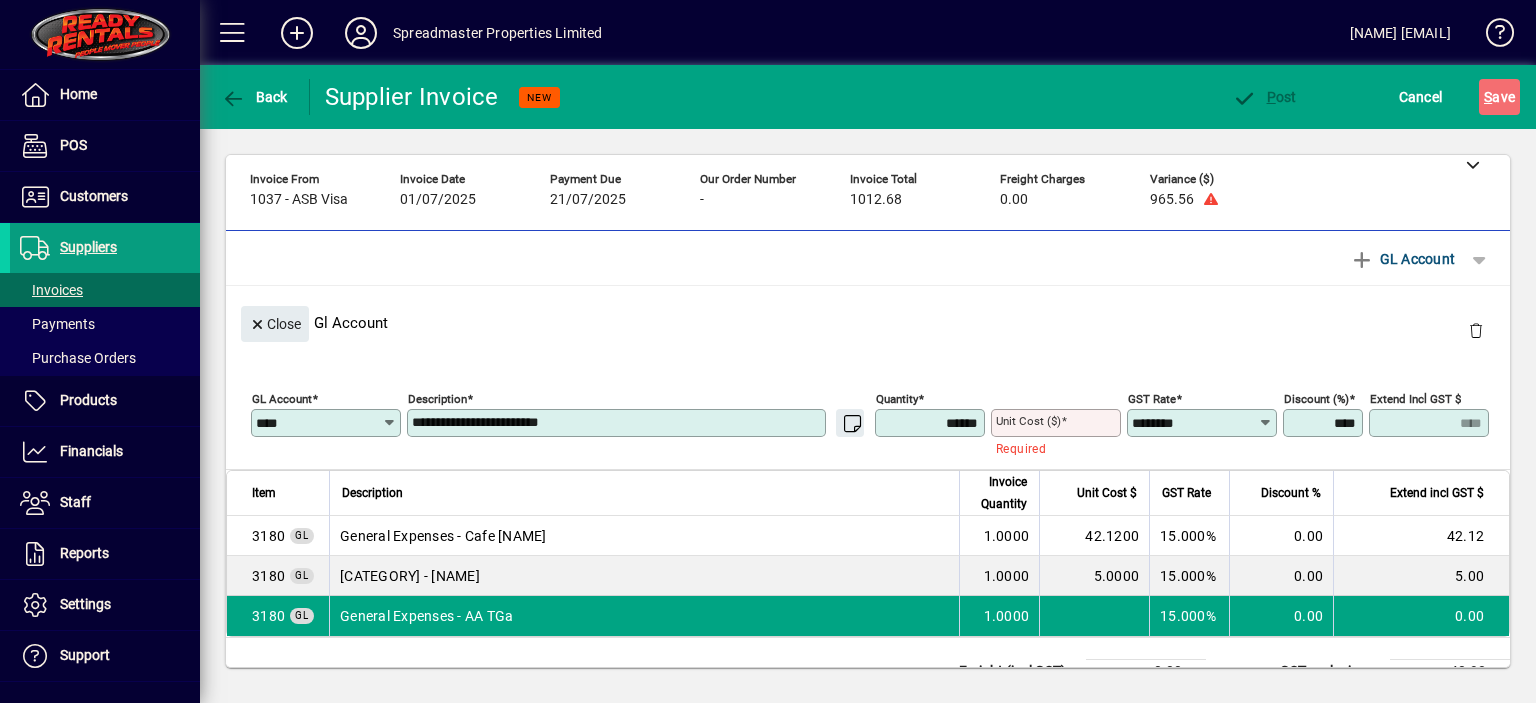 type on "**********" 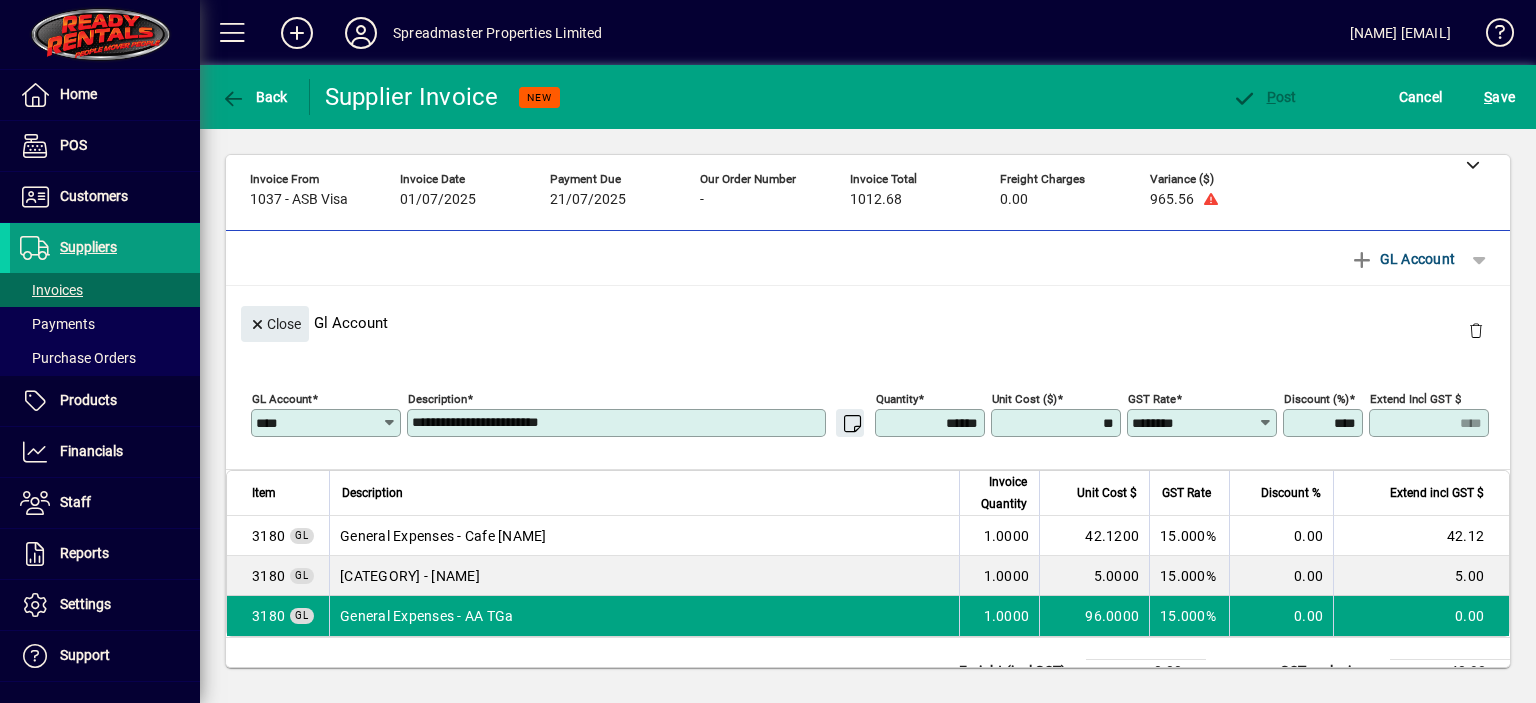 type on "*******" 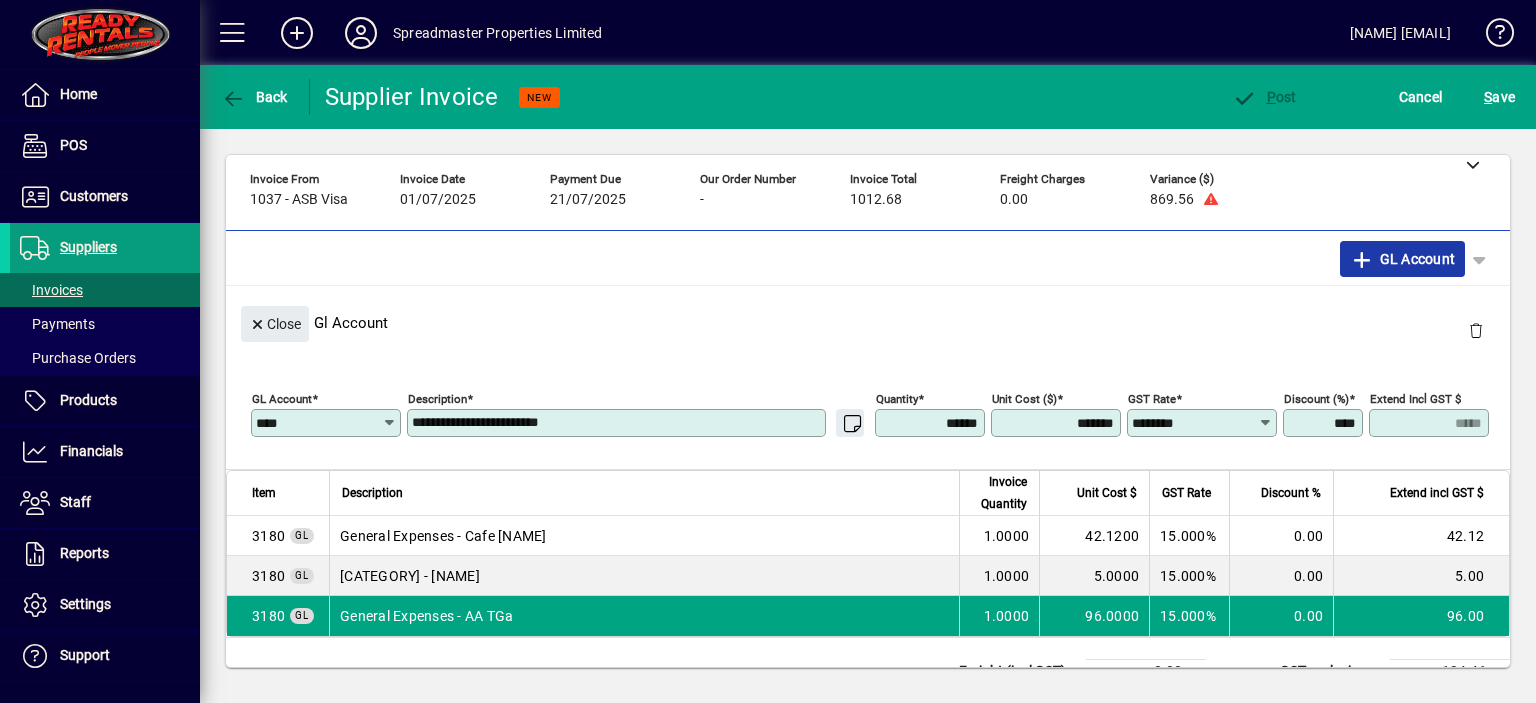click on "GL Account" 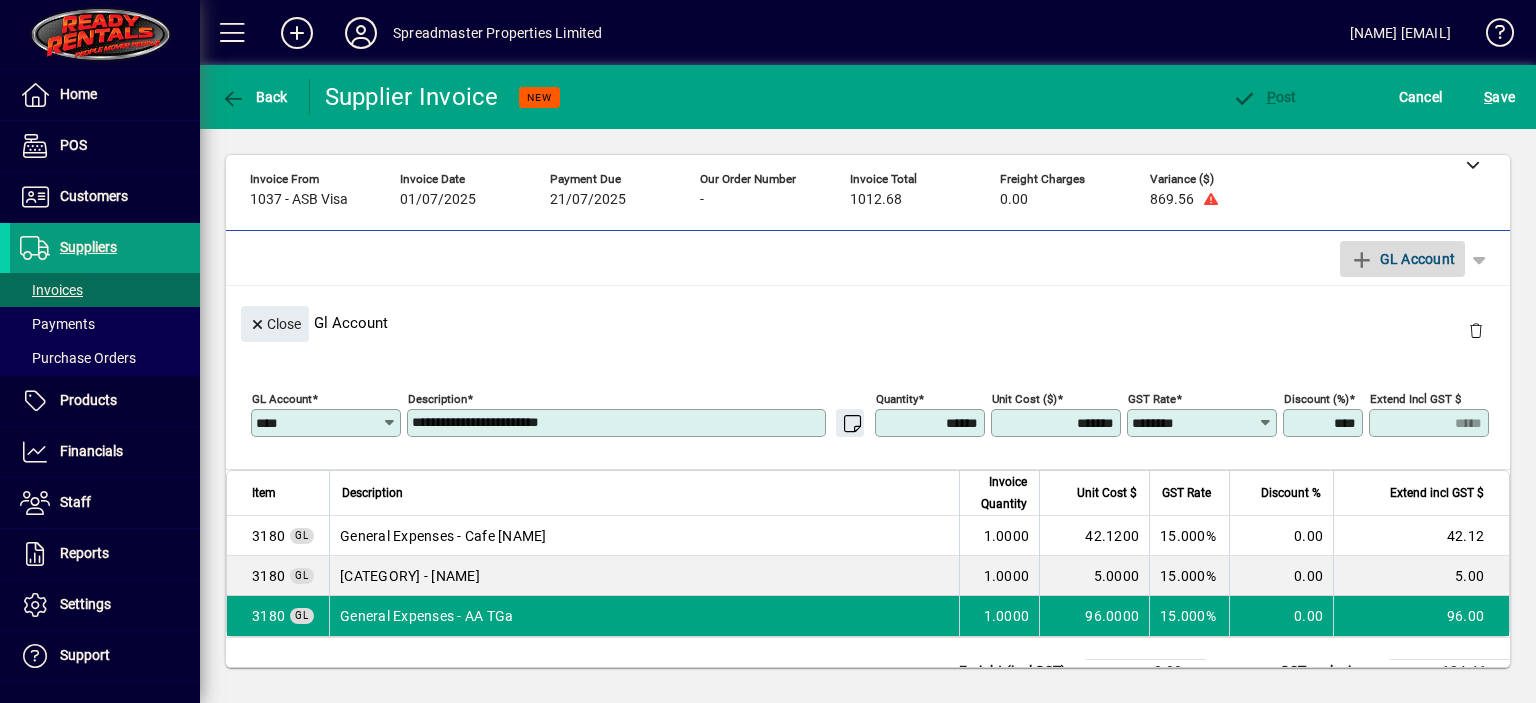 type 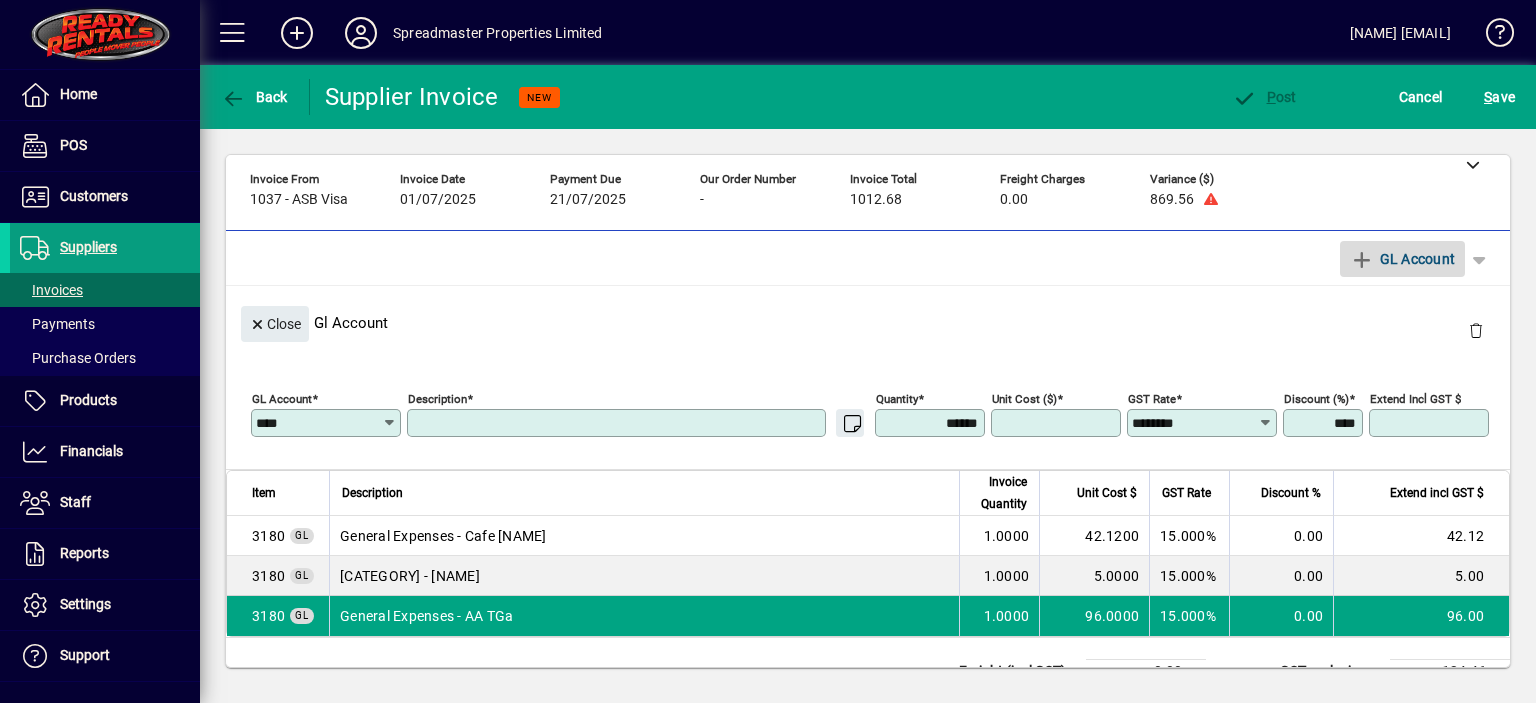 type 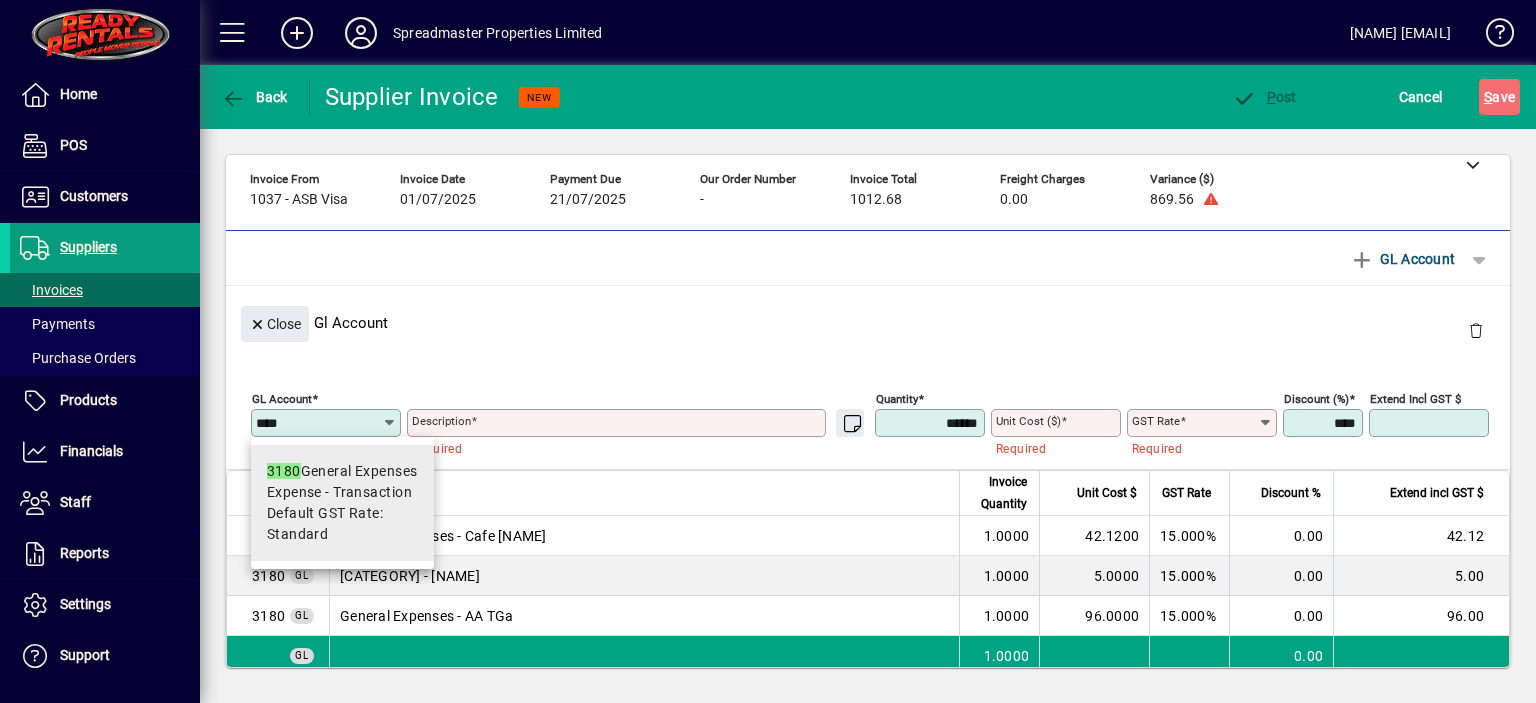 type on "****" 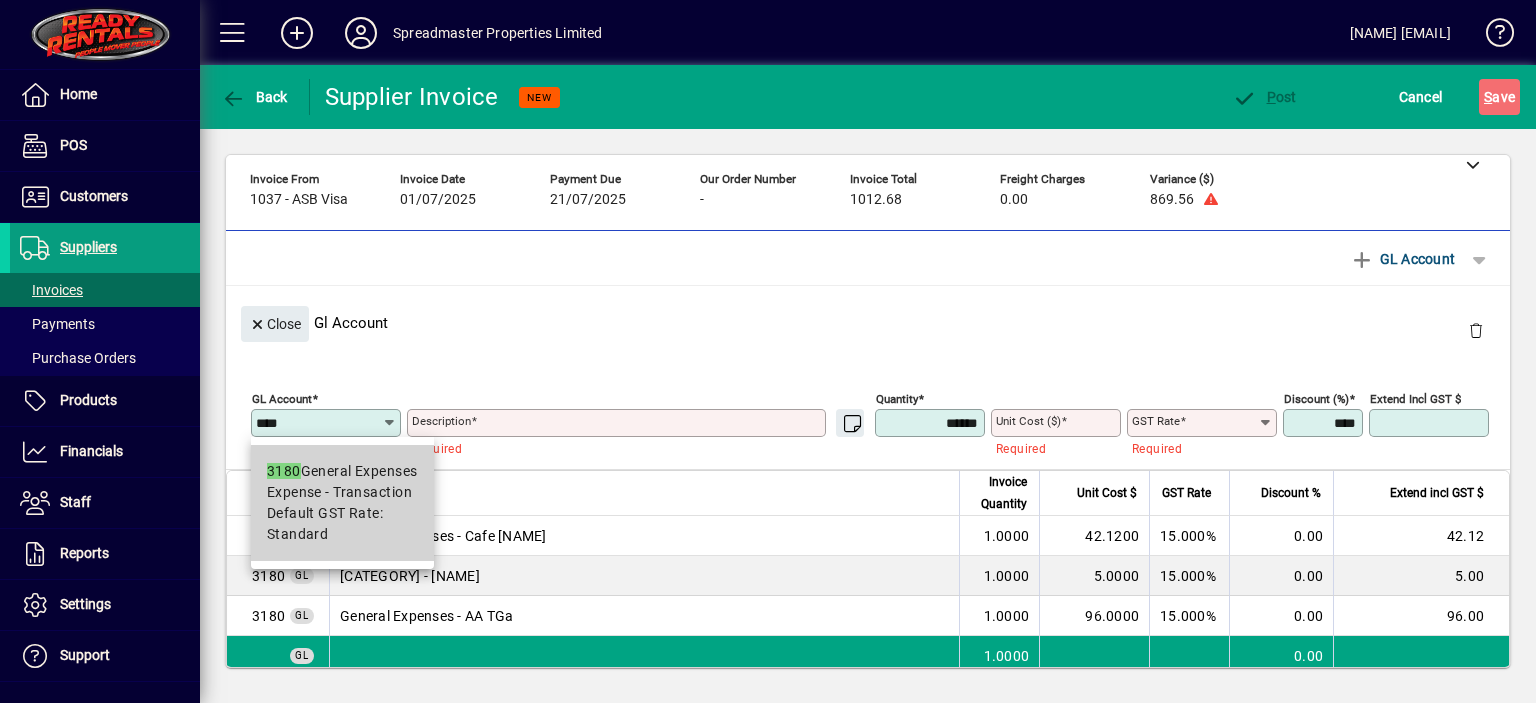 click on "3180  General Expenses" at bounding box center [342, 471] 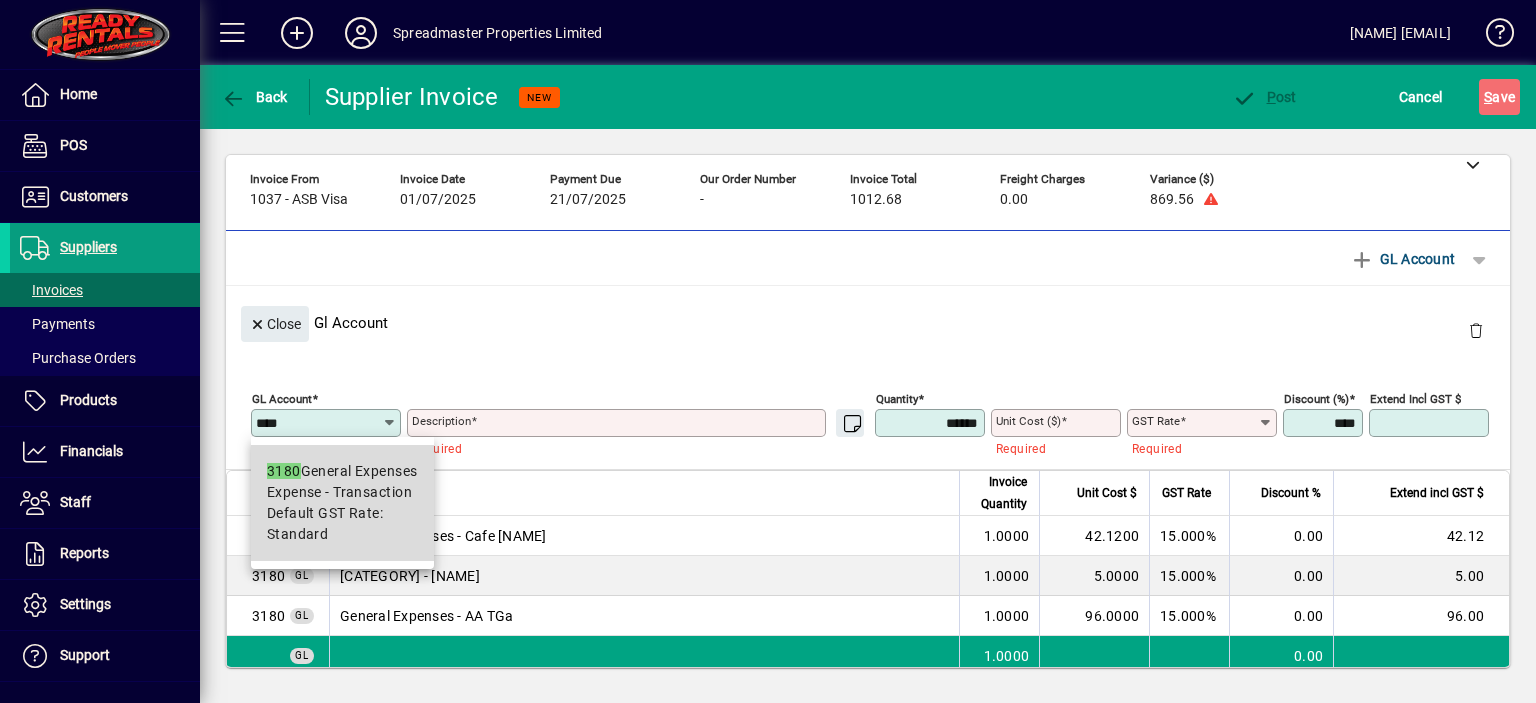 type on "**********" 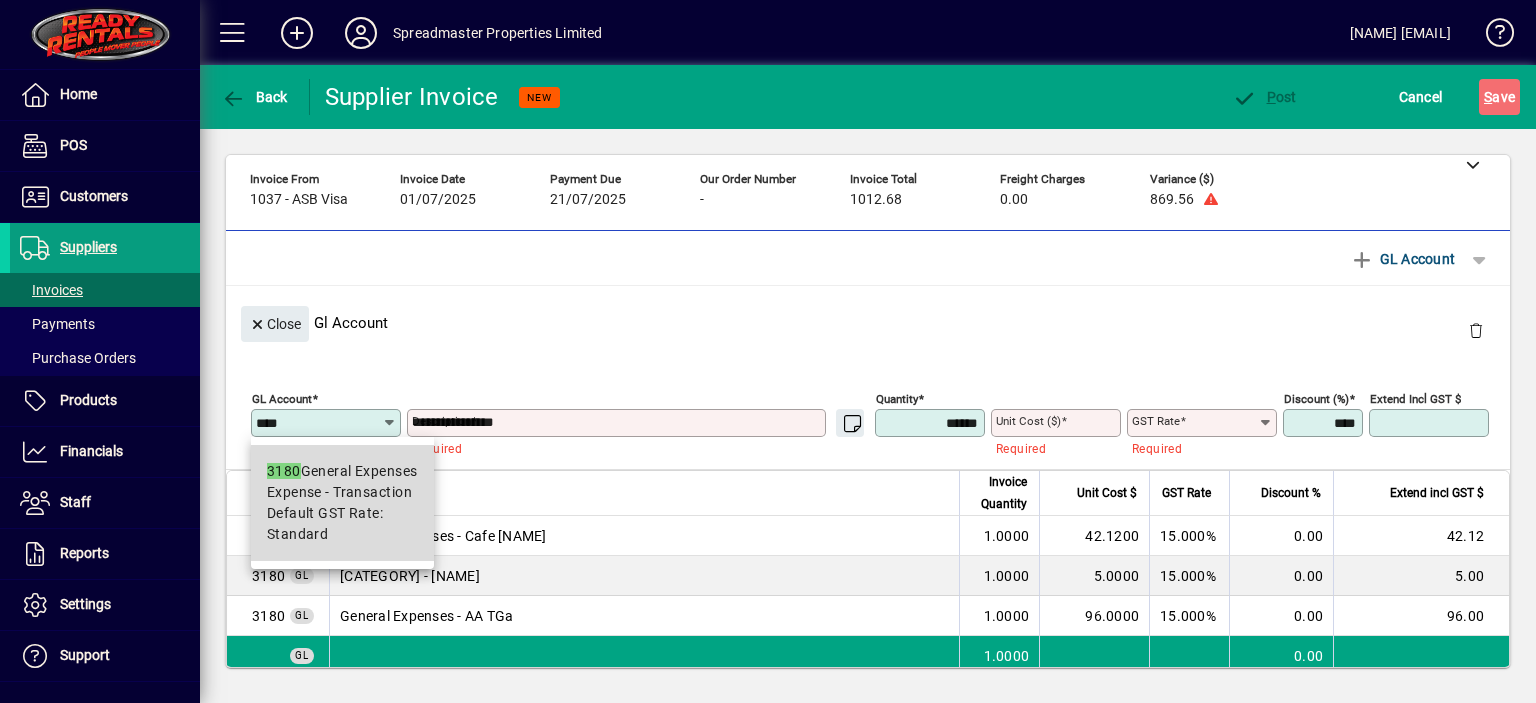 type on "****" 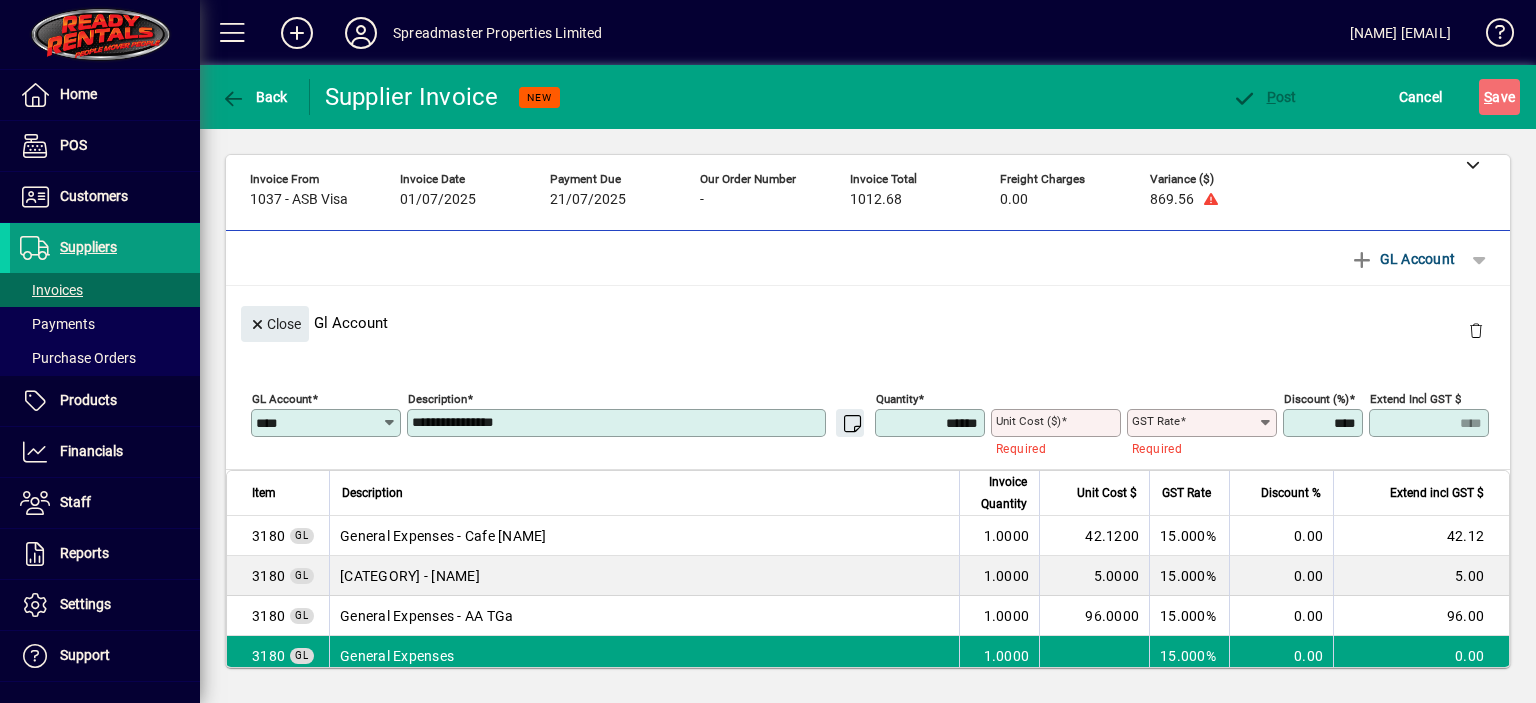 type on "********" 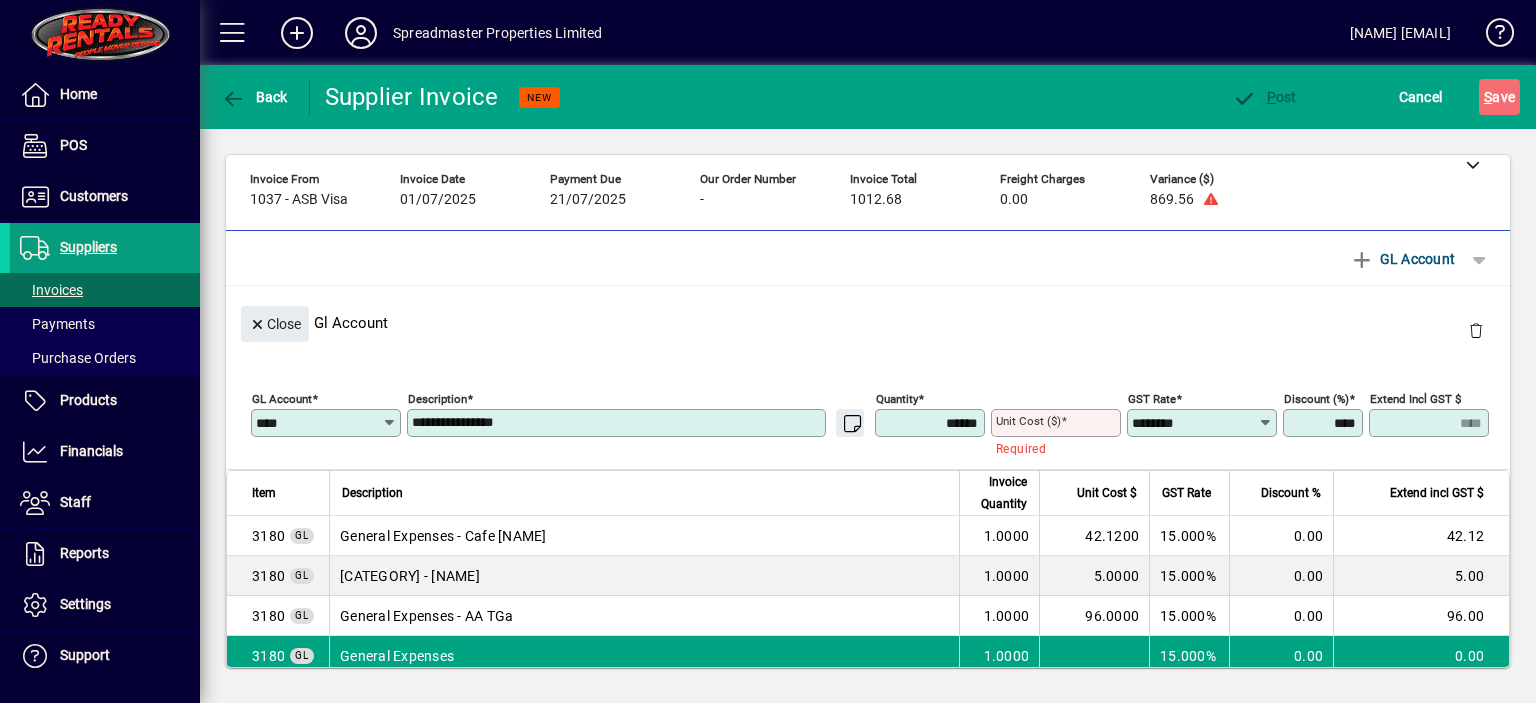 click on "**********" at bounding box center (618, 423) 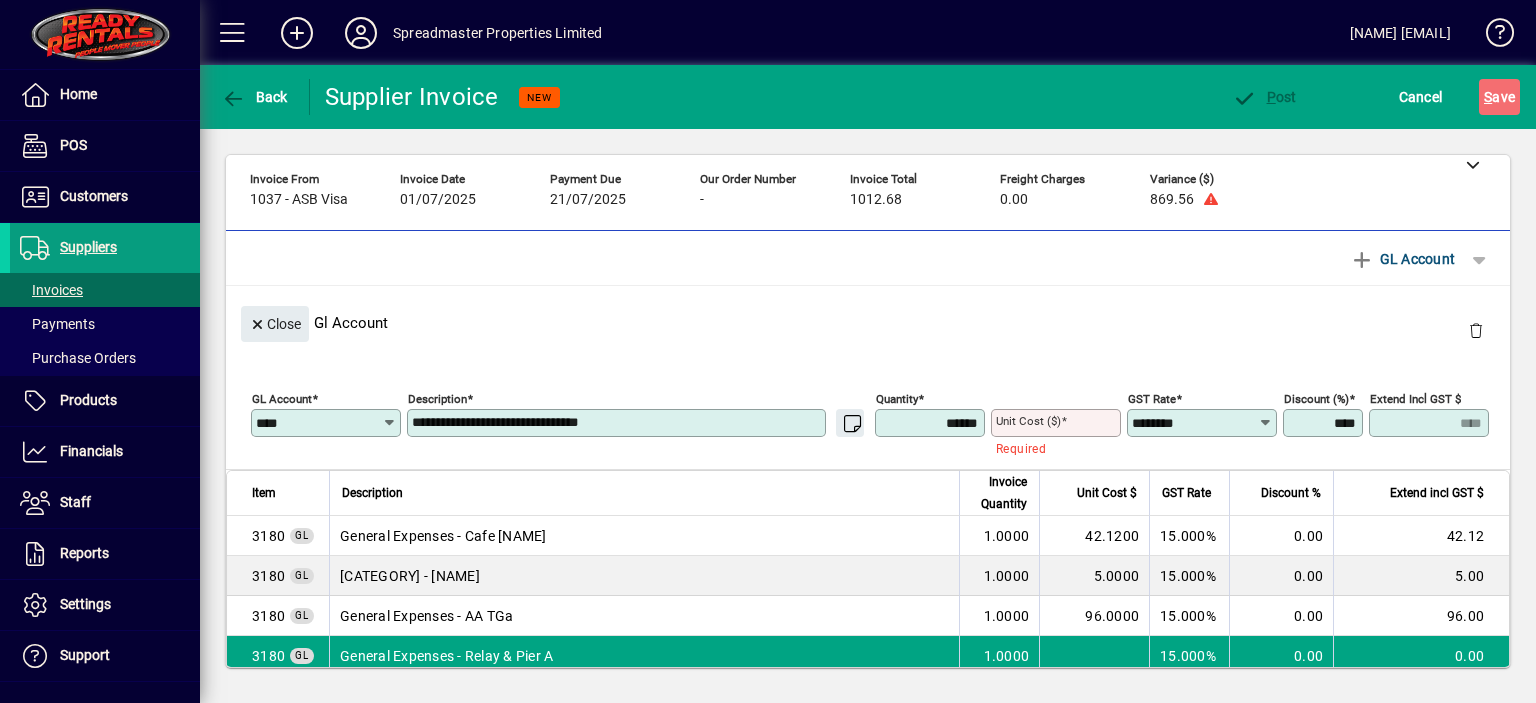 type on "**********" 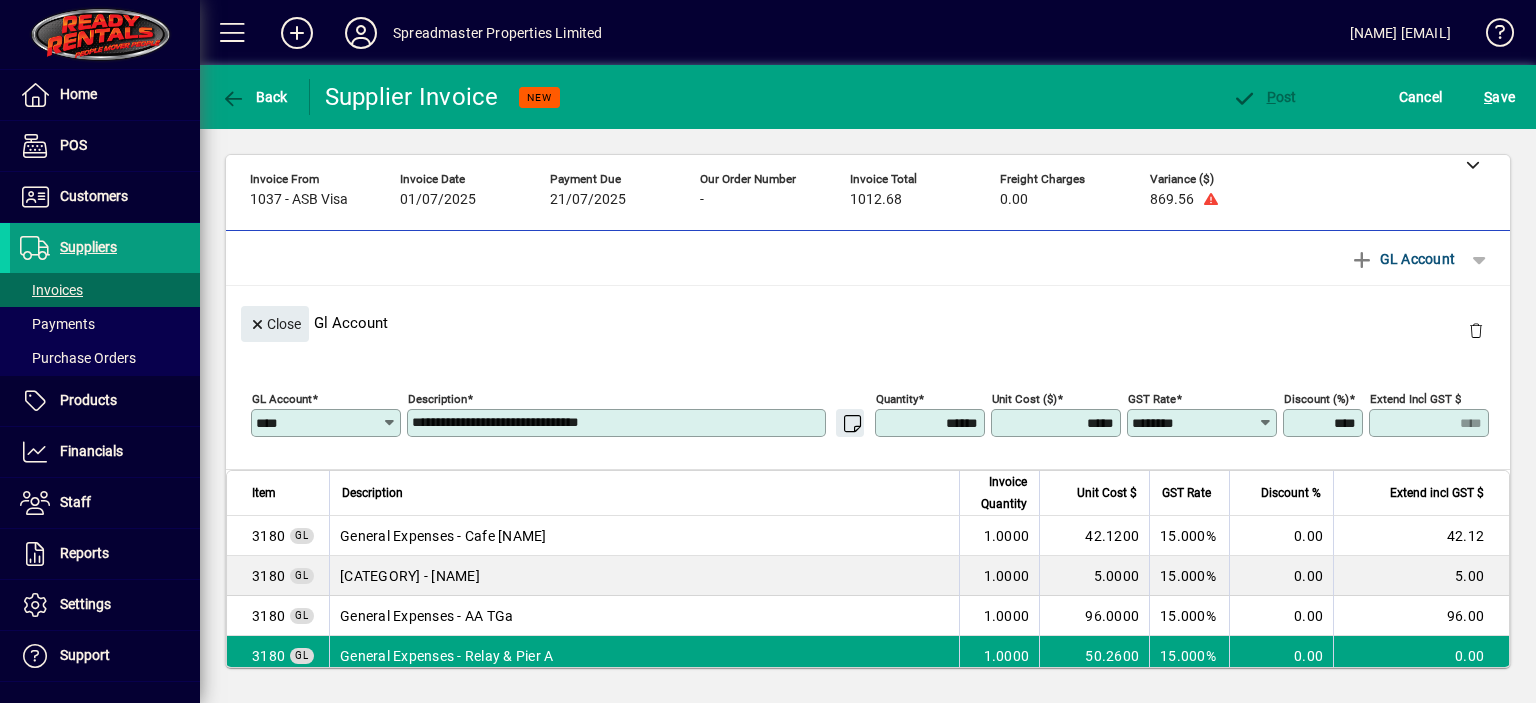 type on "*******" 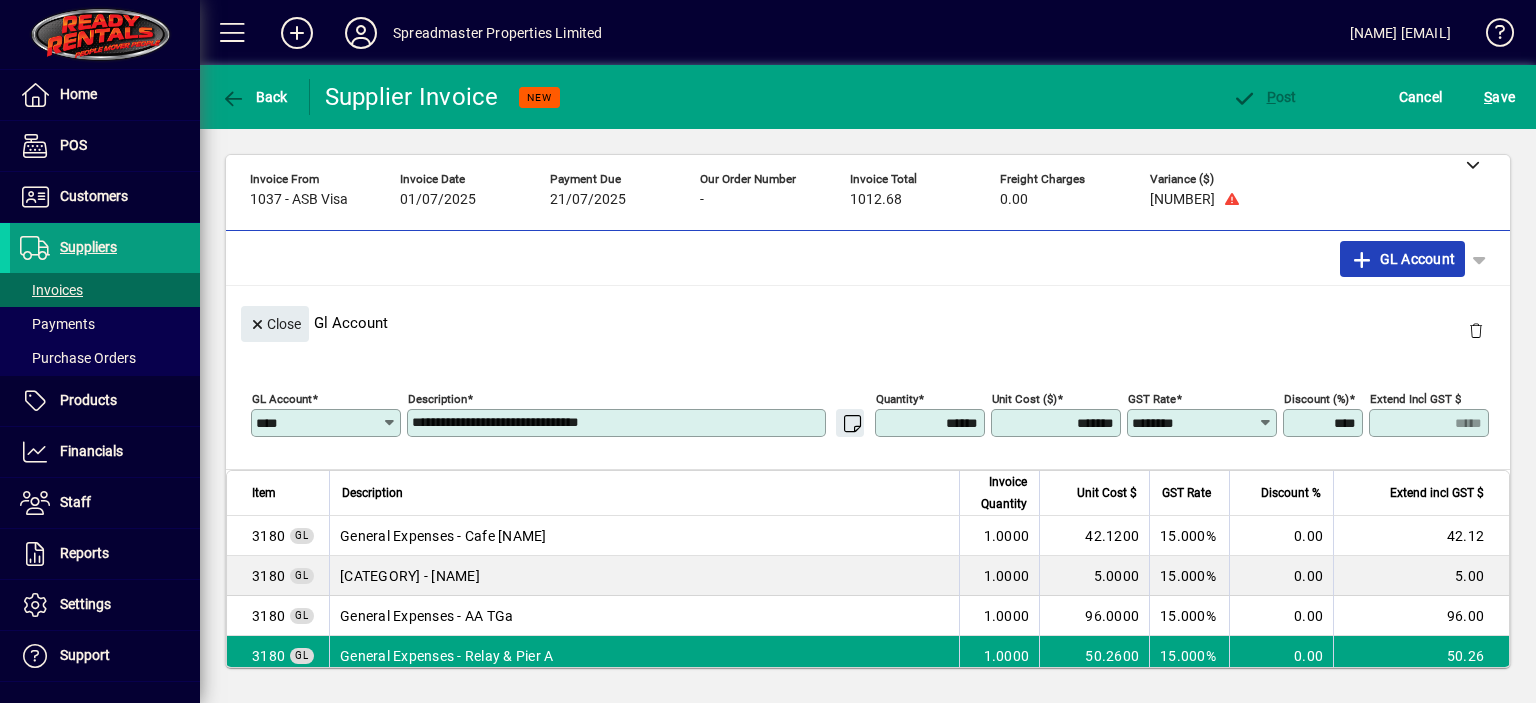 click on "GL Account" 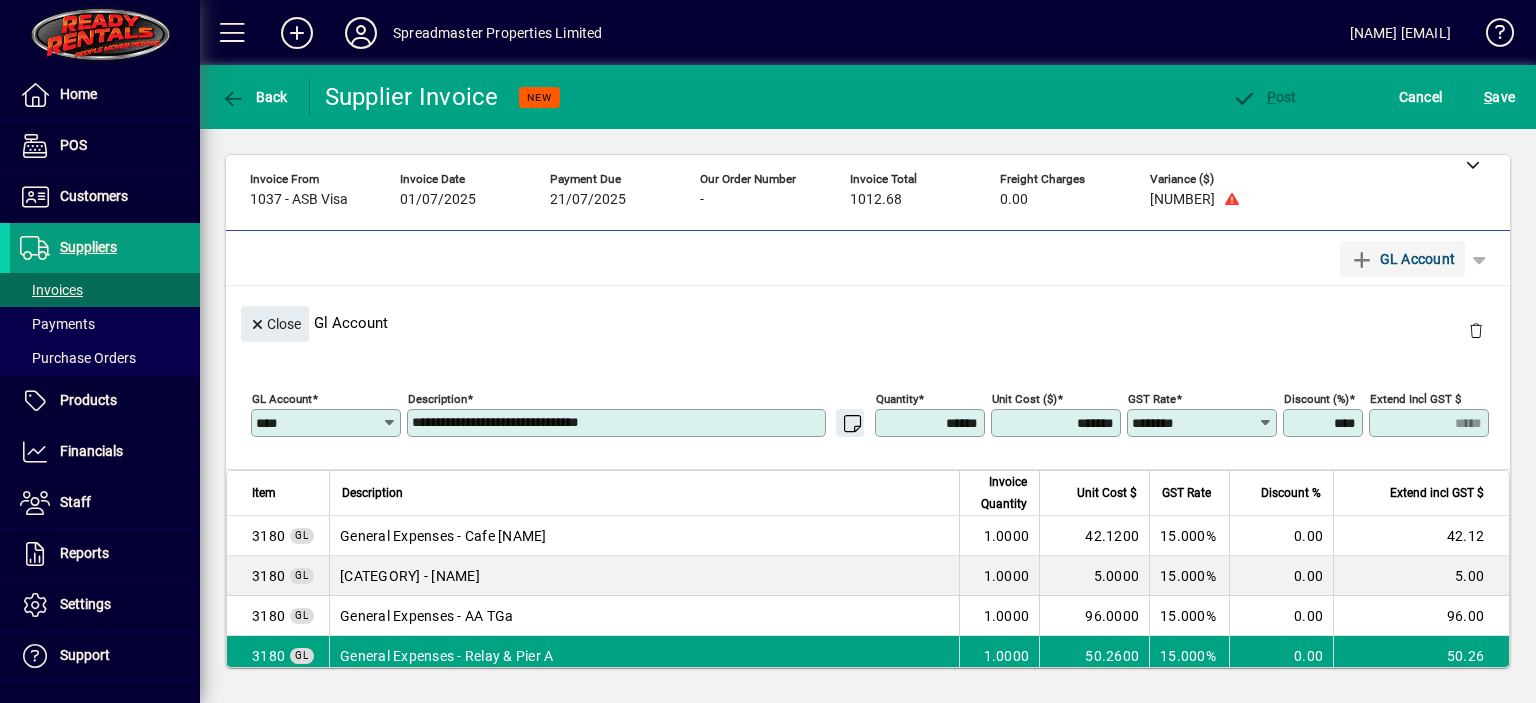 type 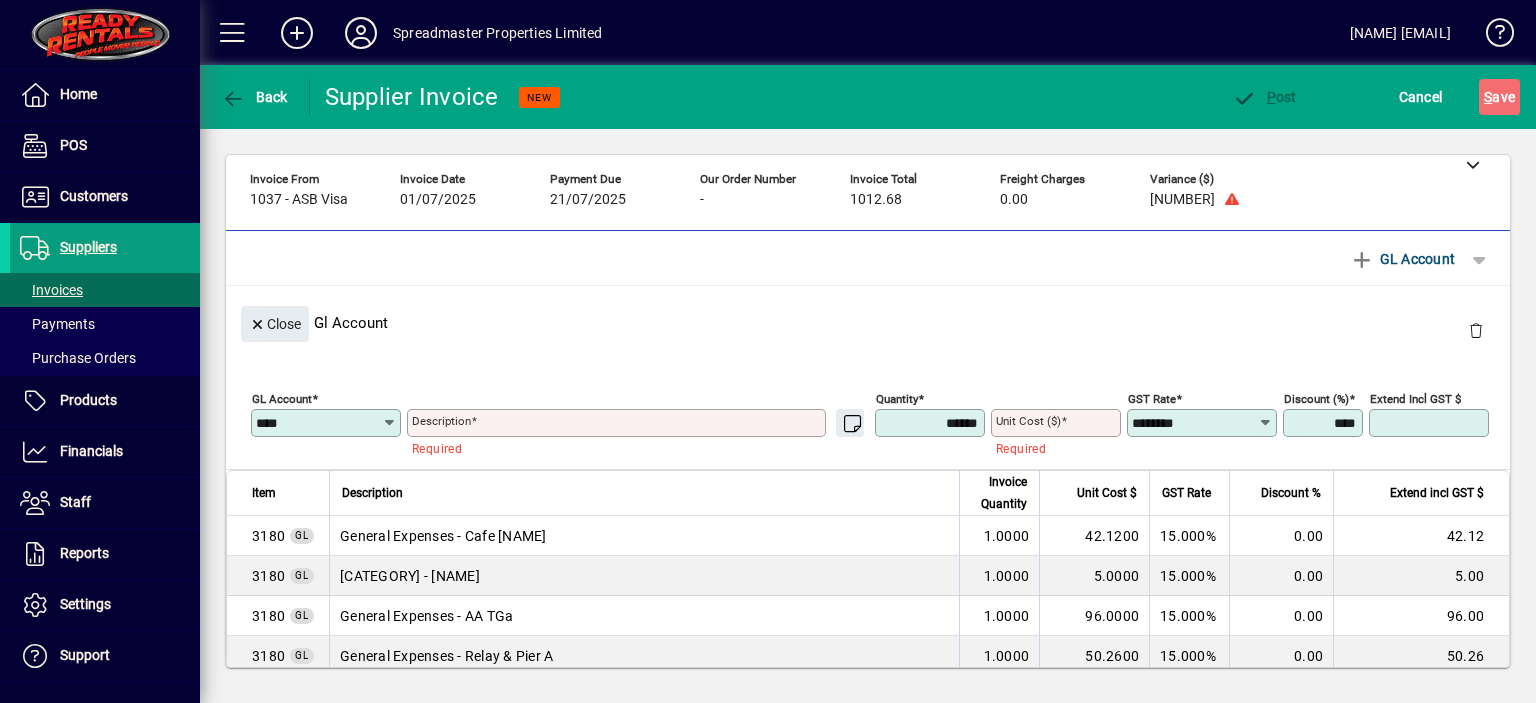 type 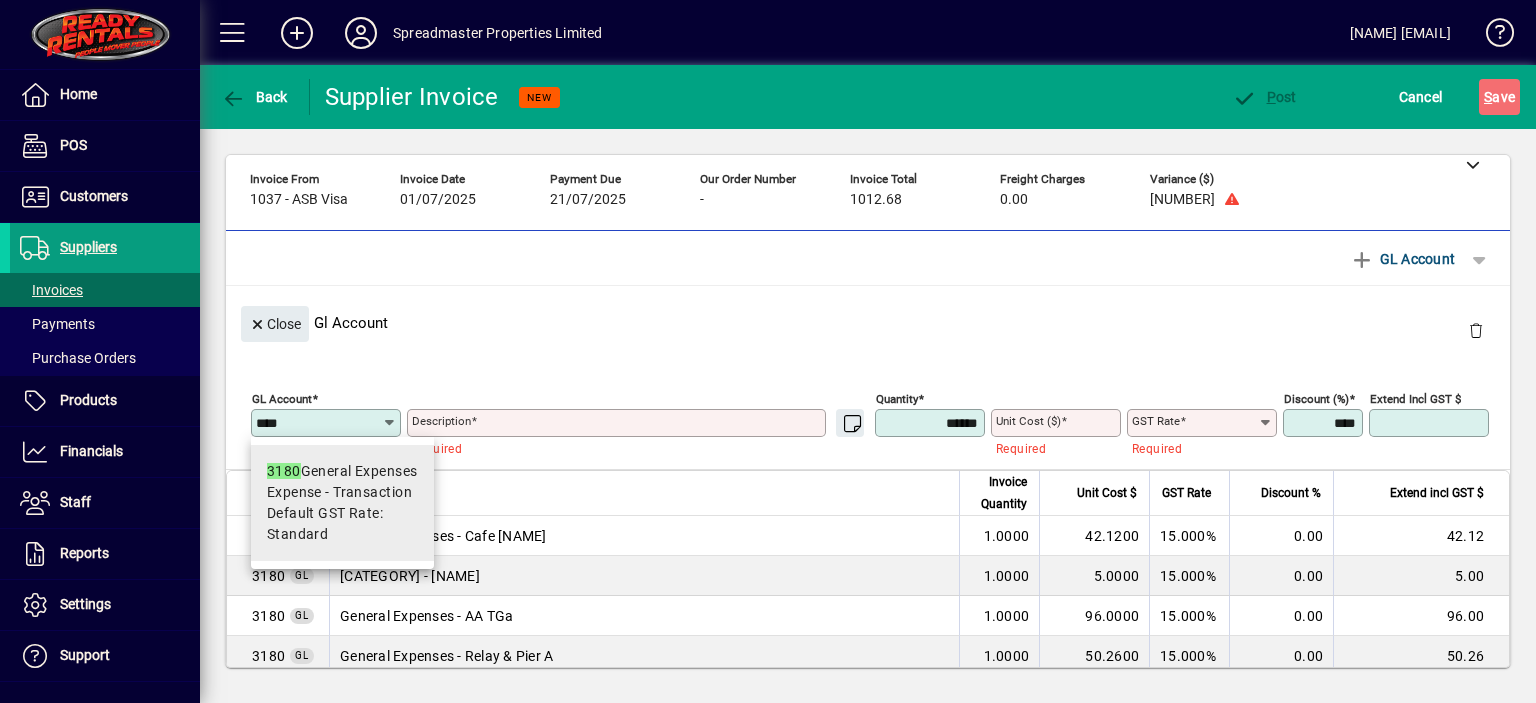 type on "****" 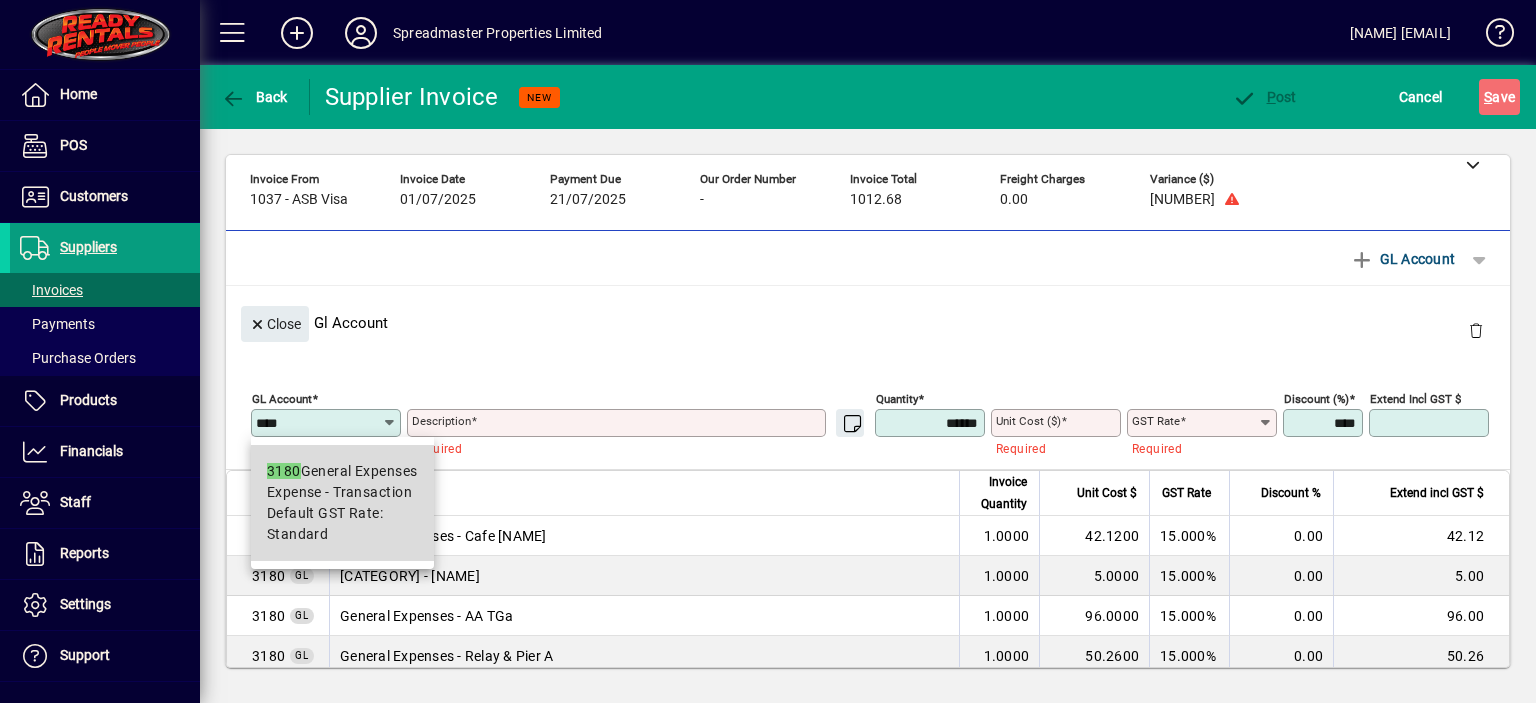 drag, startPoint x: 387, startPoint y: 475, endPoint x: 463, endPoint y: 457, distance: 78.10249 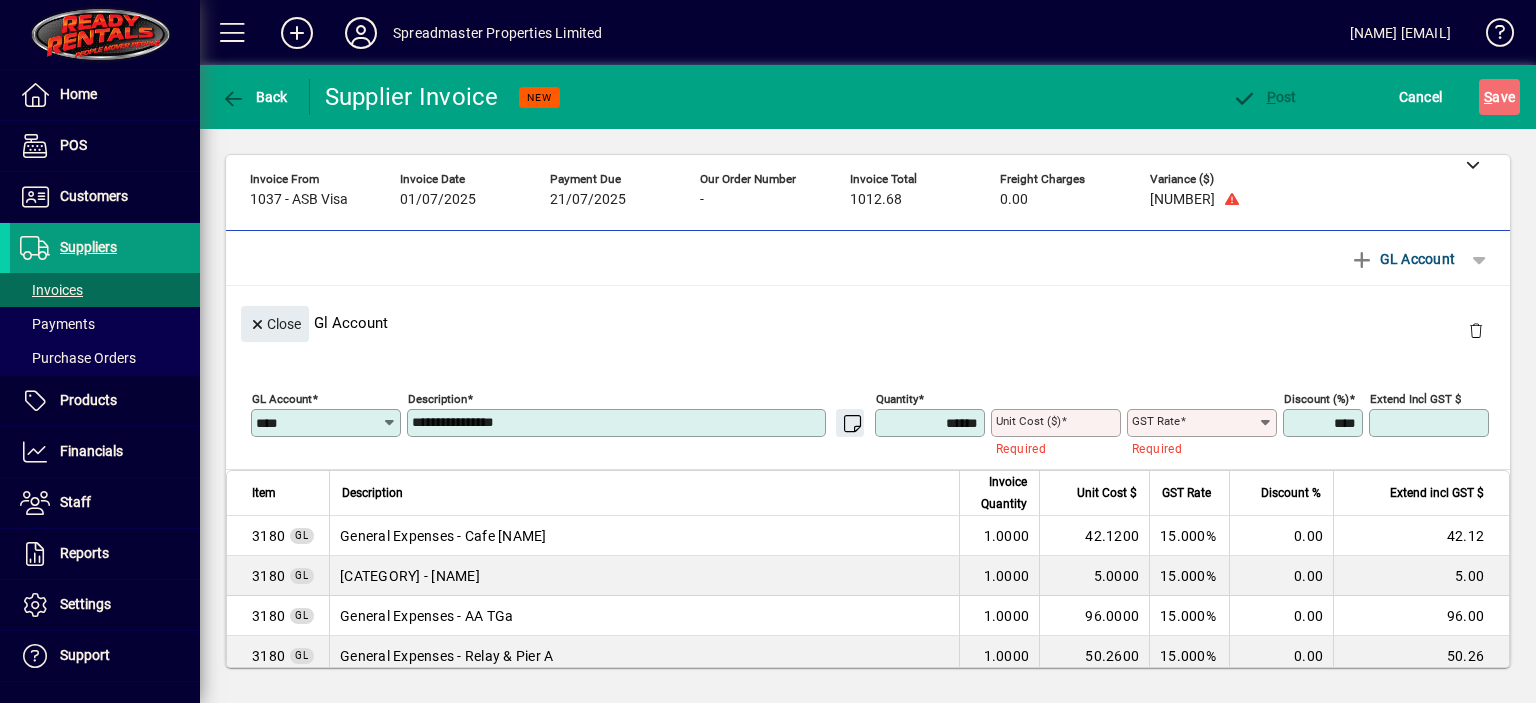 type on "****" 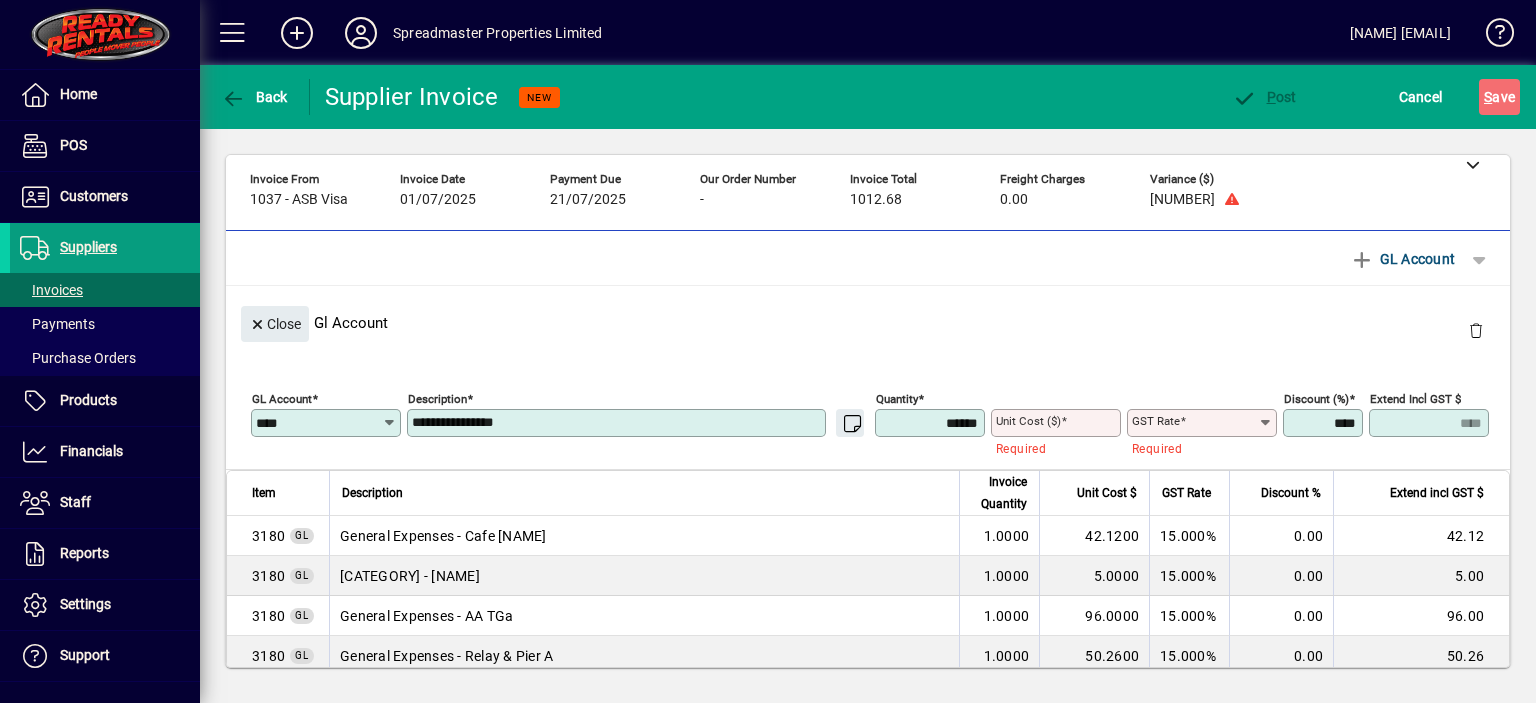 type on "********" 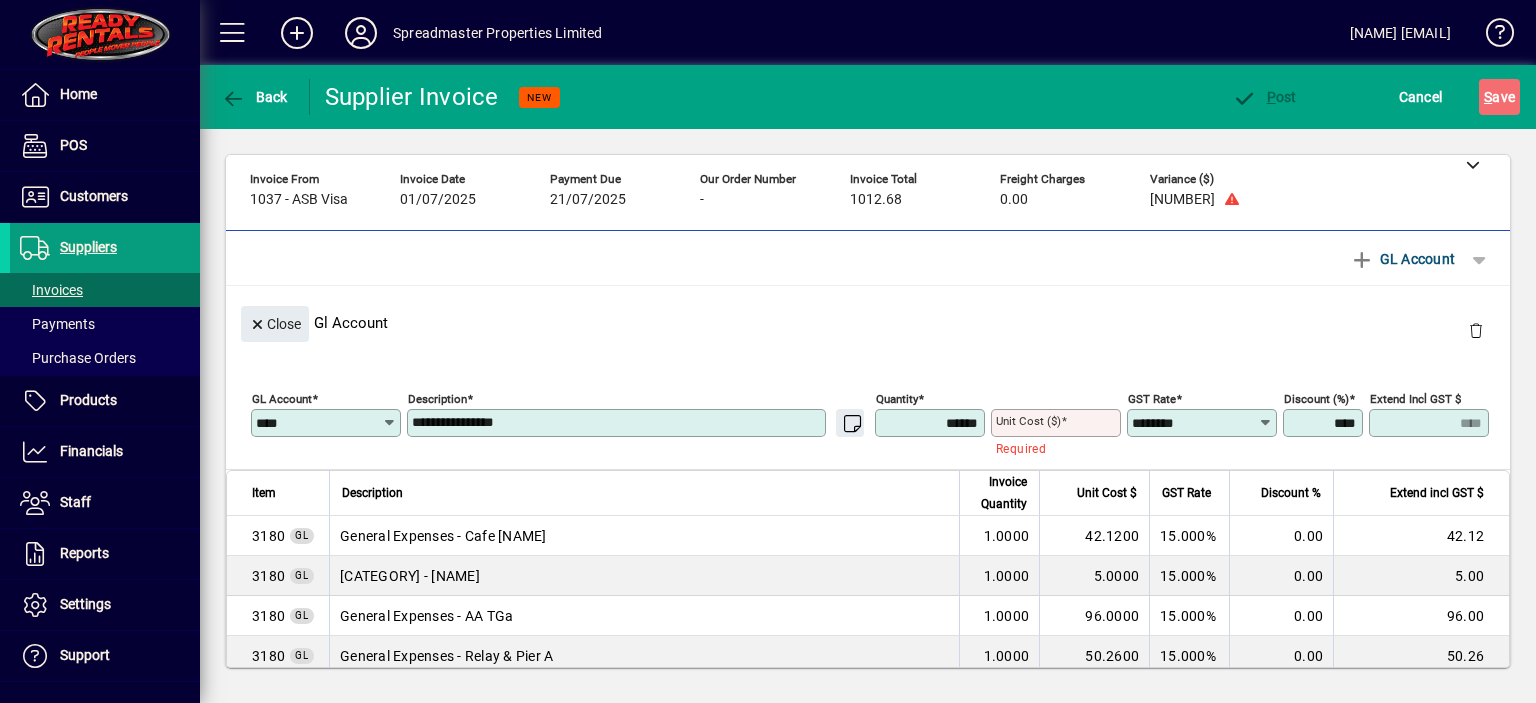 click on "**********" at bounding box center [618, 423] 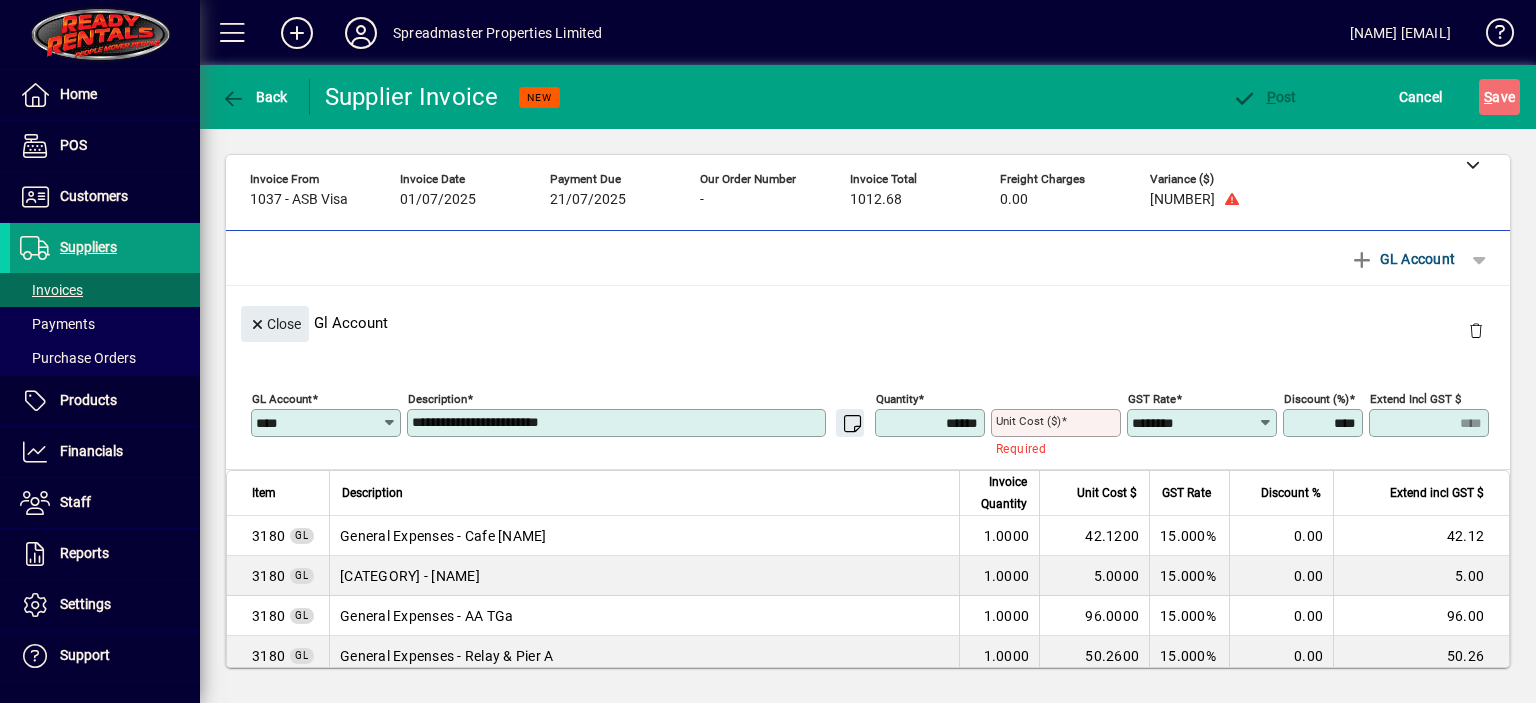 type on "**********" 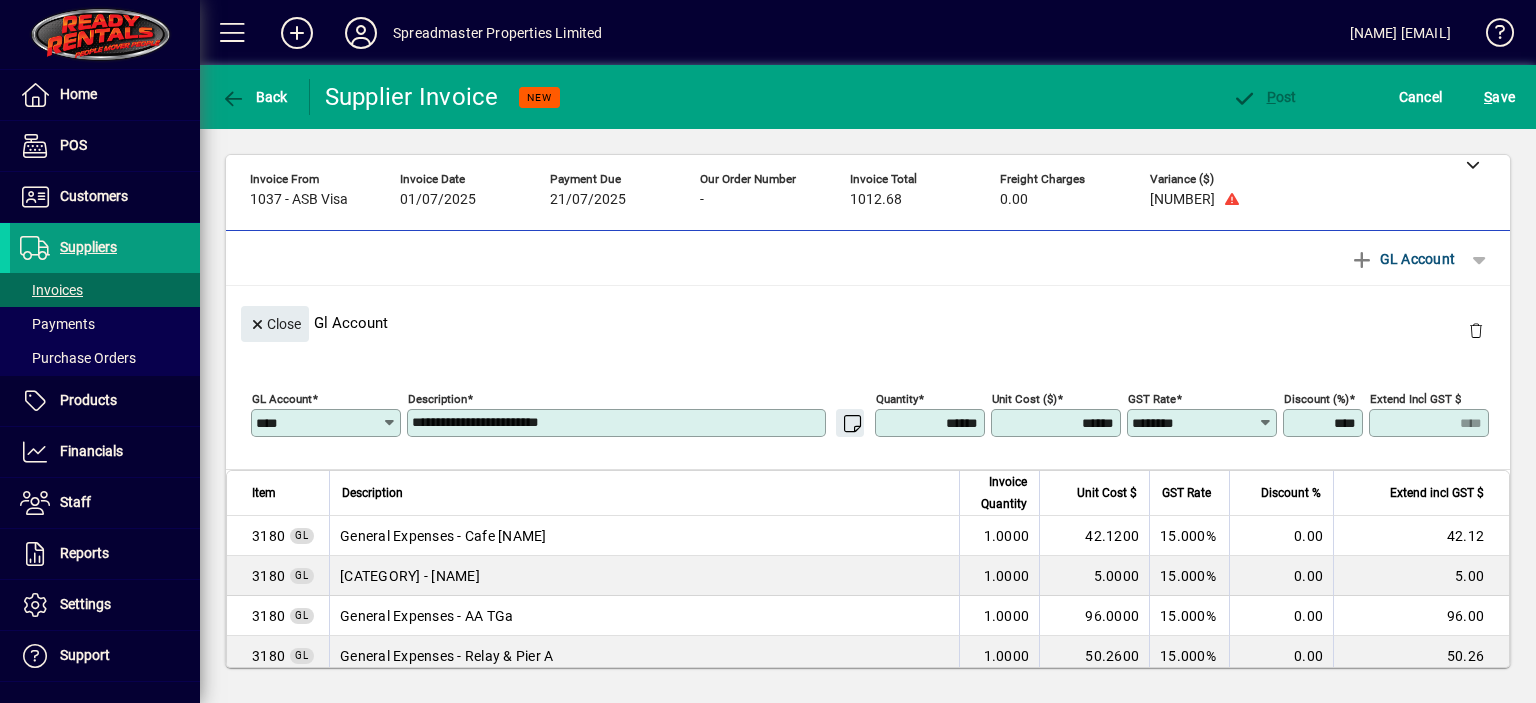 type on "********" 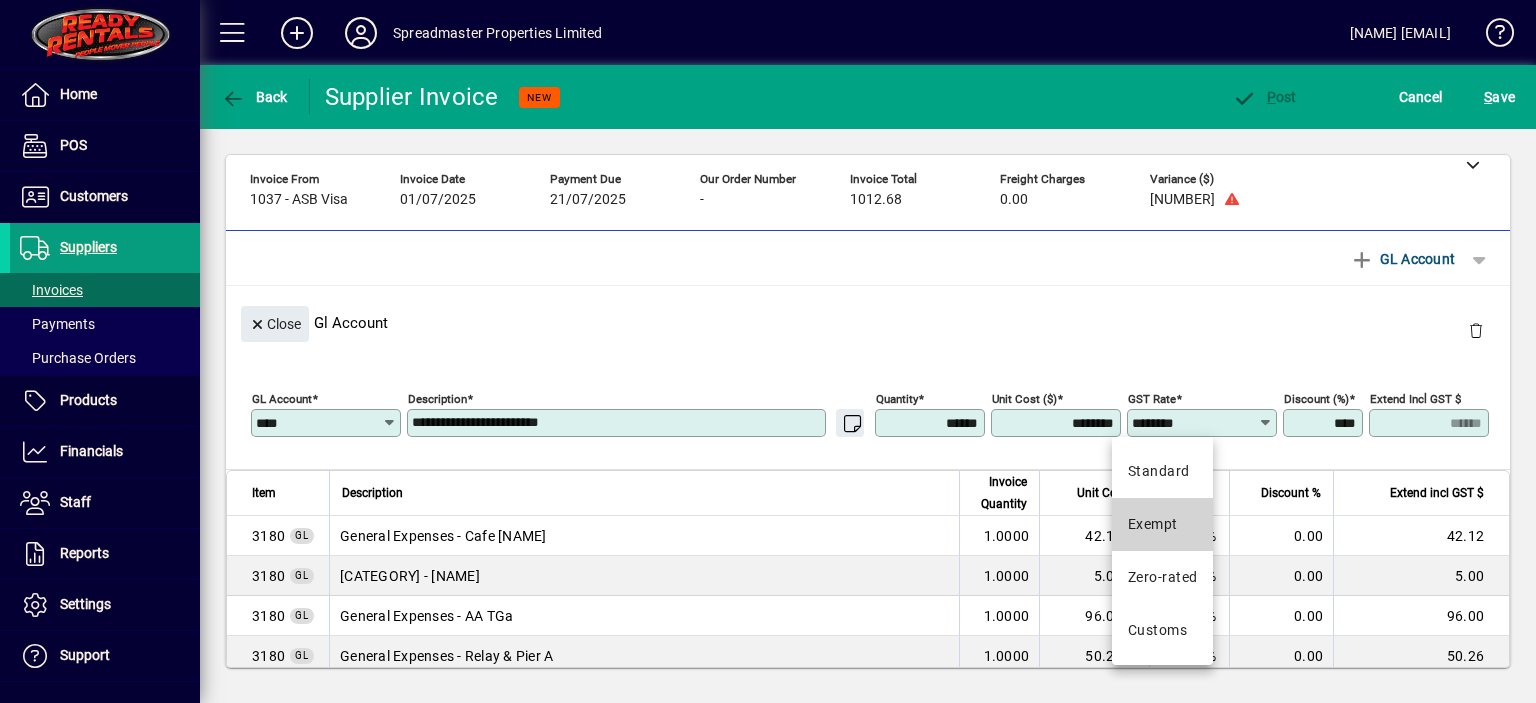 click on "Exempt" at bounding box center (1153, 524) 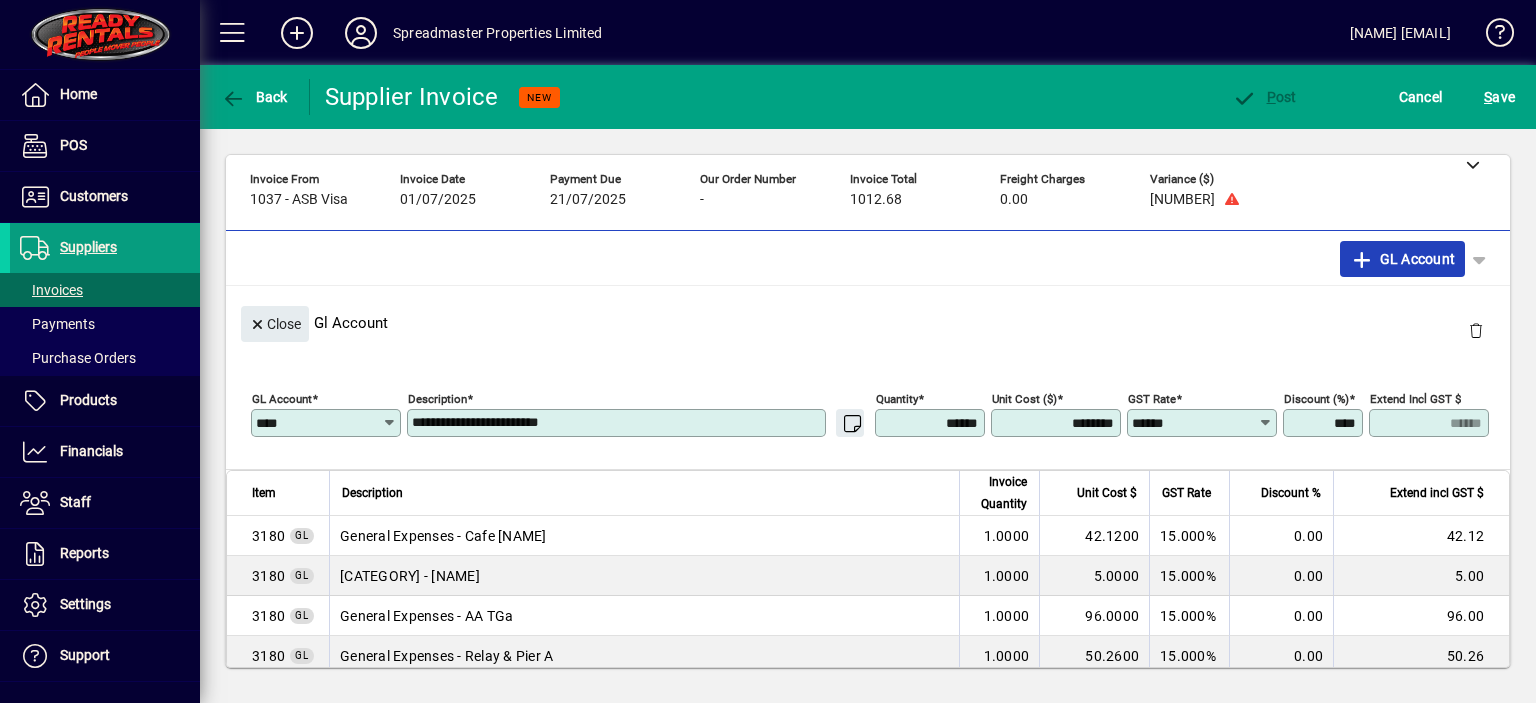 click on "GL Account" 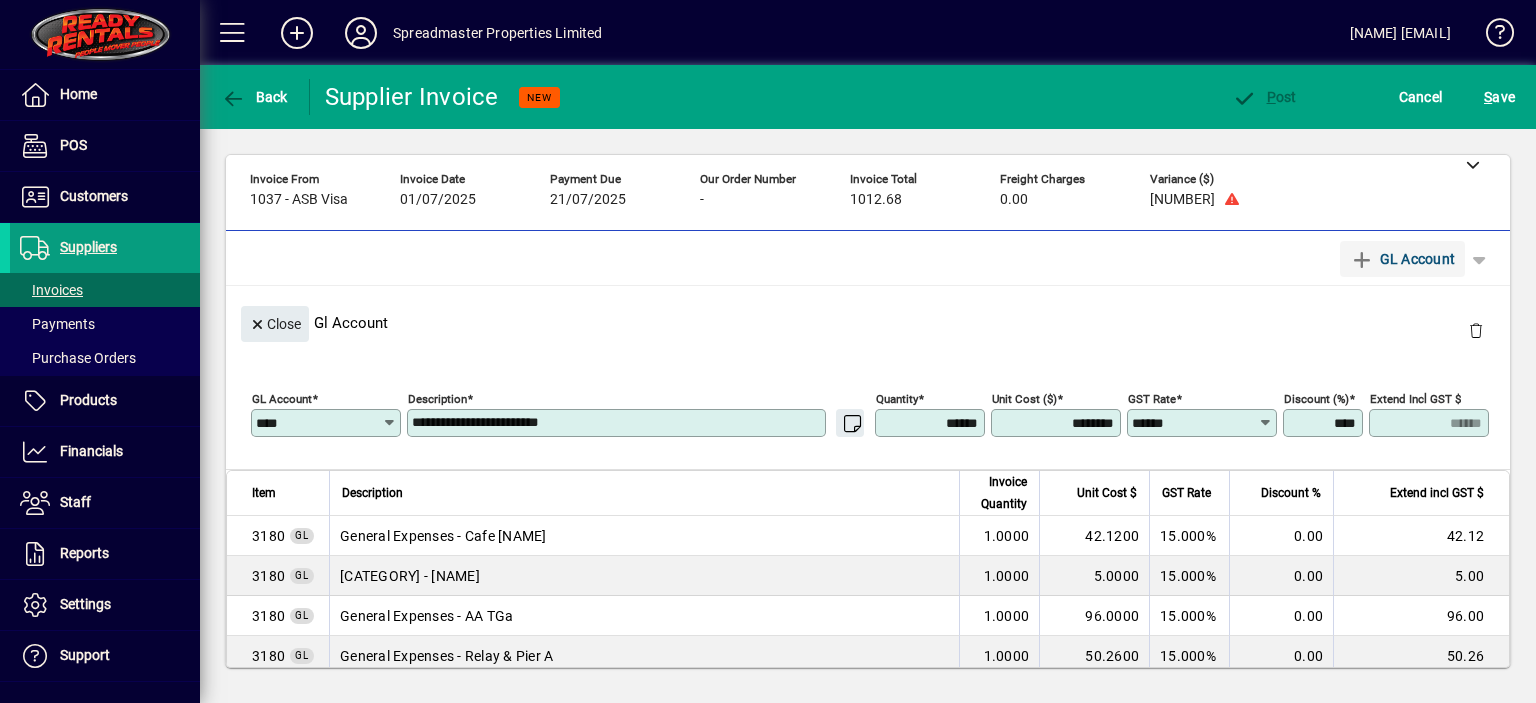 type 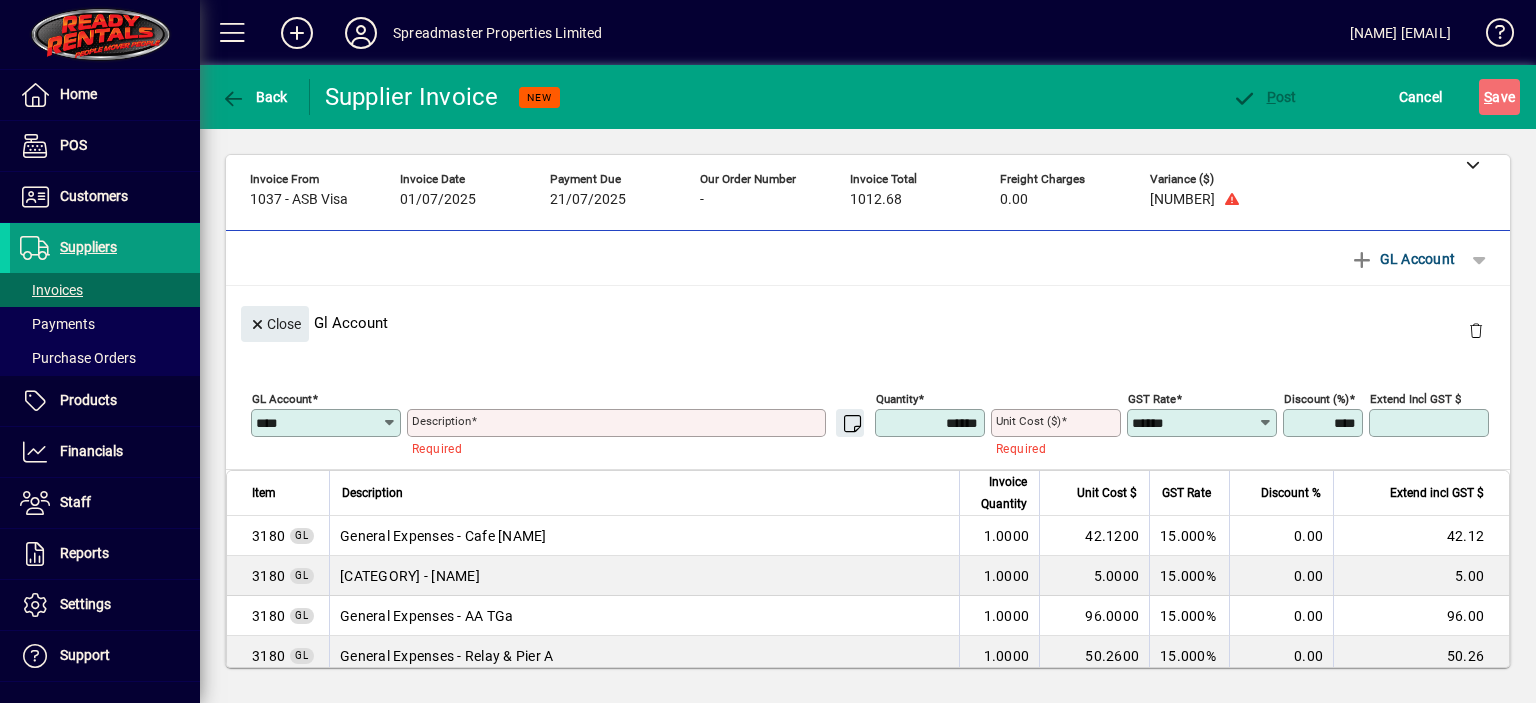 type 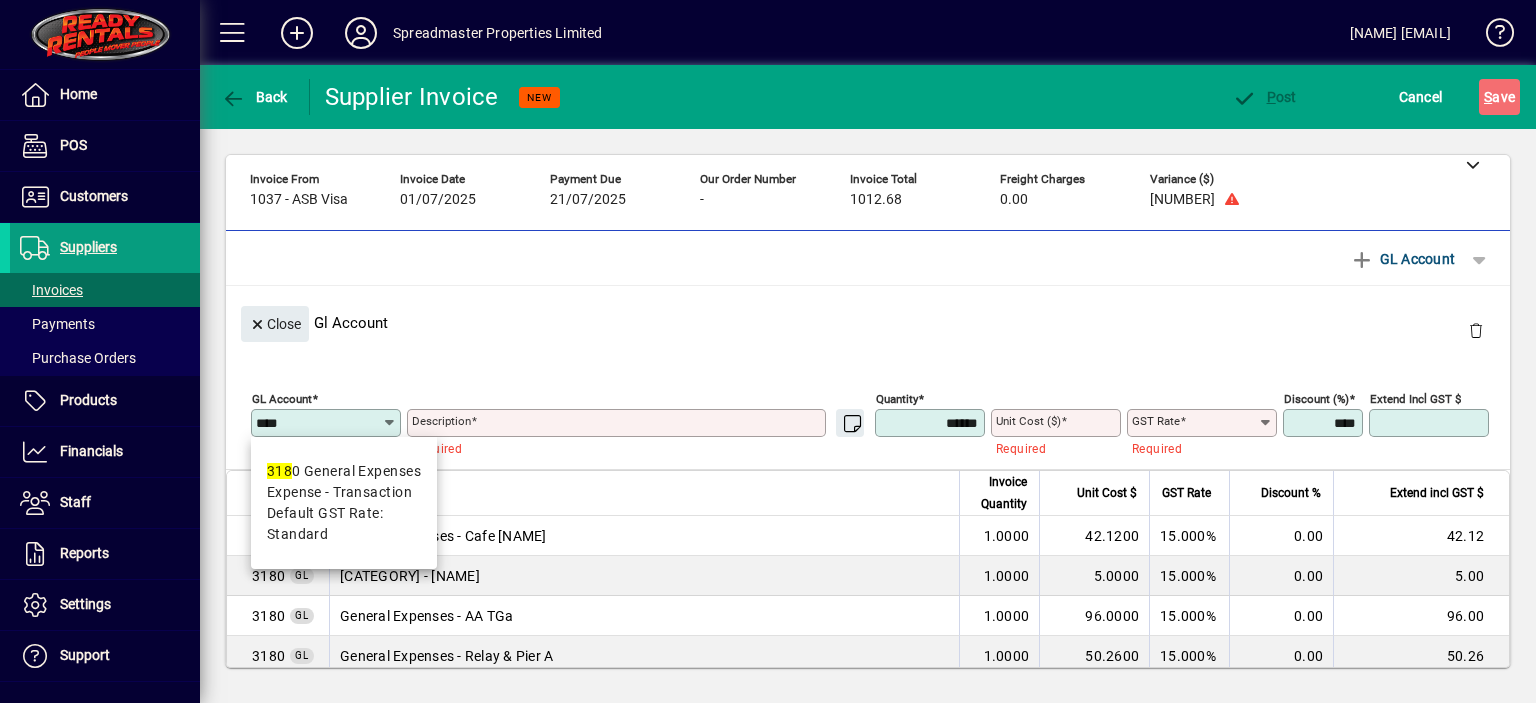 type on "****" 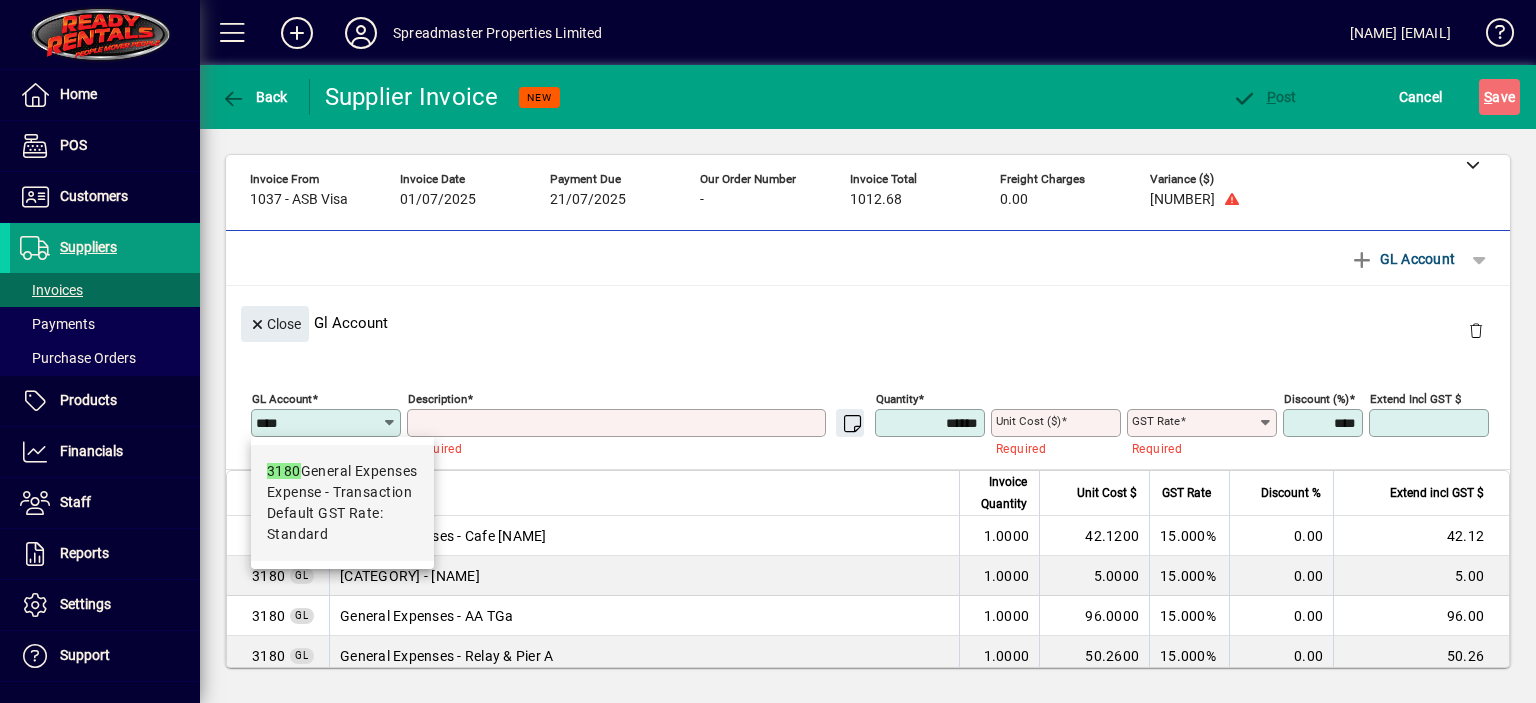 type on "**********" 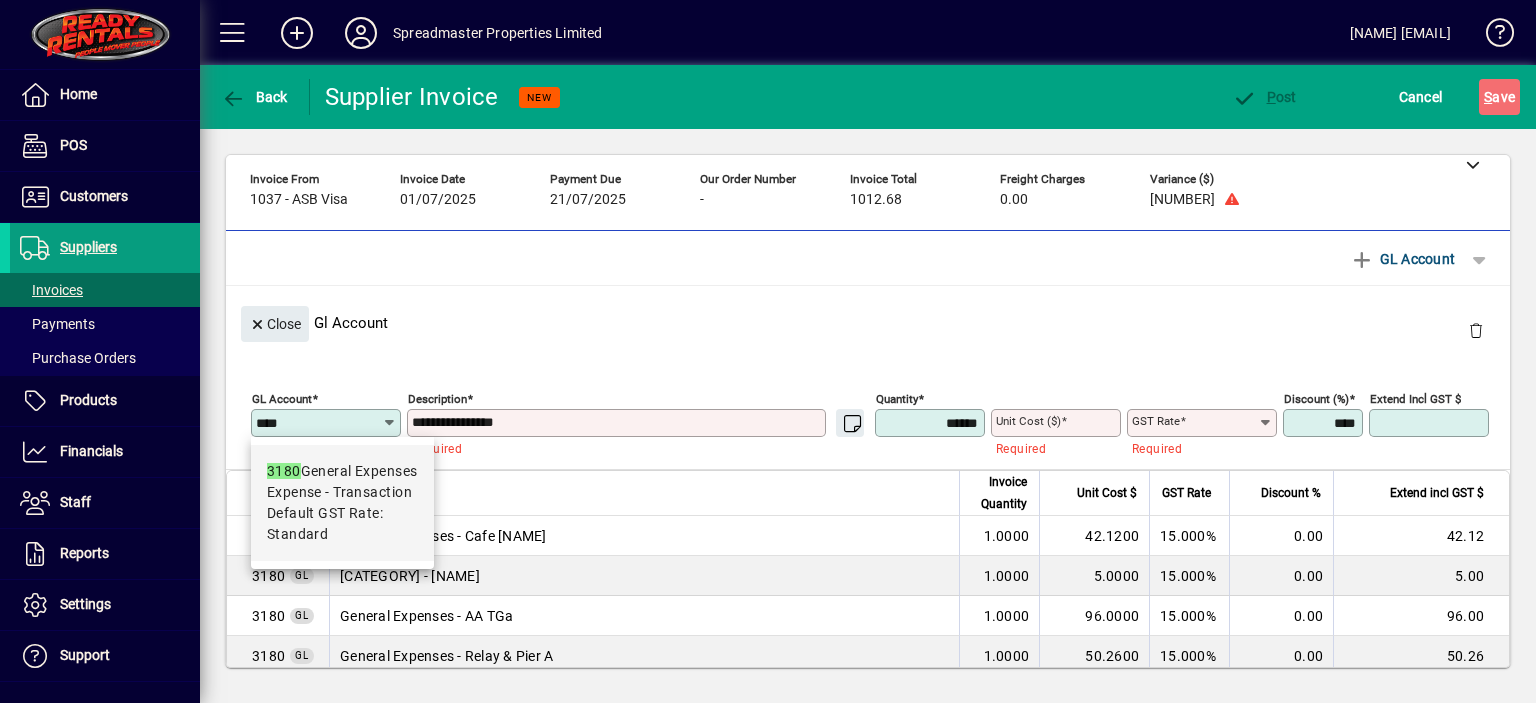 type on "****" 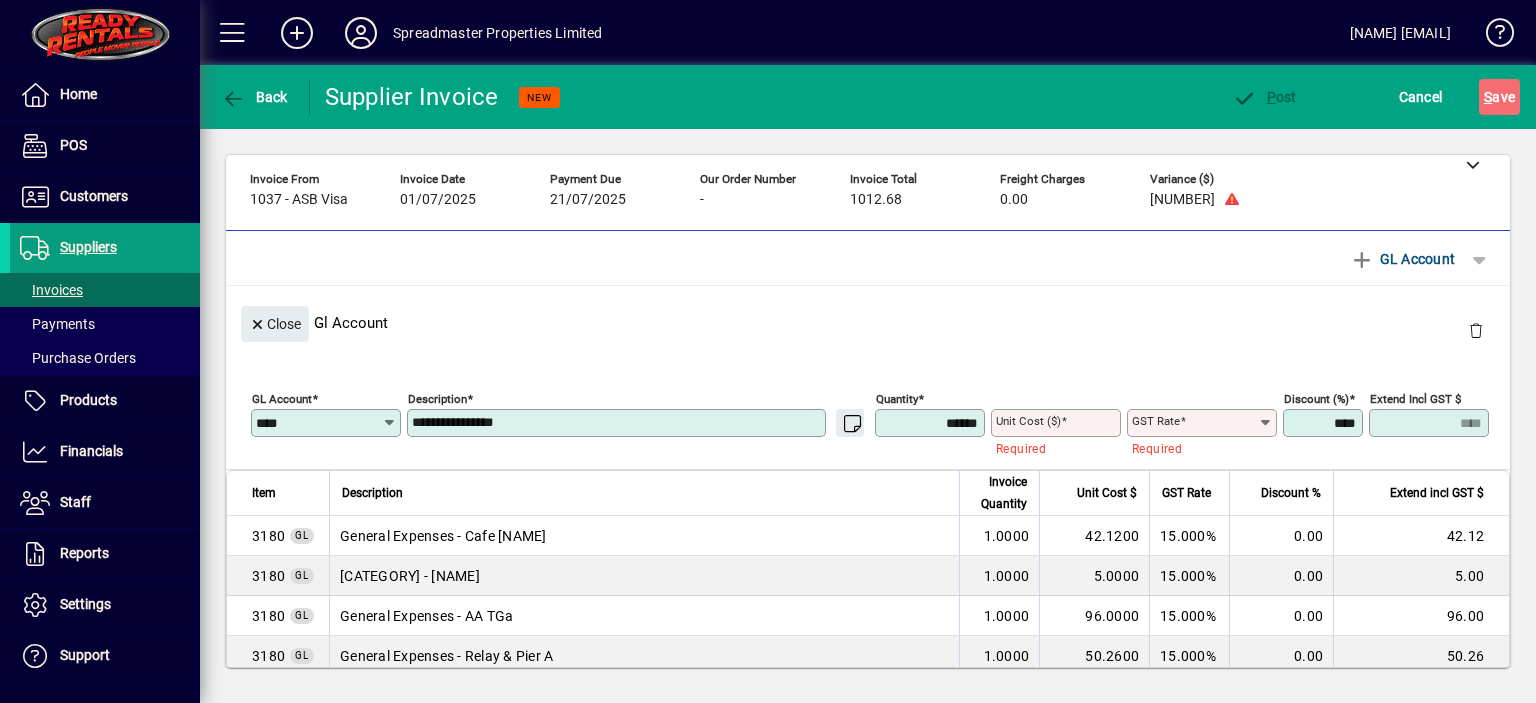 type on "********" 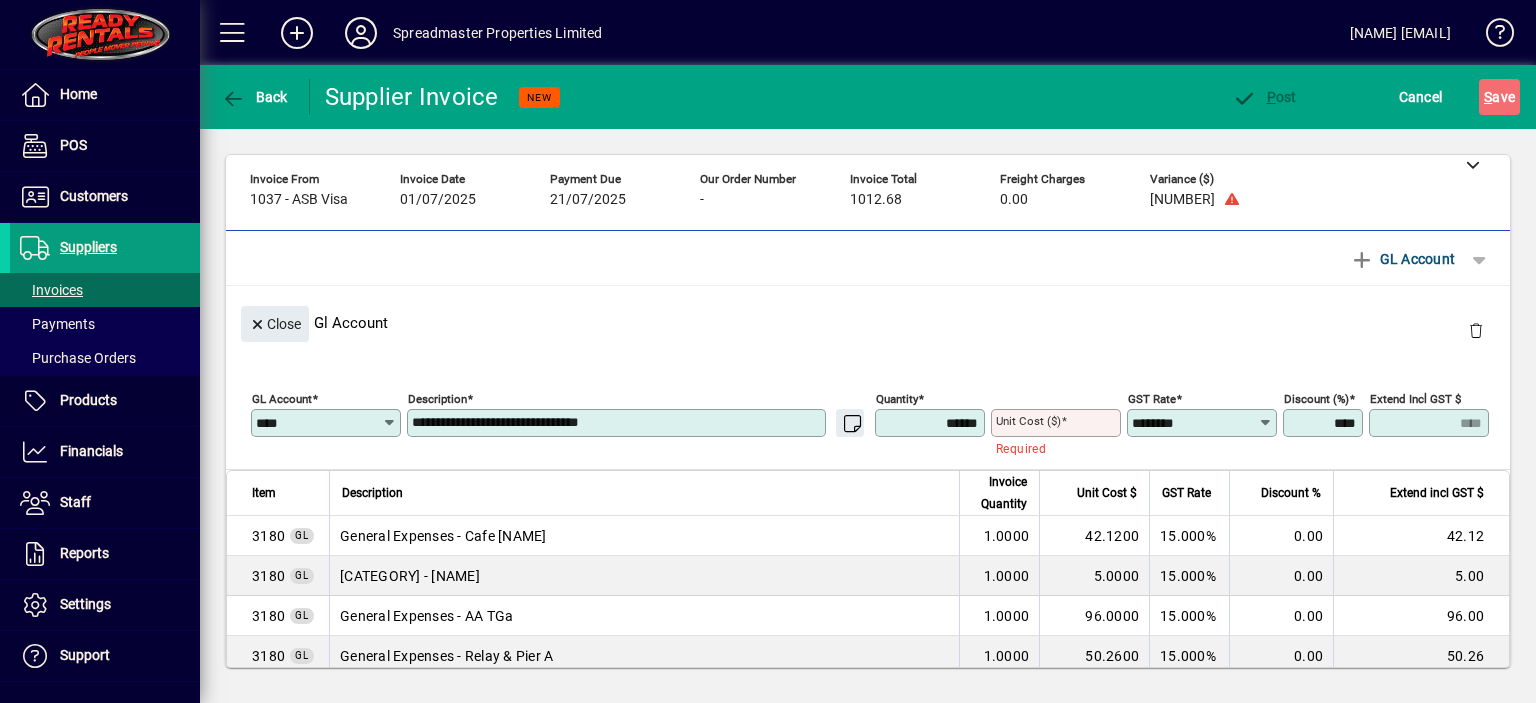 type on "**********" 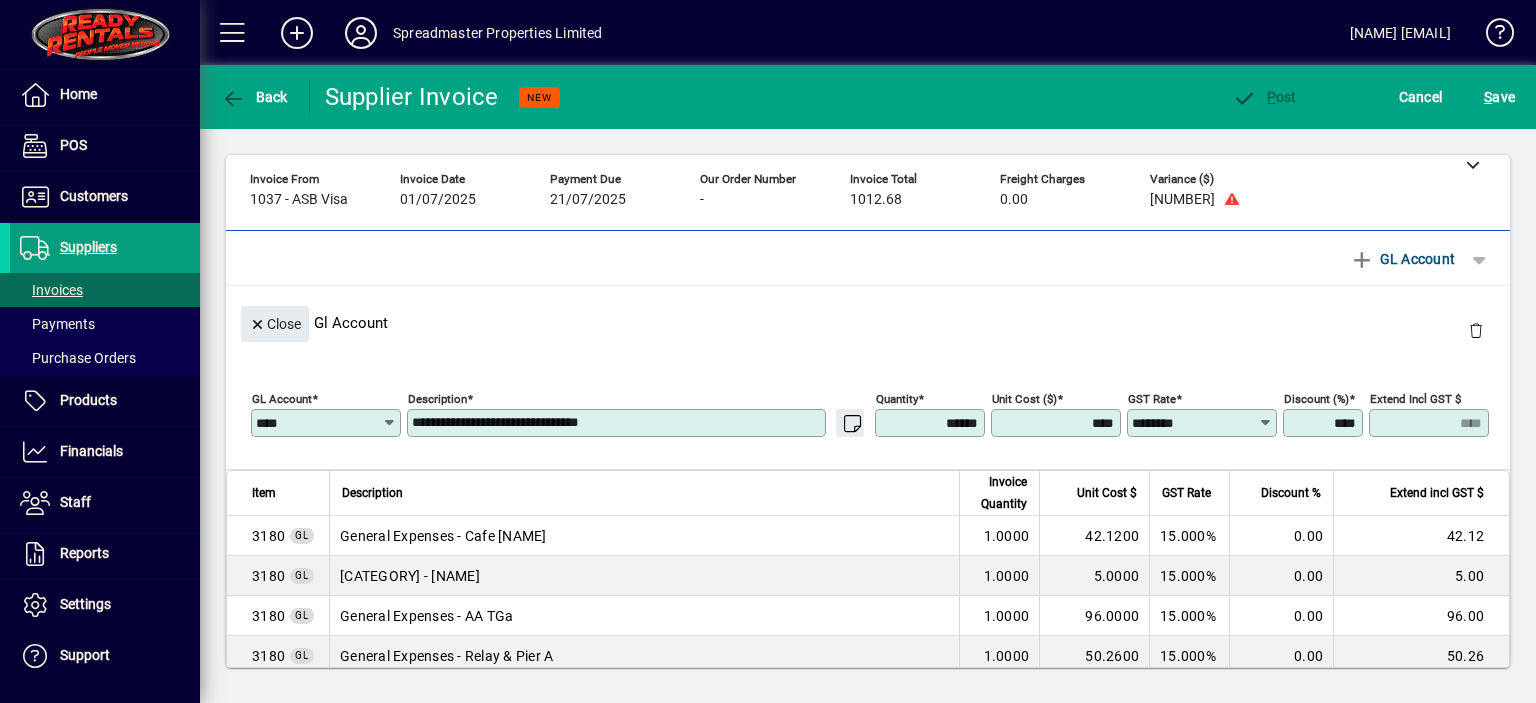 type on "******" 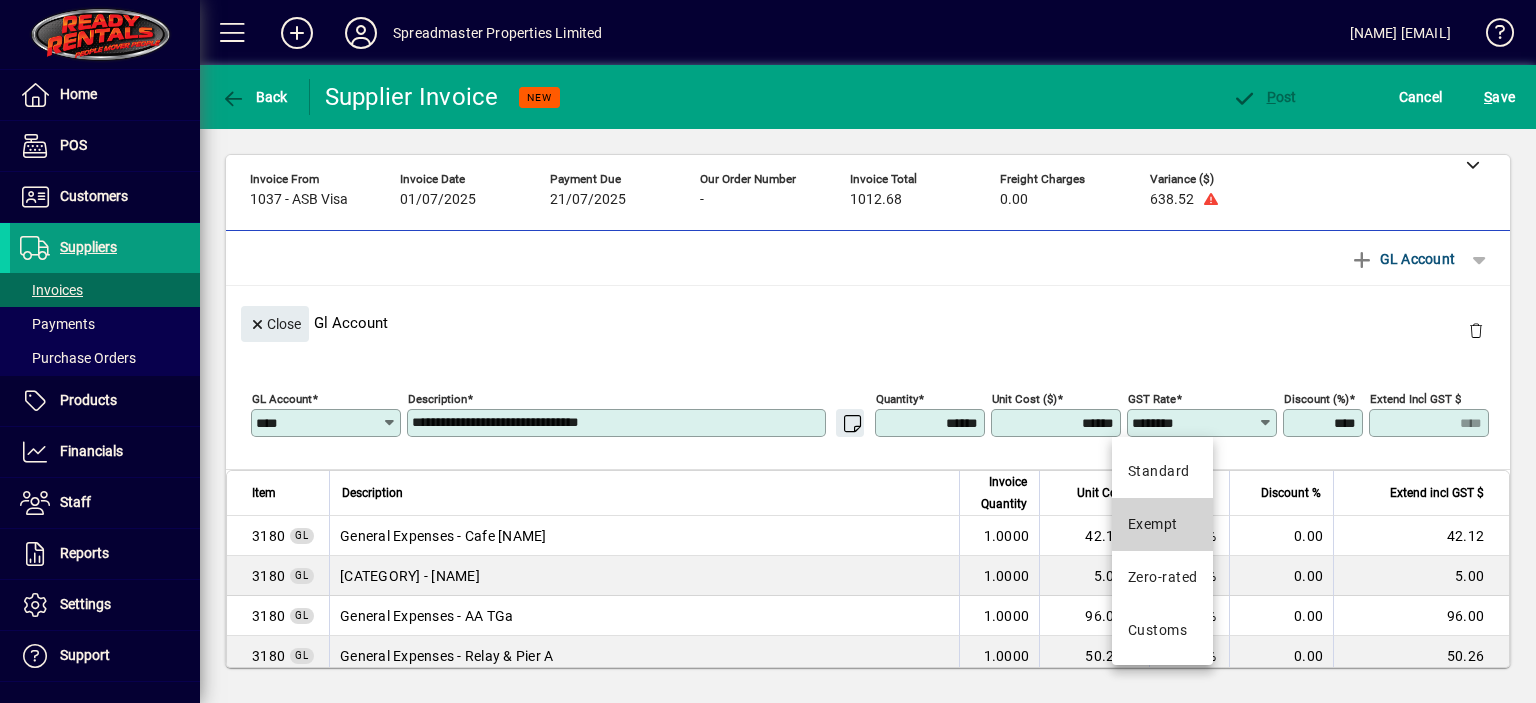 click on "Exempt" at bounding box center (1153, 524) 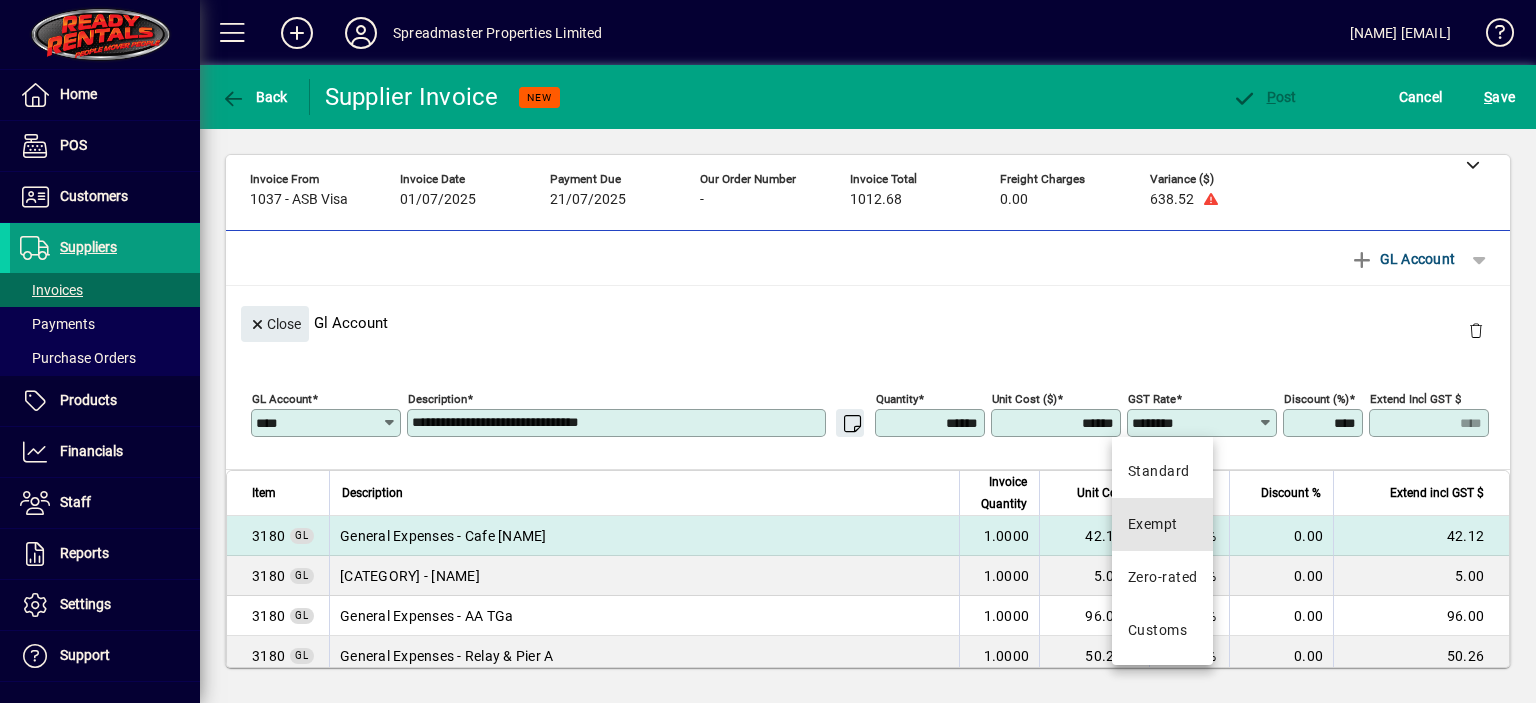 type on "******" 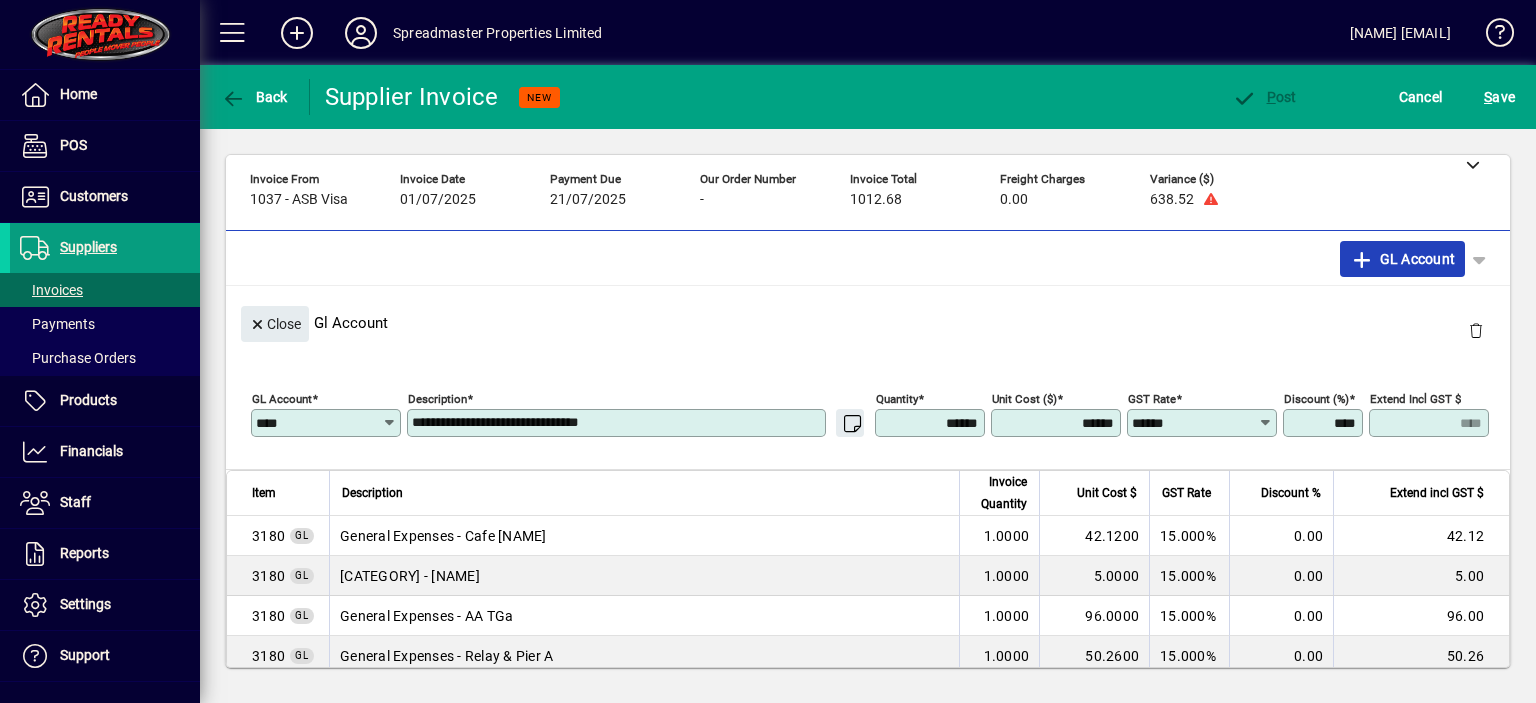click on "GL Account" 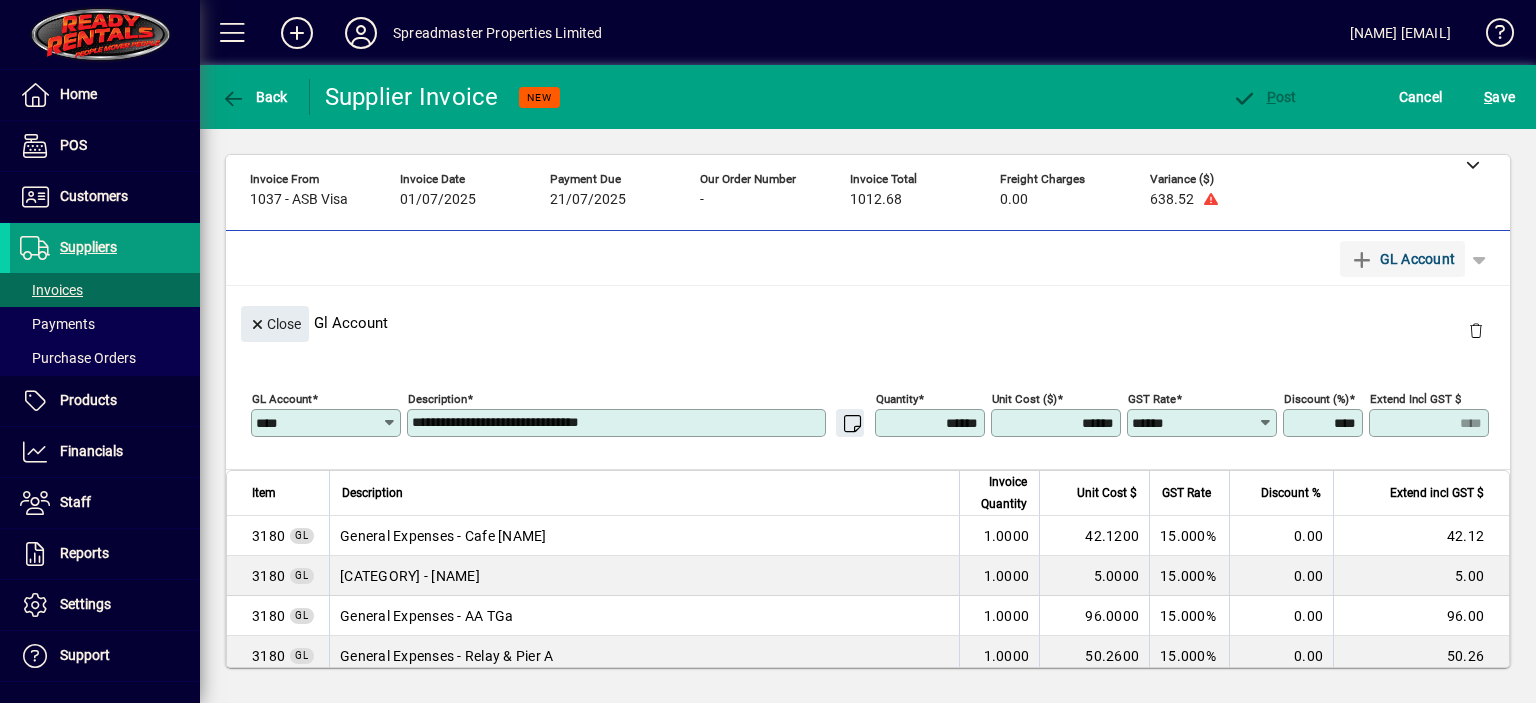 type 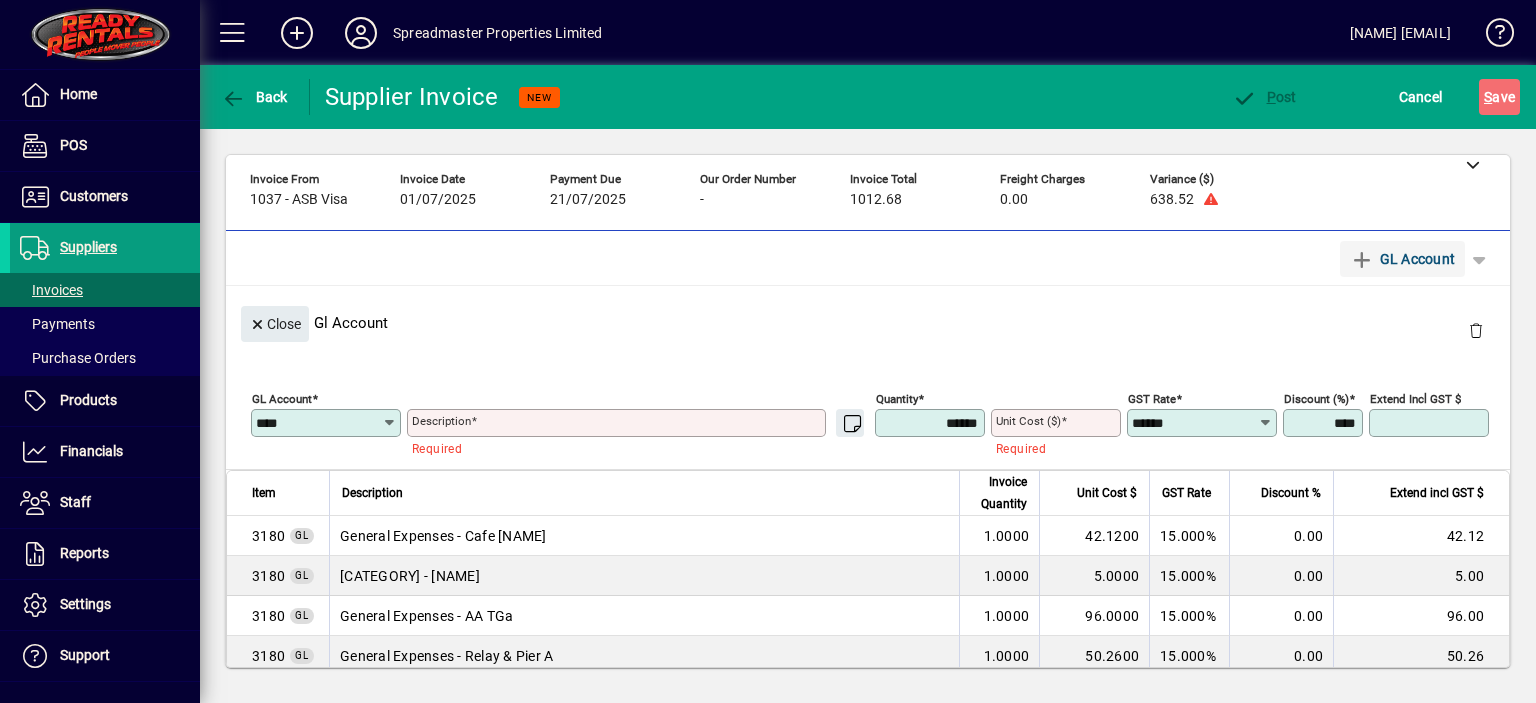 type 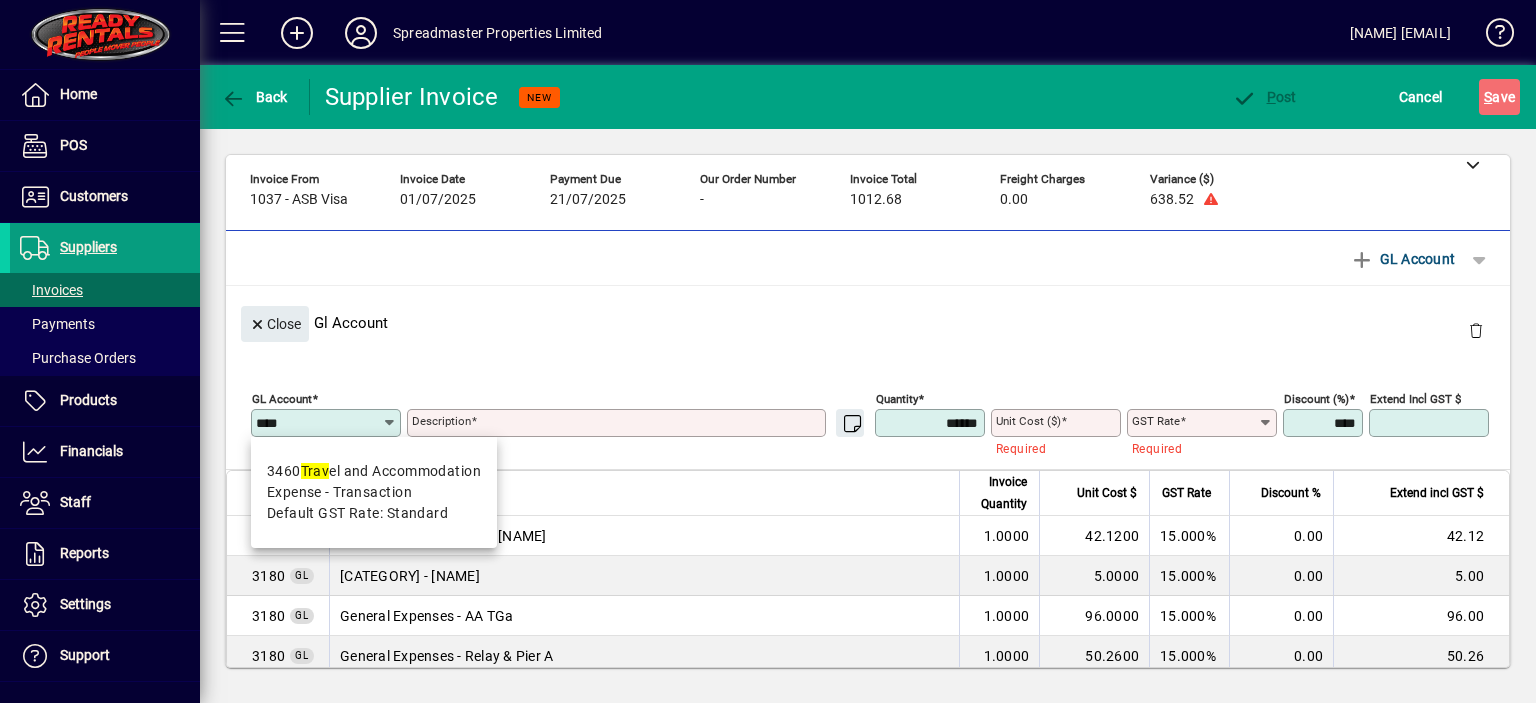 click on "3460  Trav el and Accommodation" at bounding box center (374, 471) 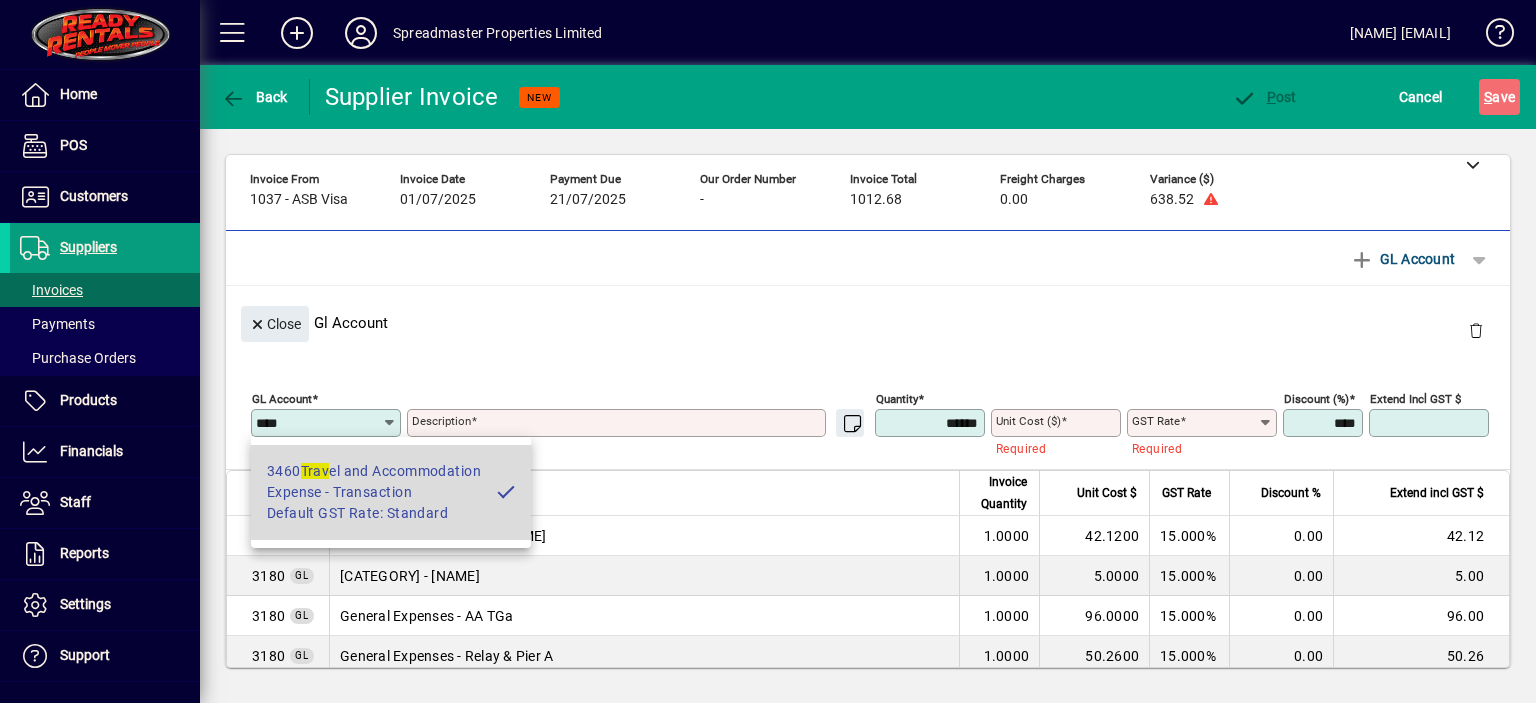 type on "**********" 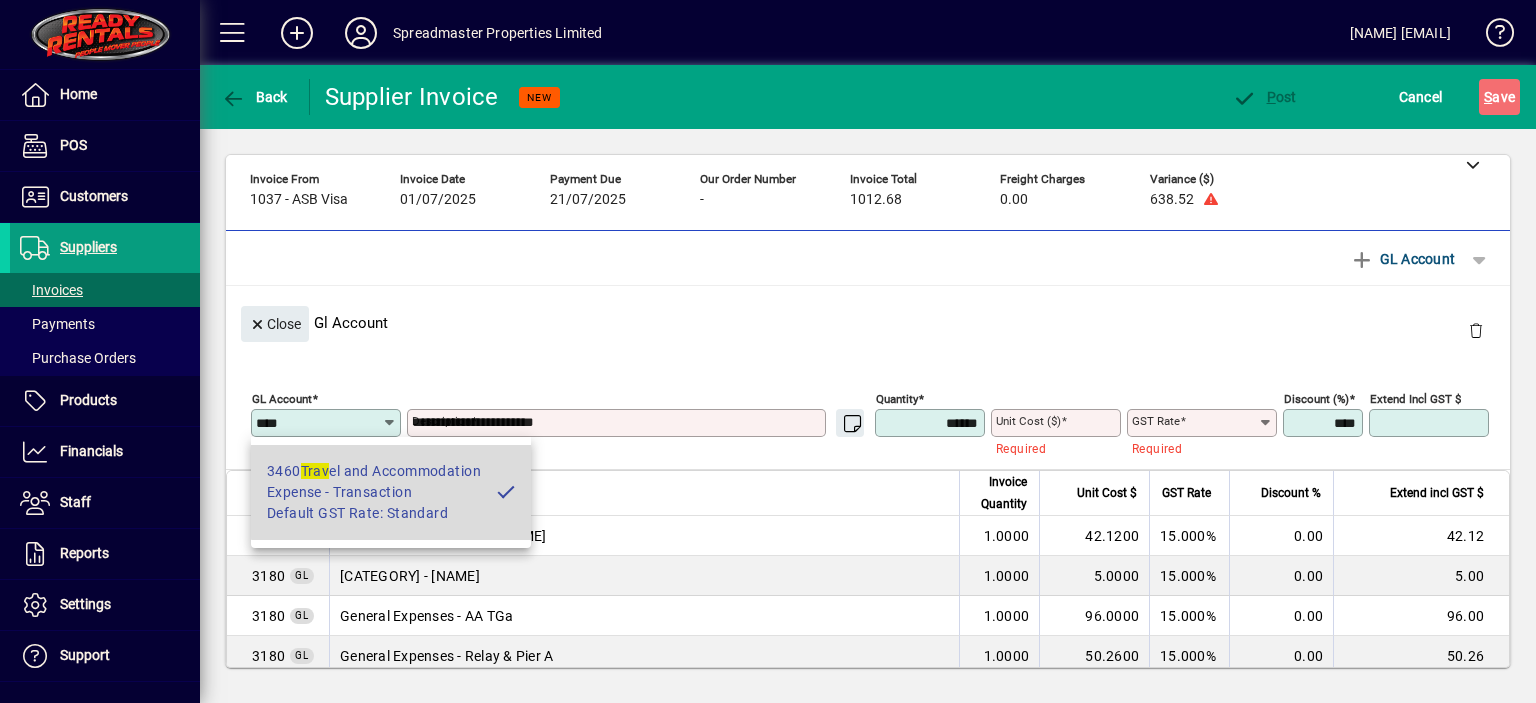 type on "****" 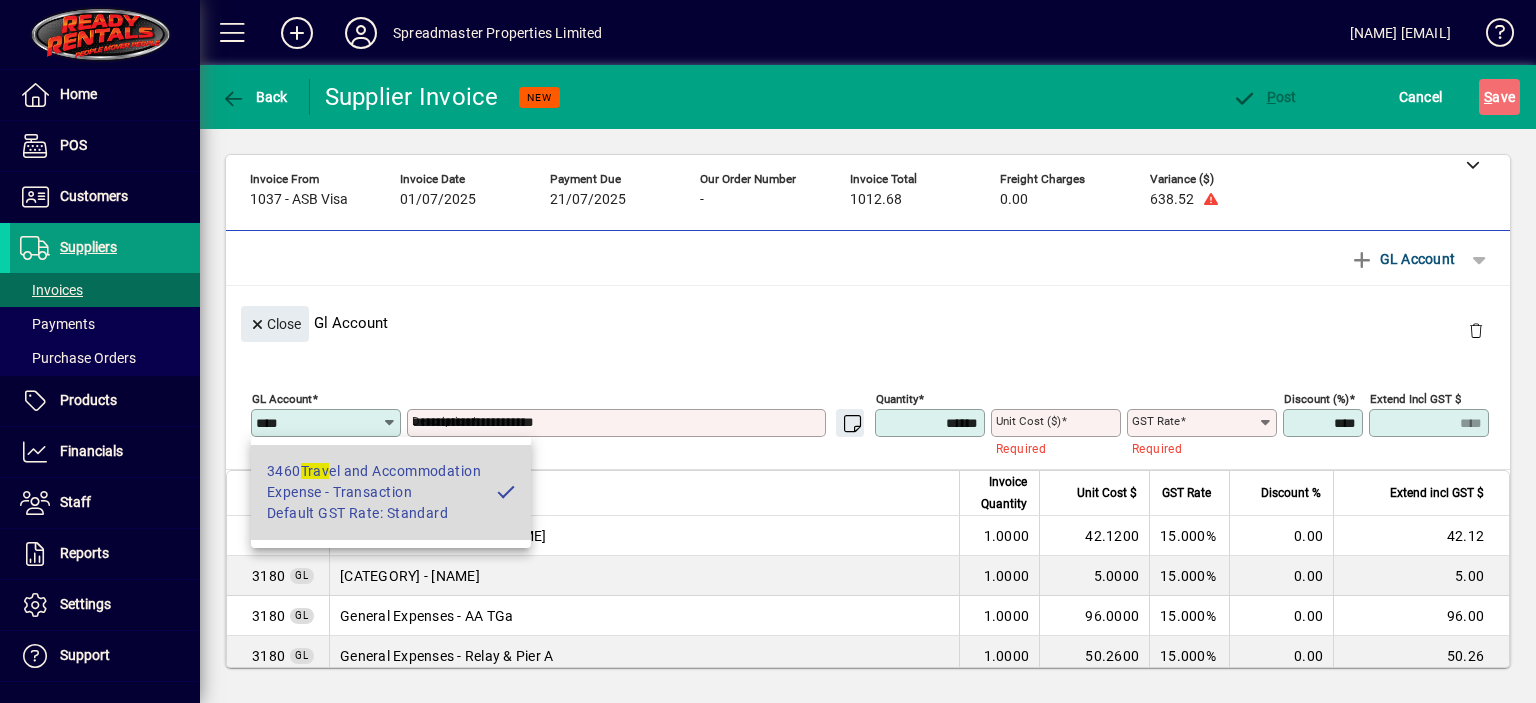 type on "********" 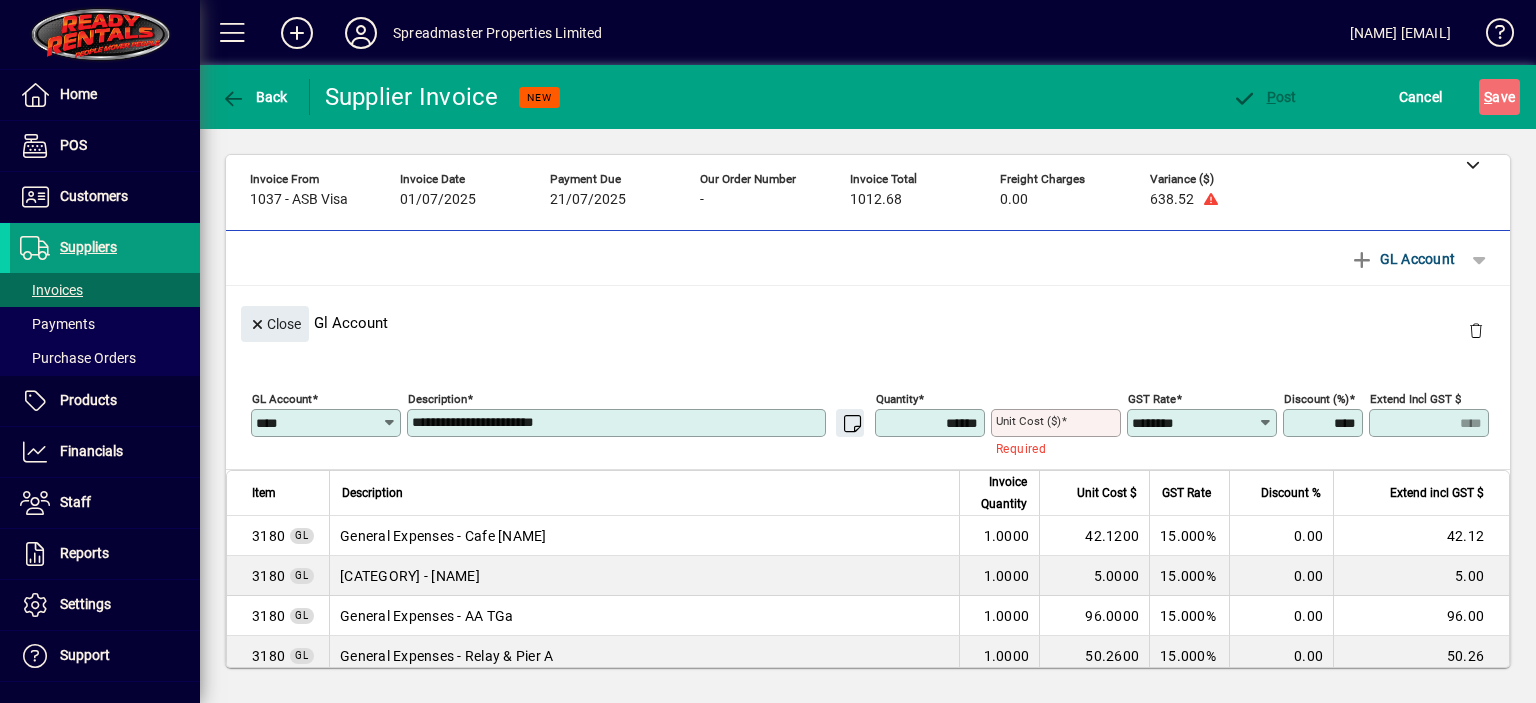click on "**********" at bounding box center [618, 423] 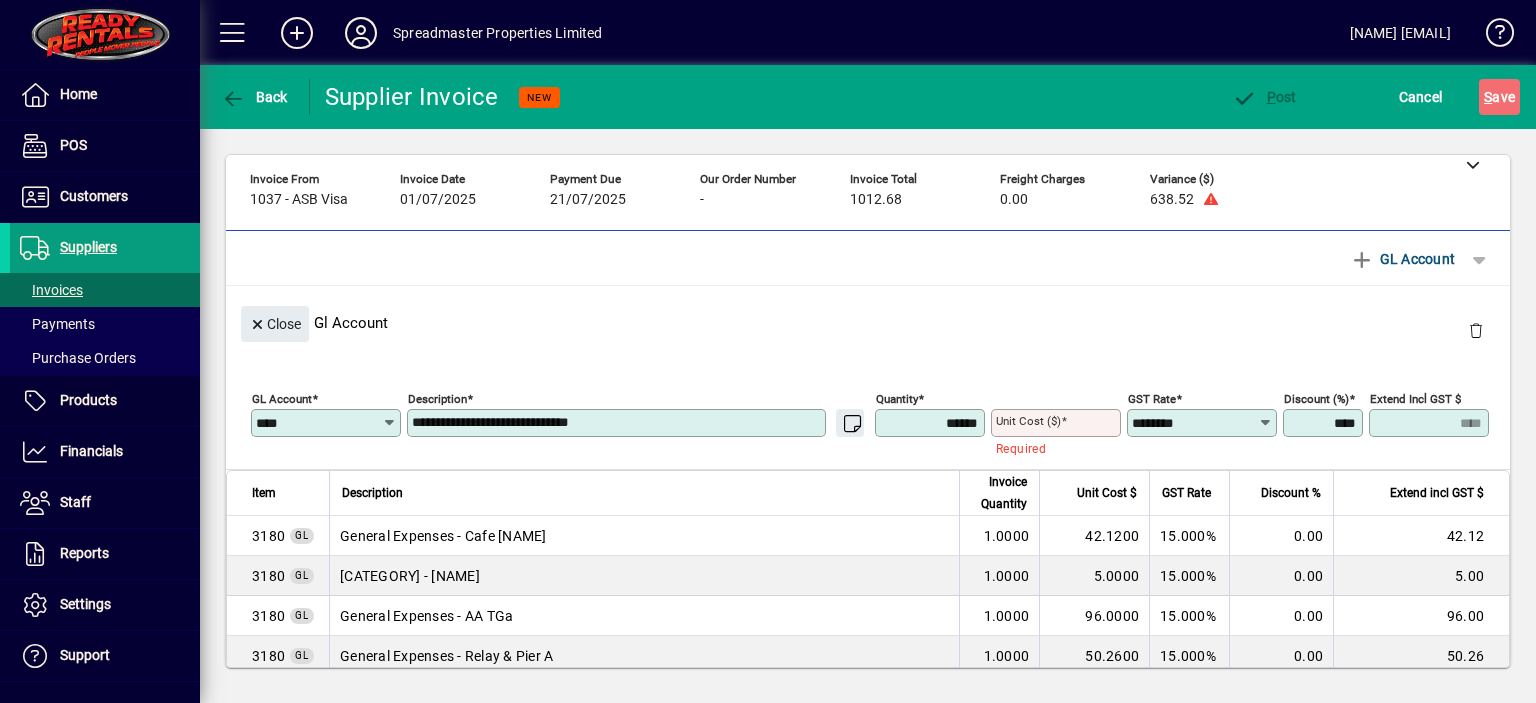 type on "**********" 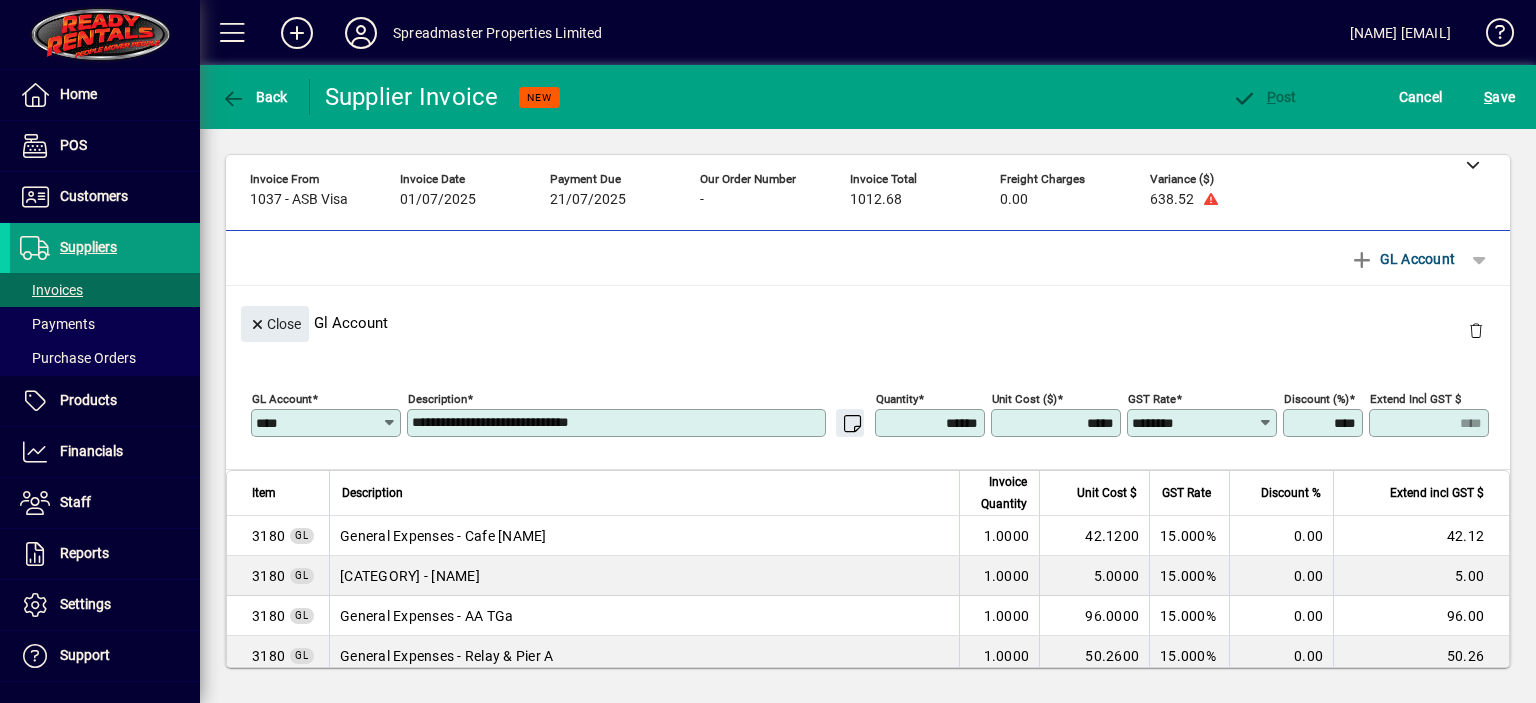 type on "*******" 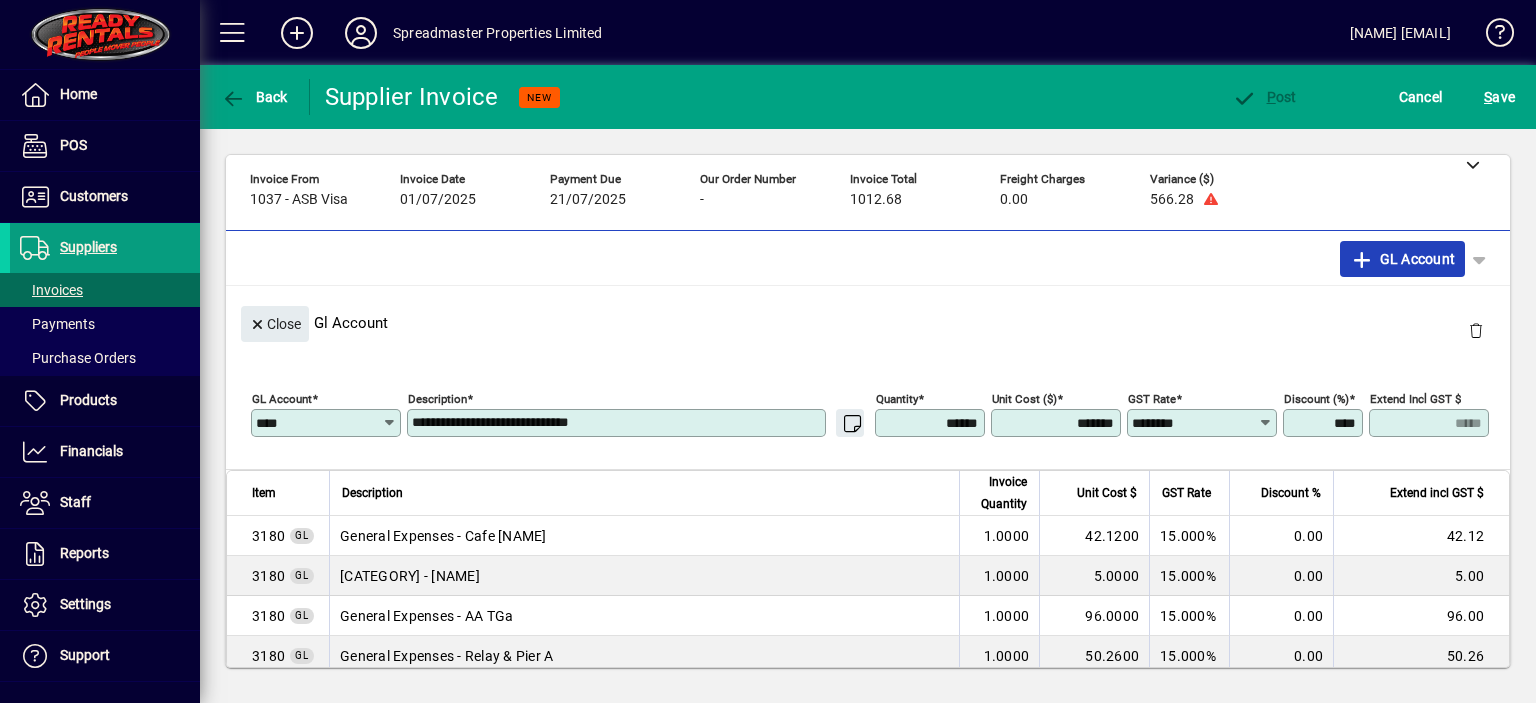 click on "GL Account" 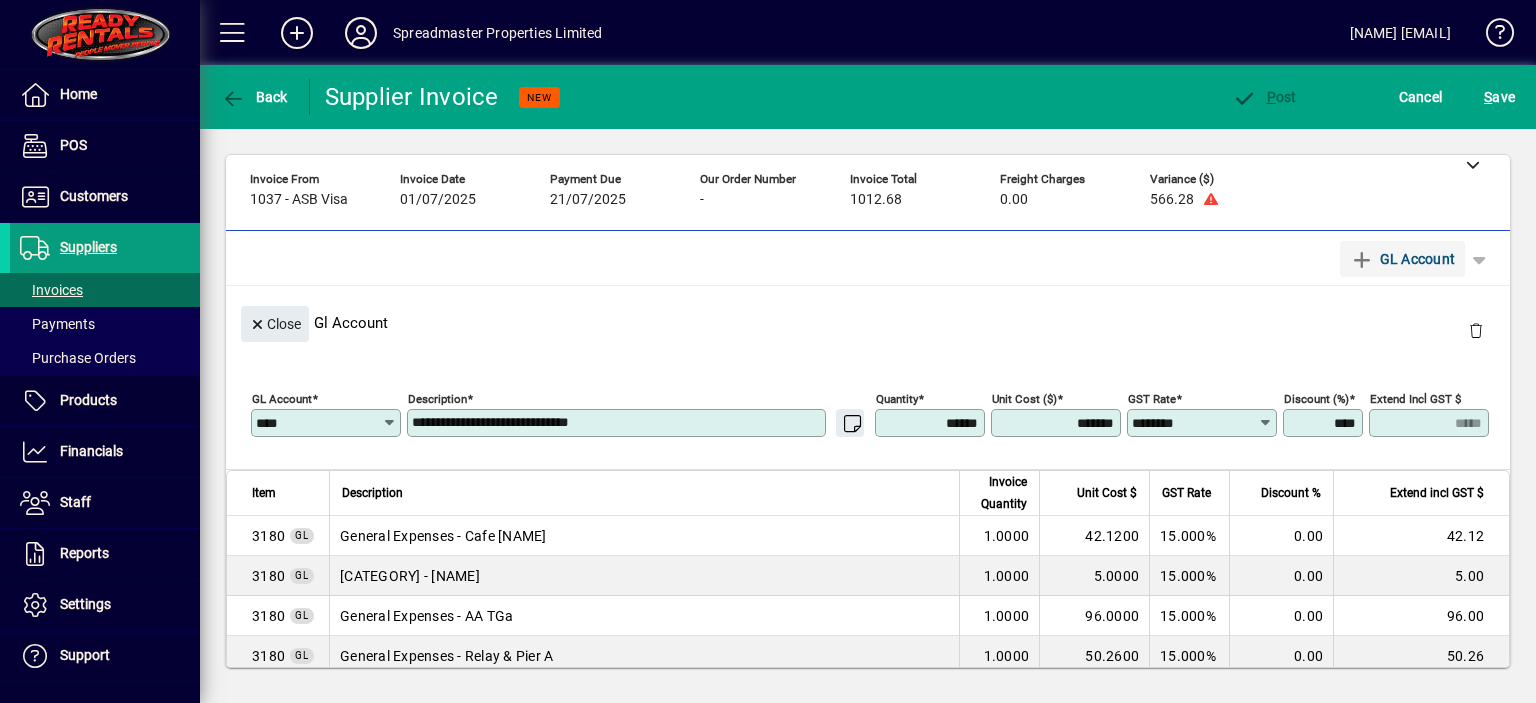 type 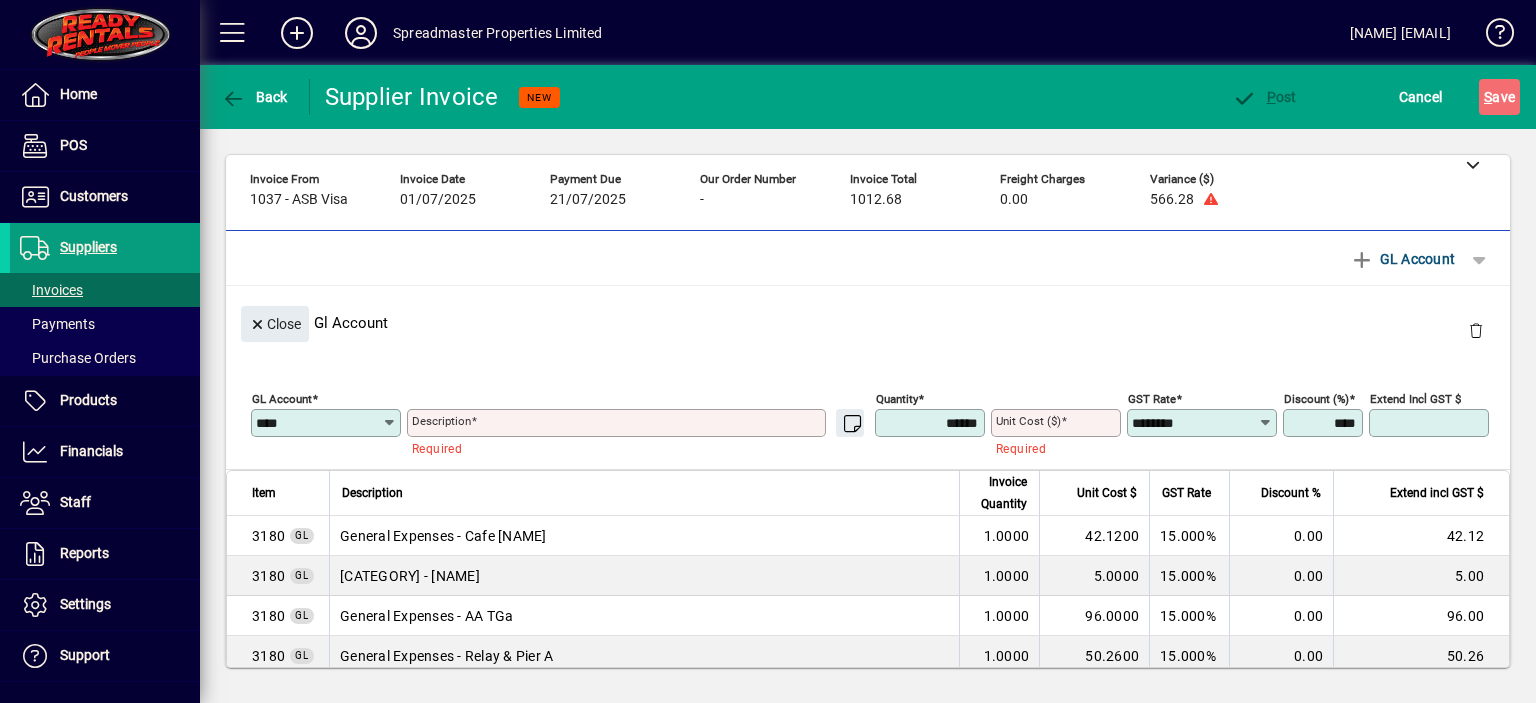 type 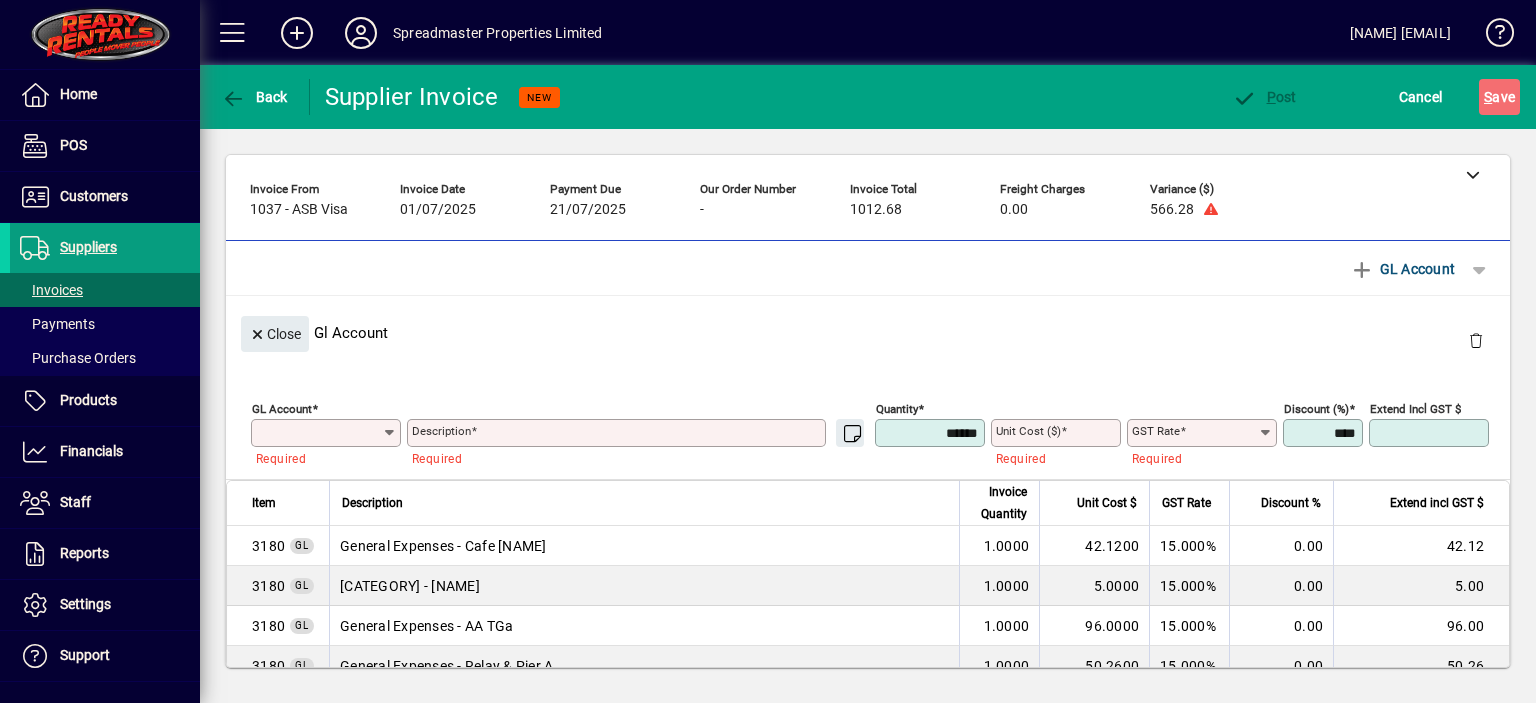 scroll, scrollTop: 0, scrollLeft: 0, axis: both 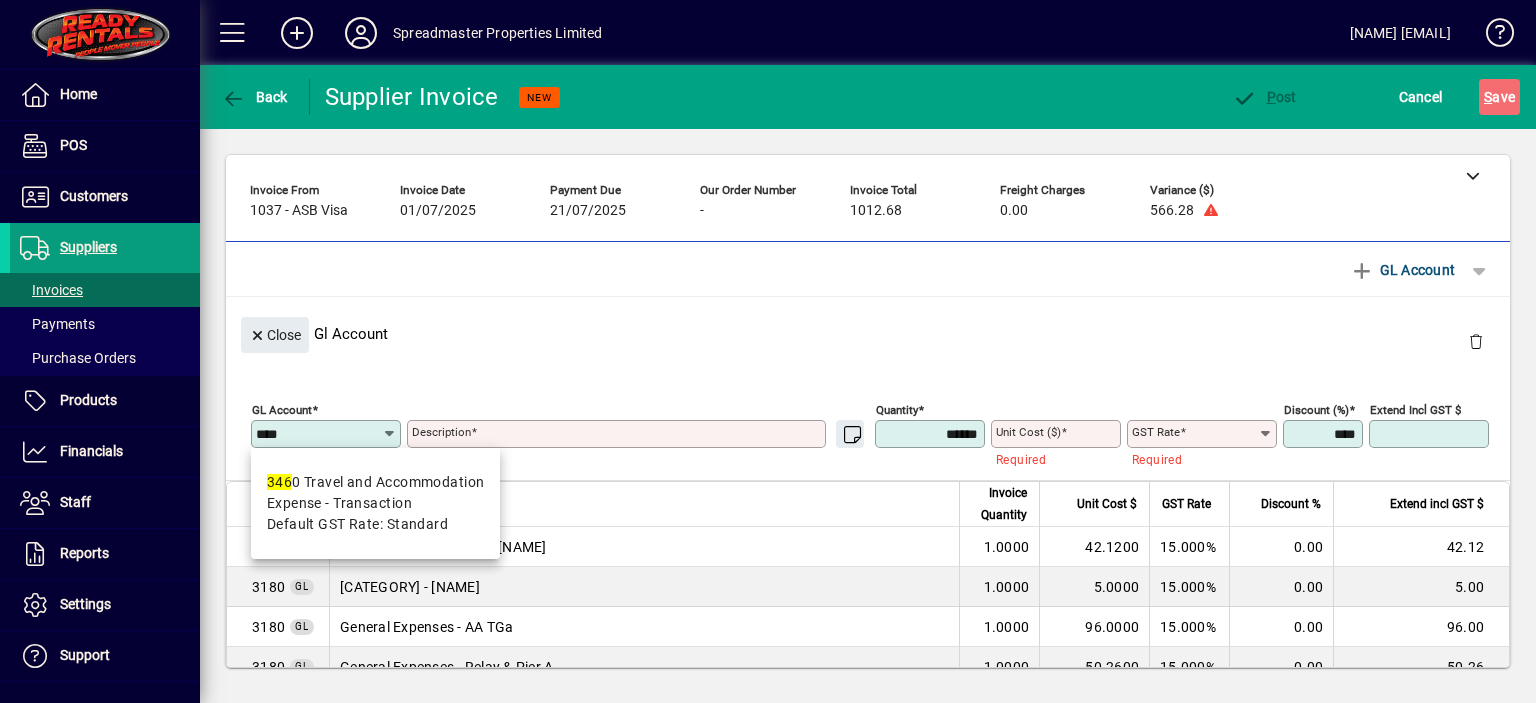 type on "****" 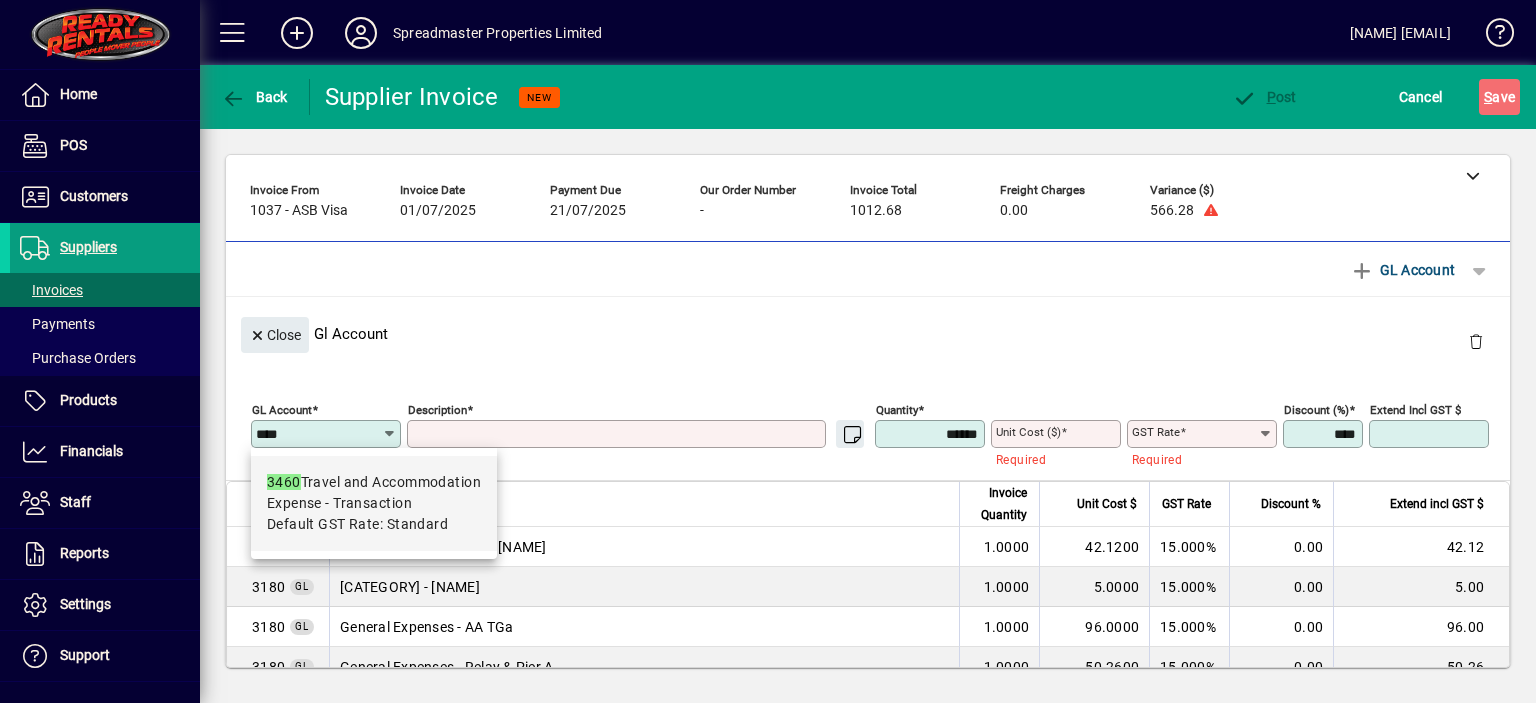 type on "**********" 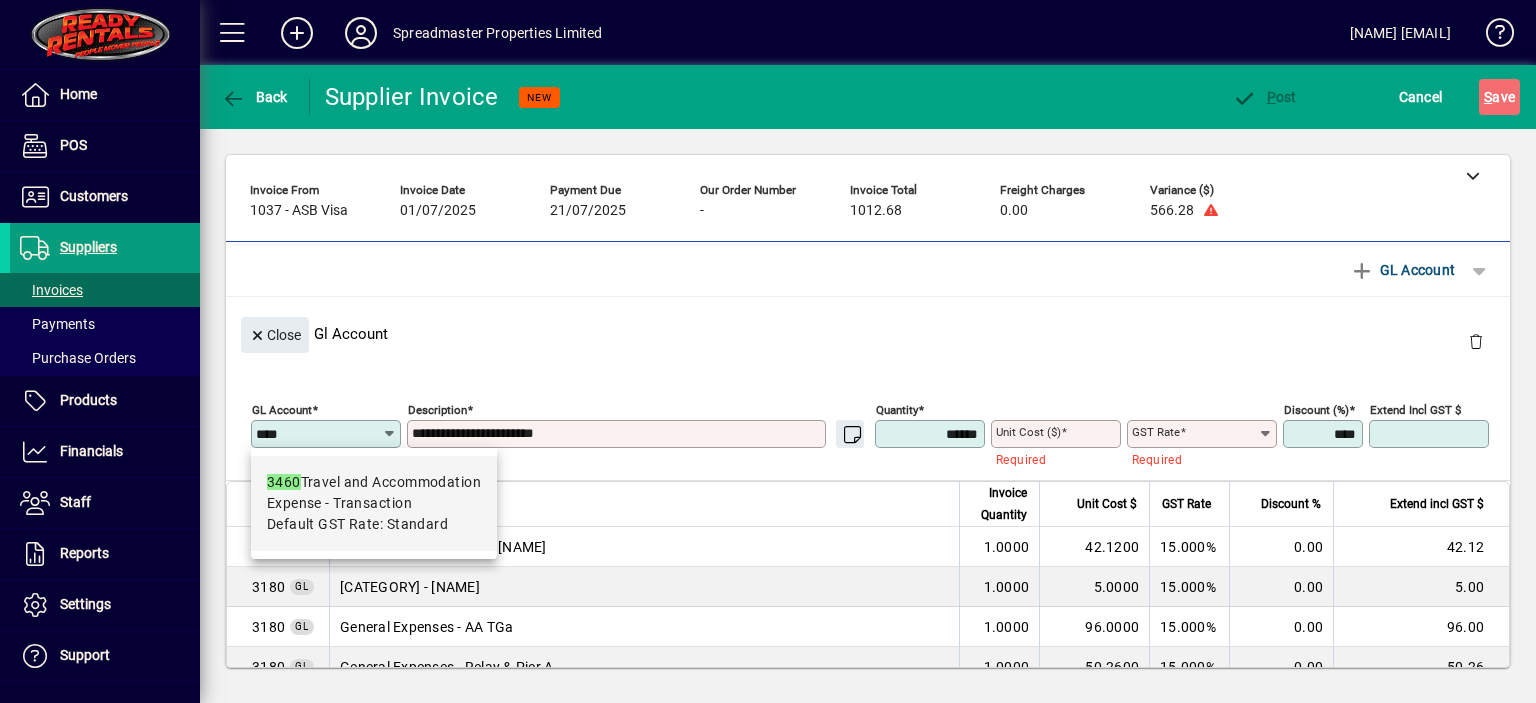 type on "****" 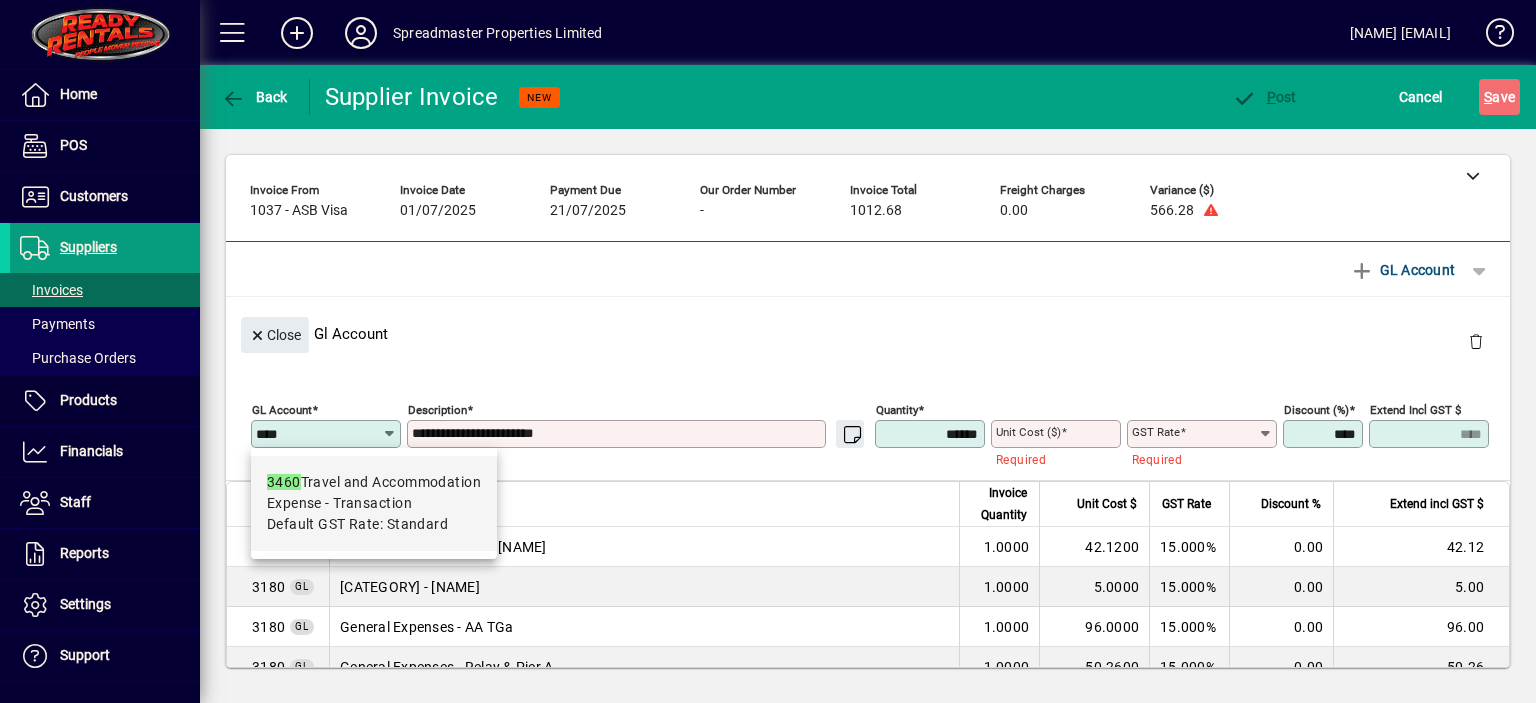 type on "********" 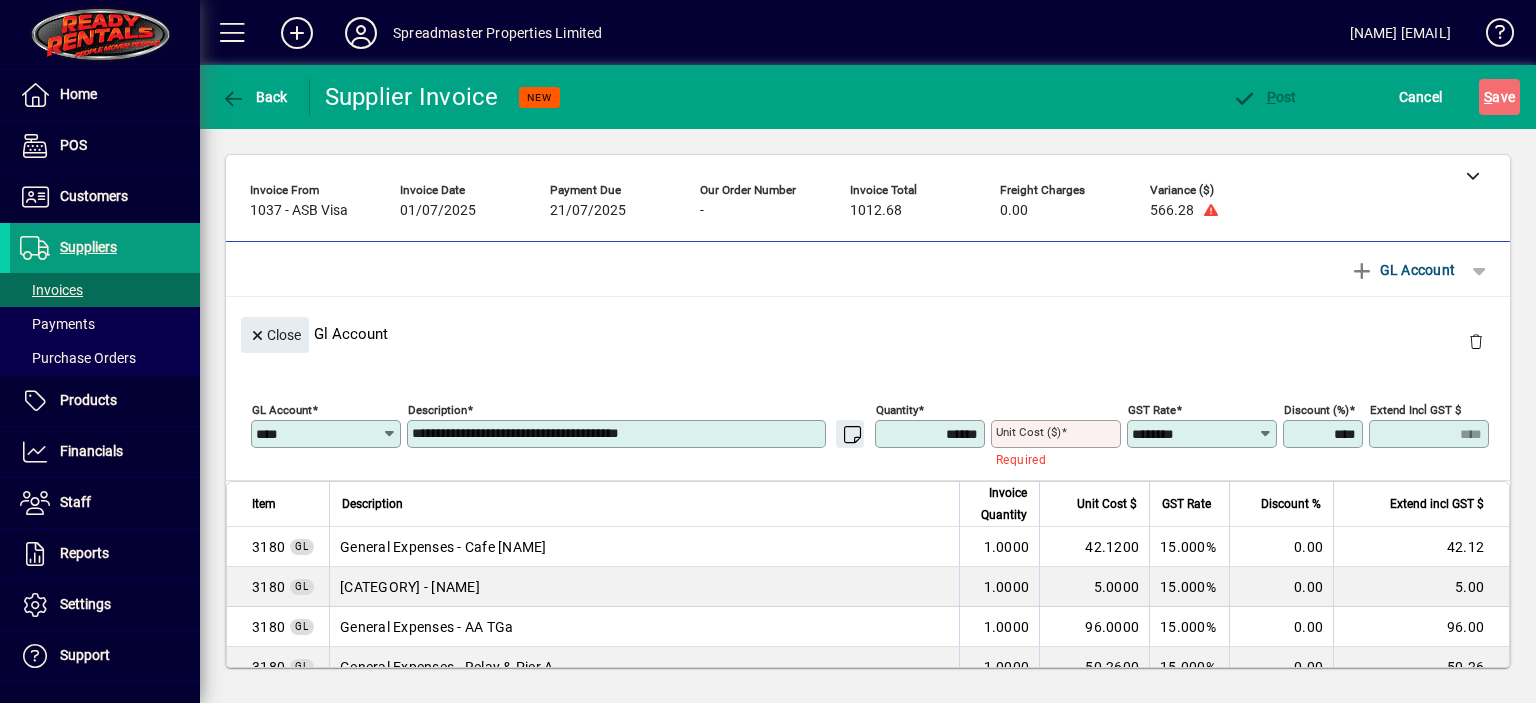 type on "**********" 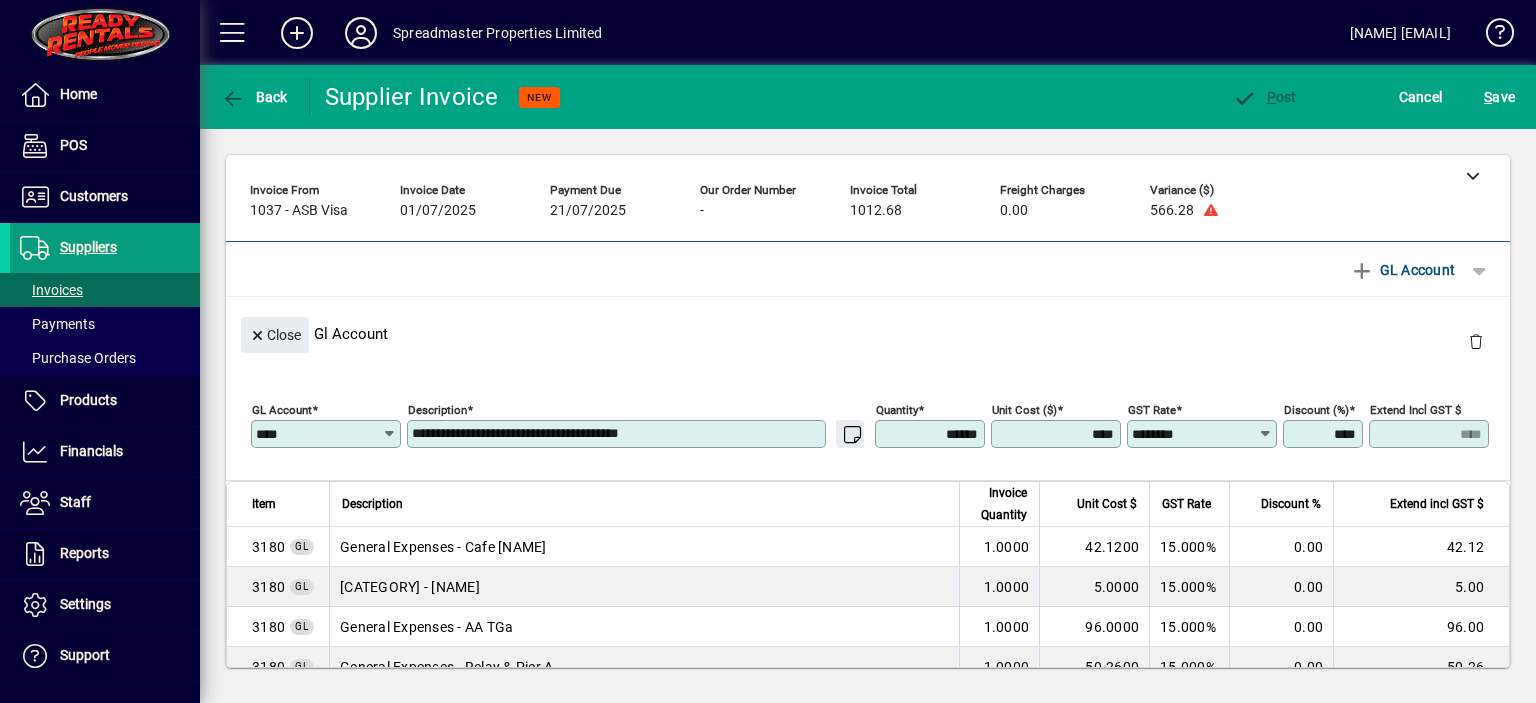 type on "******" 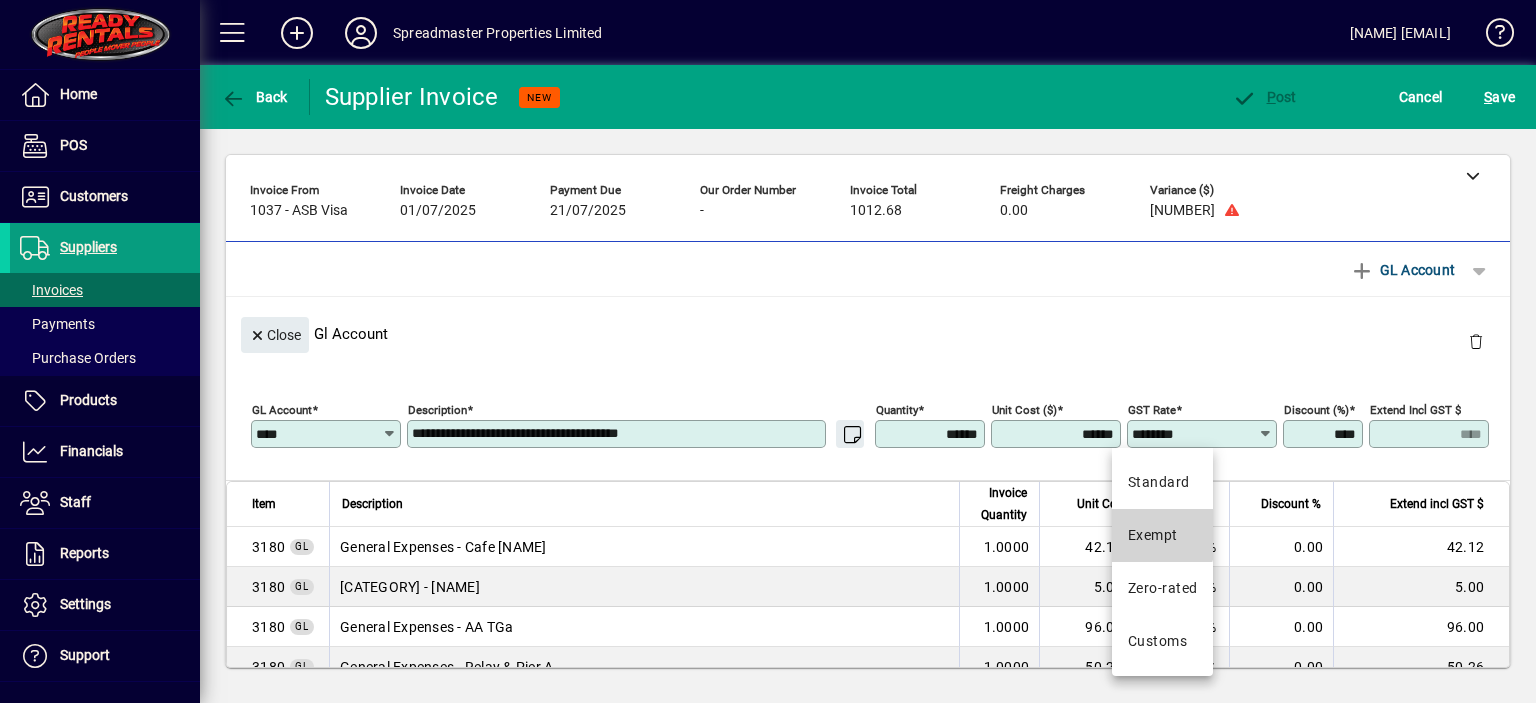 click on "Exempt" at bounding box center (1153, 535) 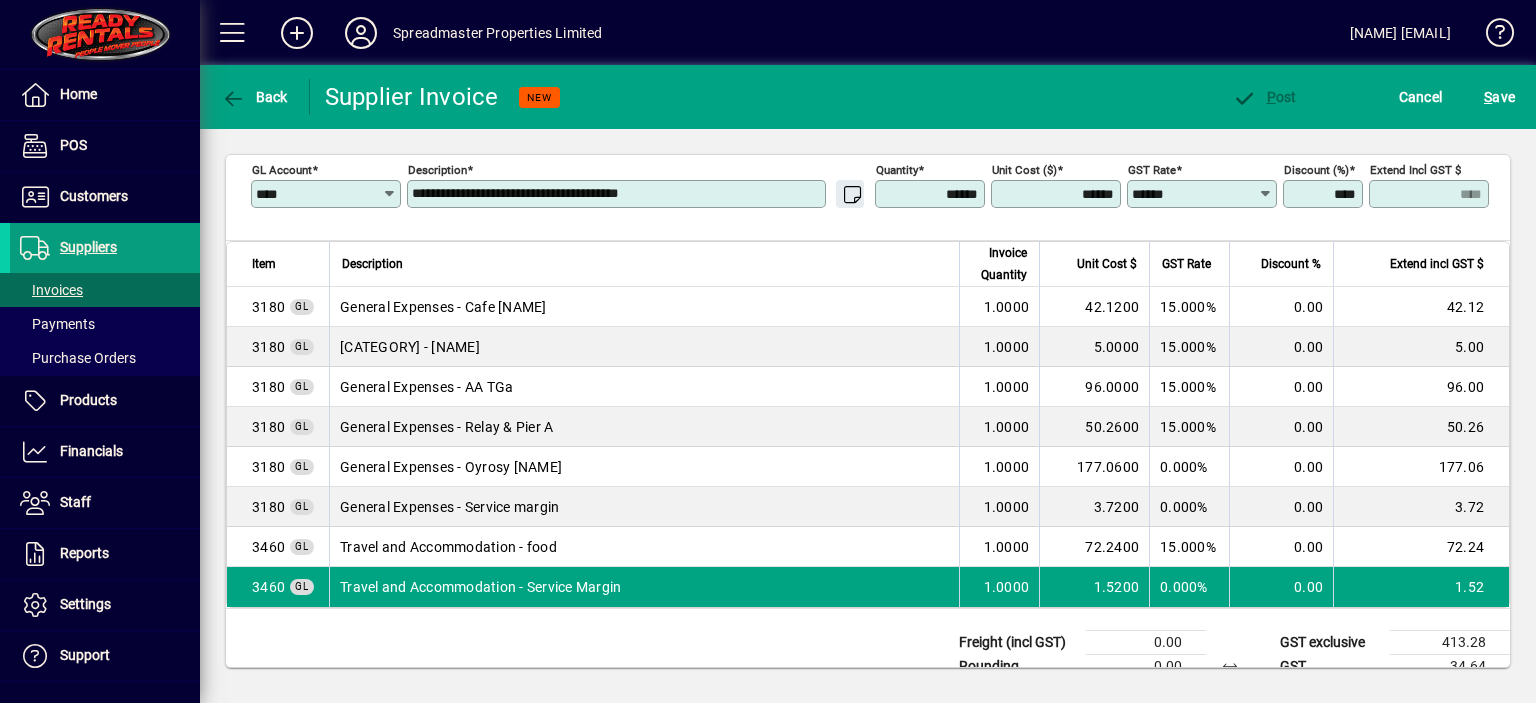 scroll, scrollTop: 250, scrollLeft: 0, axis: vertical 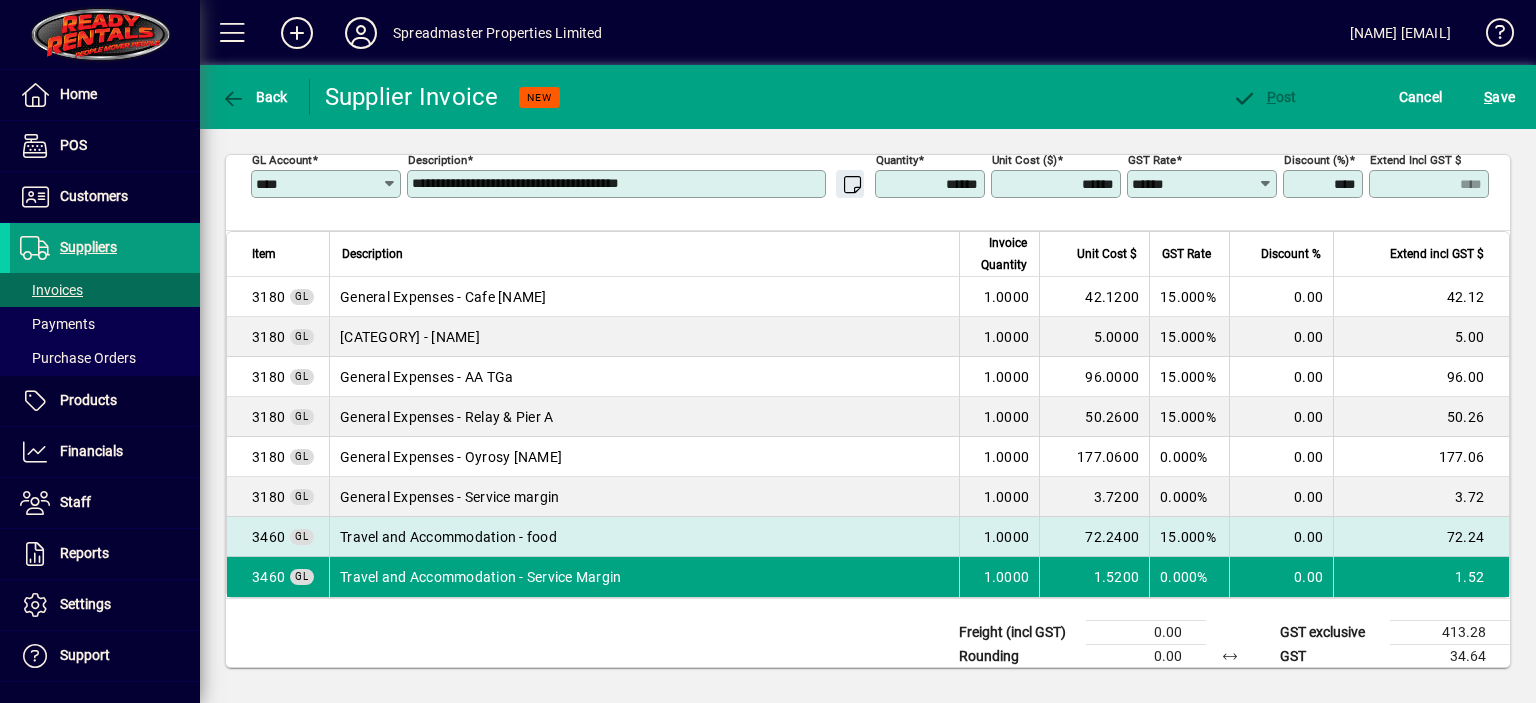 click on "72.2400" at bounding box center [1094, 537] 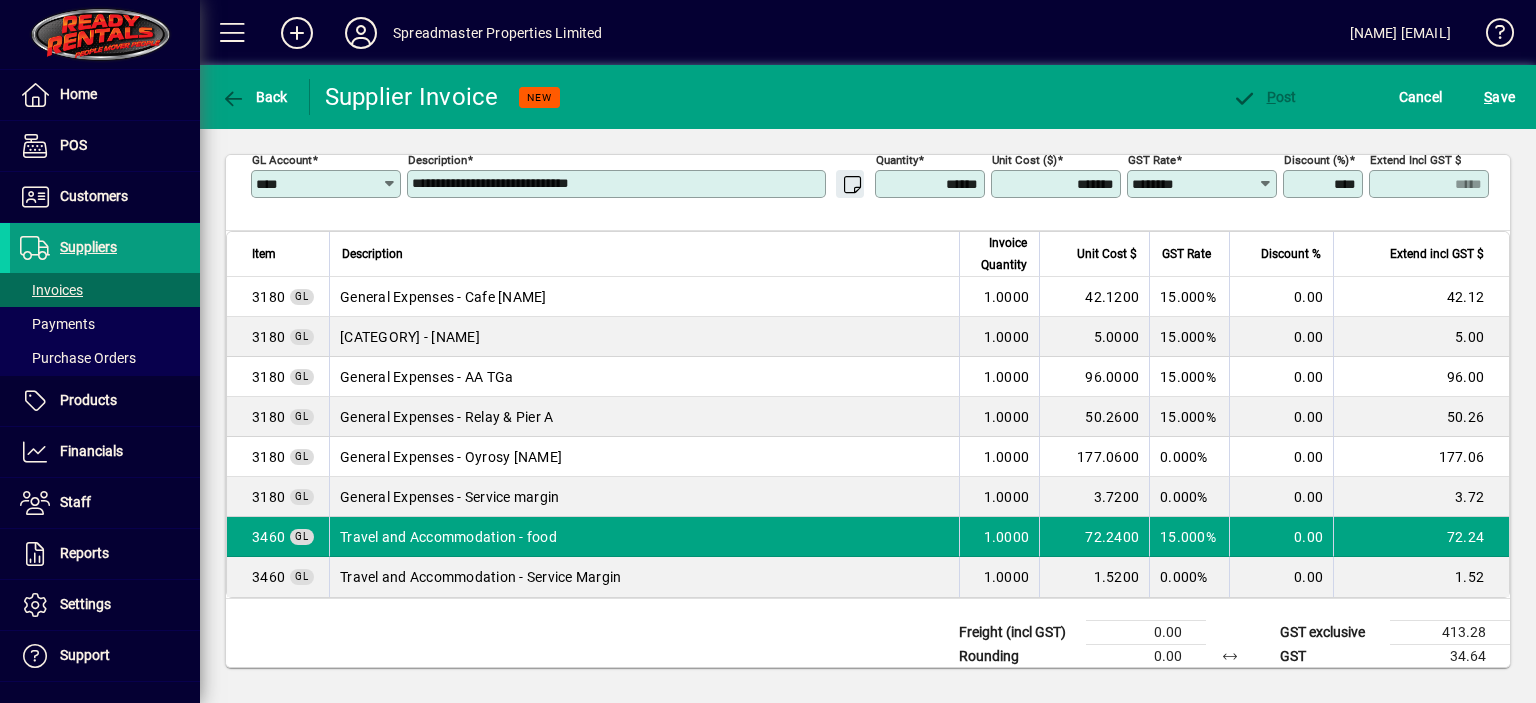 click 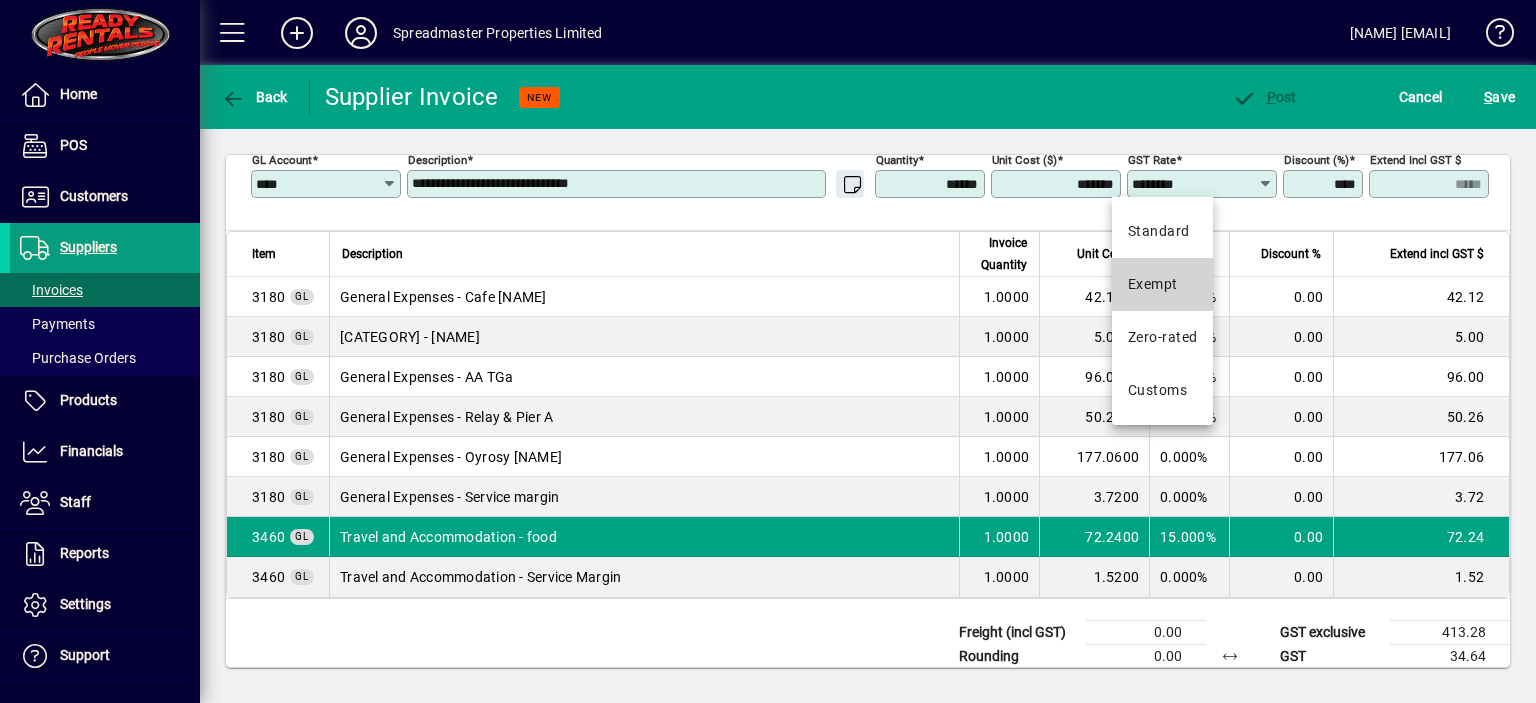 click on "Exempt" at bounding box center [1153, 284] 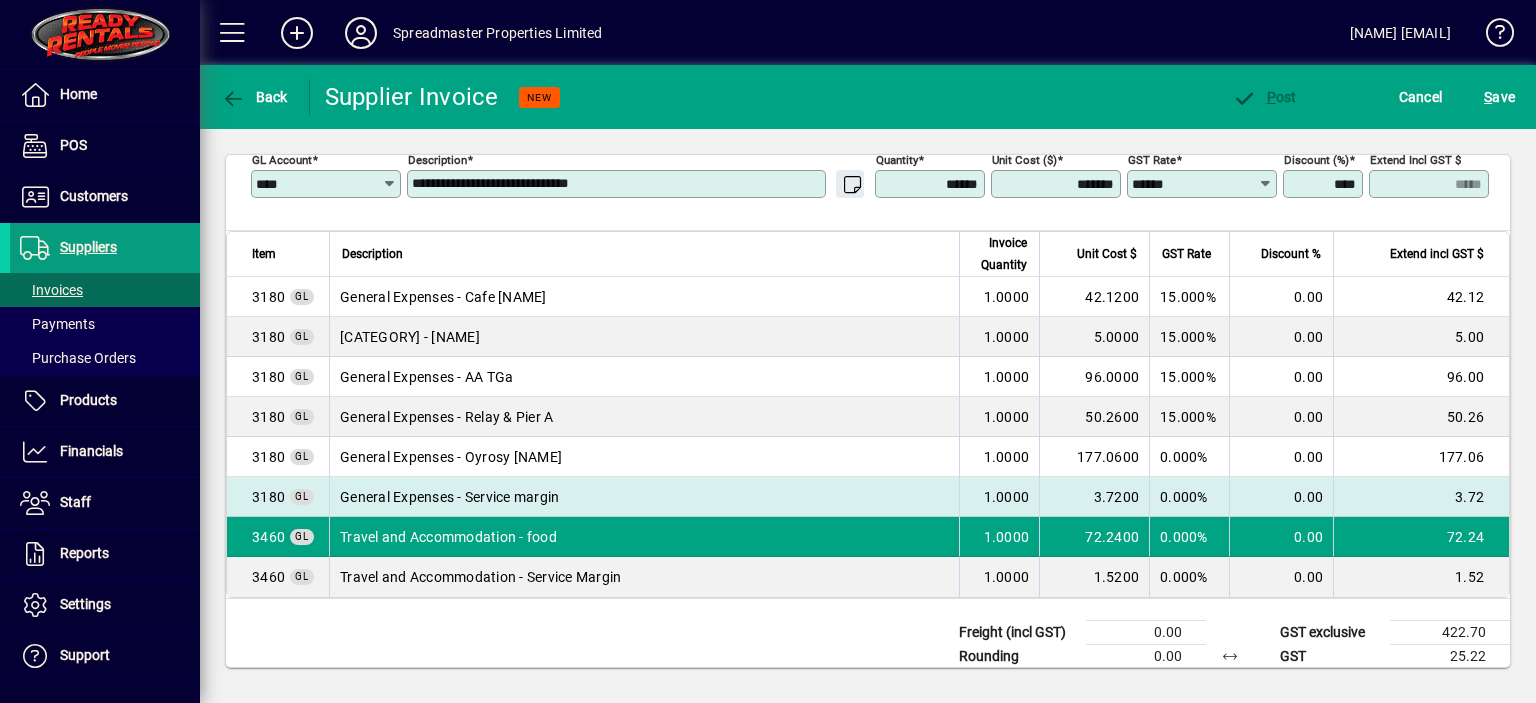 click on "3.7200" at bounding box center [1094, 497] 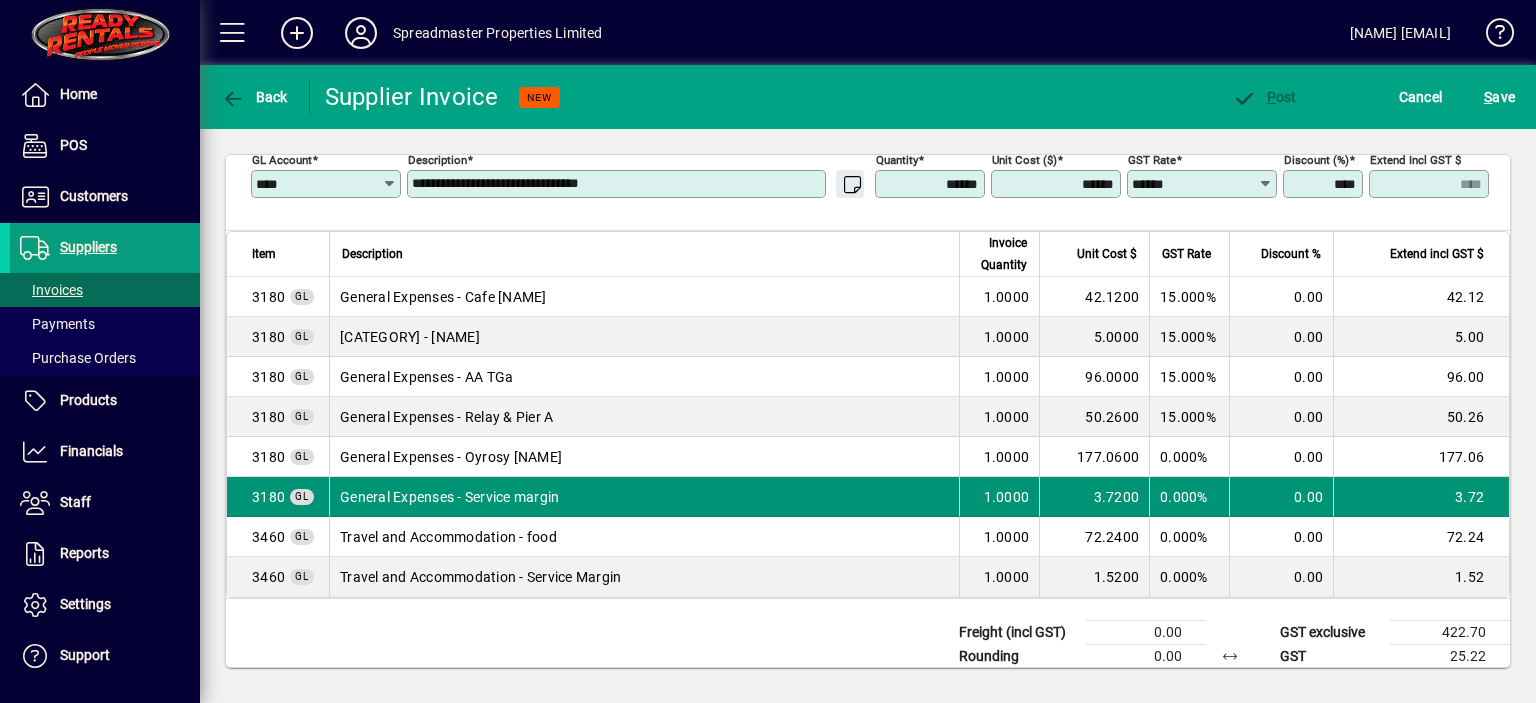 type on "****" 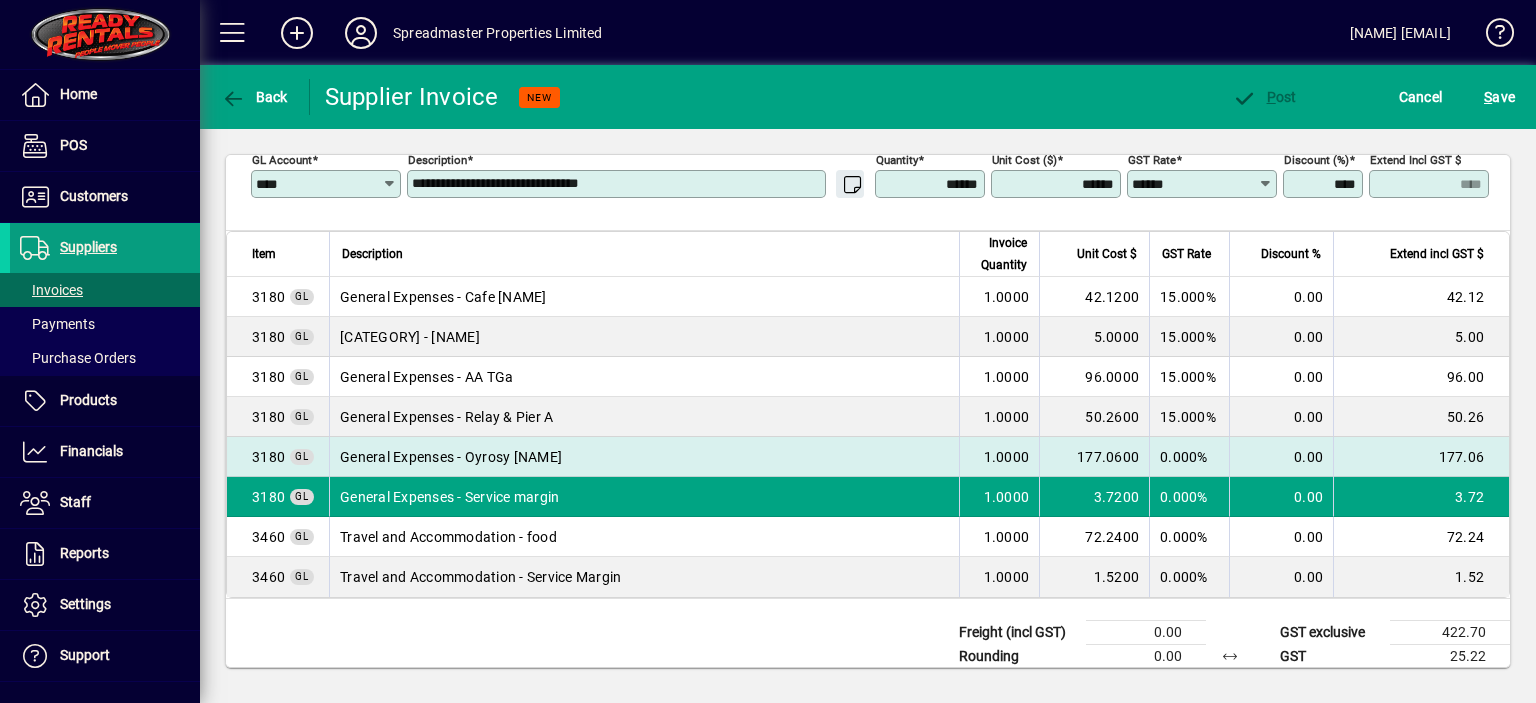 click on "177.0600" at bounding box center (1094, 457) 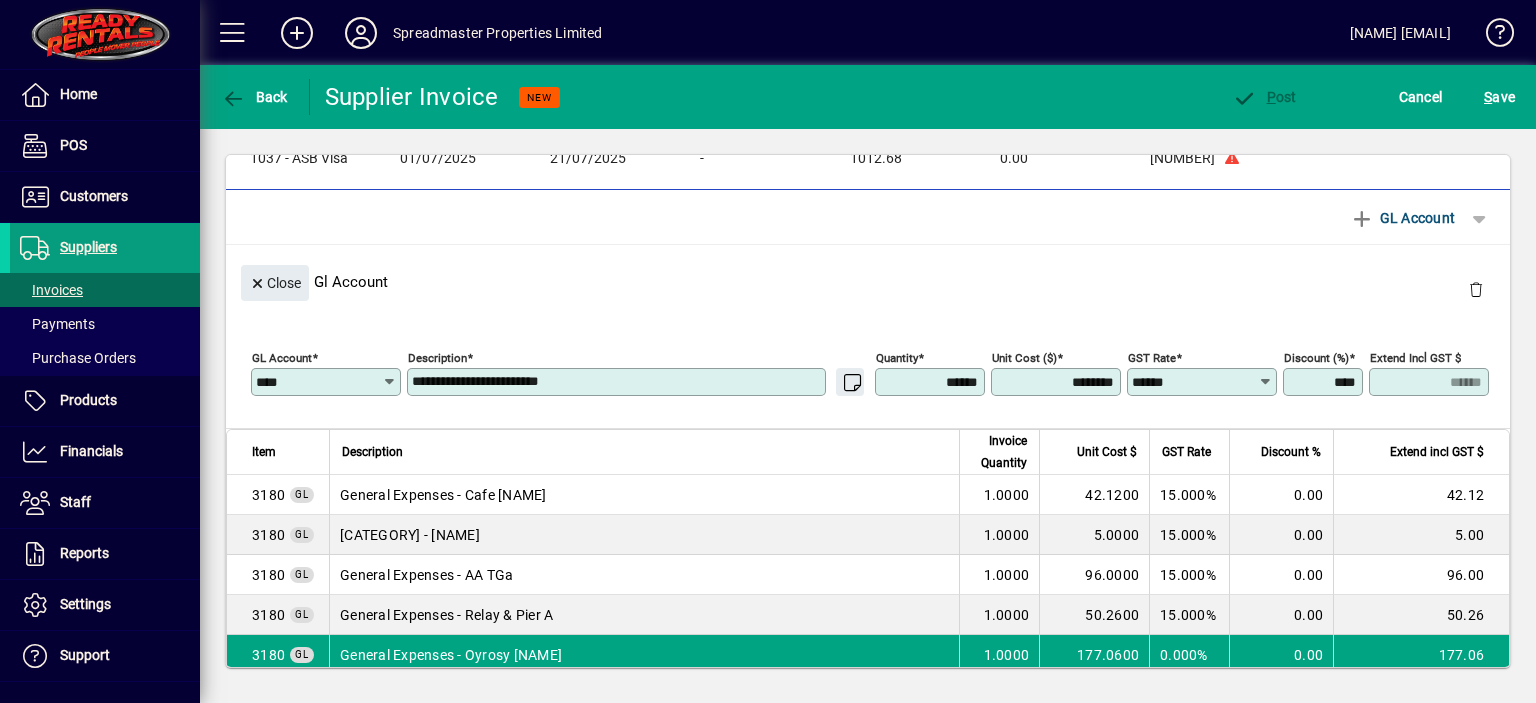 scroll, scrollTop: 50, scrollLeft: 0, axis: vertical 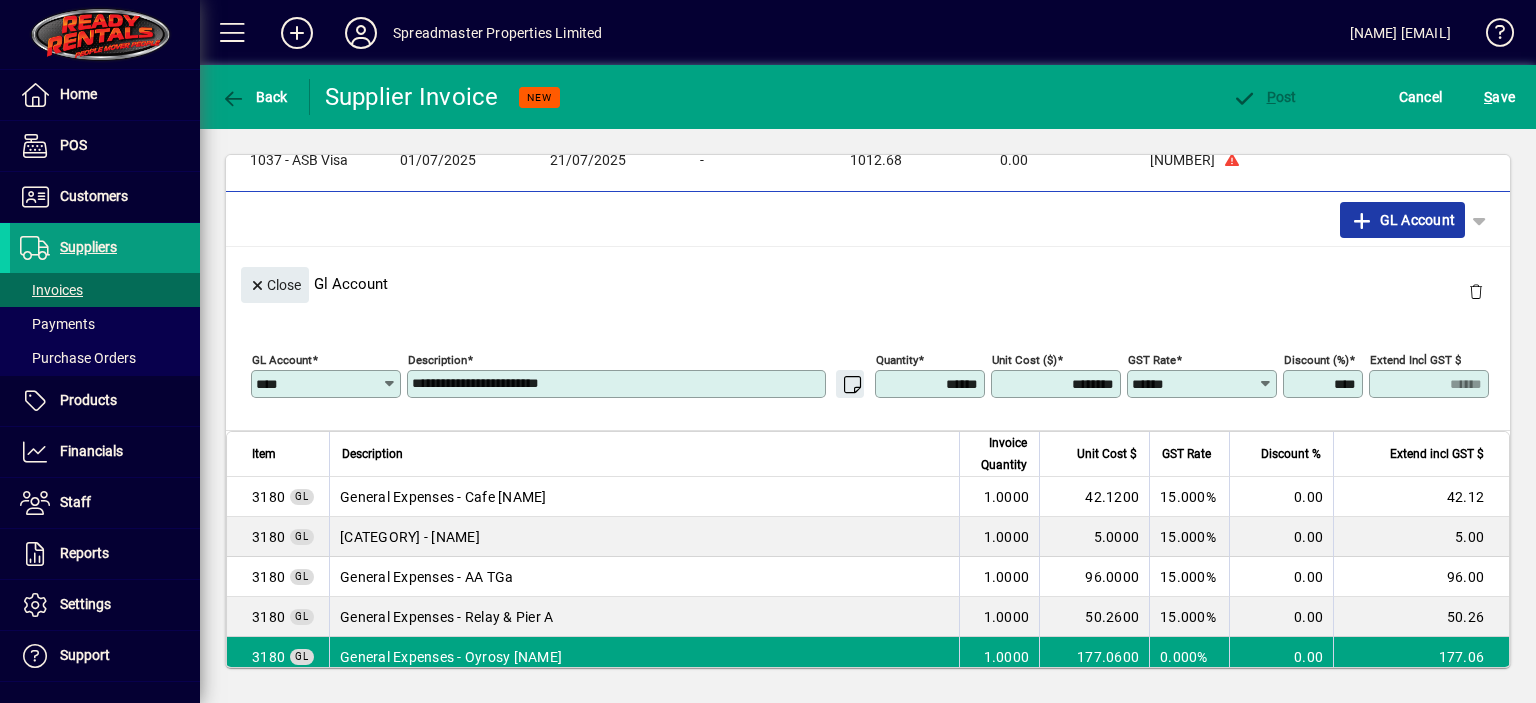 click on "GL Account" 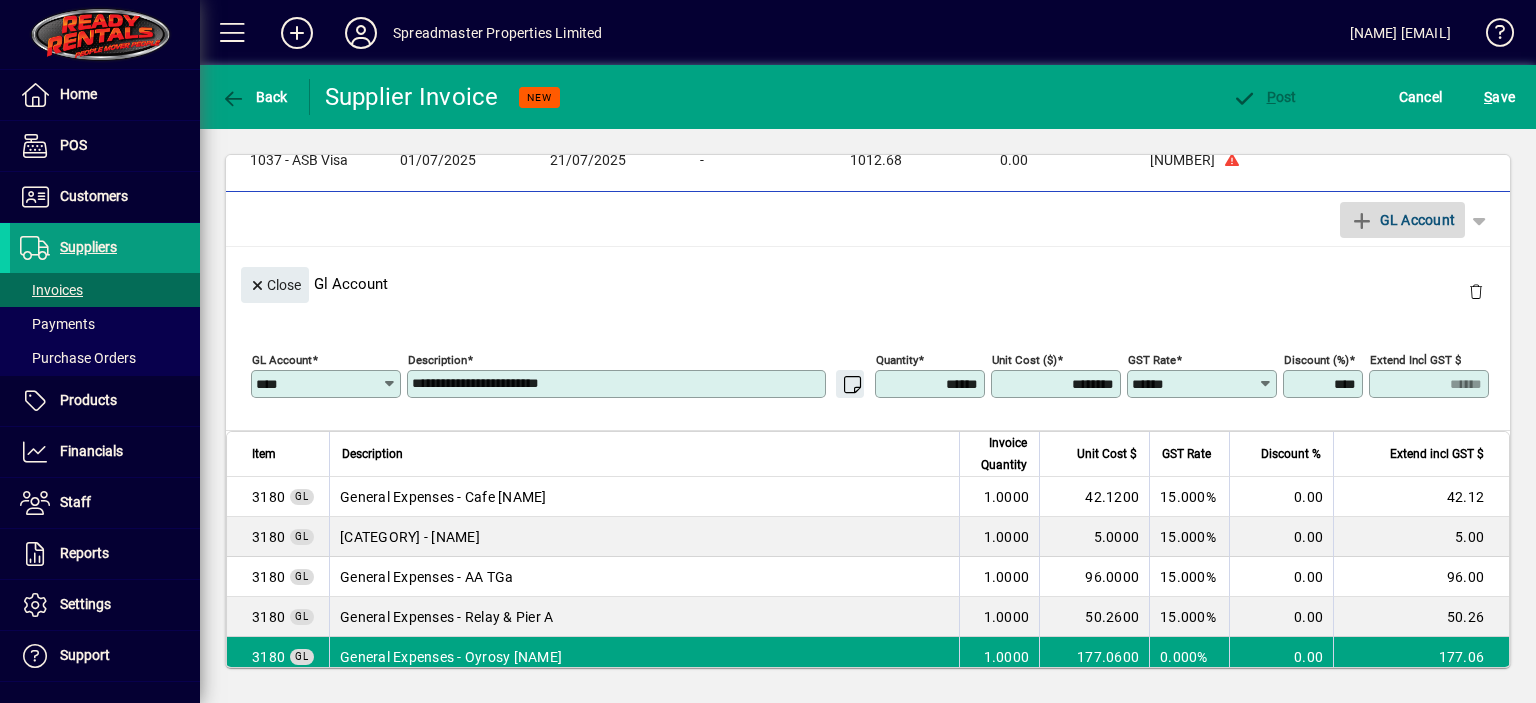 type 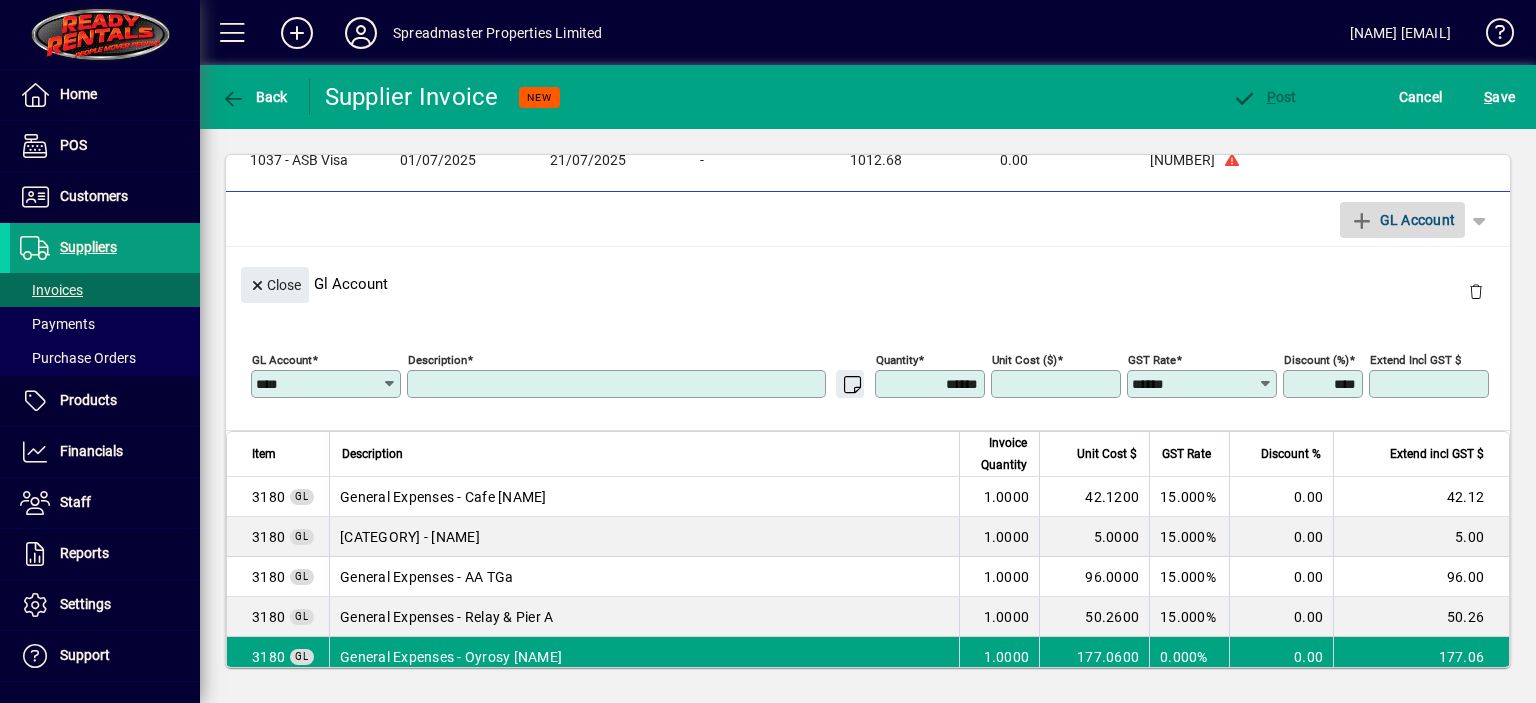 type 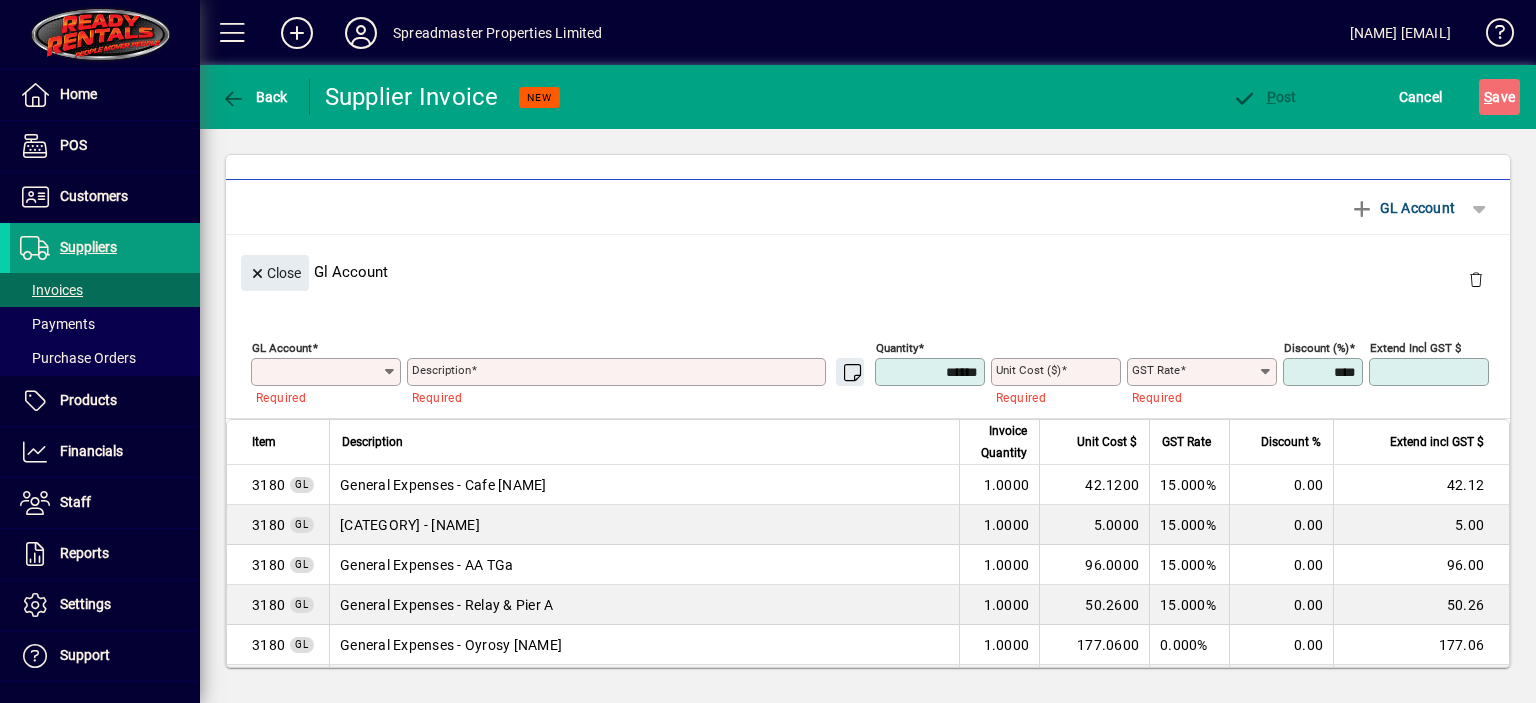 scroll, scrollTop: 50, scrollLeft: 0, axis: vertical 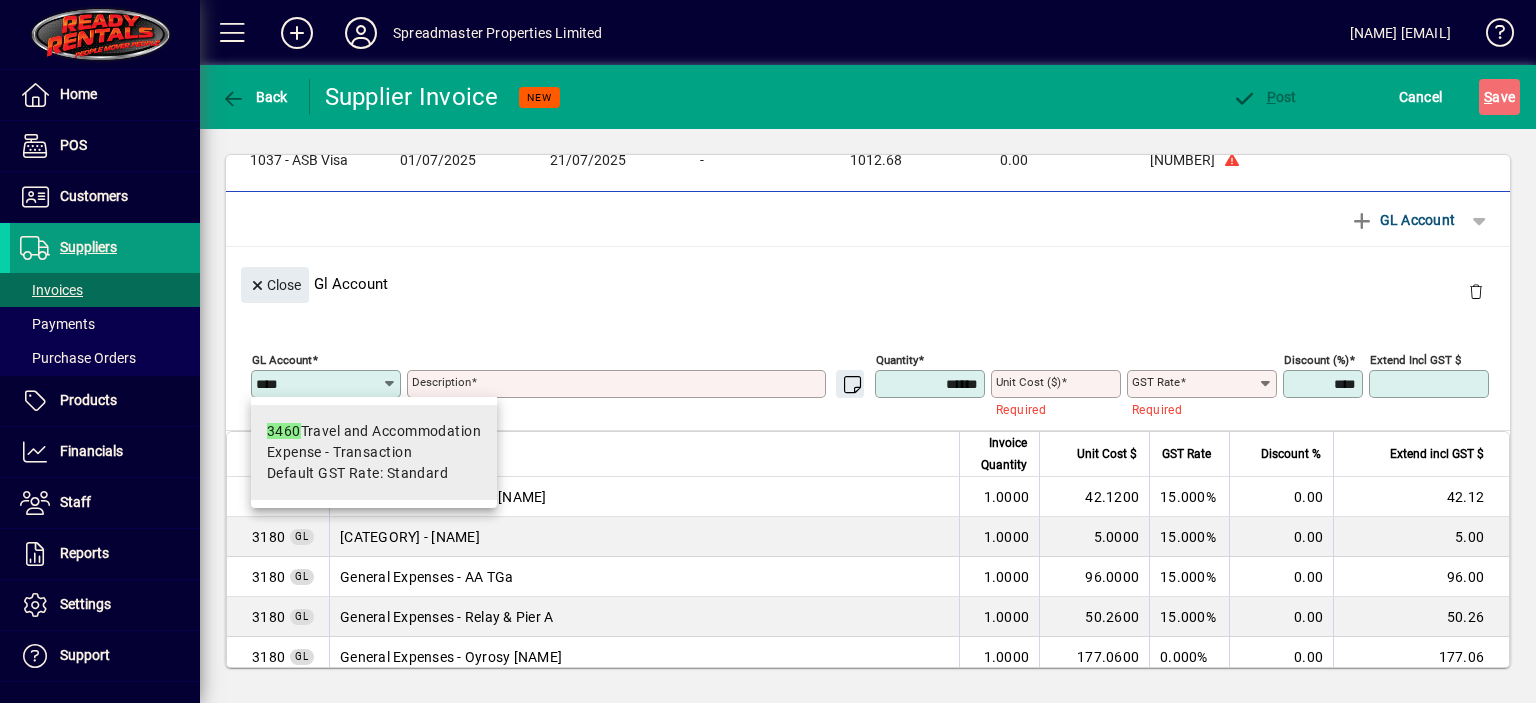 type on "****" 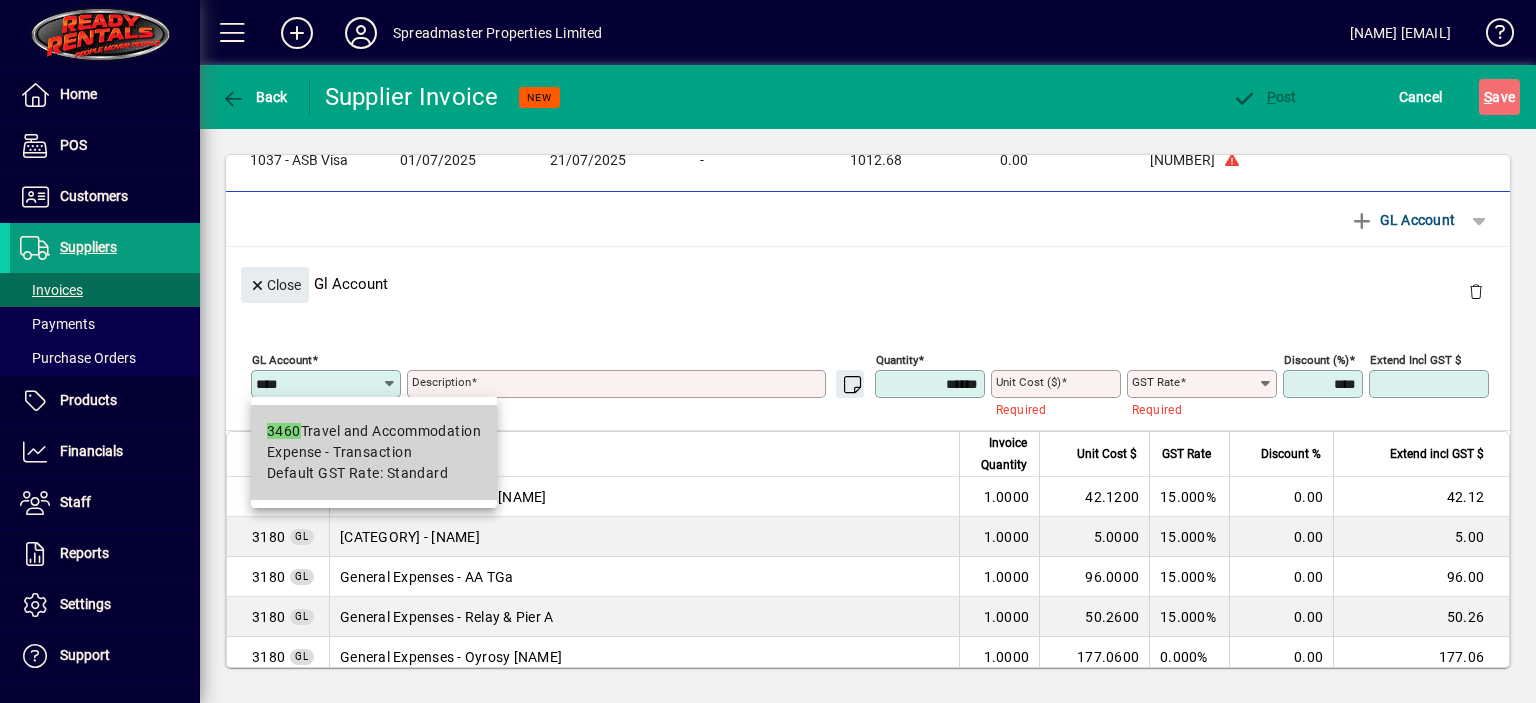 click on "[NUMBER]  Travel and Accommodation" at bounding box center (374, 431) 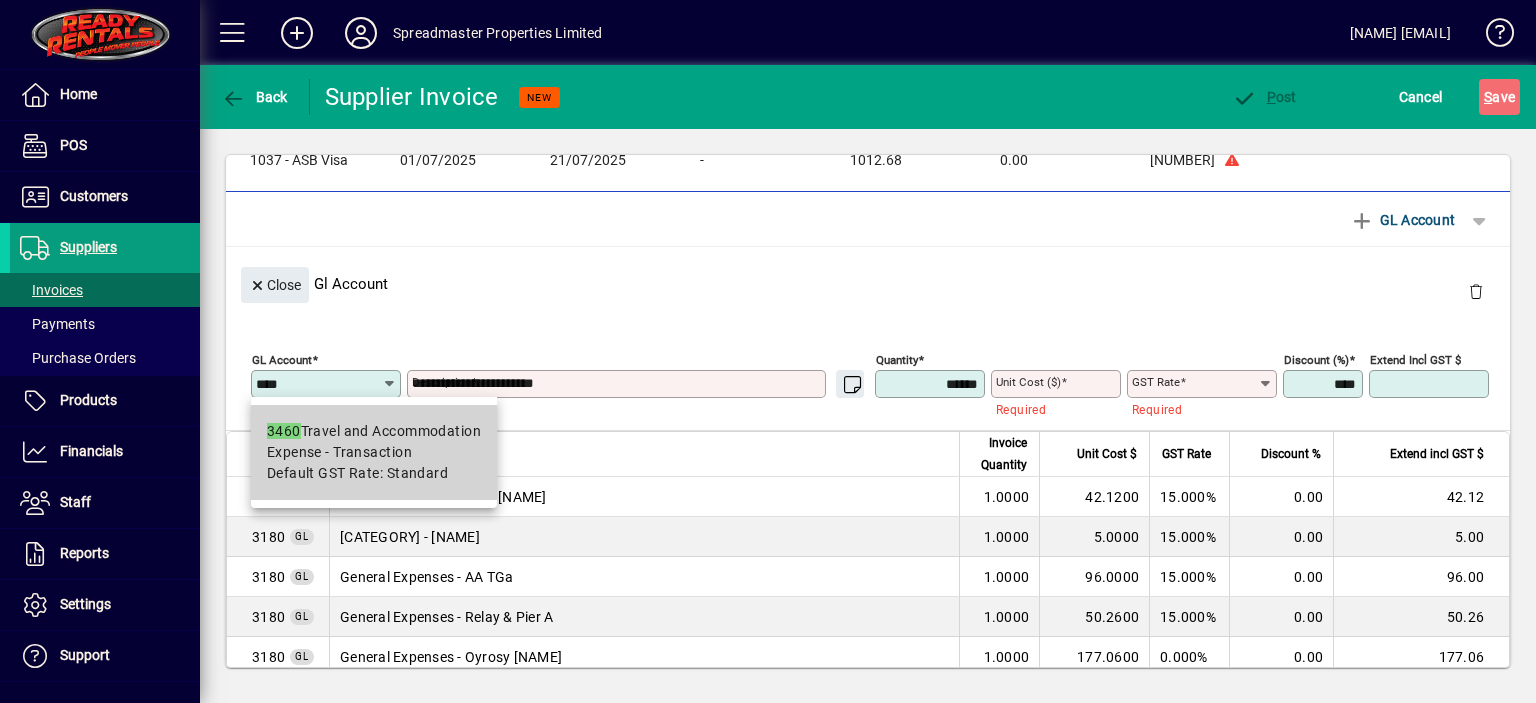 type on "****" 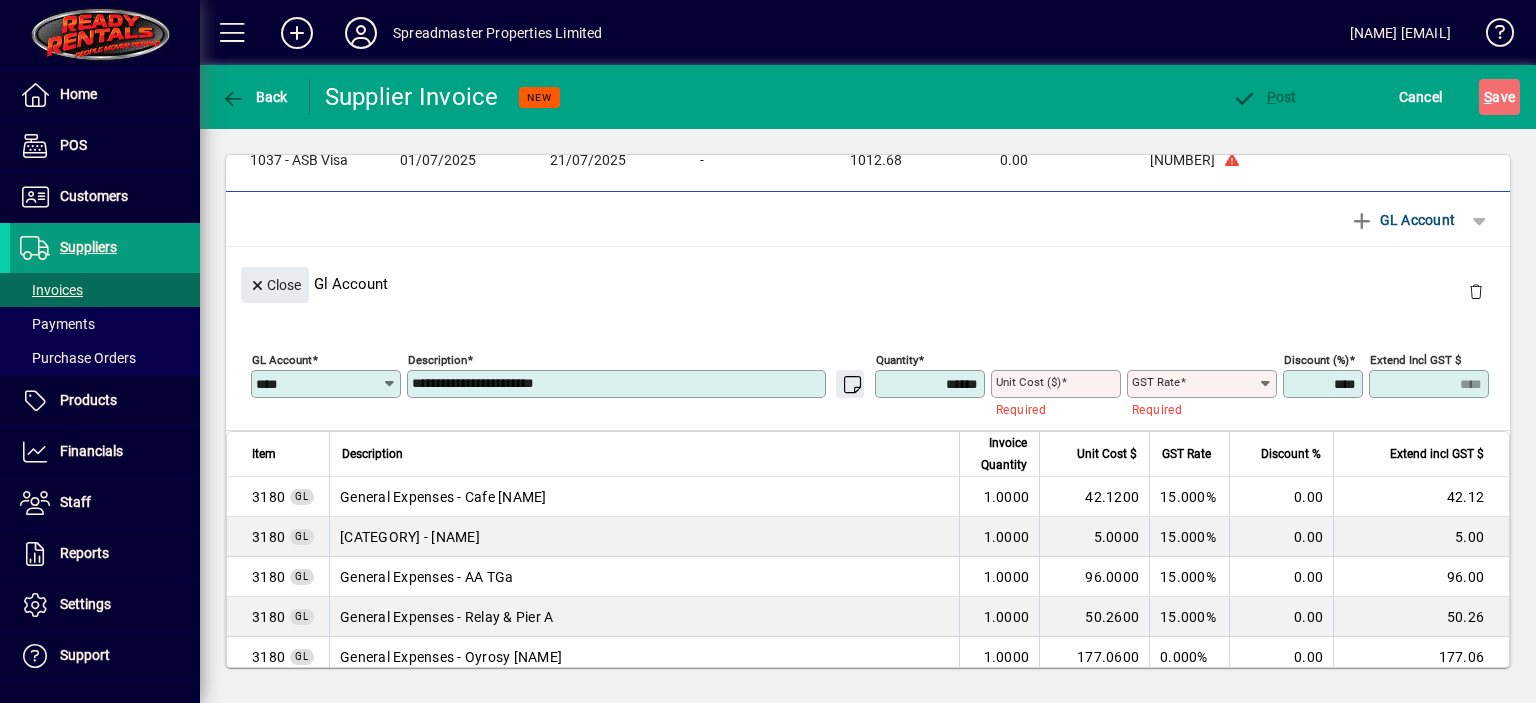 type on "********" 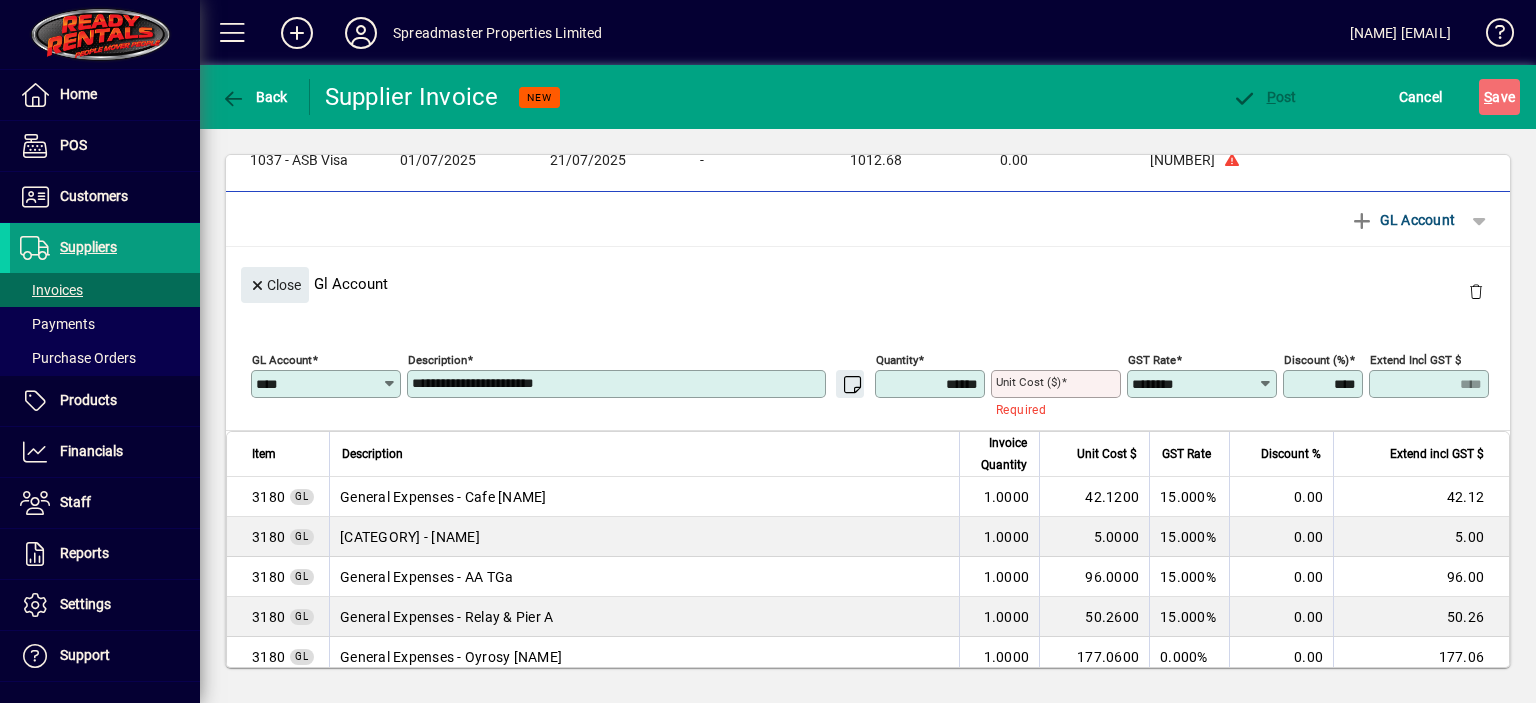 click on "**********" at bounding box center (618, 384) 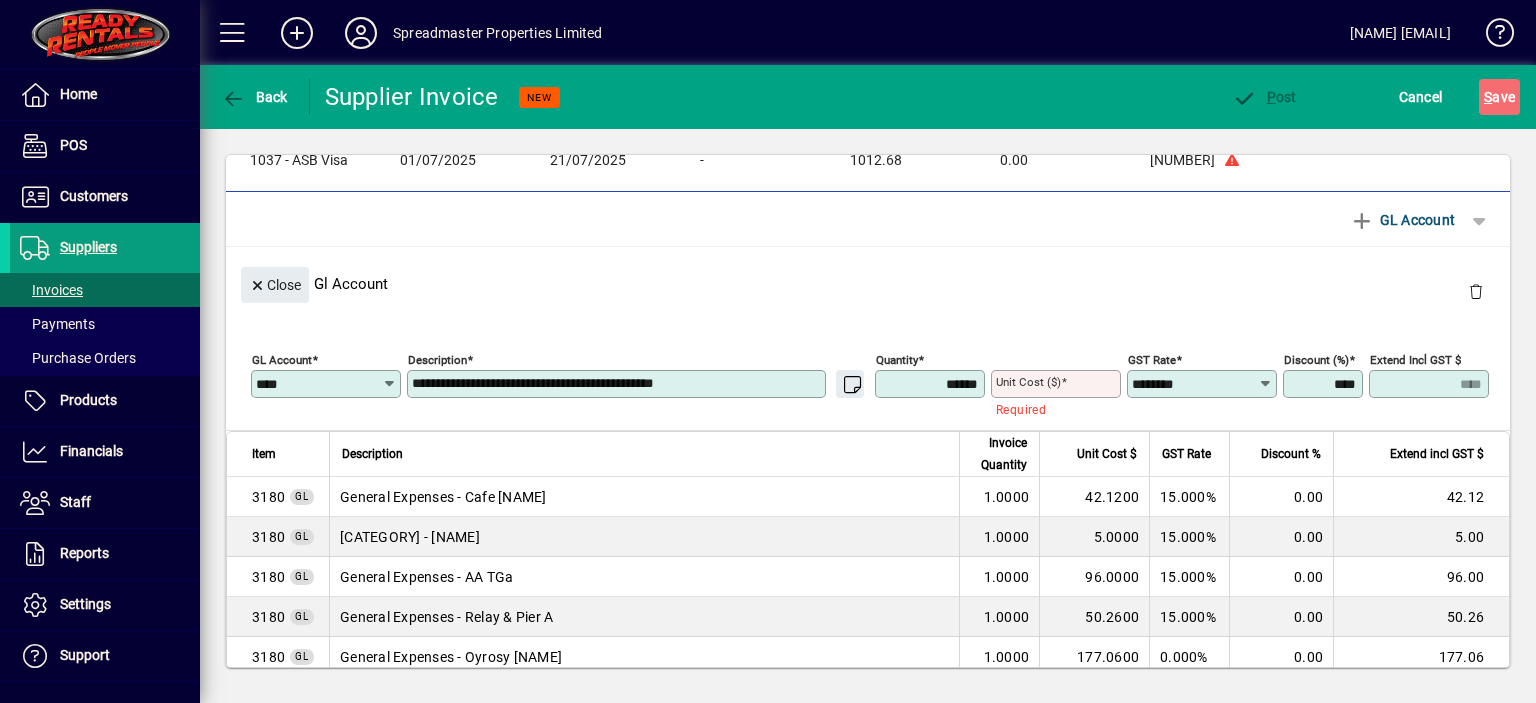 type on "**********" 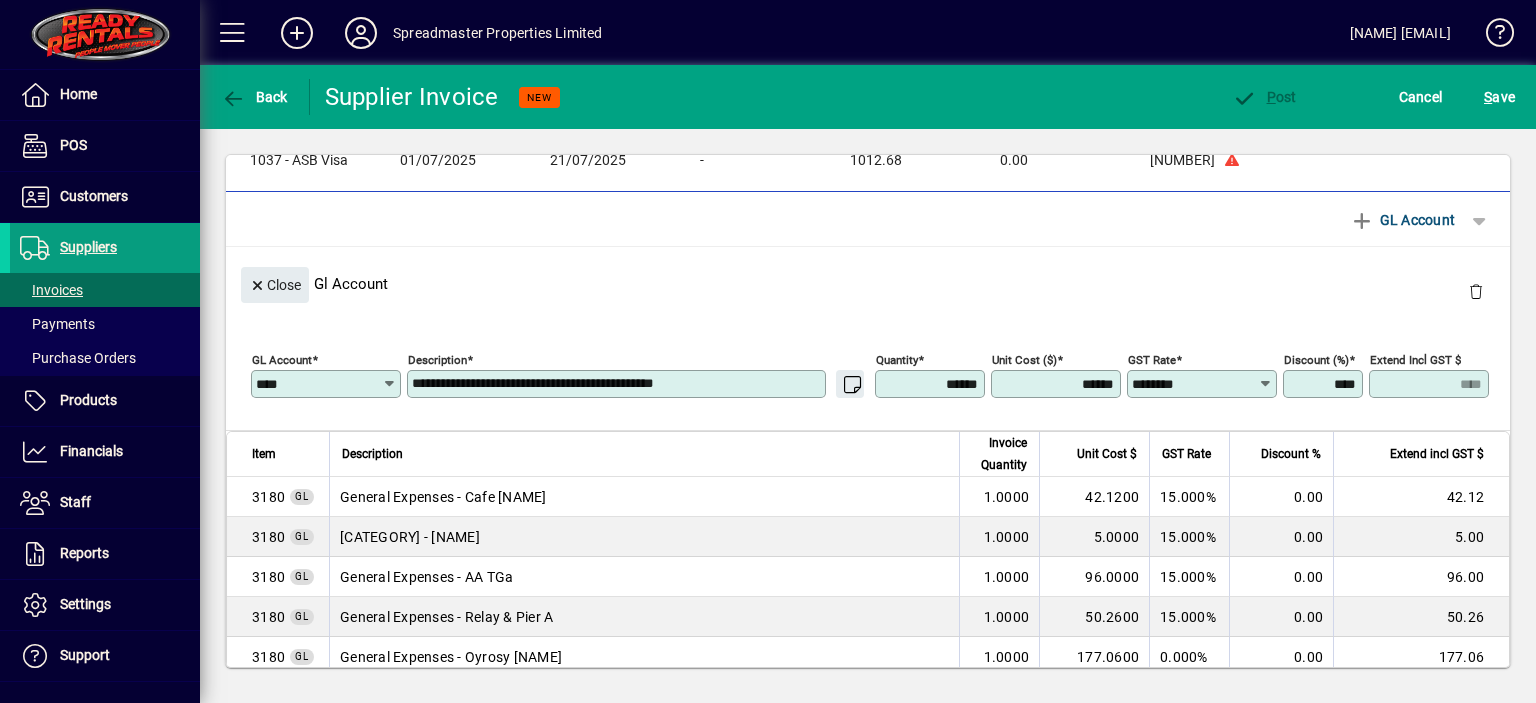 type on "********" 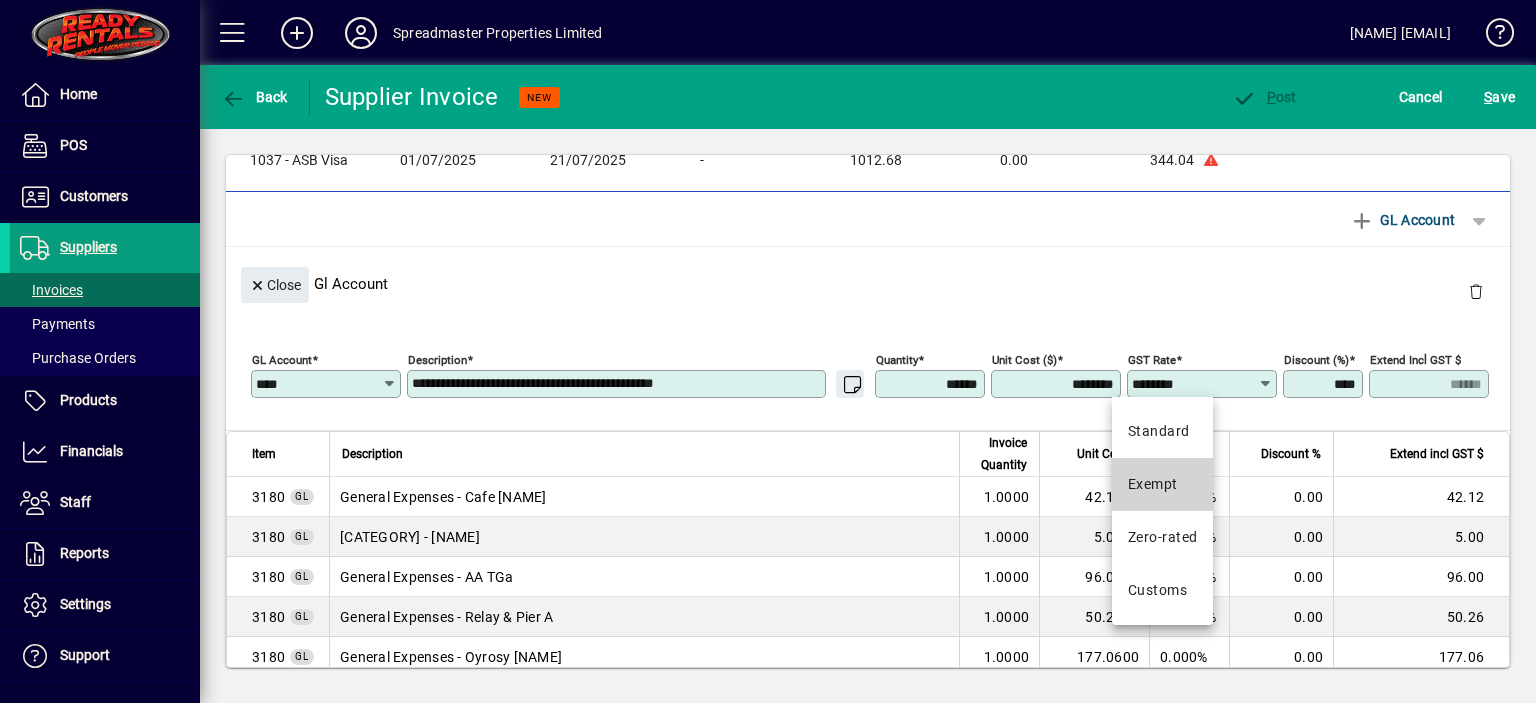 click on "Exempt" at bounding box center (1153, 484) 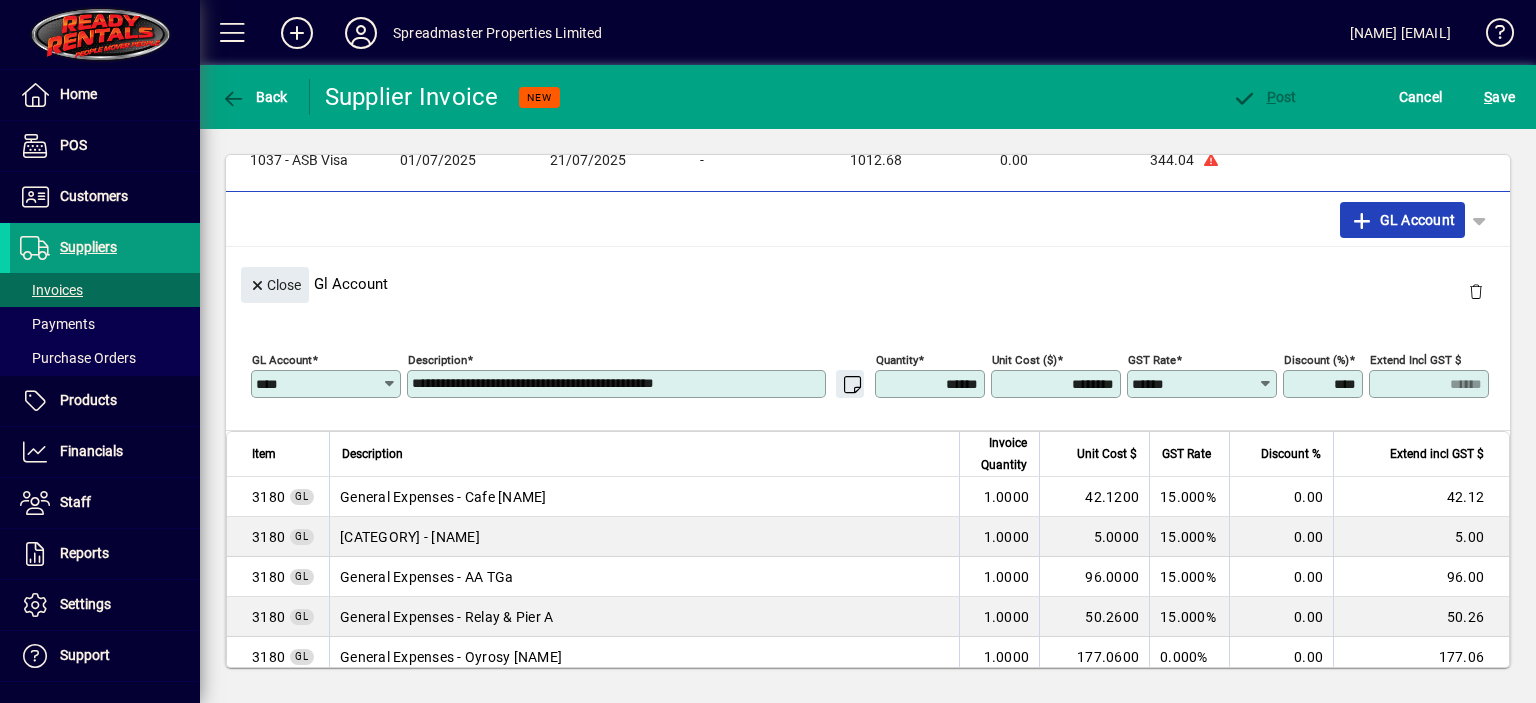 click on "GL Account" 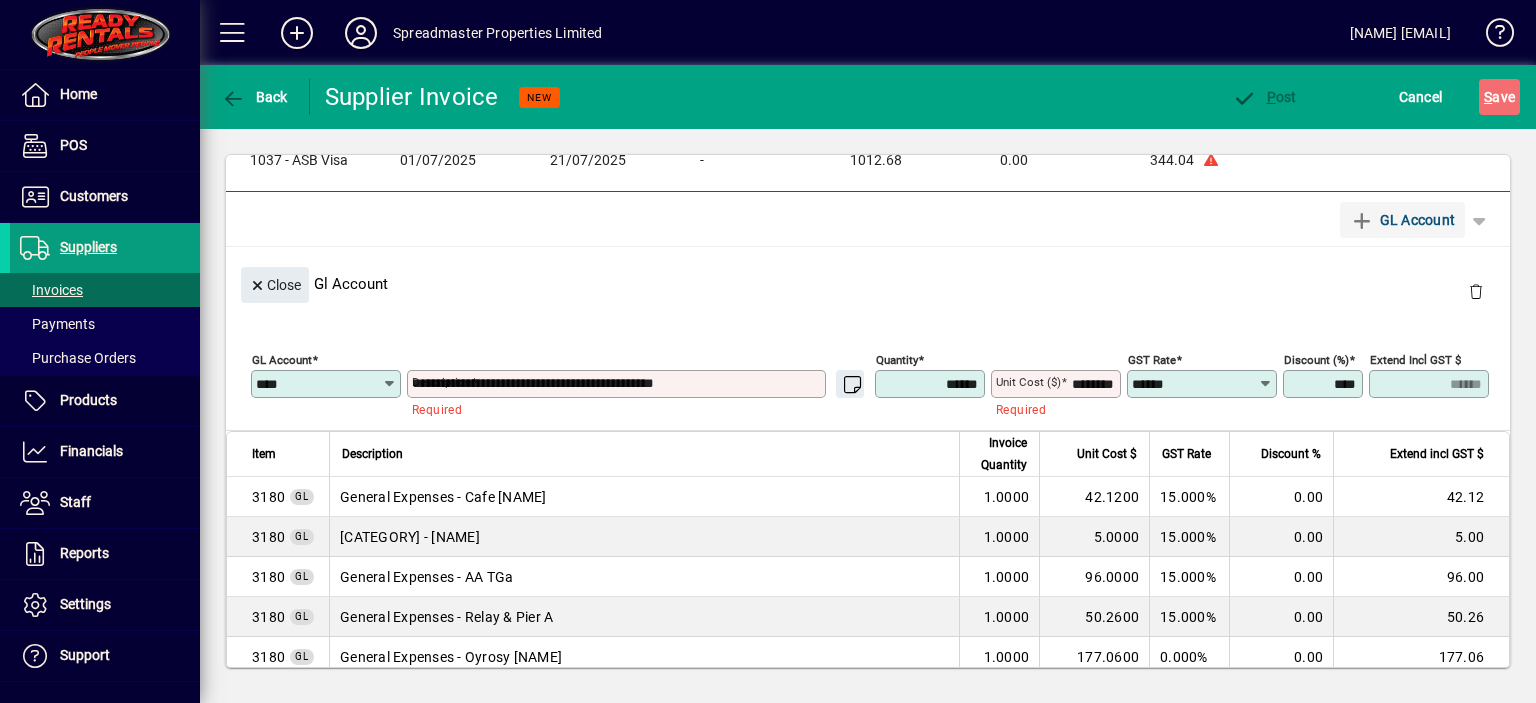 type 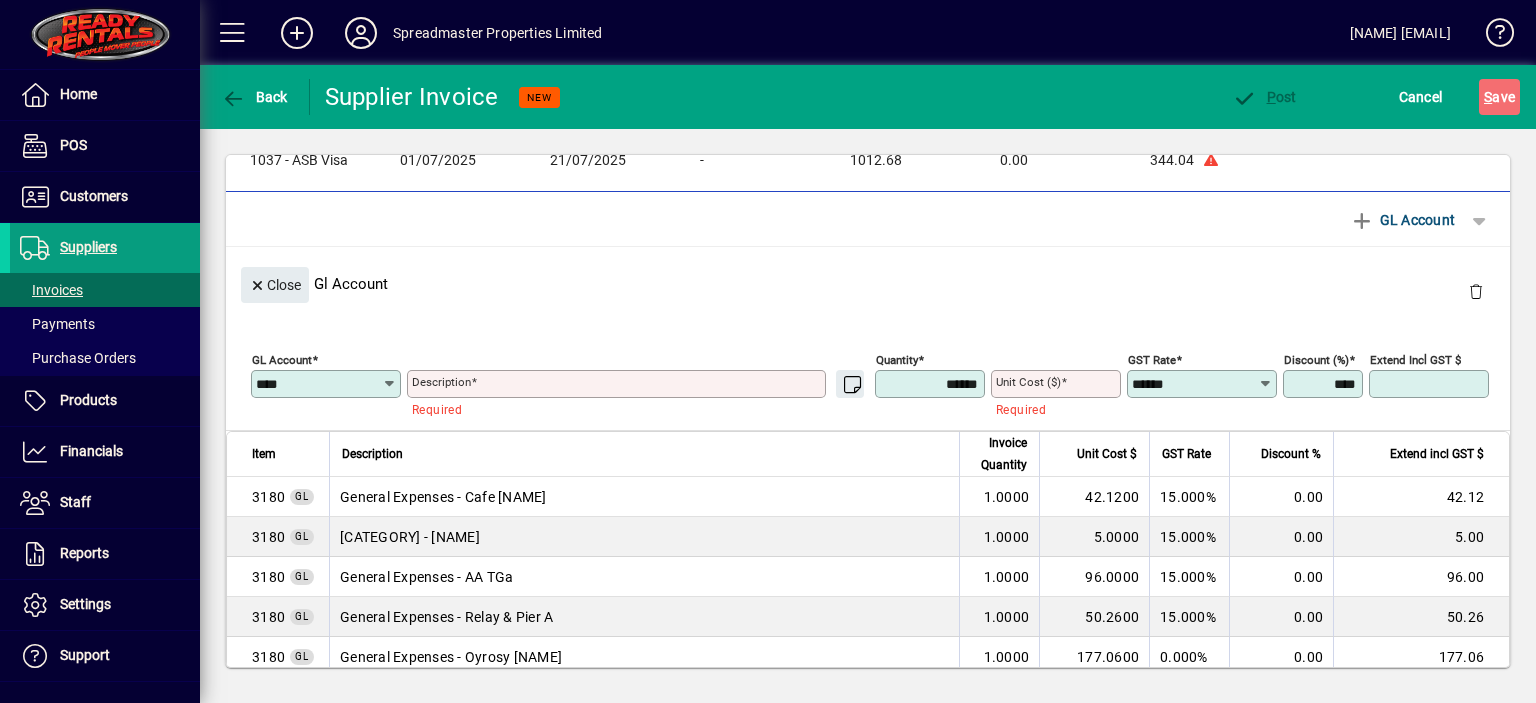 type 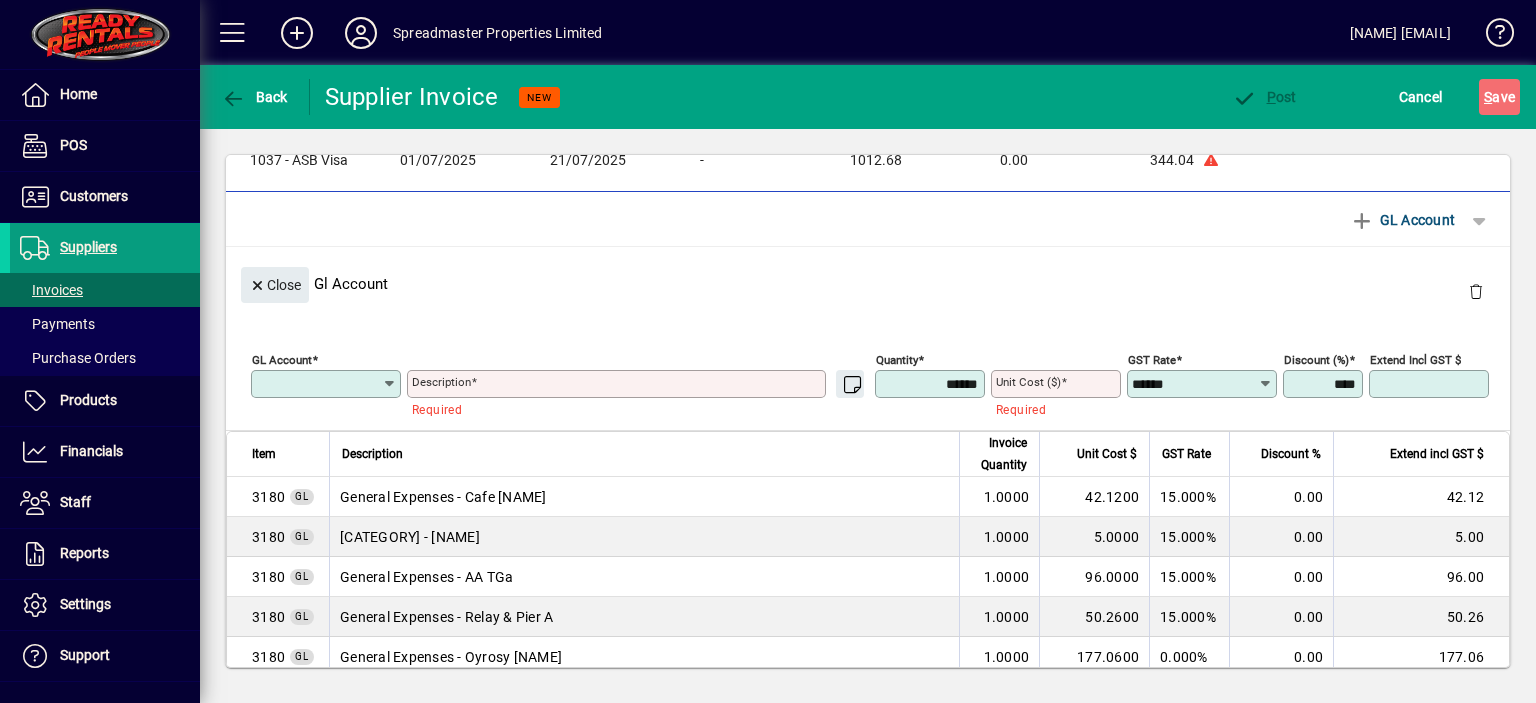 type 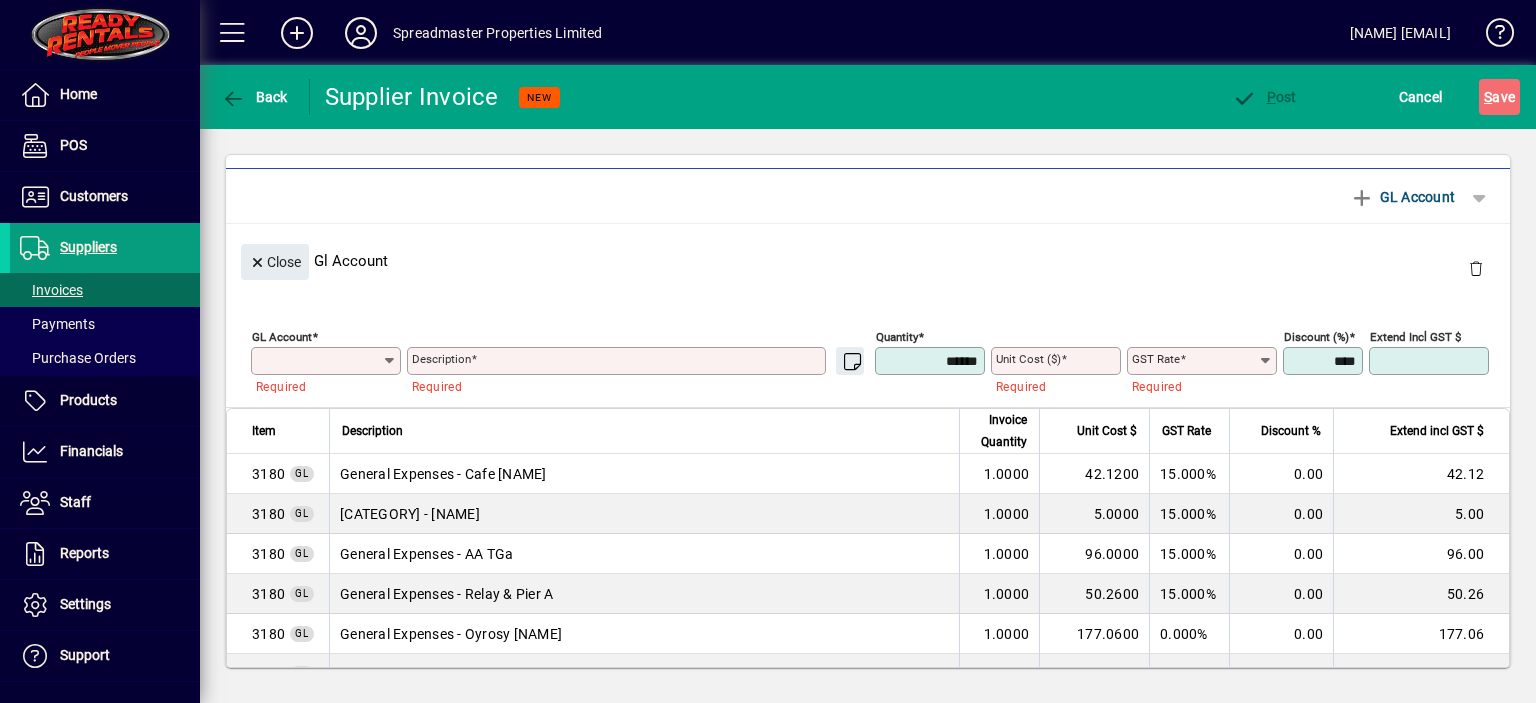 scroll, scrollTop: 50, scrollLeft: 0, axis: vertical 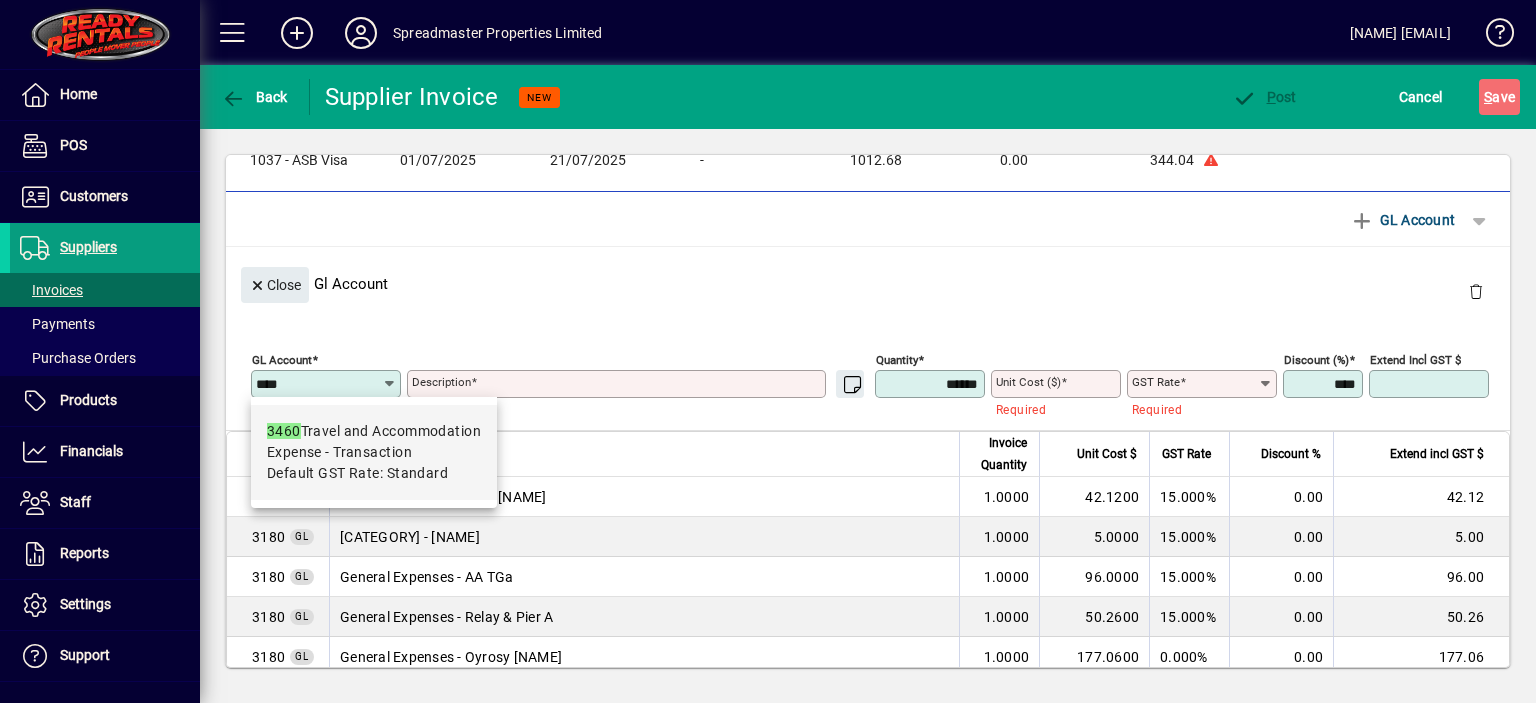 type on "****" 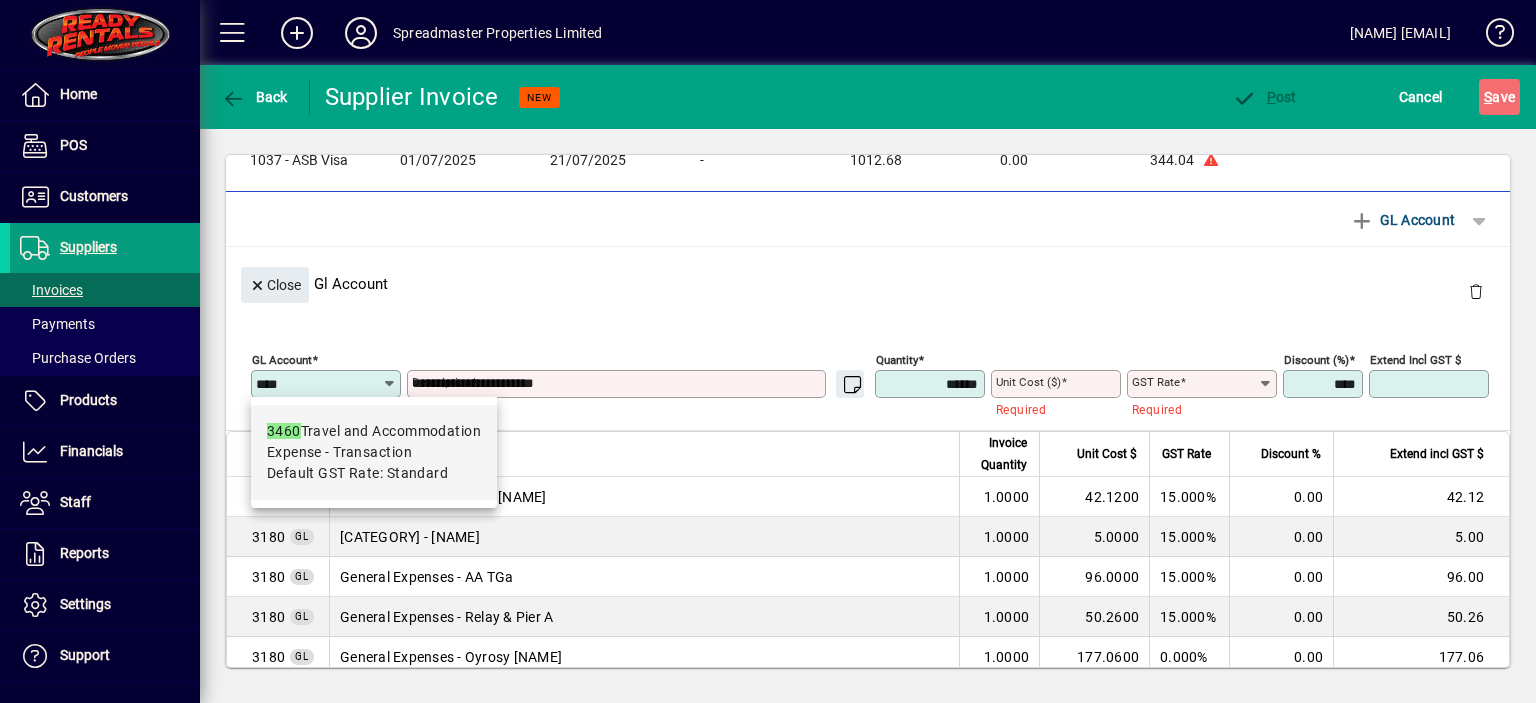 type on "****" 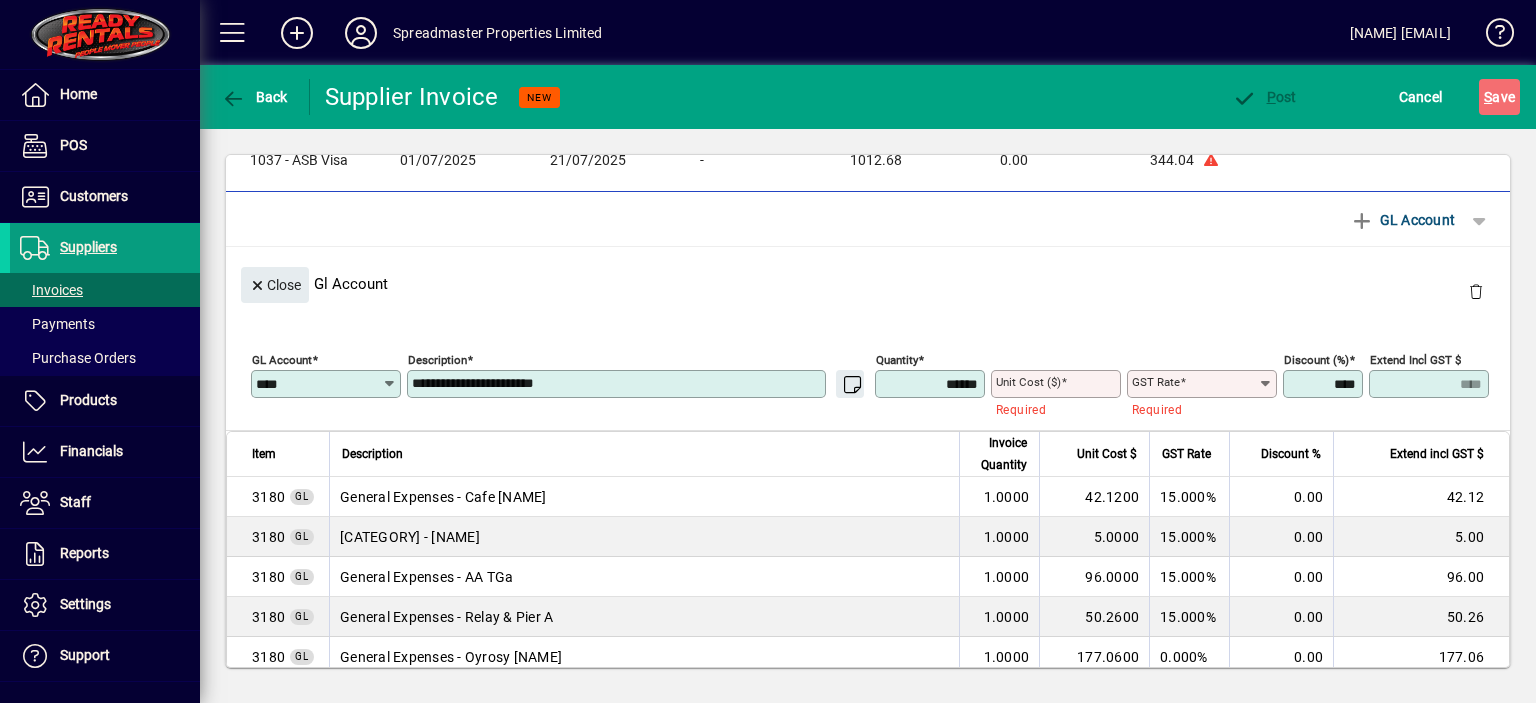 type on "********" 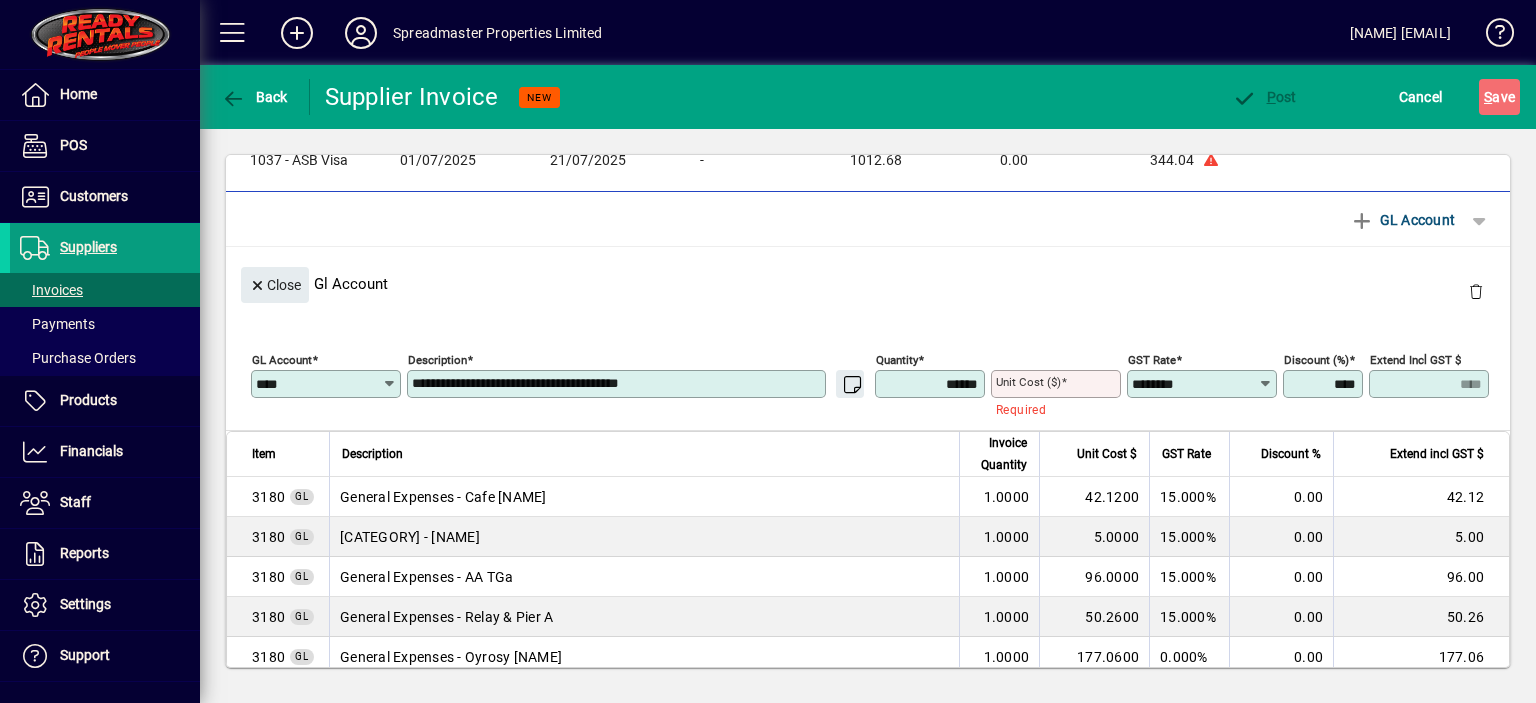 type on "**********" 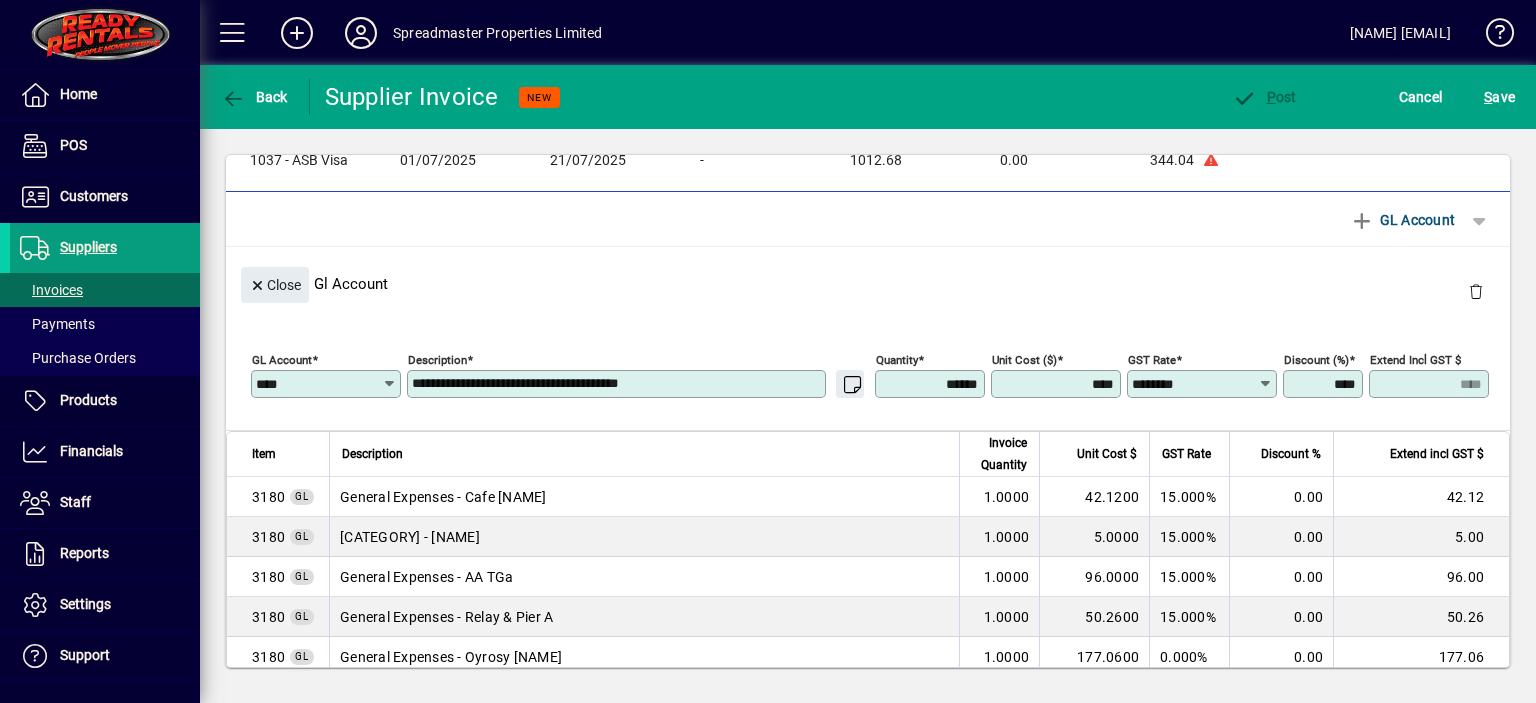 type on "******" 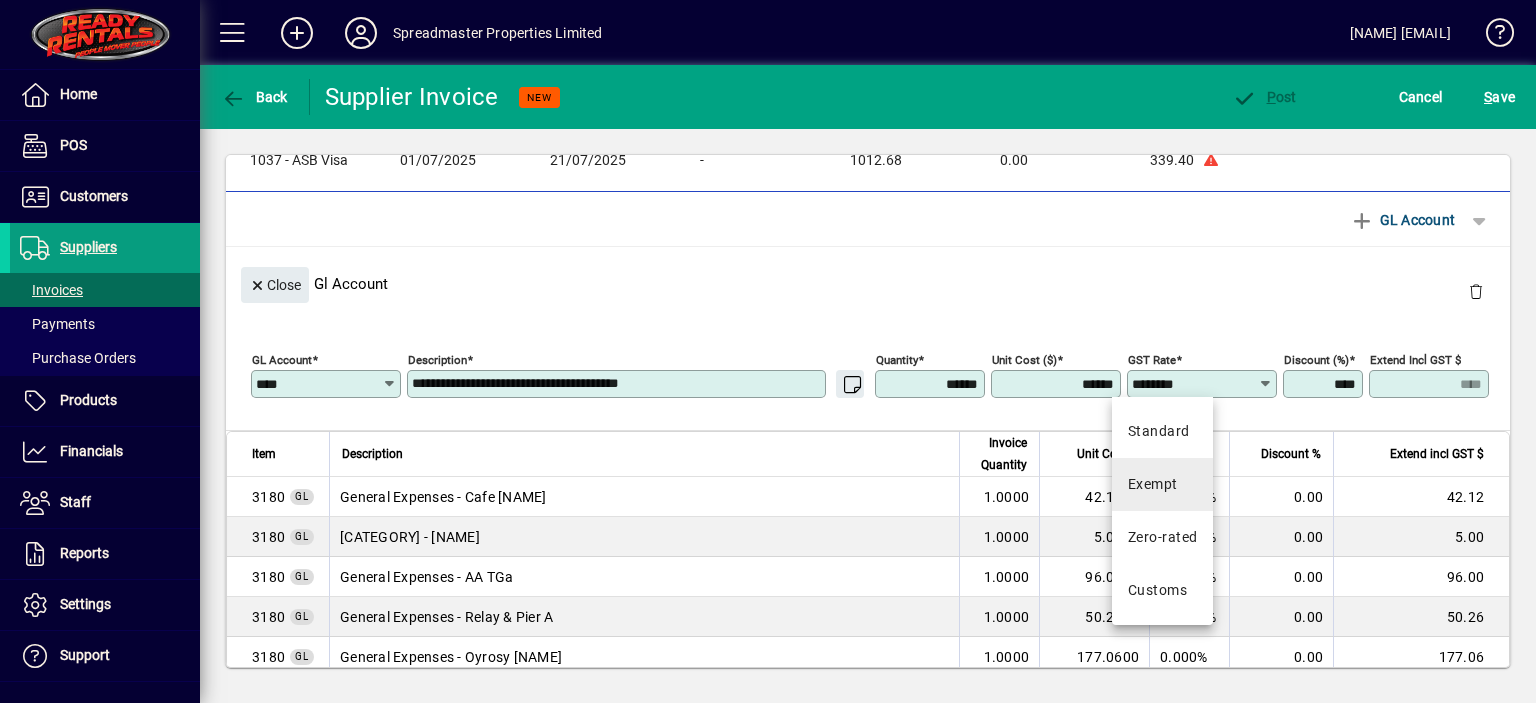 click on "Exempt" at bounding box center [1153, 484] 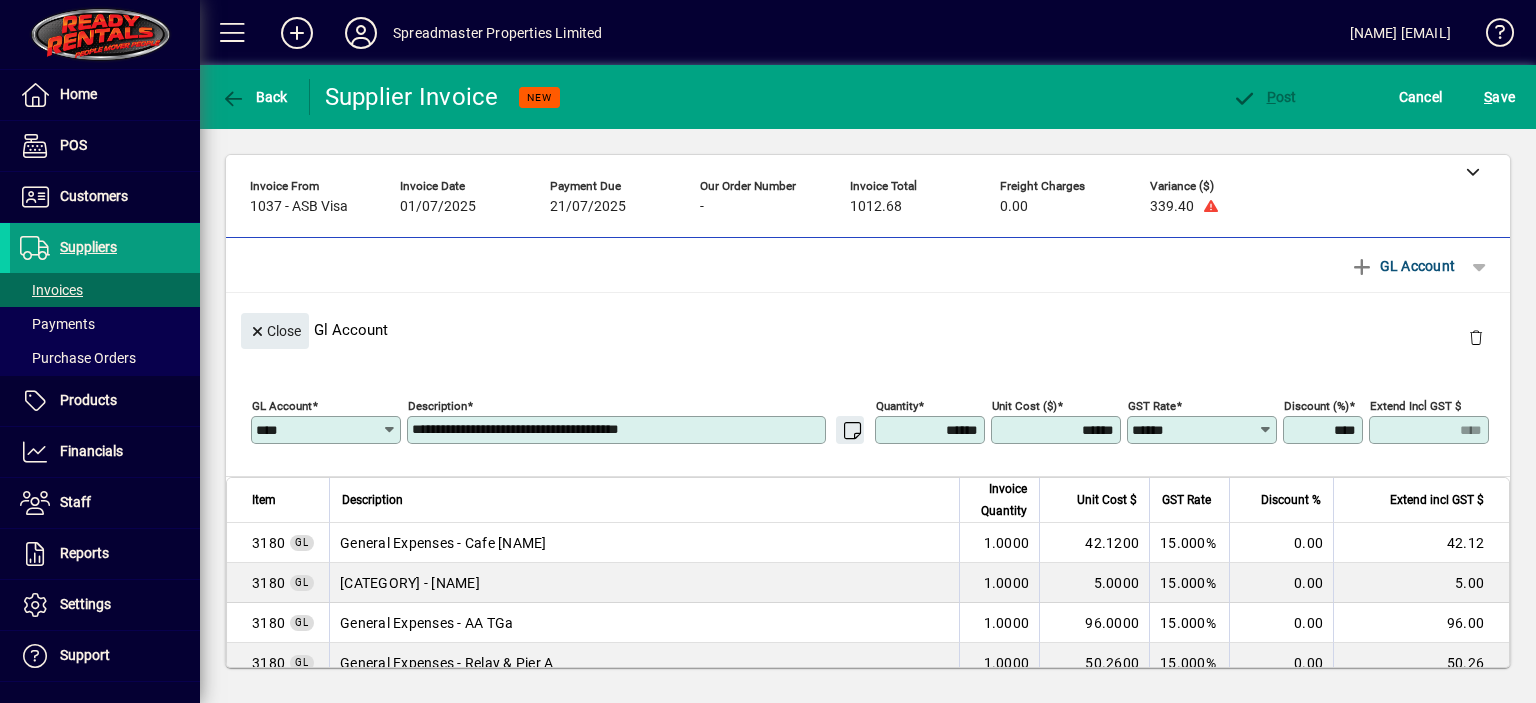 scroll, scrollTop: 0, scrollLeft: 0, axis: both 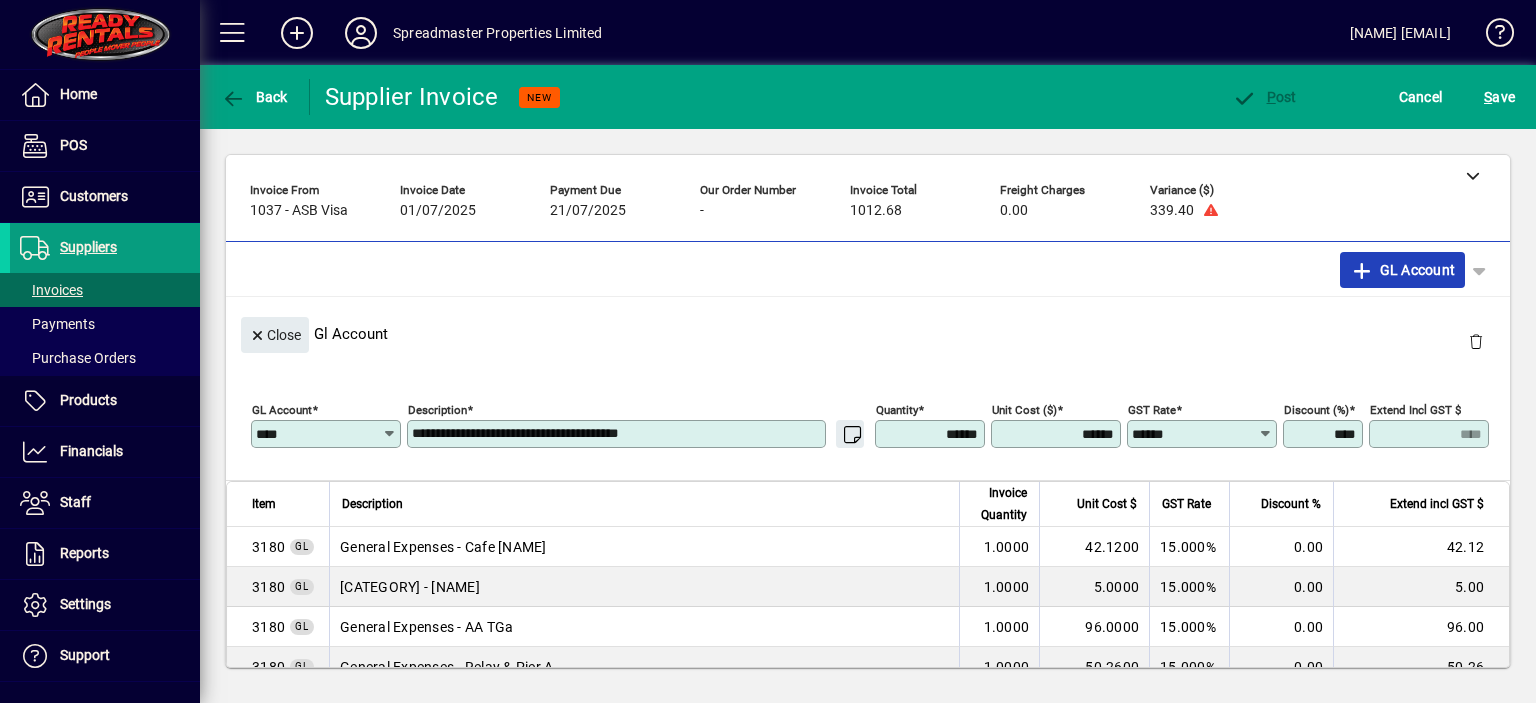 click on "GL Account" 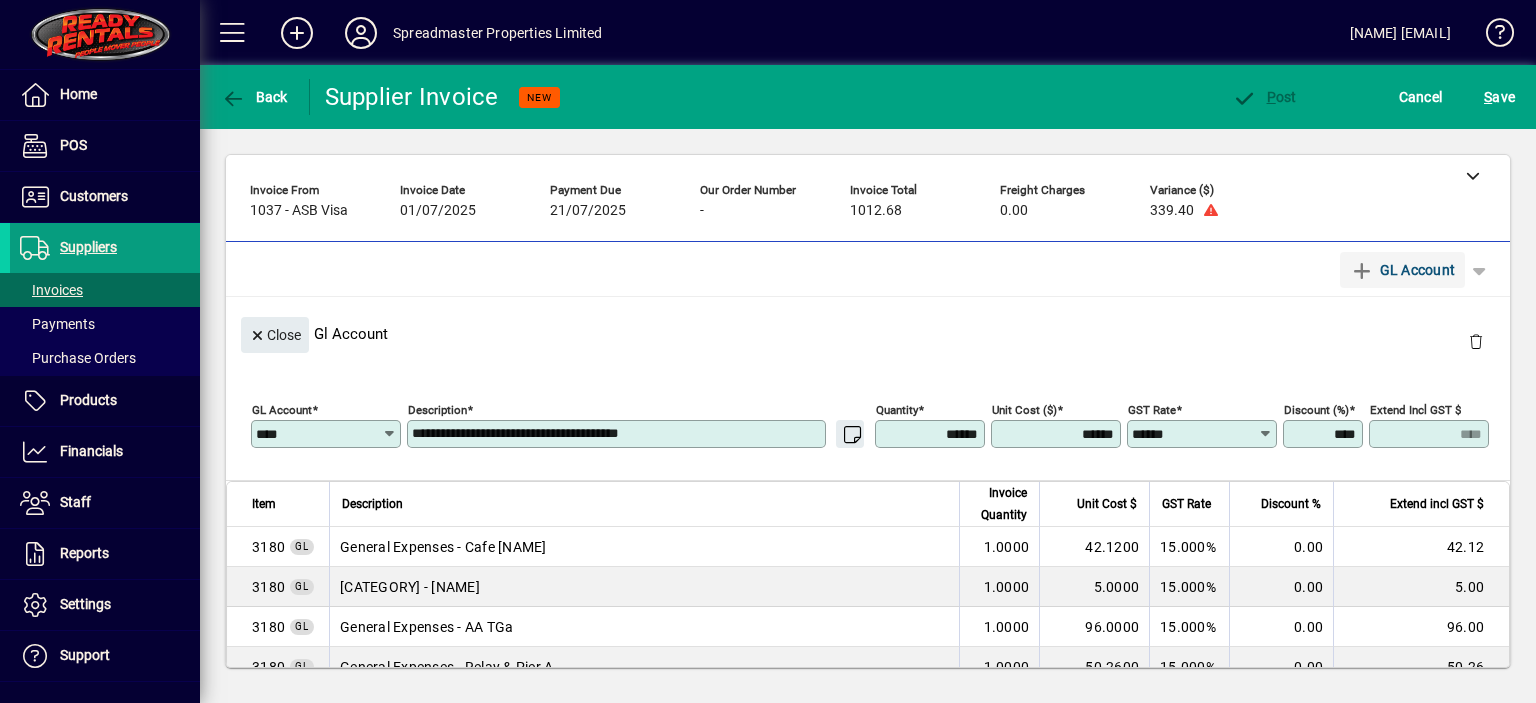 type 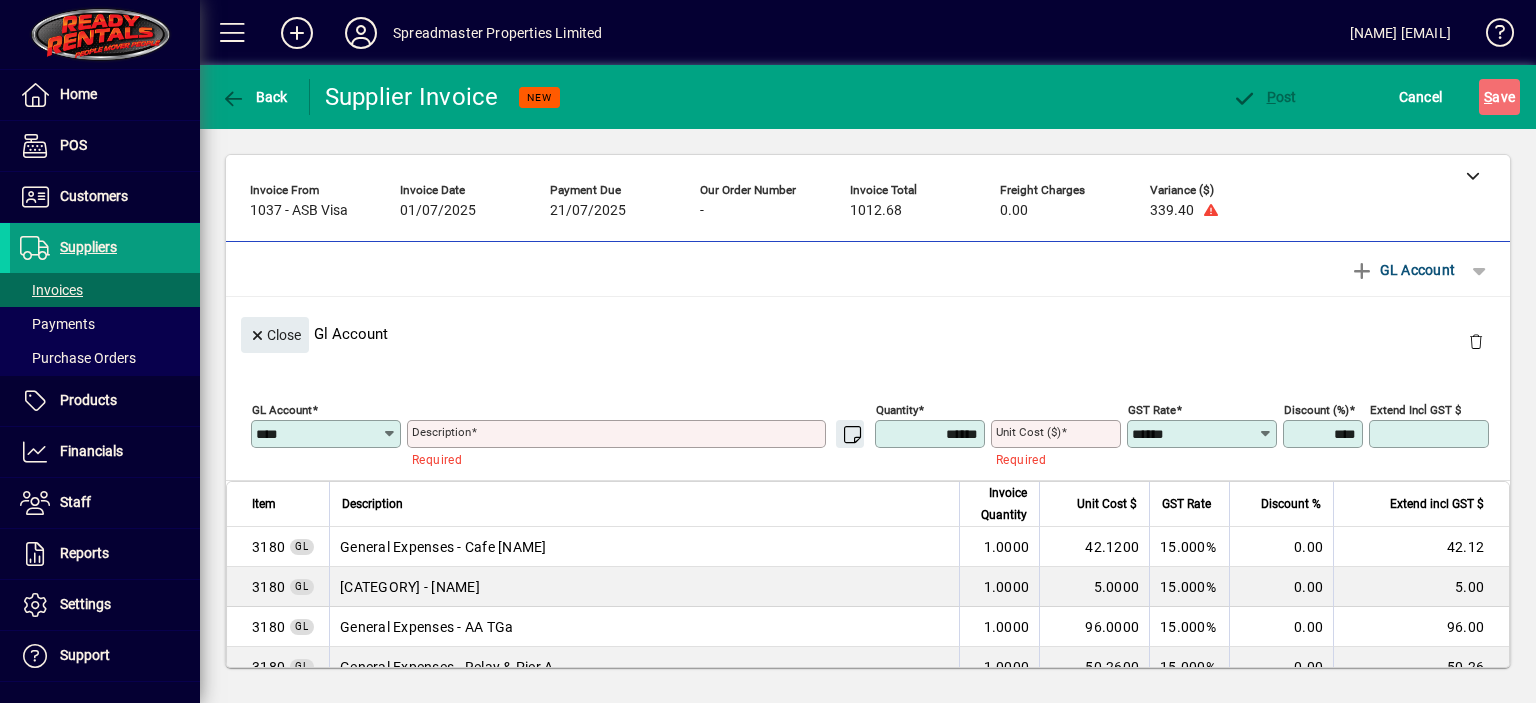 type 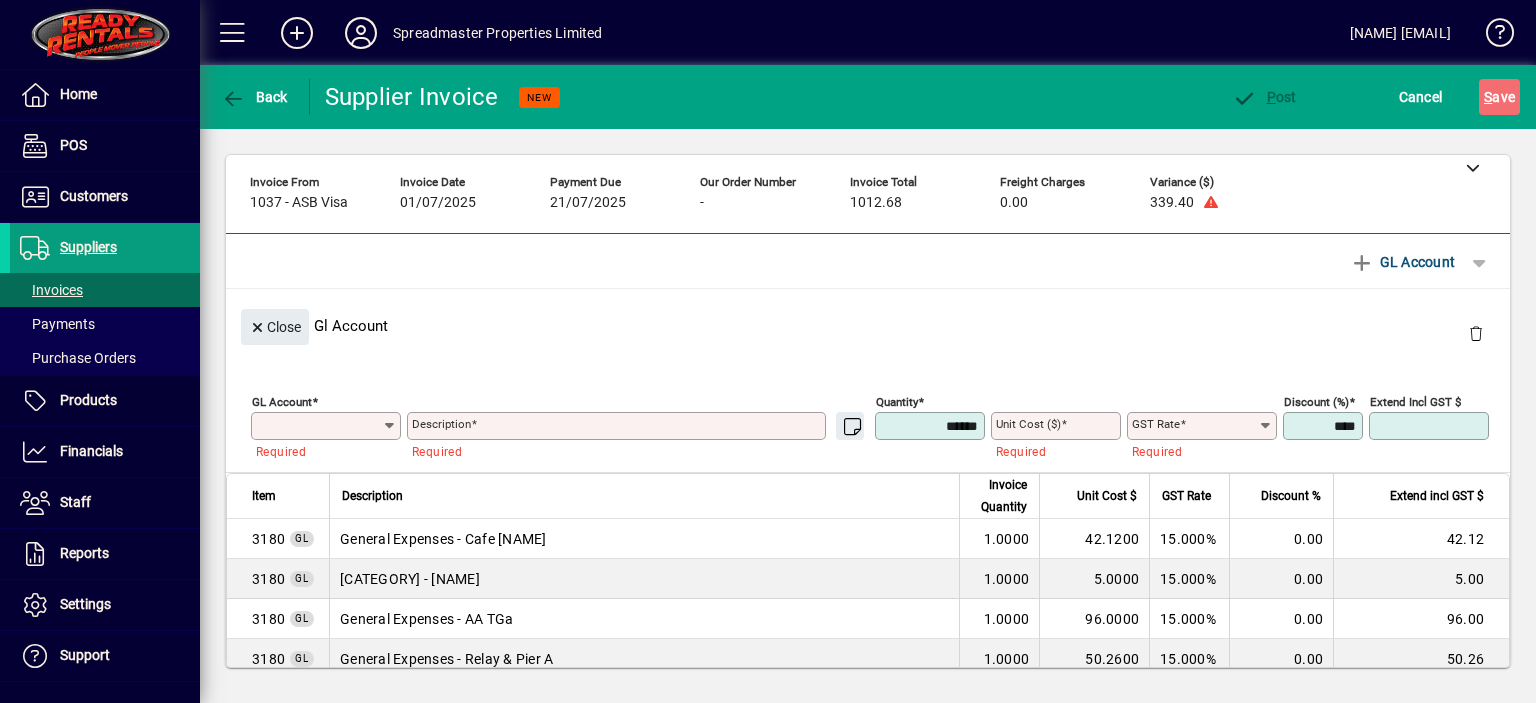 scroll, scrollTop: 0, scrollLeft: 0, axis: both 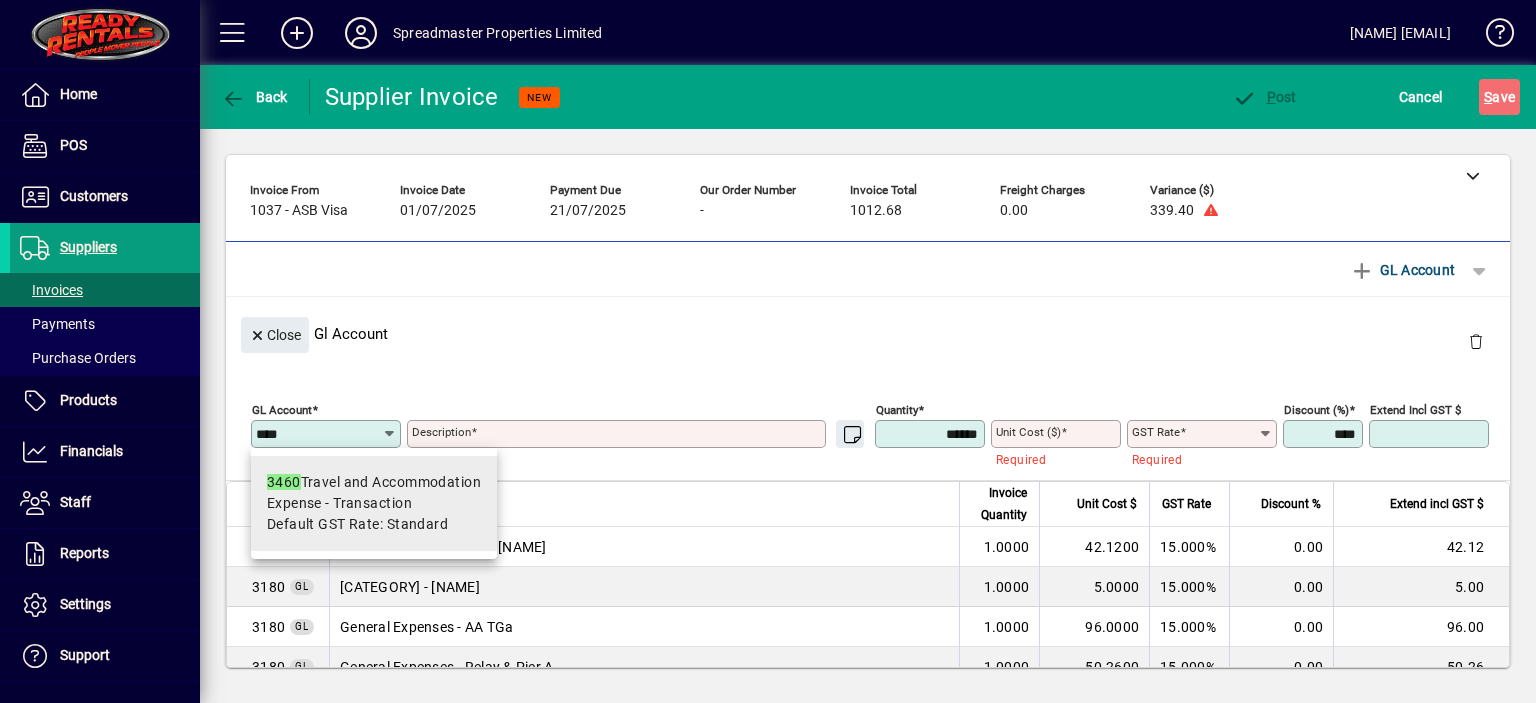 type on "****" 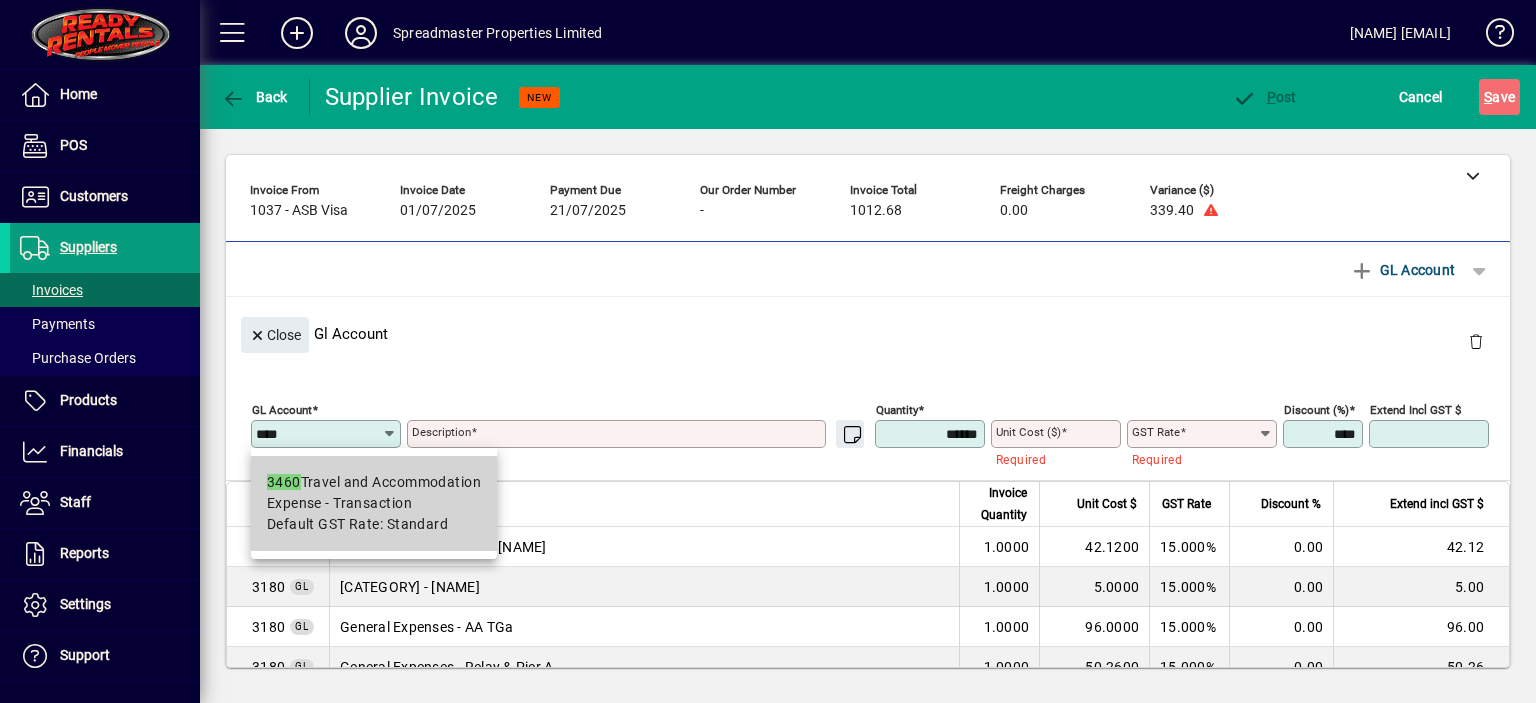 click on "[NUMBER]  Travel and Accommodation" at bounding box center [374, 482] 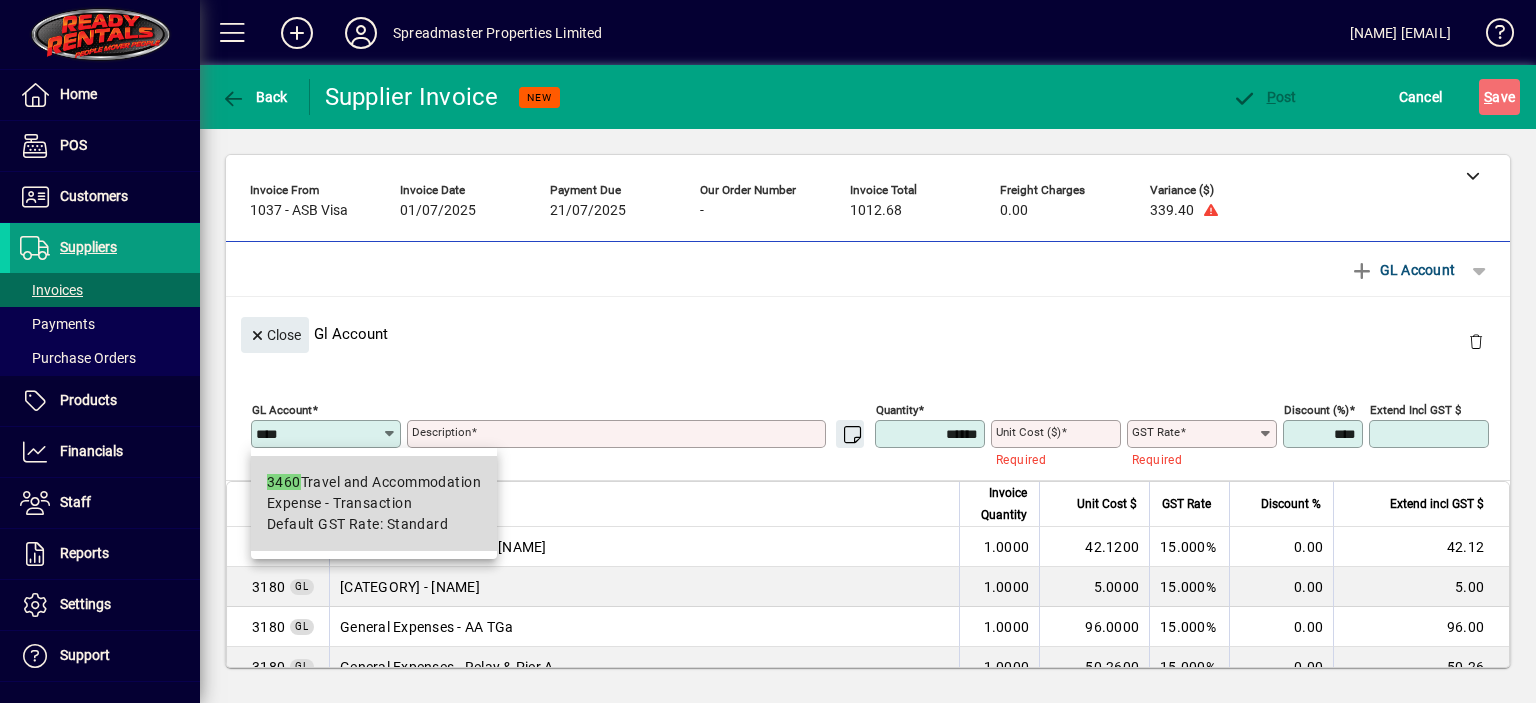 type on "**********" 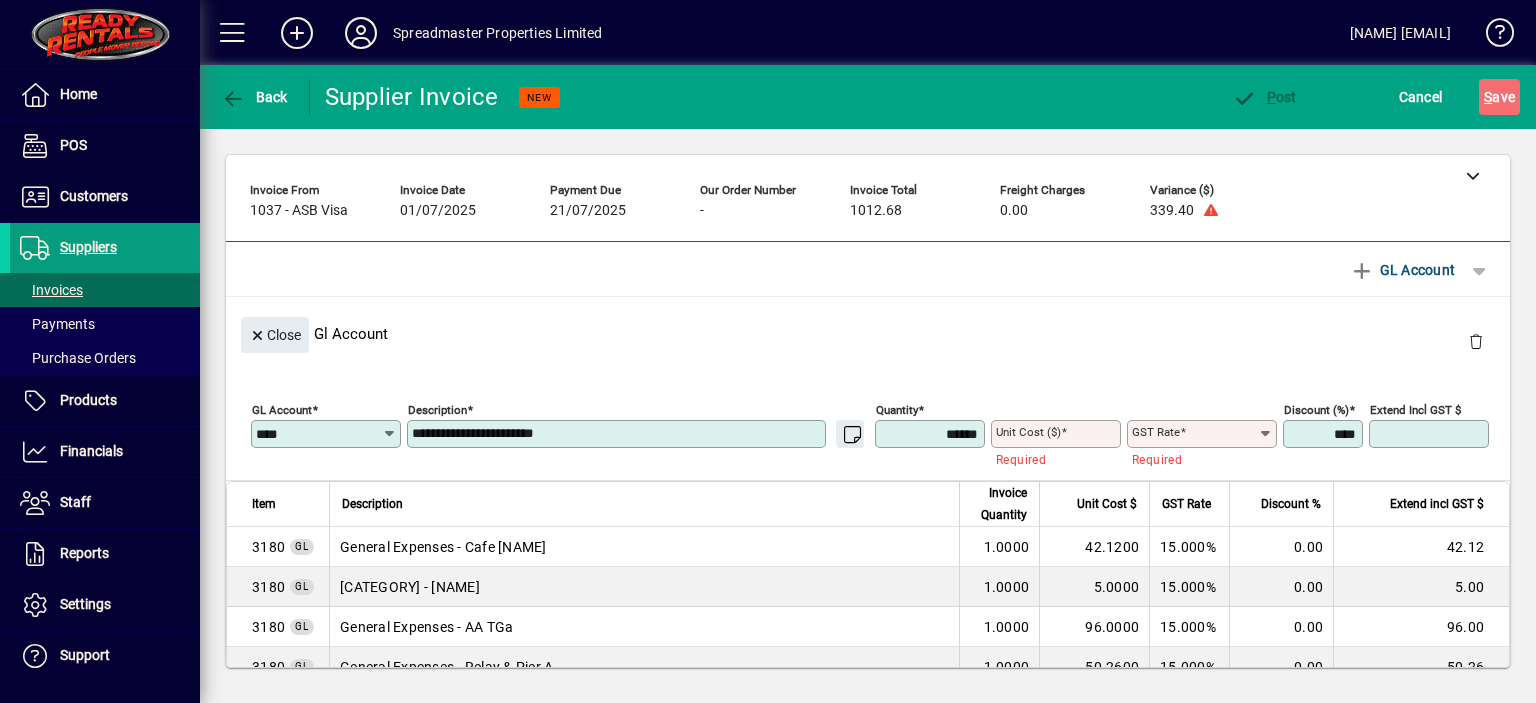 type on "****" 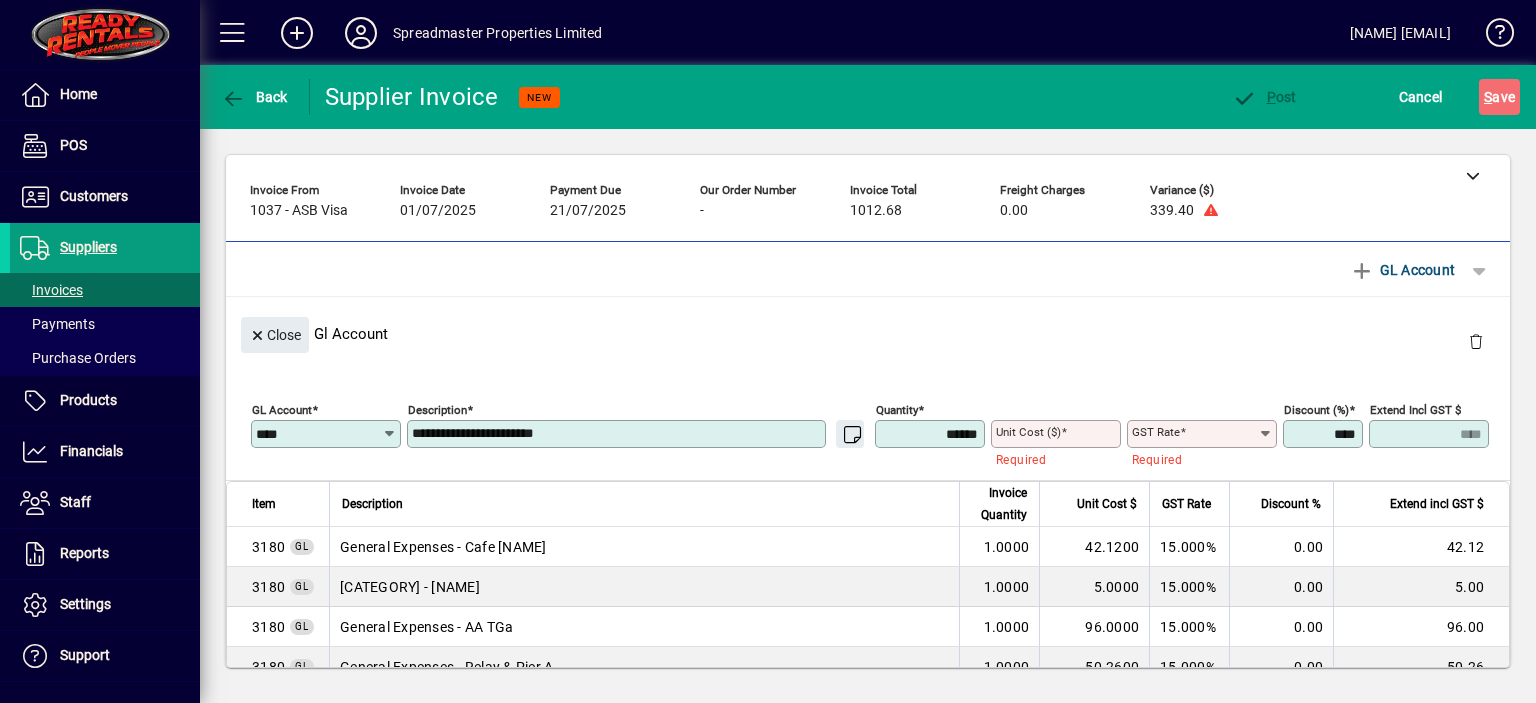 type on "********" 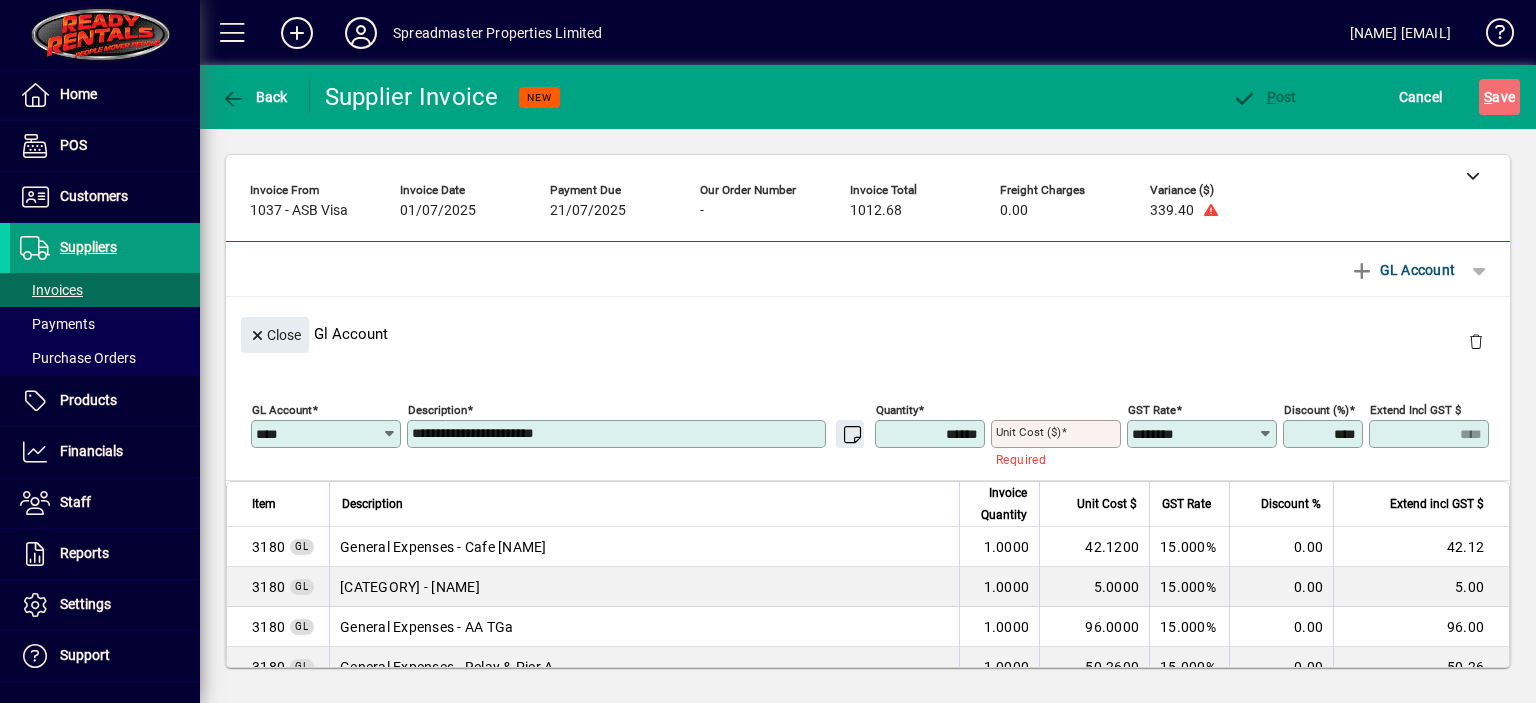 click on "**********" at bounding box center (618, 434) 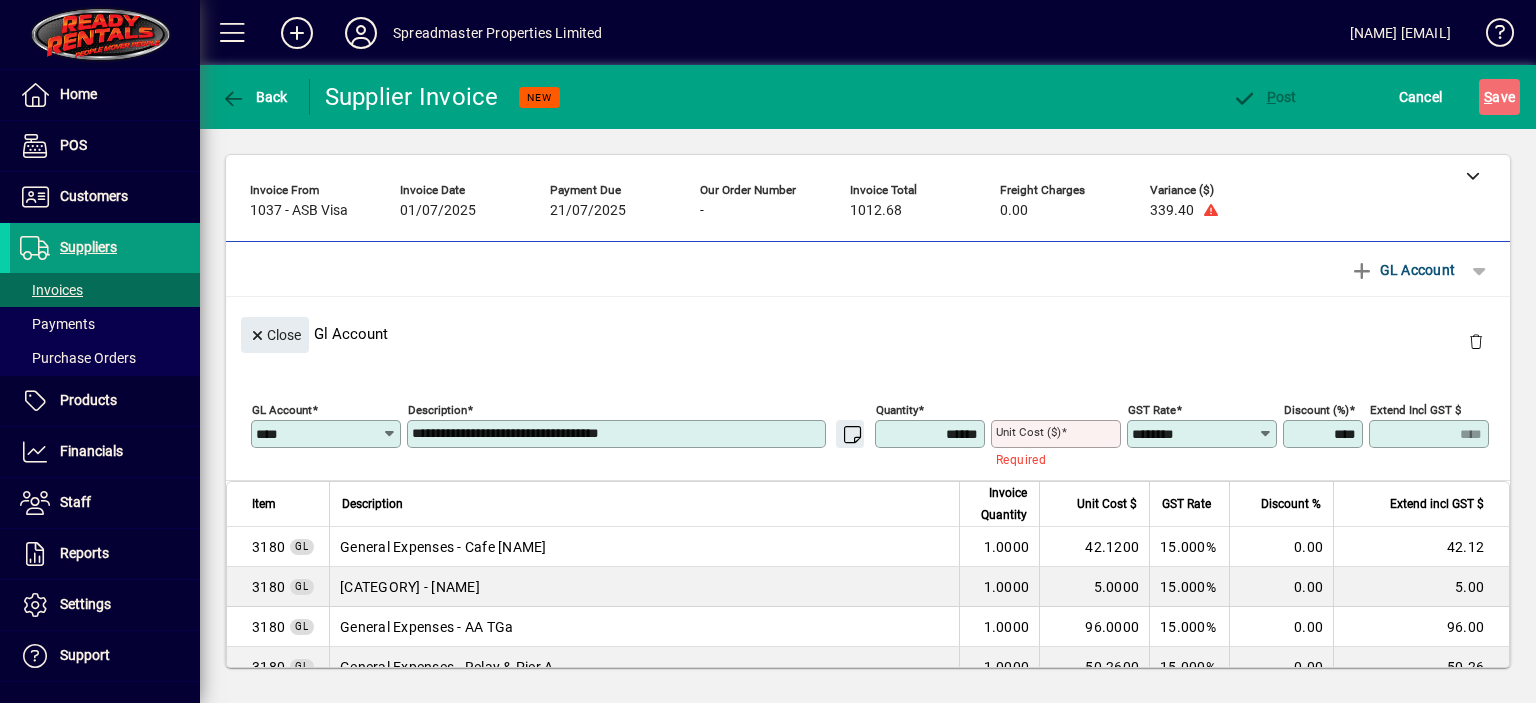type on "**********" 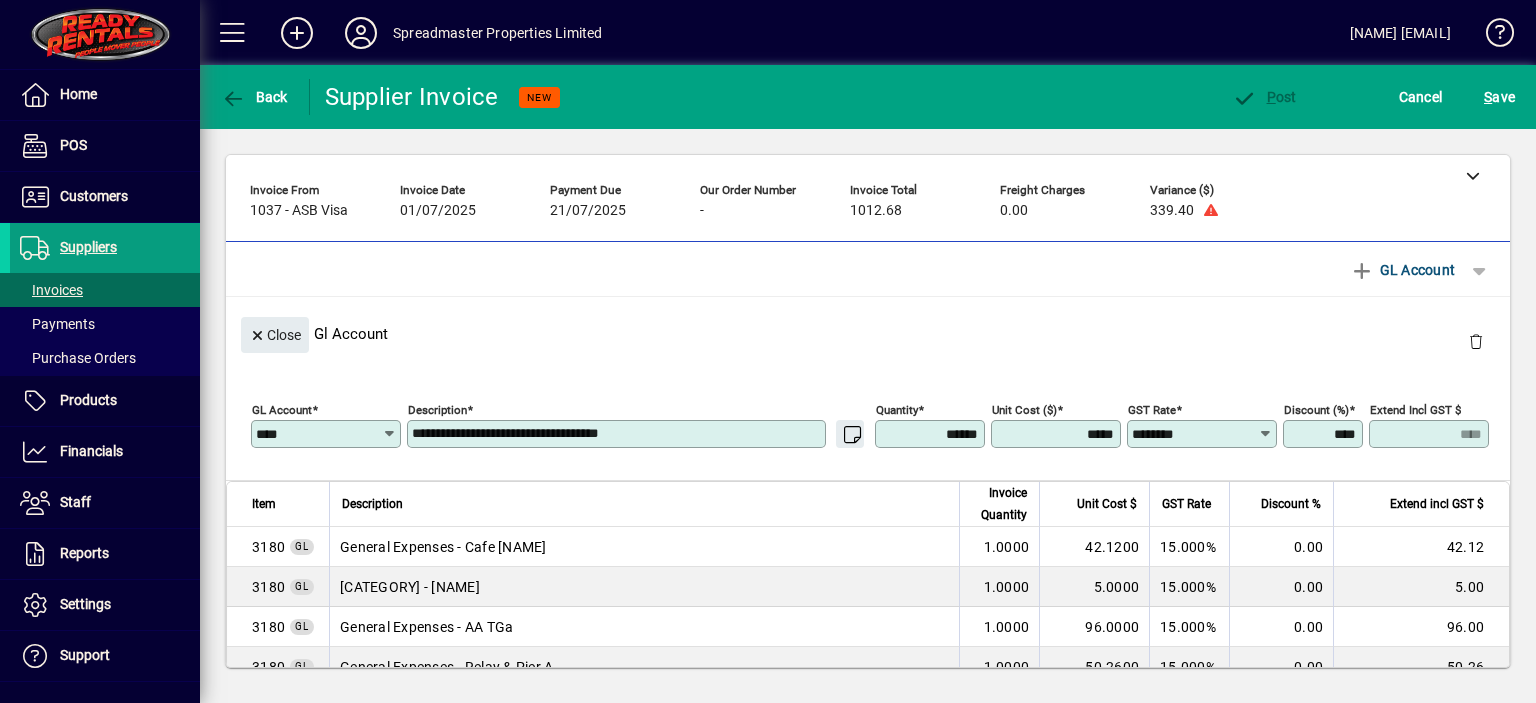 type on "*******" 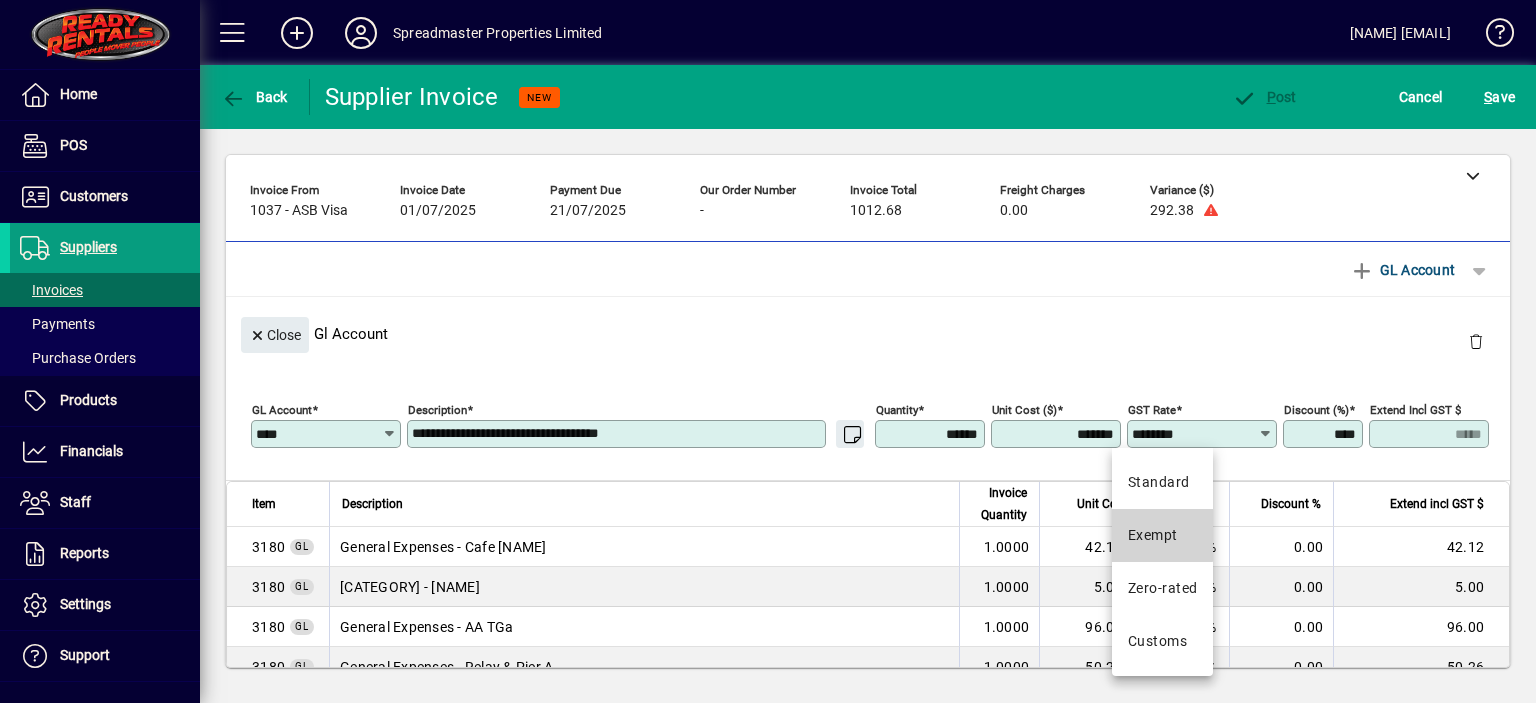 click on "Exempt" at bounding box center (1153, 535) 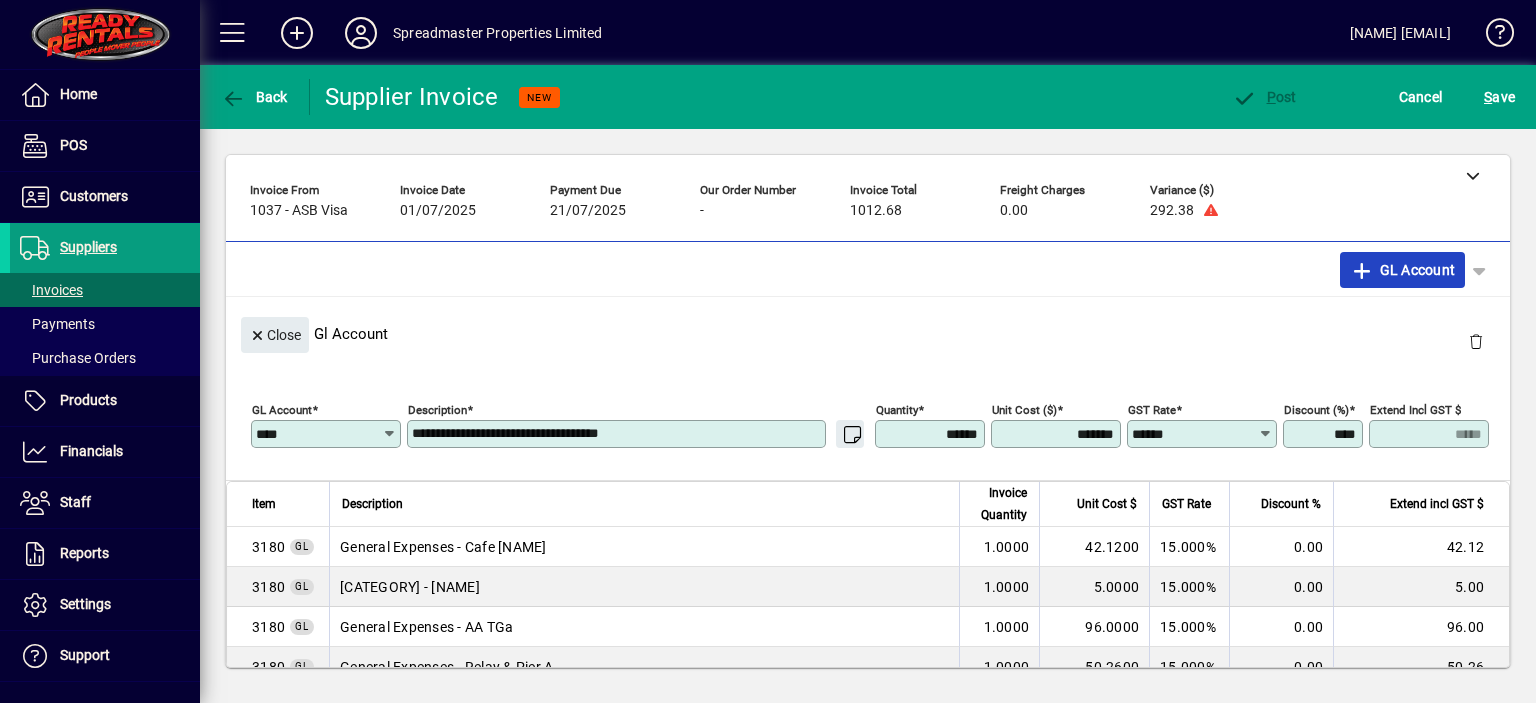 click on "GL Account" 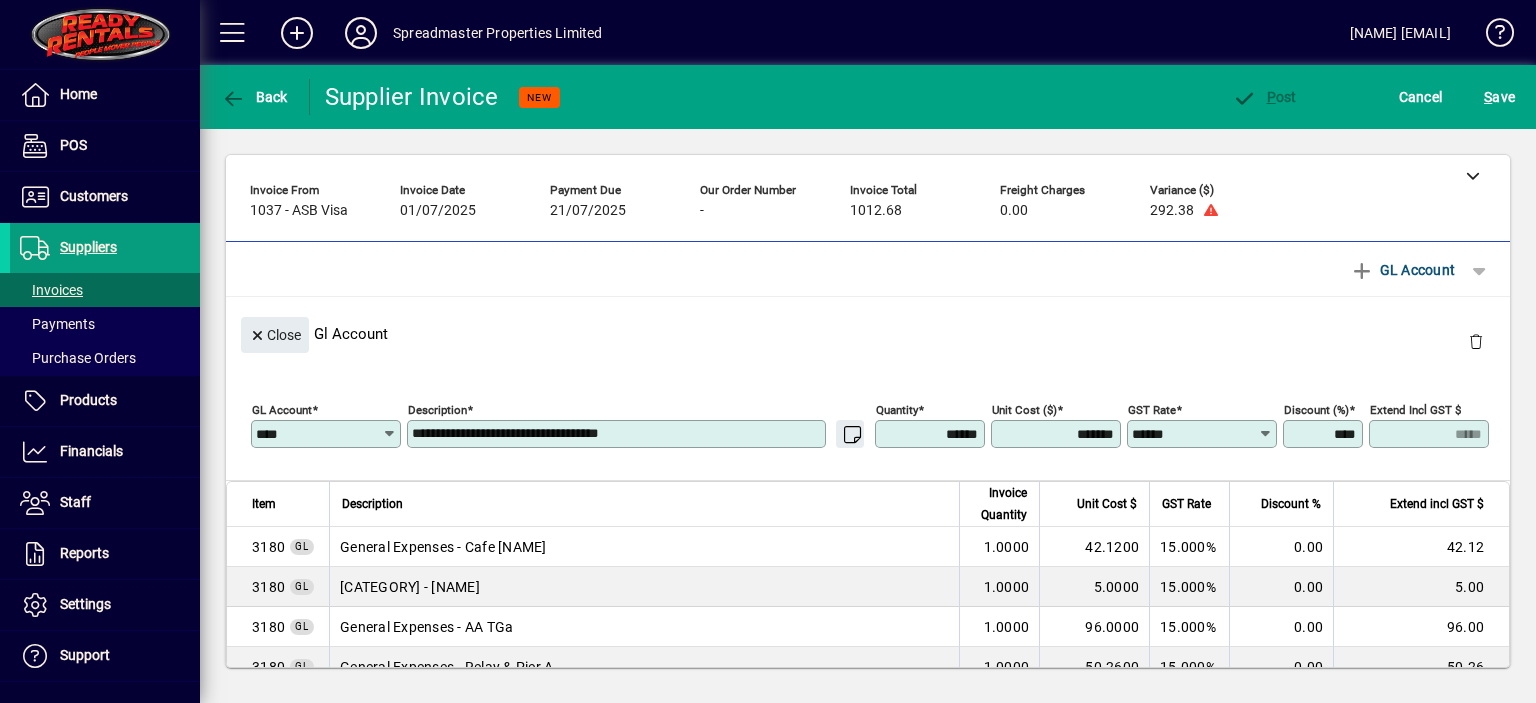 type 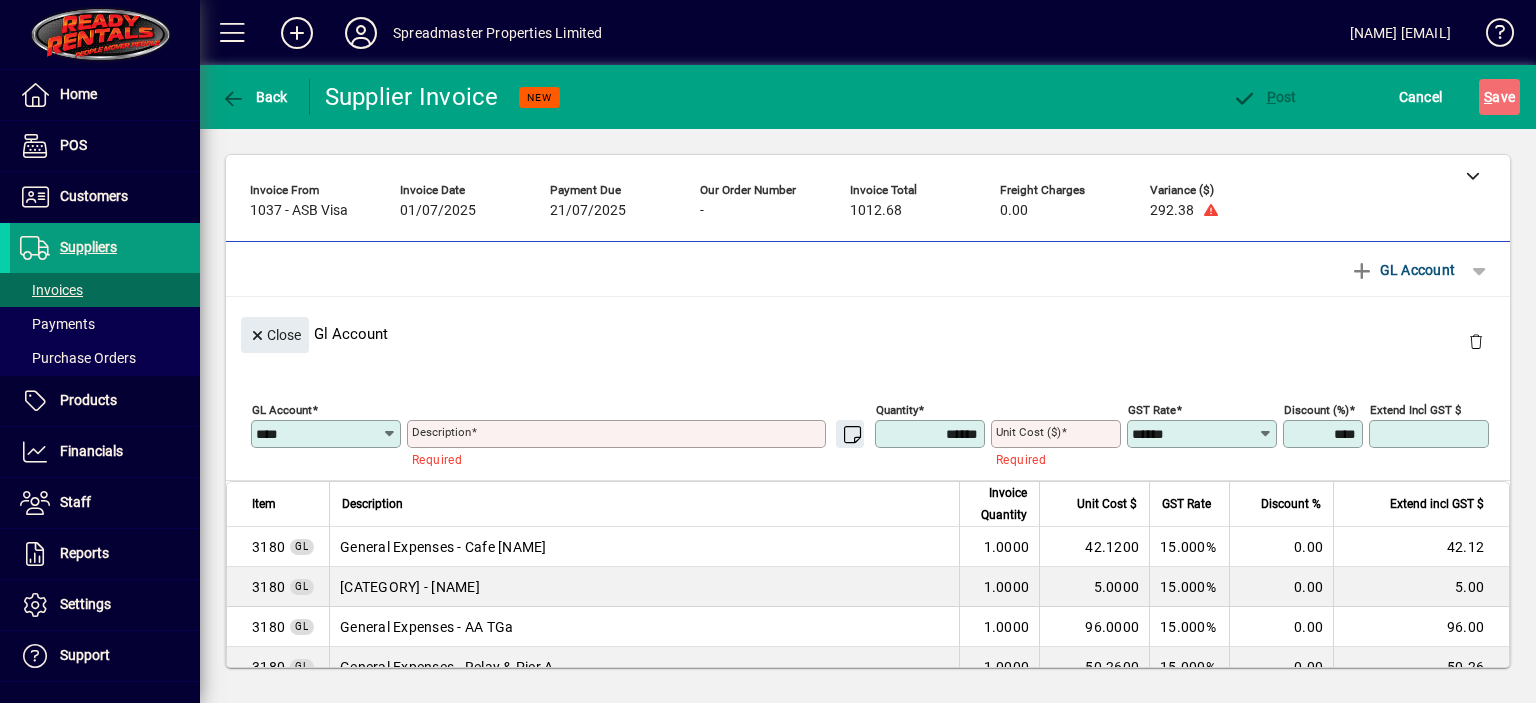 type 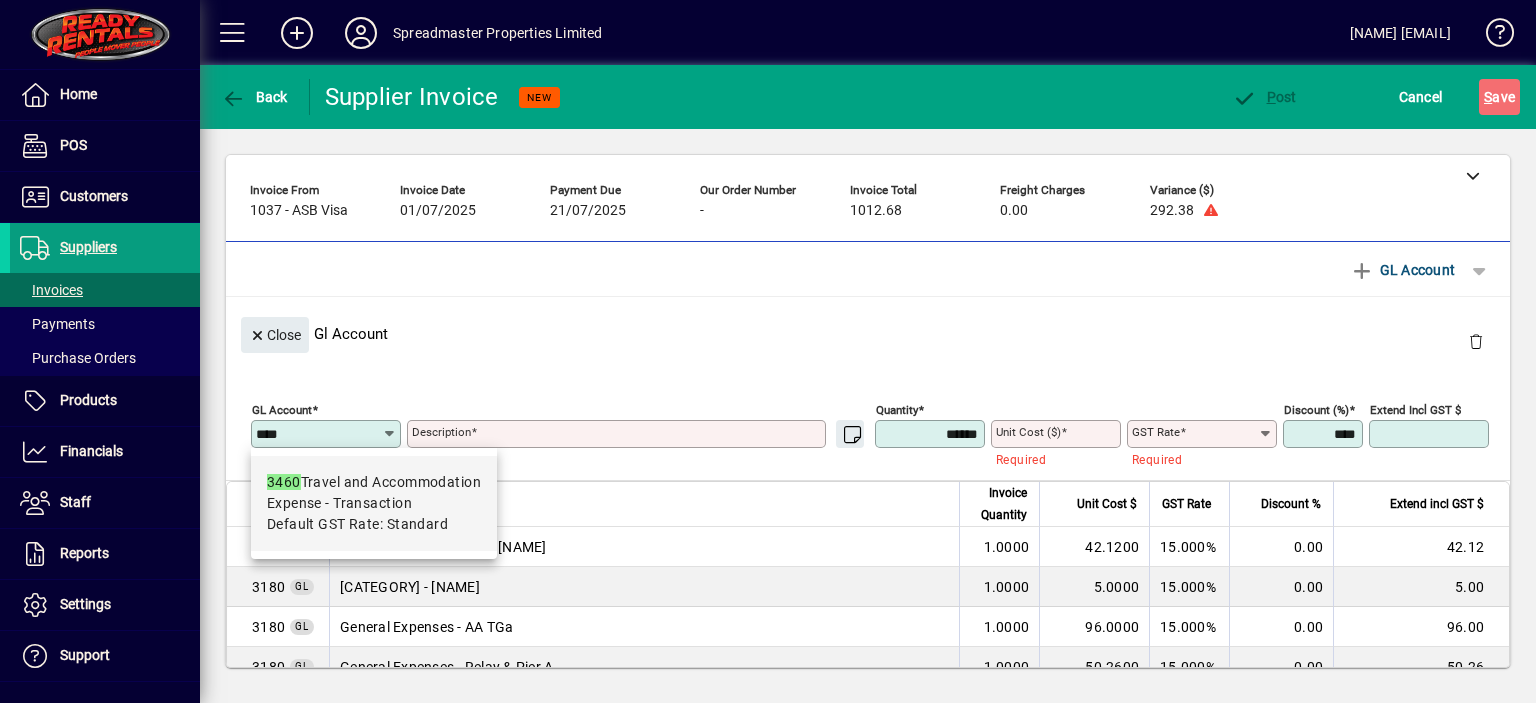 type on "****" 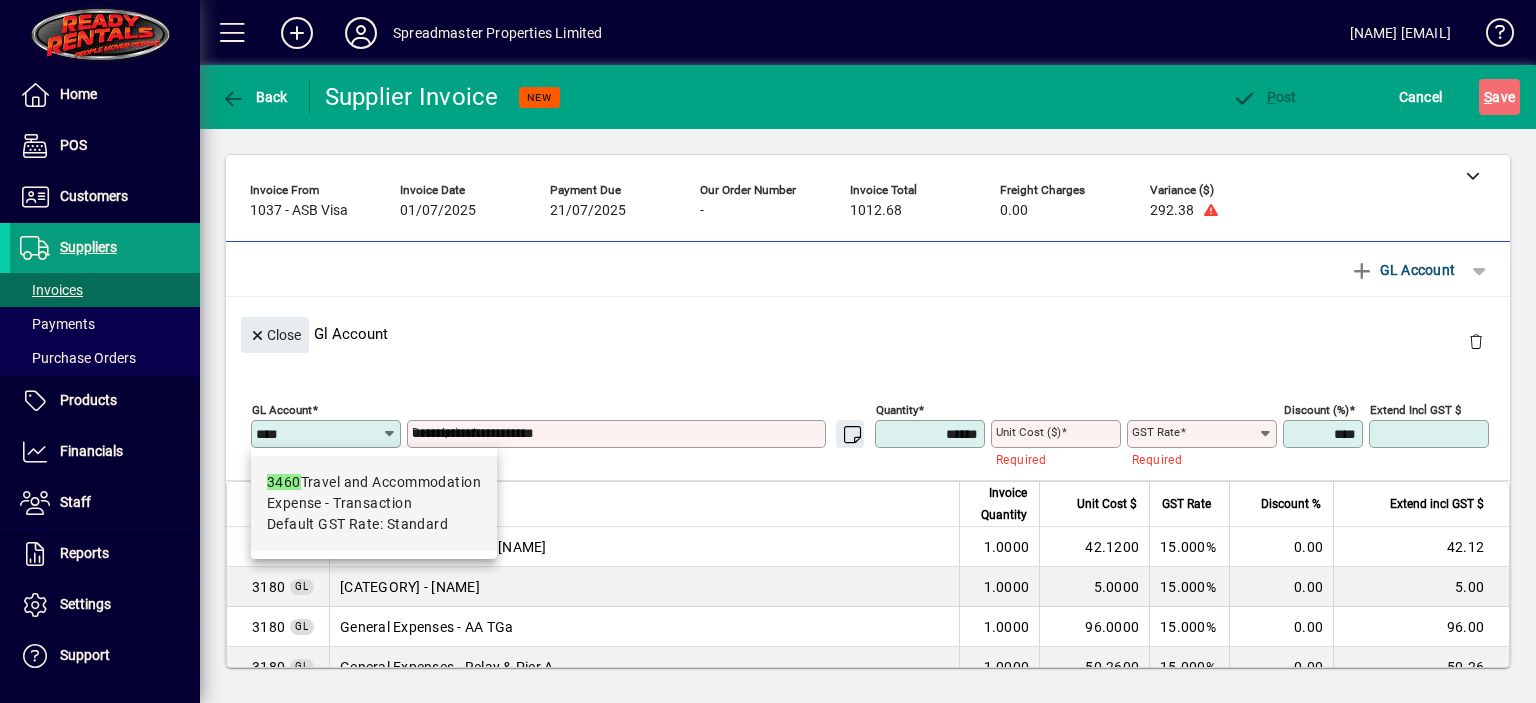 type on "****" 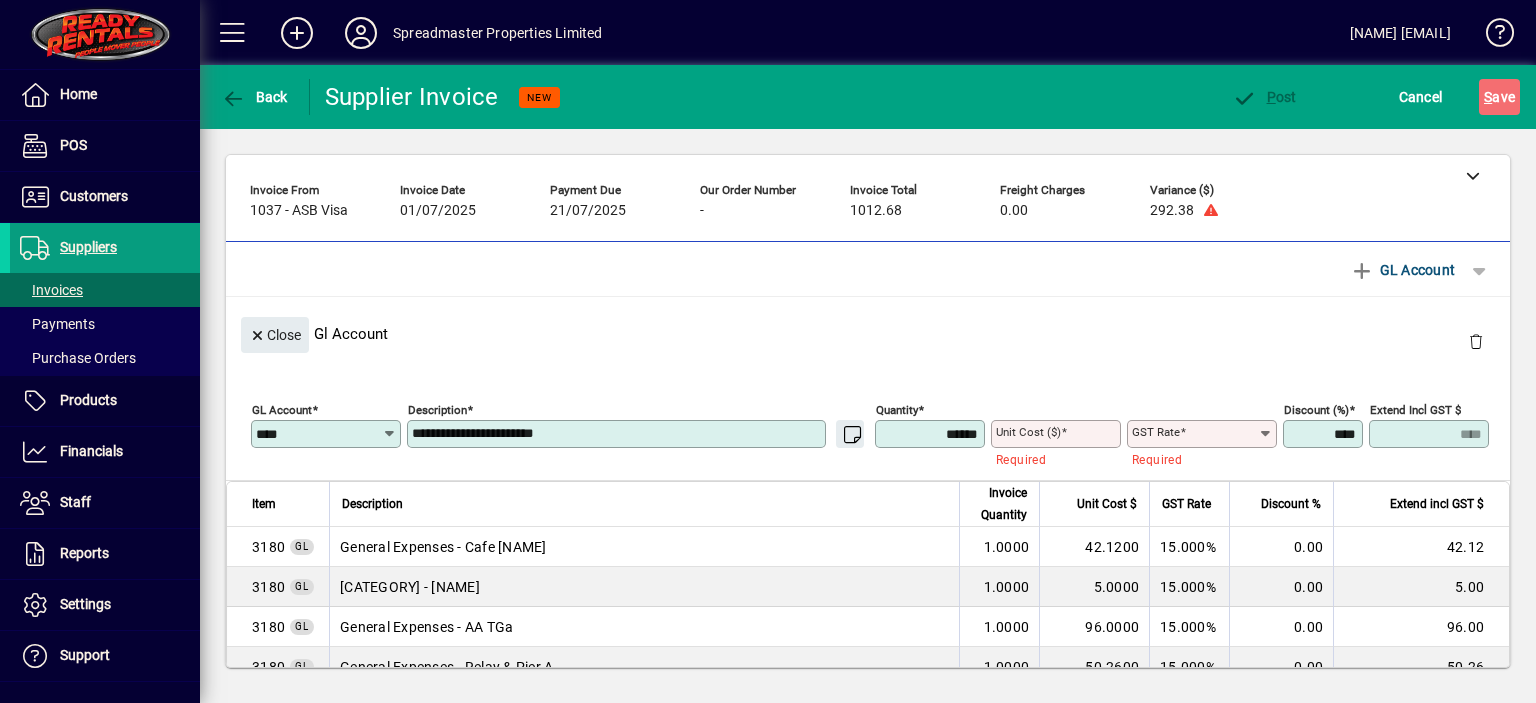type on "********" 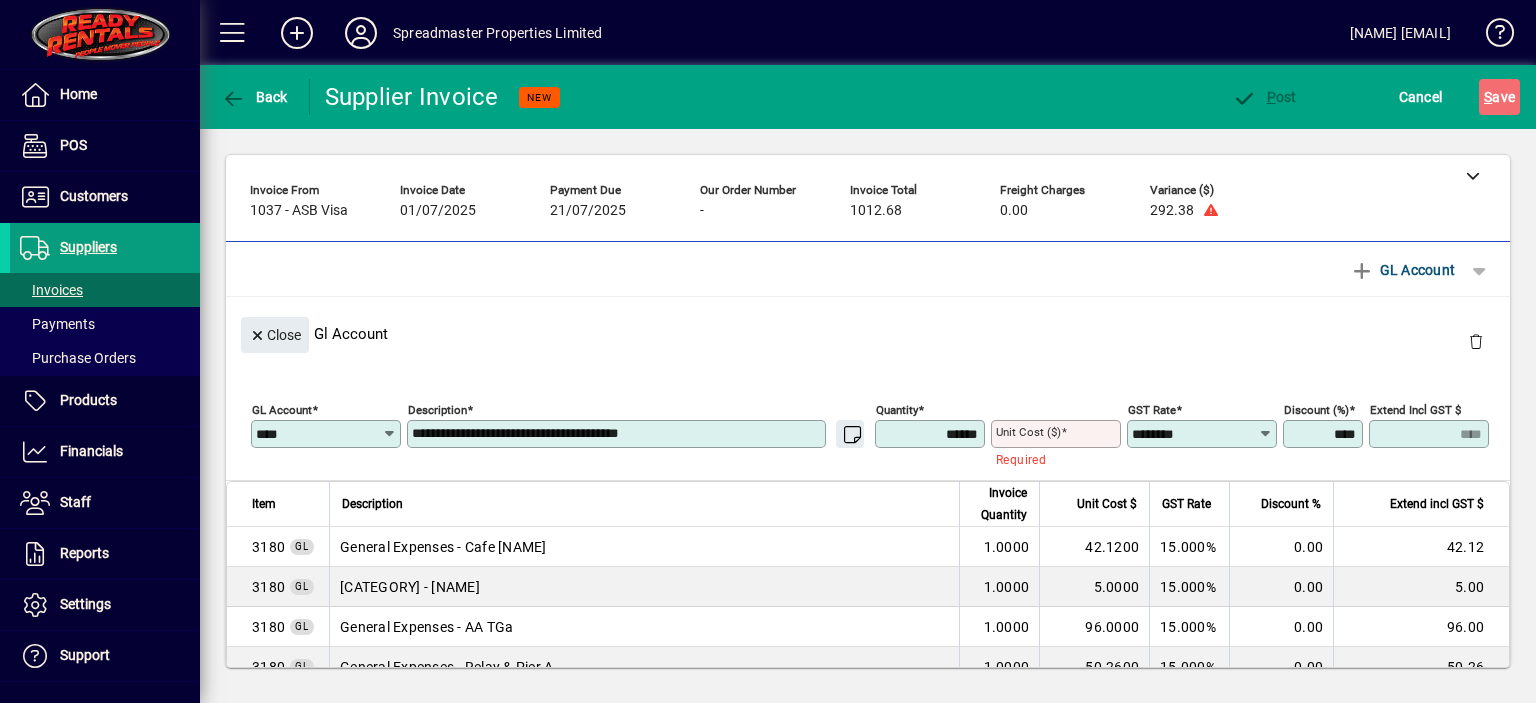 type on "**********" 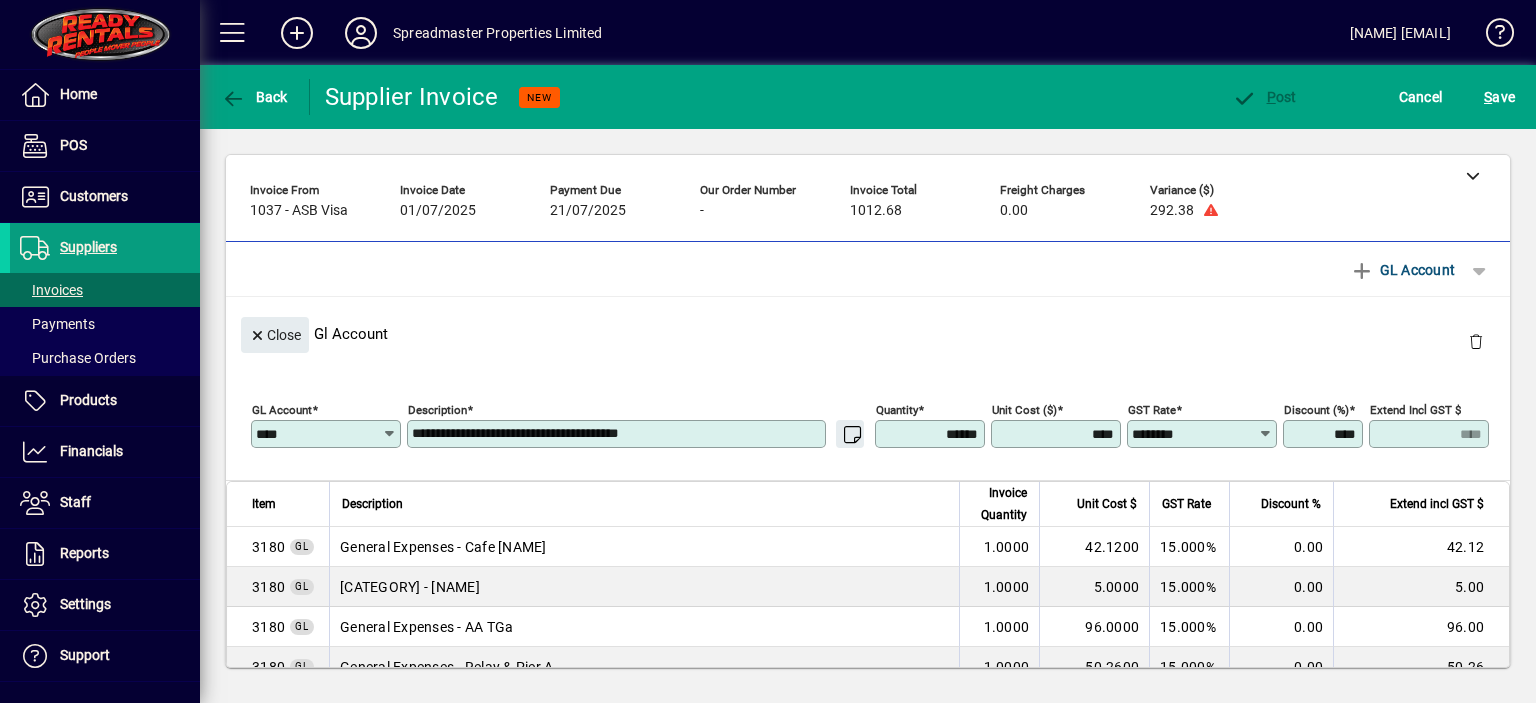 type on "******" 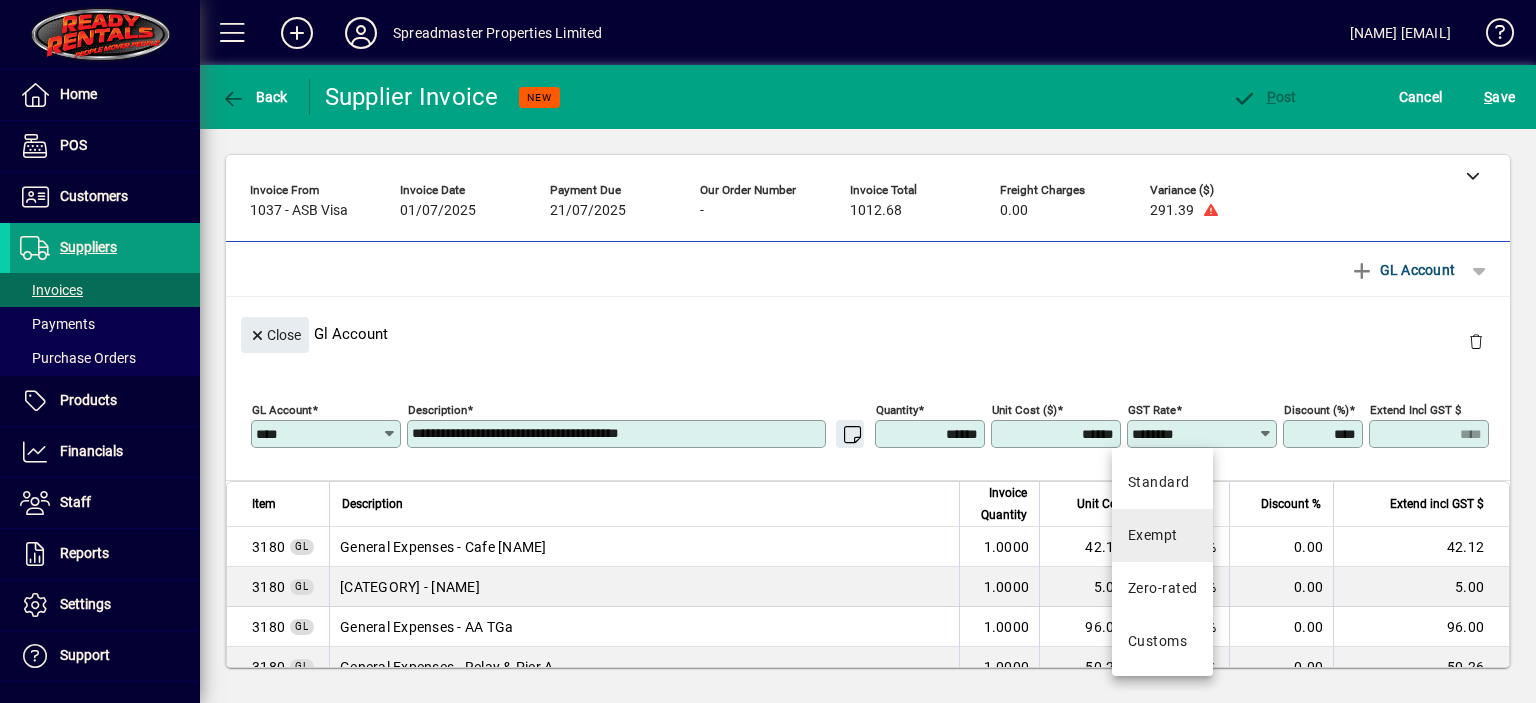 click on "Exempt" at bounding box center (1153, 535) 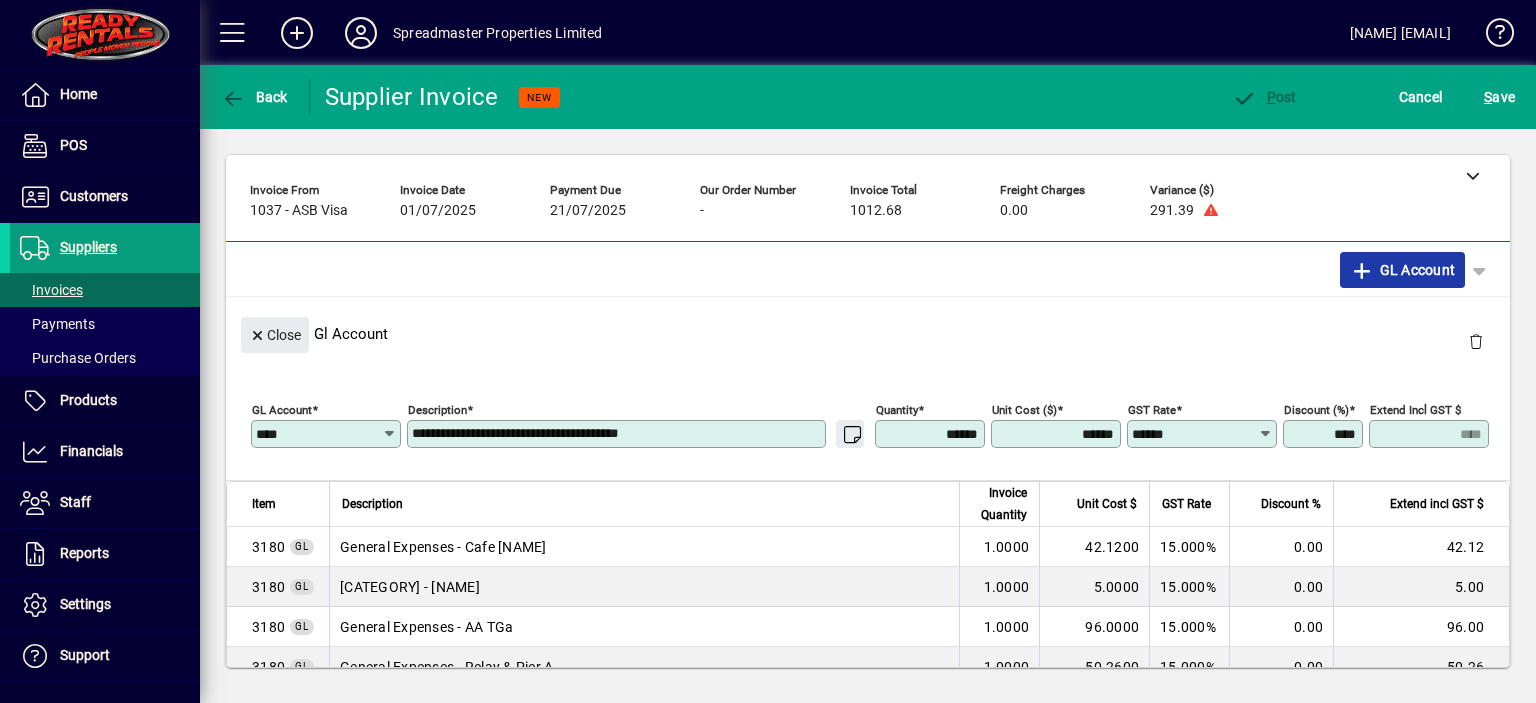 click on "GL Account" 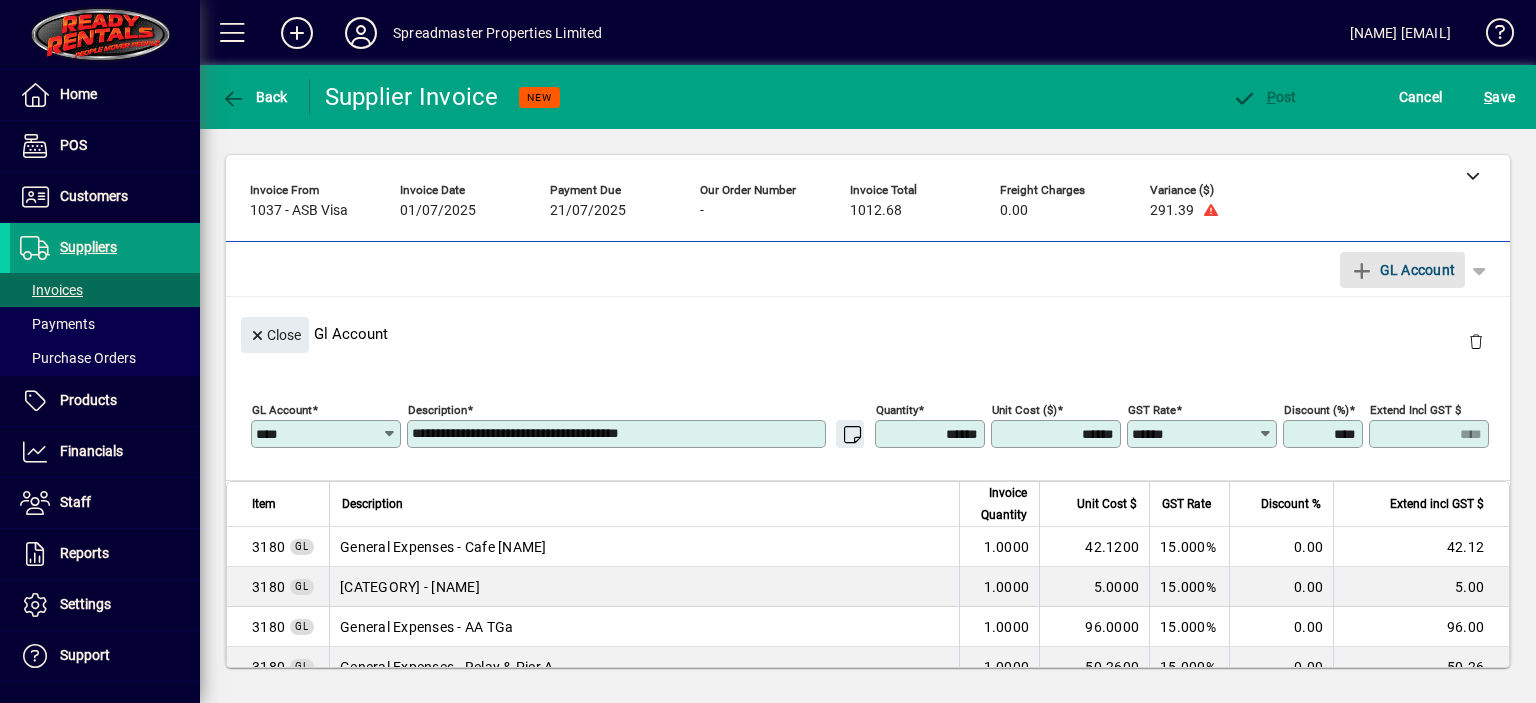 type 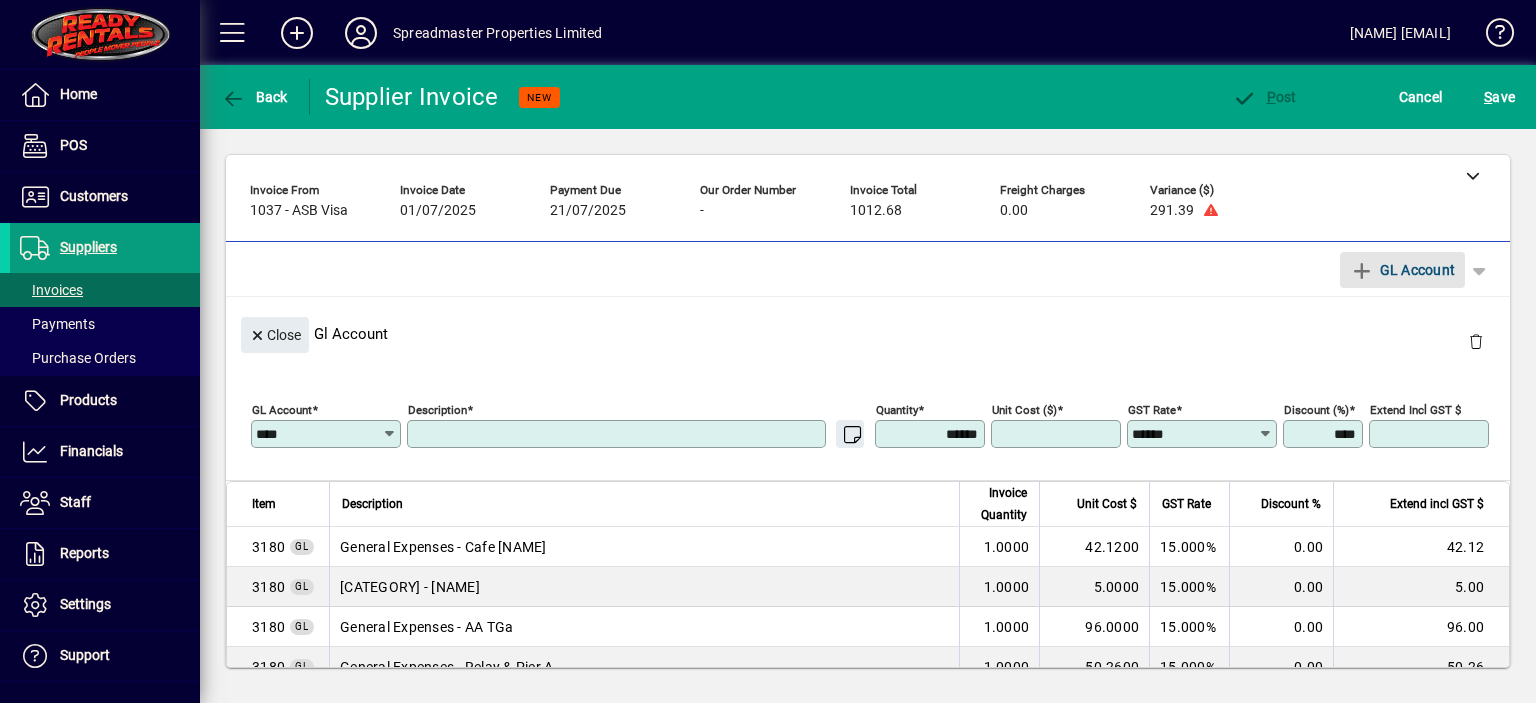 type 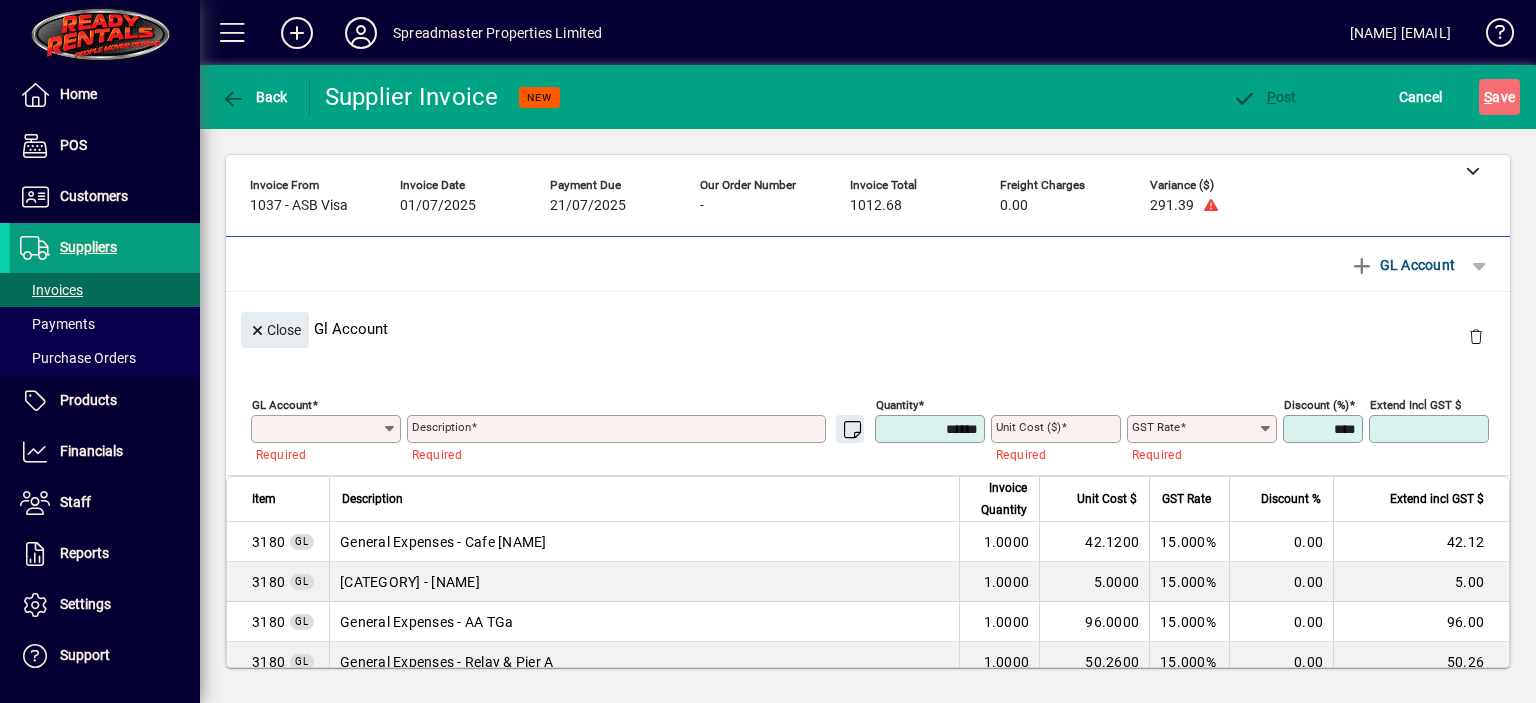 scroll, scrollTop: 0, scrollLeft: 0, axis: both 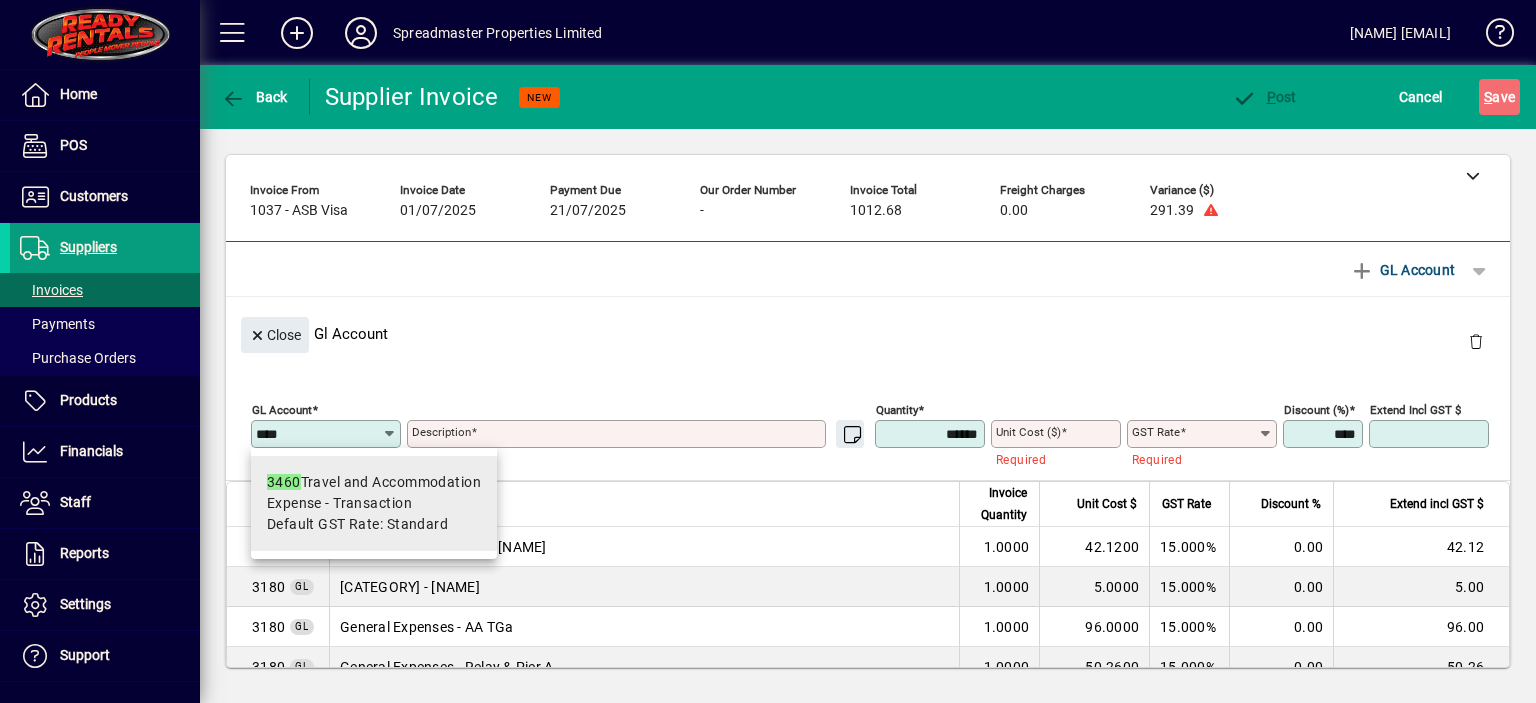 type on "****" 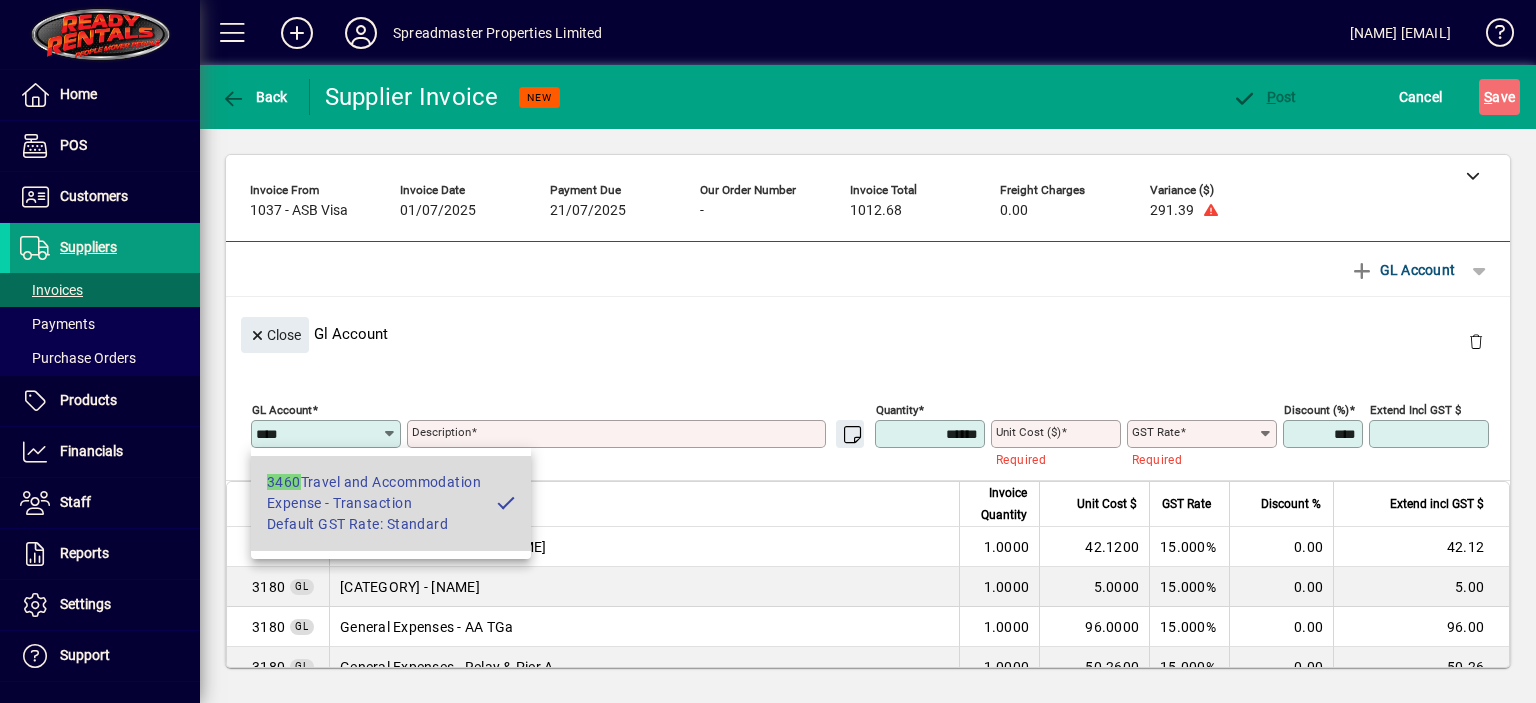 type on "**********" 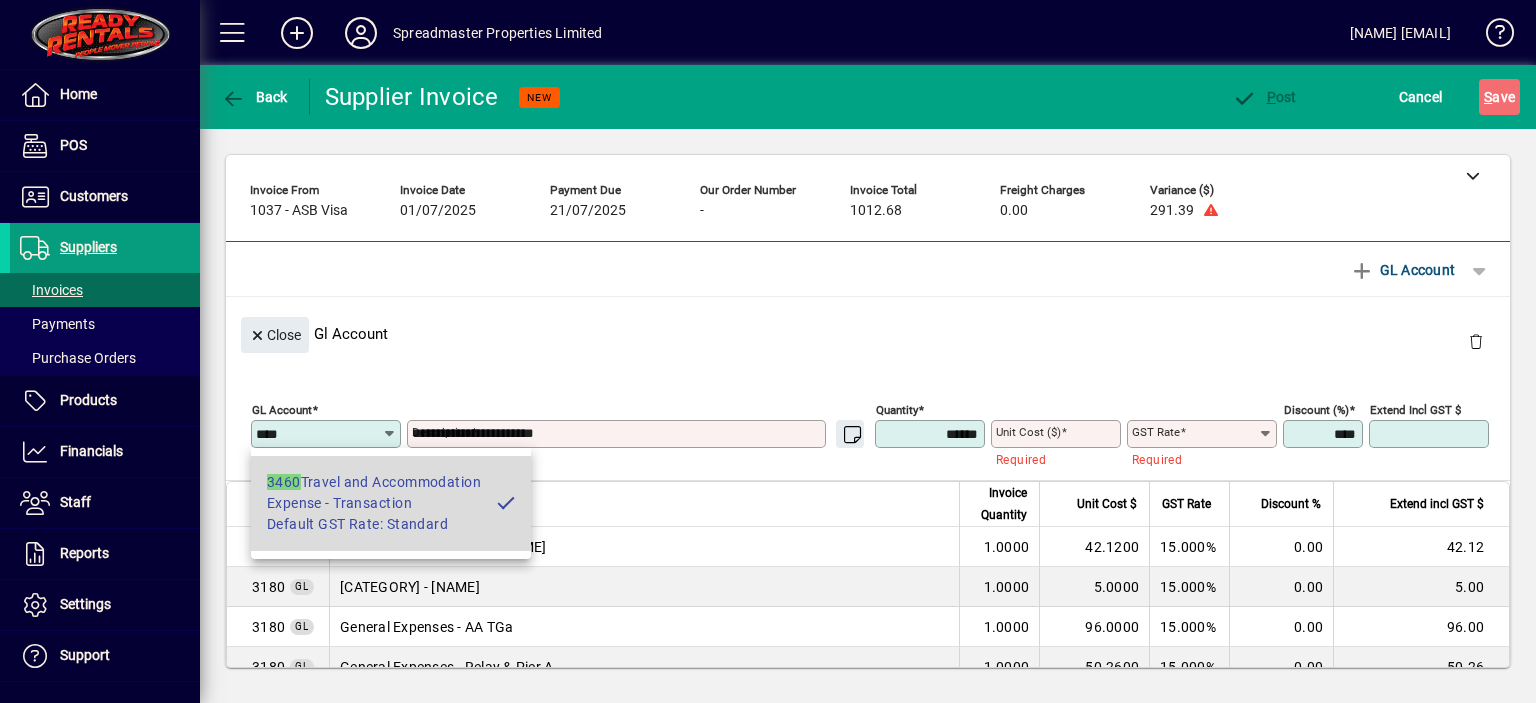 type on "****" 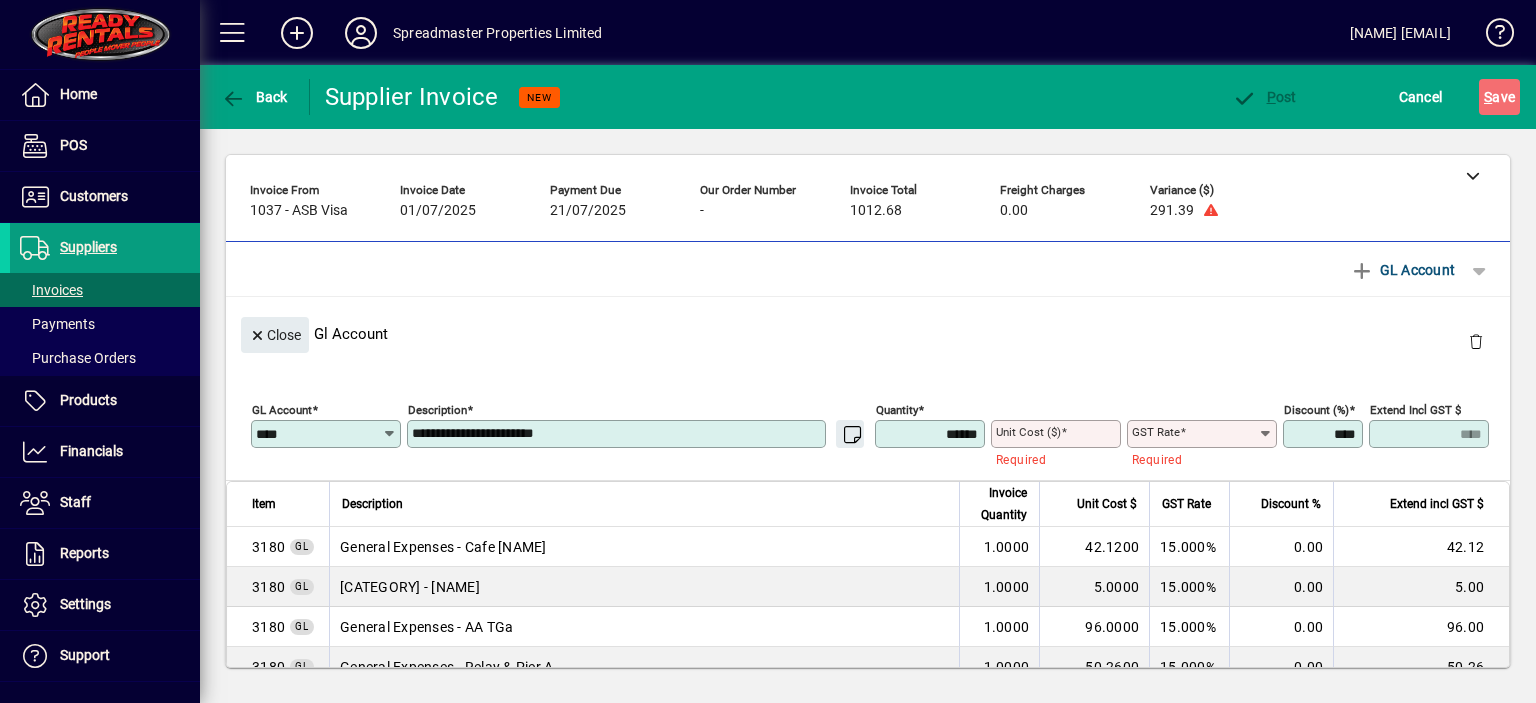 type on "********" 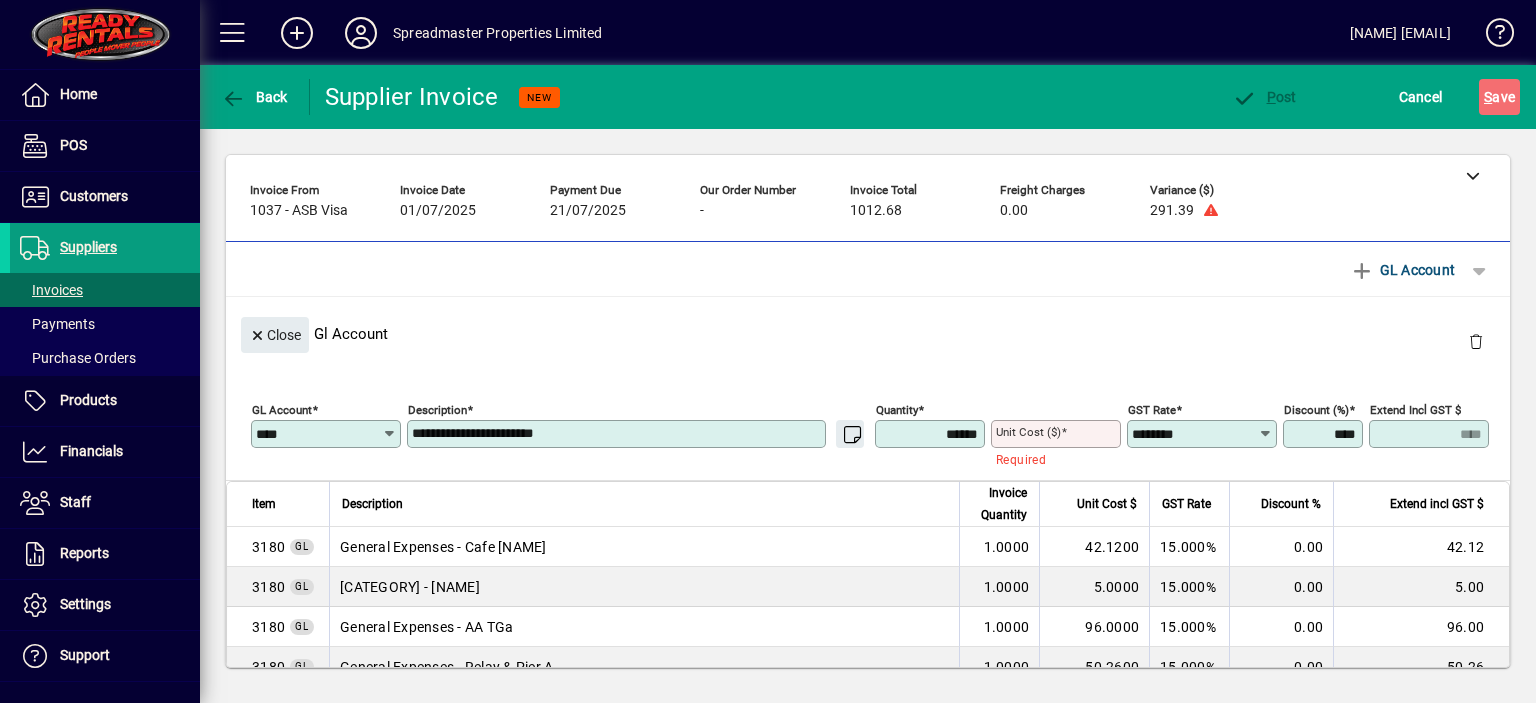 click on "**********" at bounding box center [618, 434] 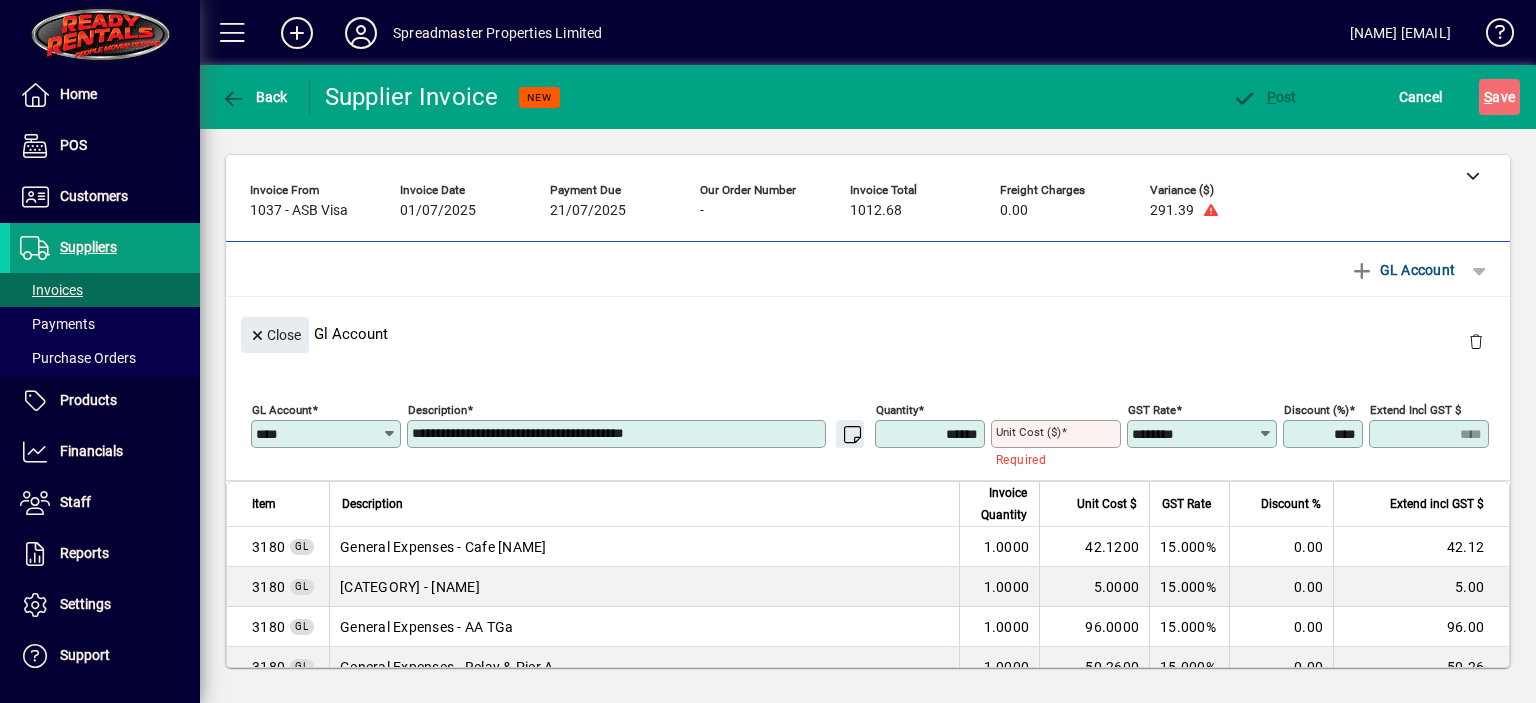 type on "**********" 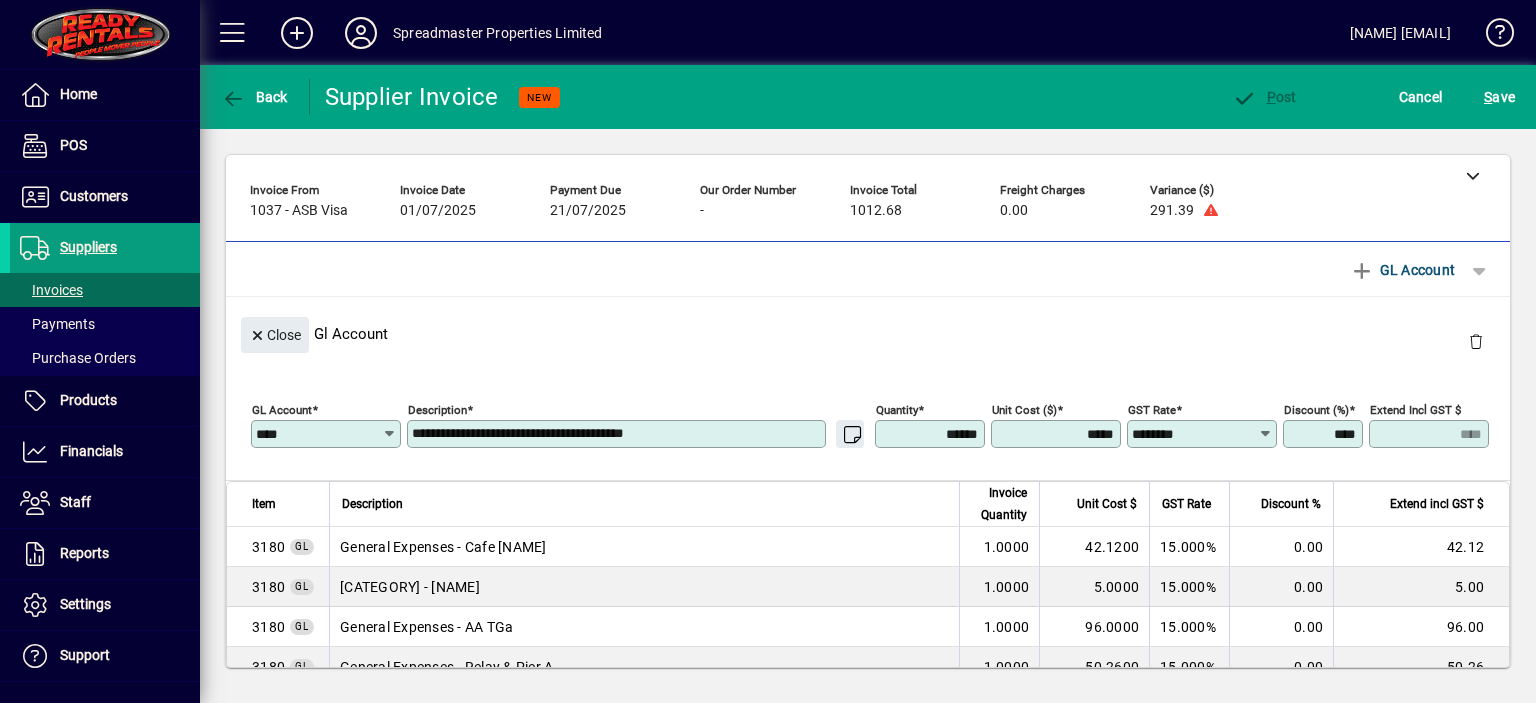 type on "*******" 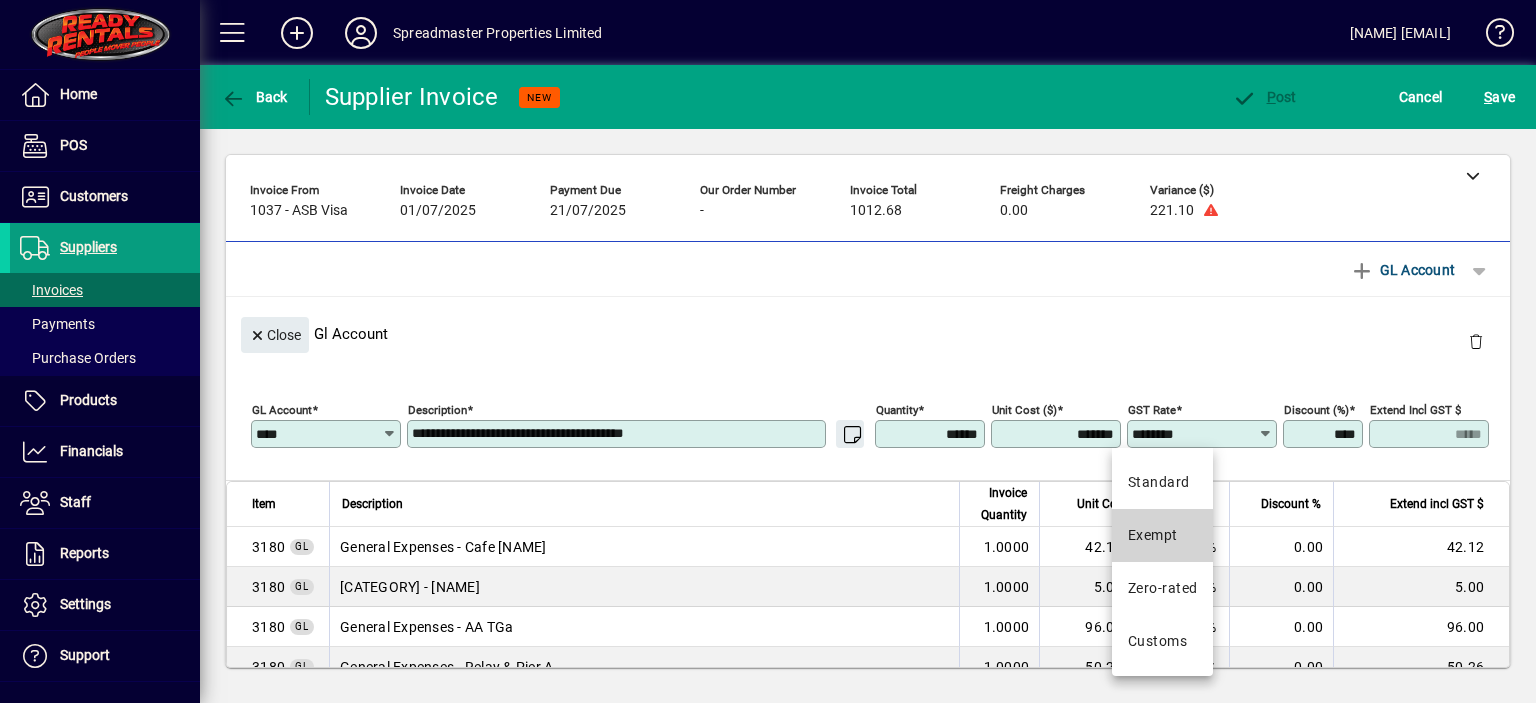 click on "Exempt" at bounding box center [1153, 535] 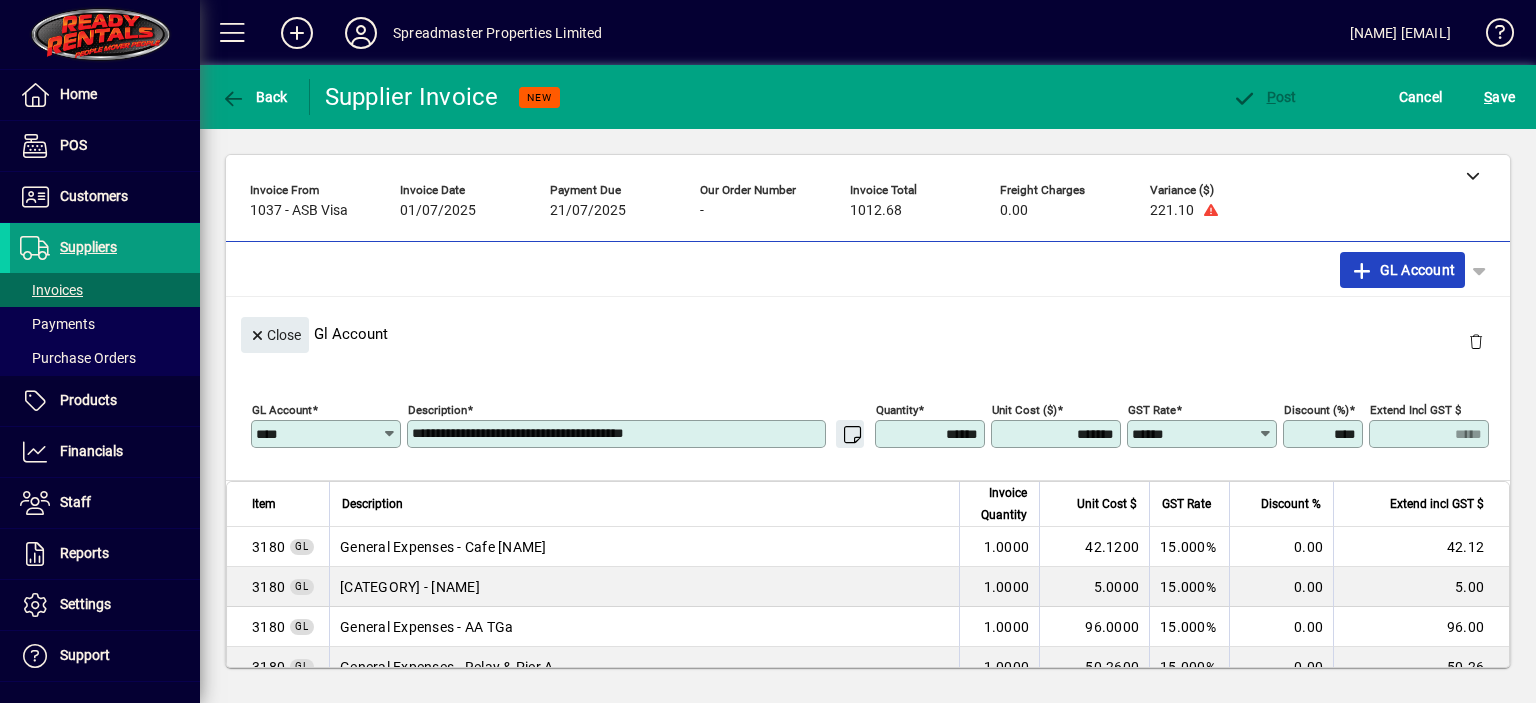 click on "GL Account" 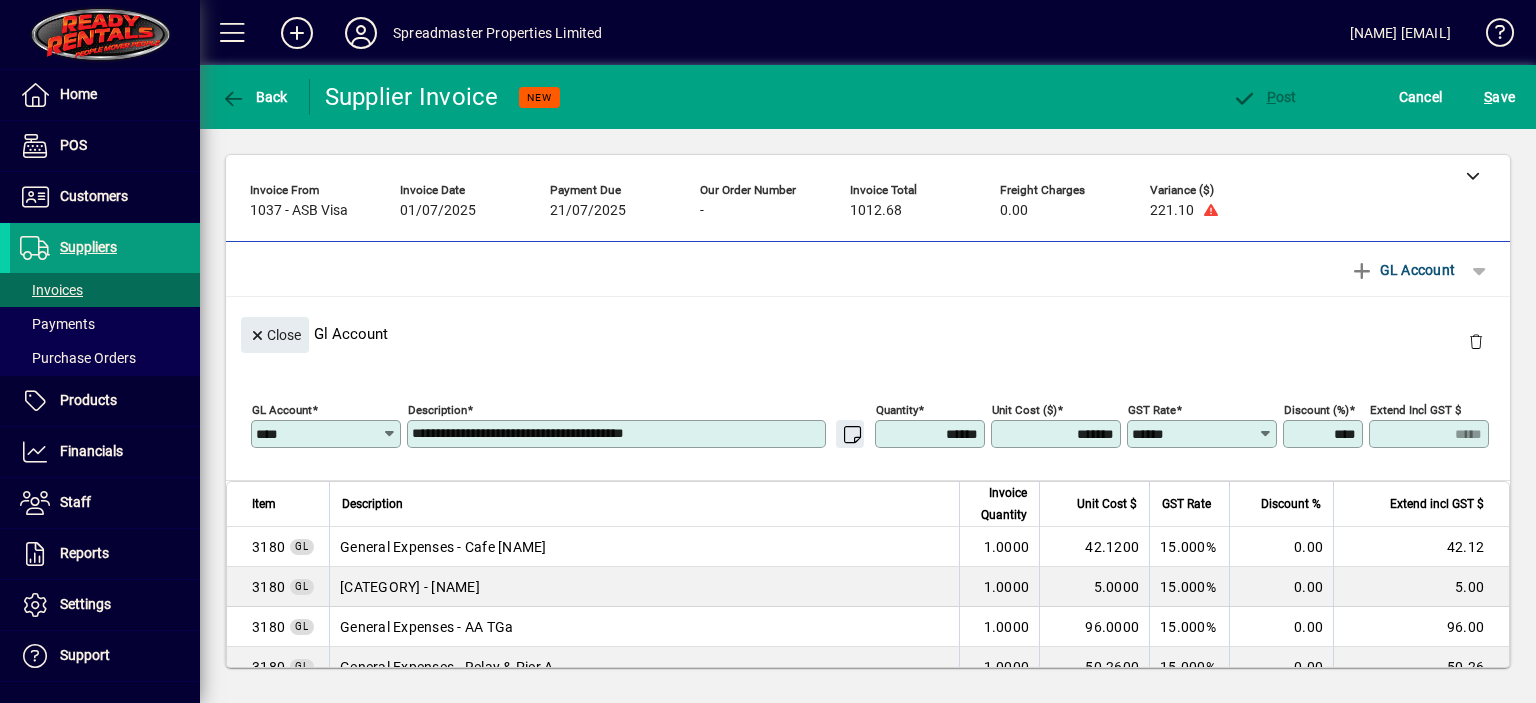 type 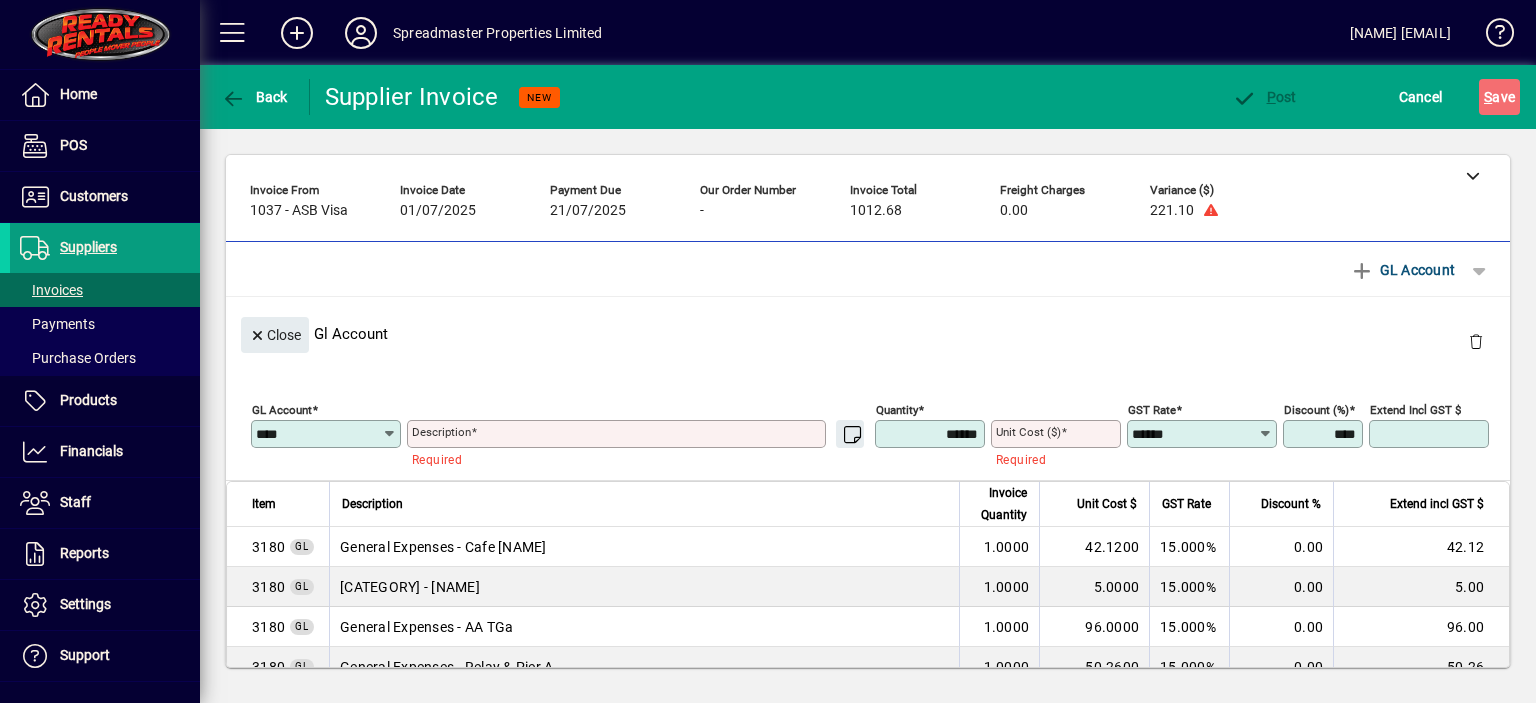 type 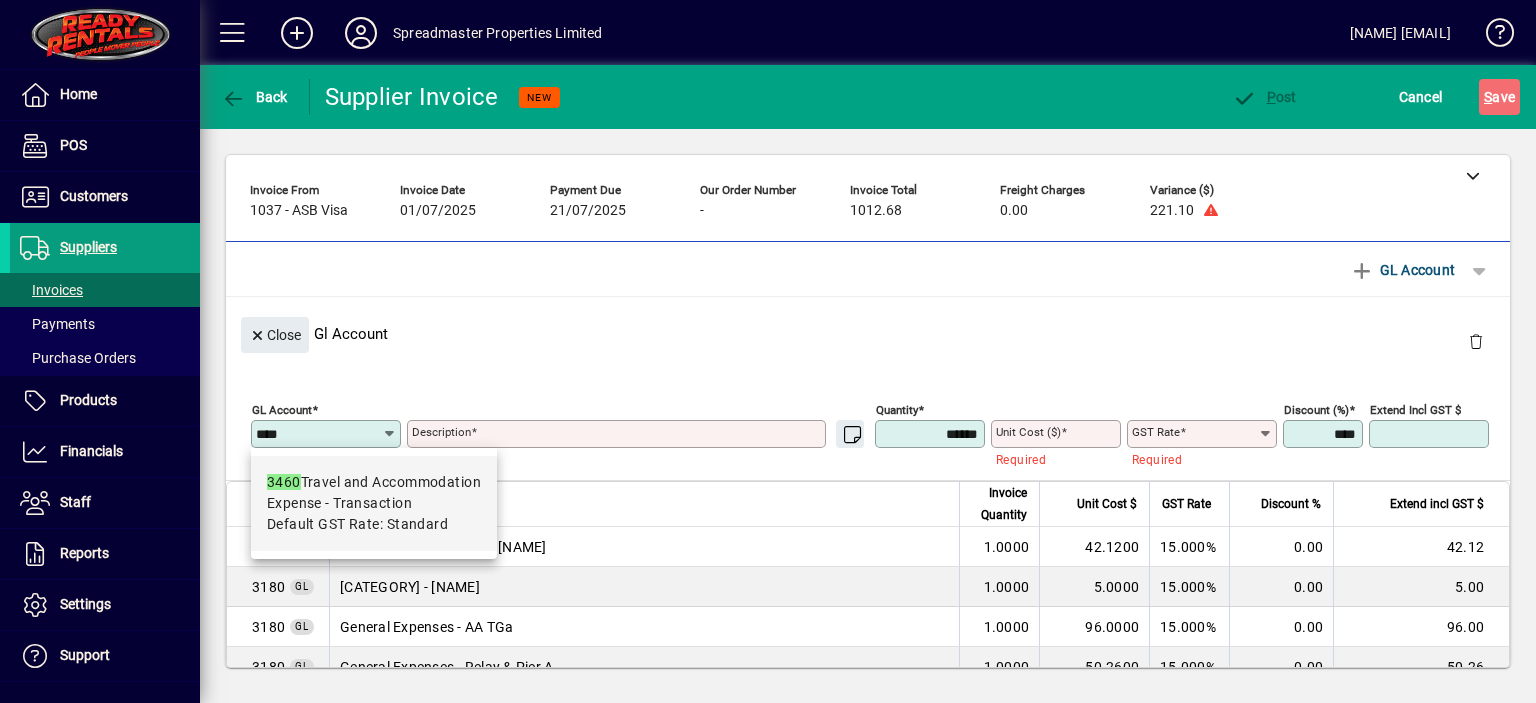type on "****" 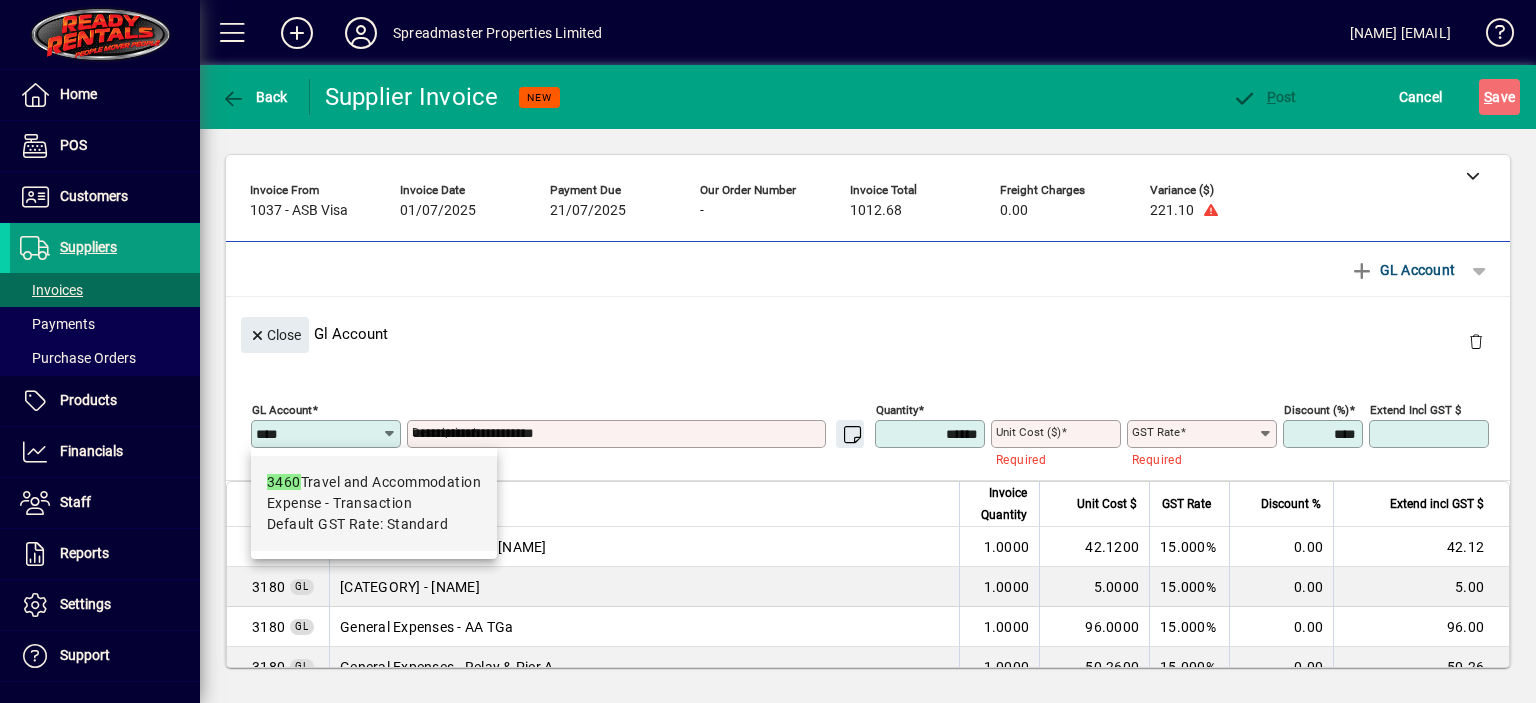 type on "****" 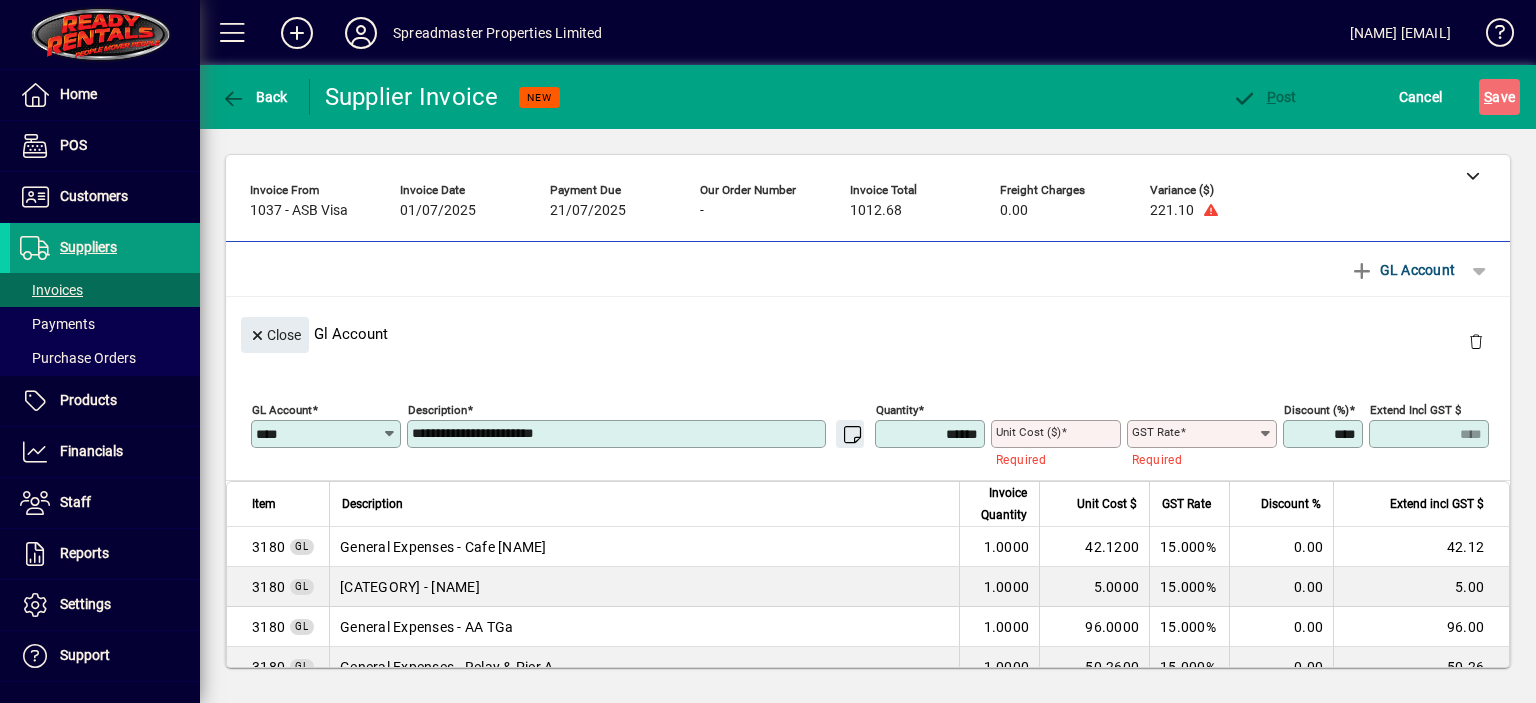 type on "********" 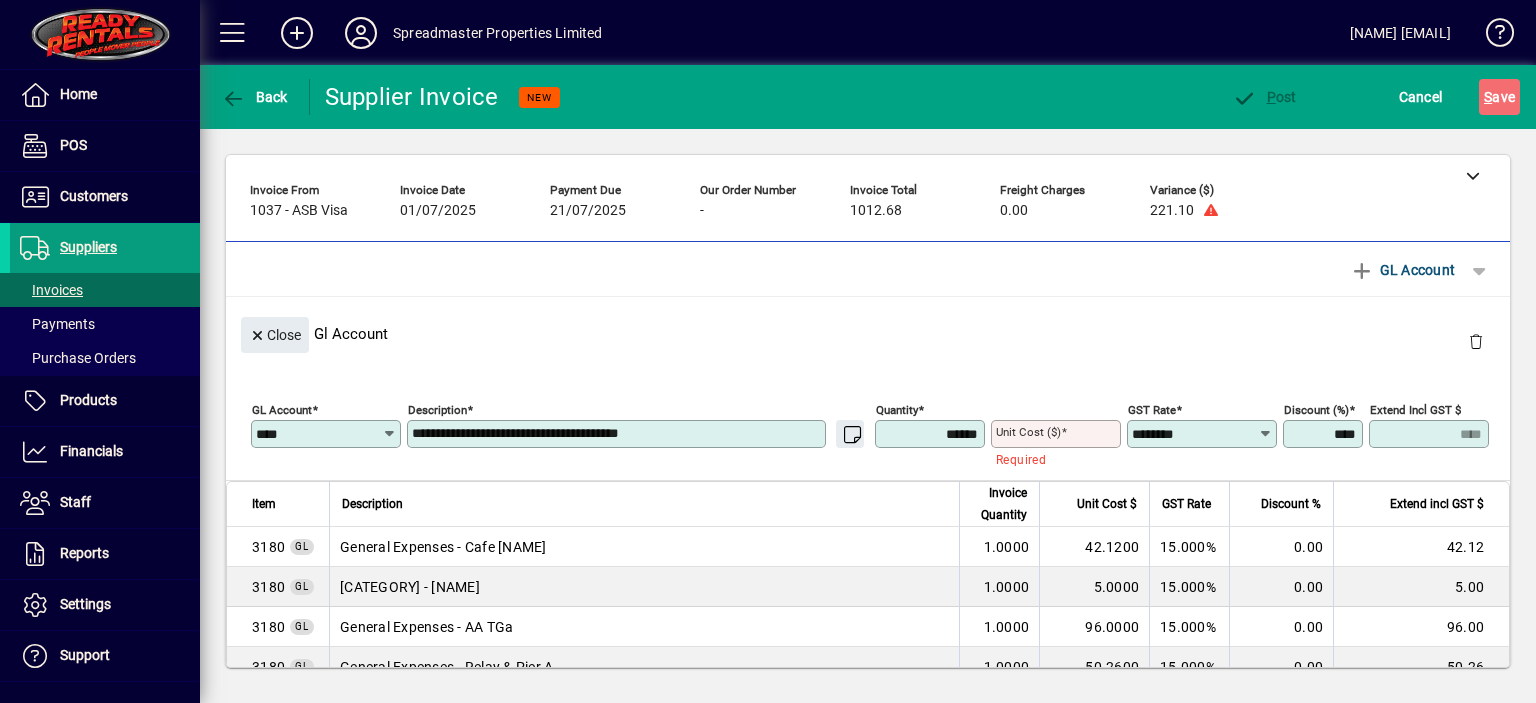 type on "**********" 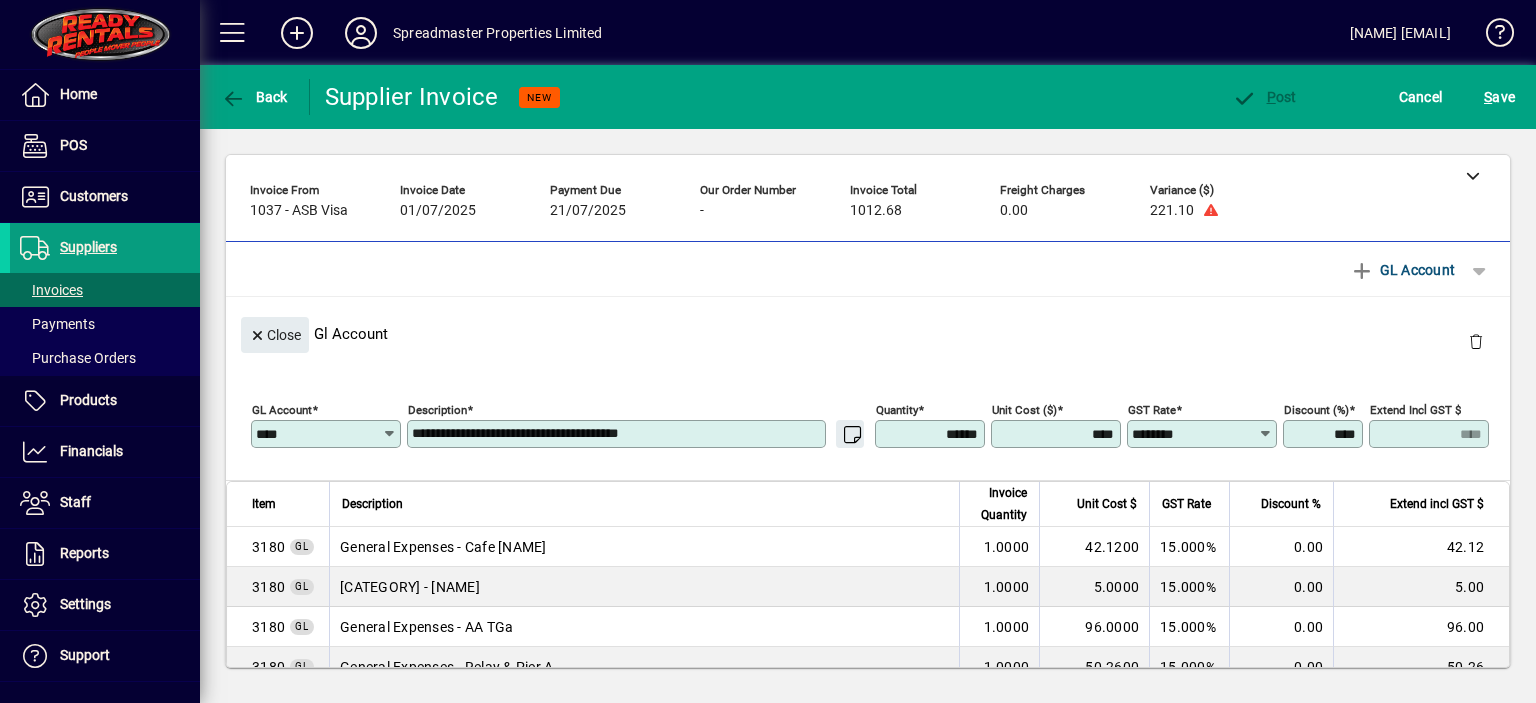 type on "******" 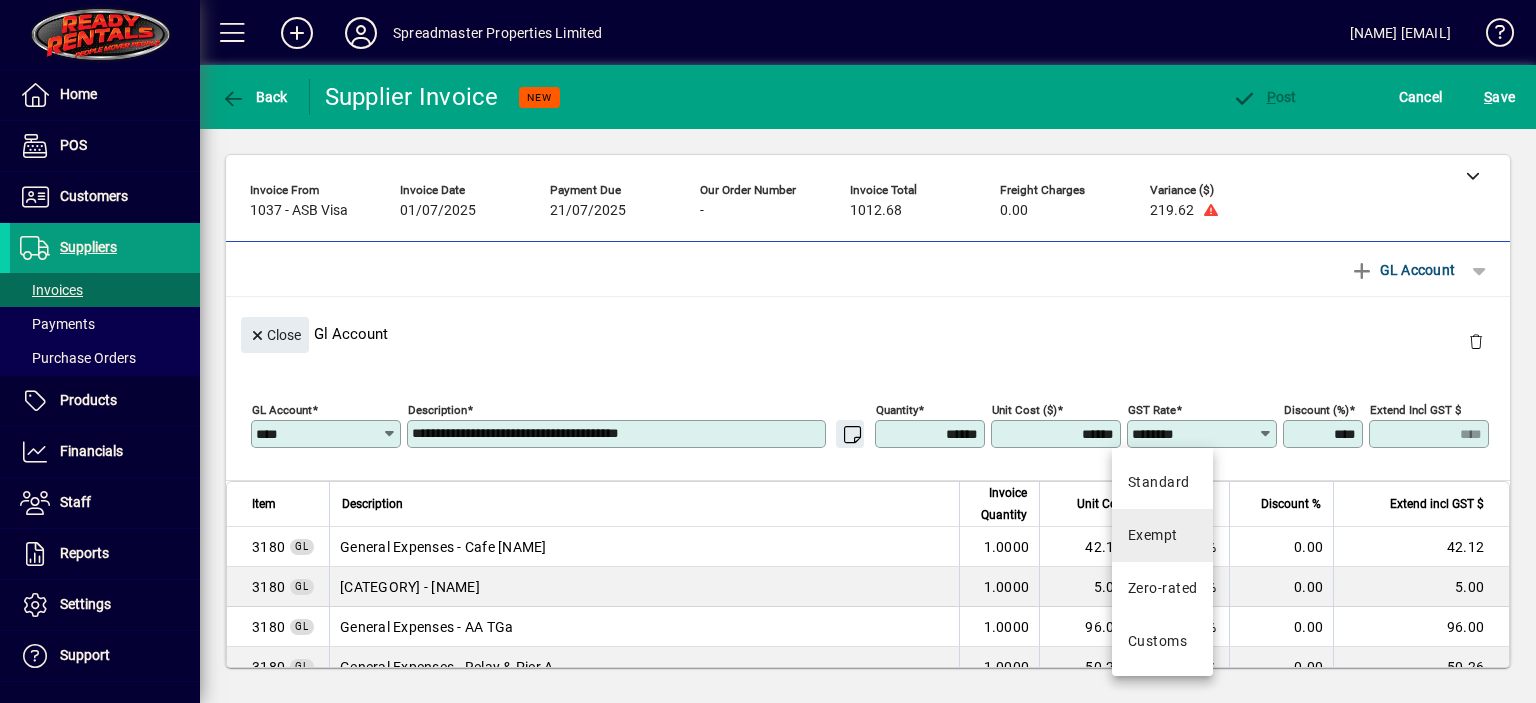 click on "Exempt" at bounding box center (1153, 535) 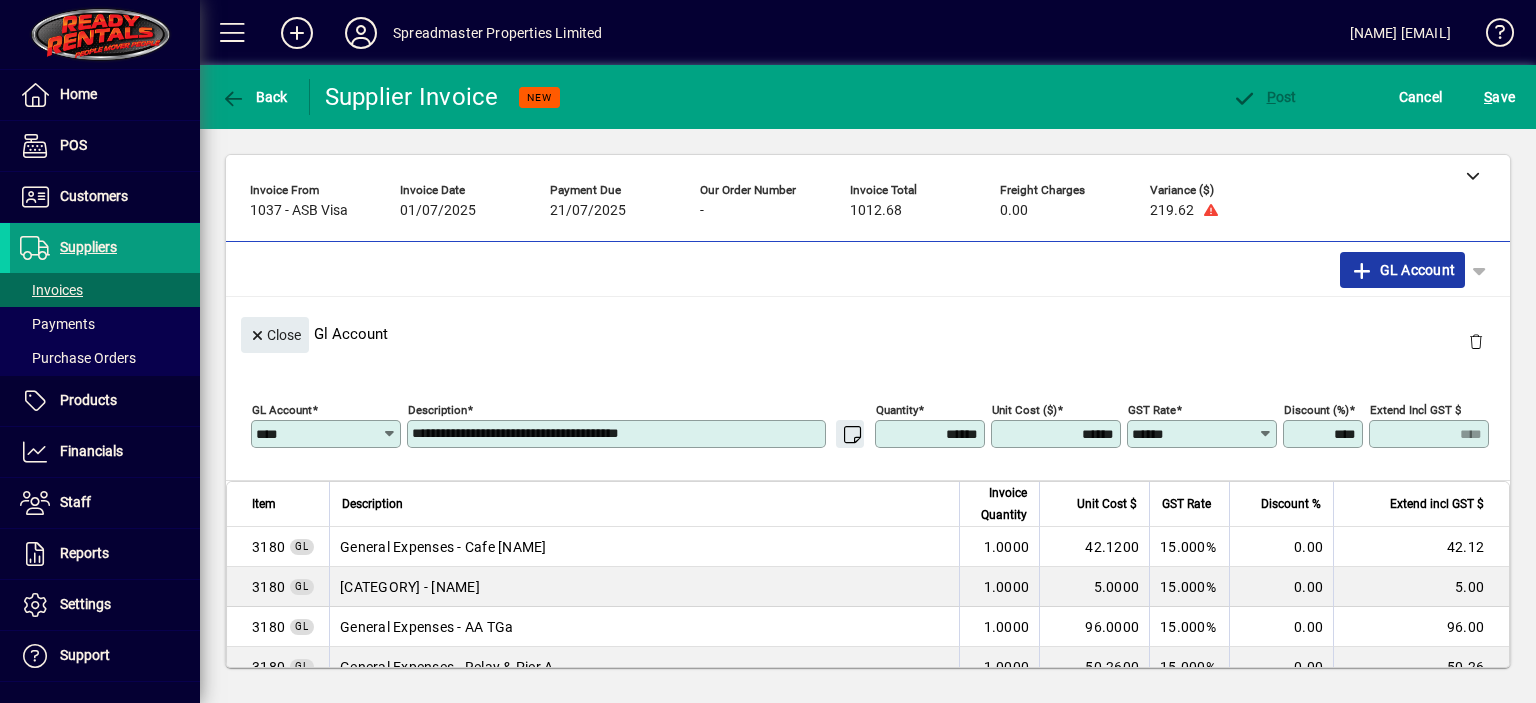 click on "GL Account" 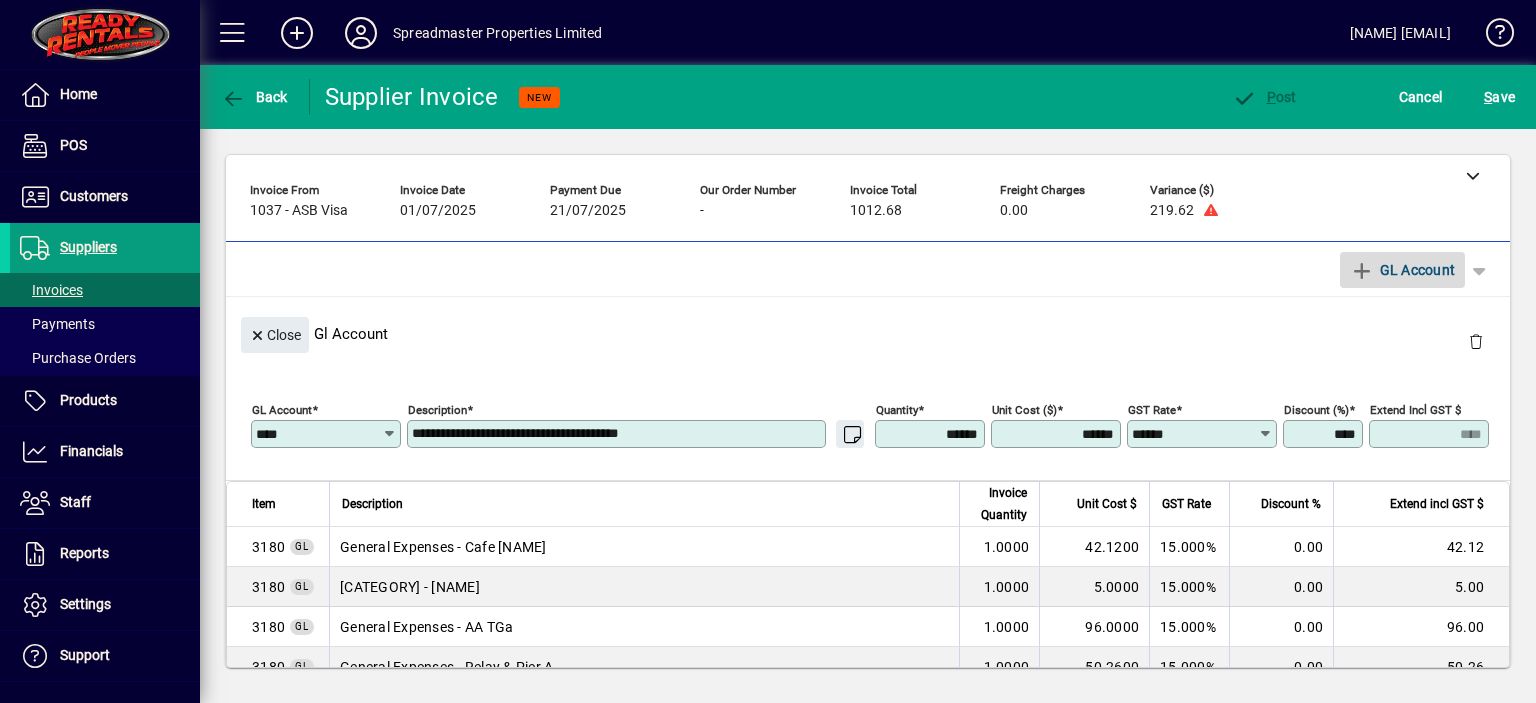 type 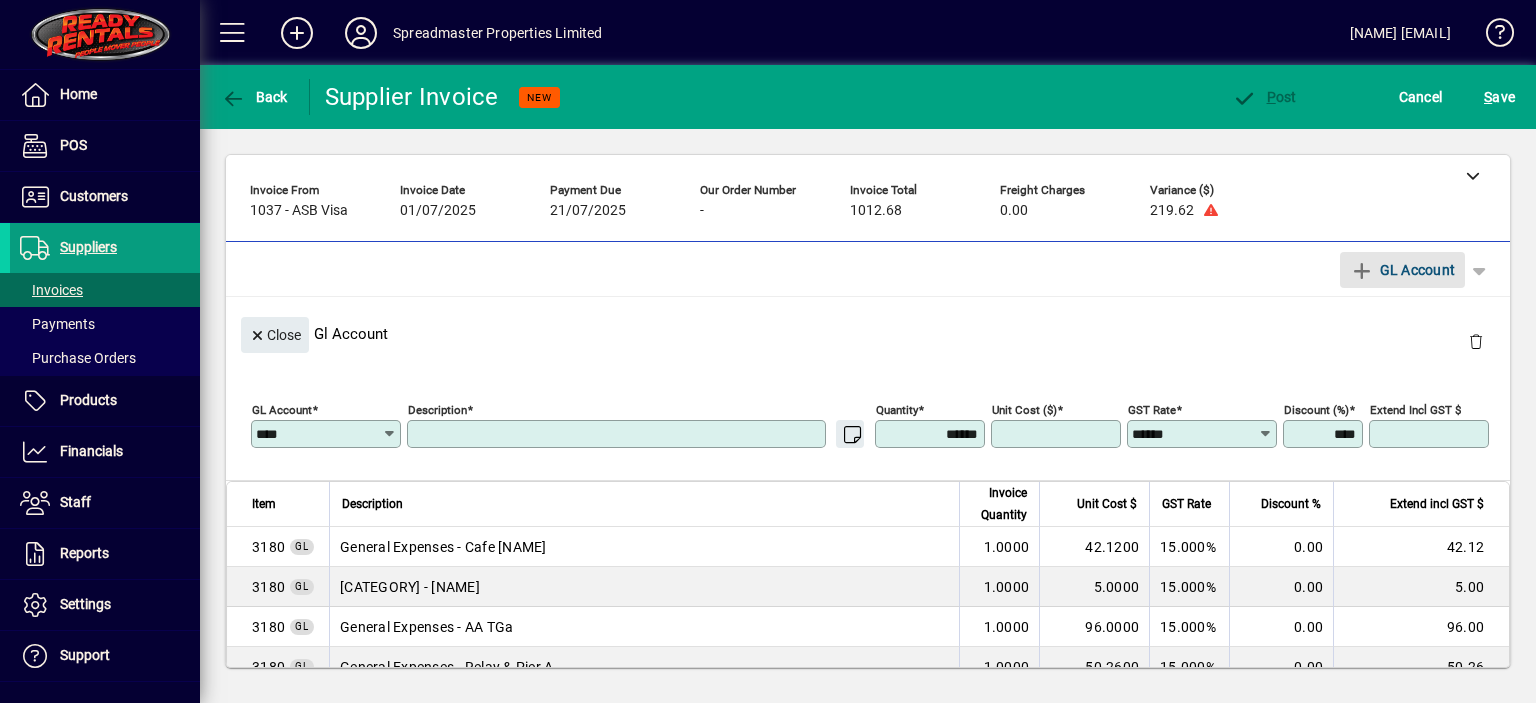 type 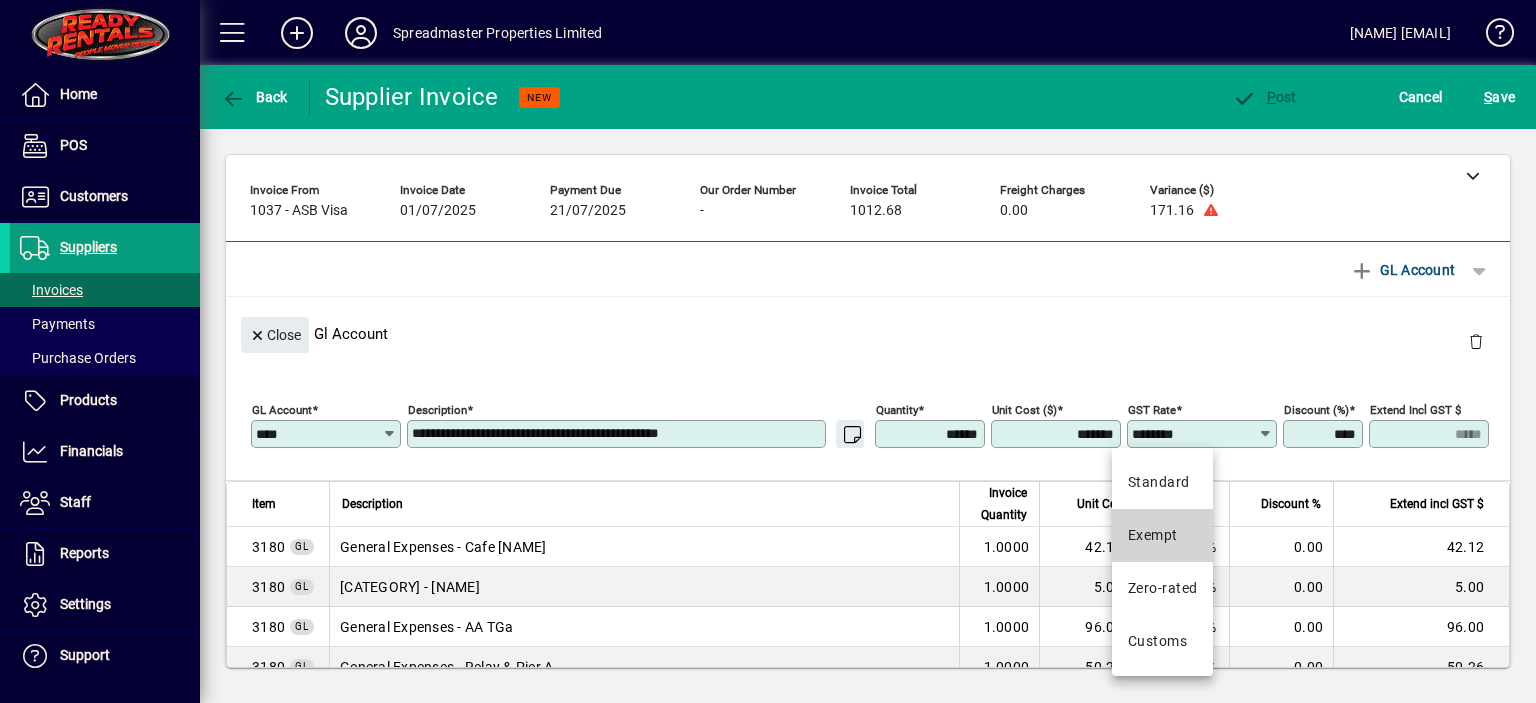 click on "Exempt" at bounding box center [1153, 535] 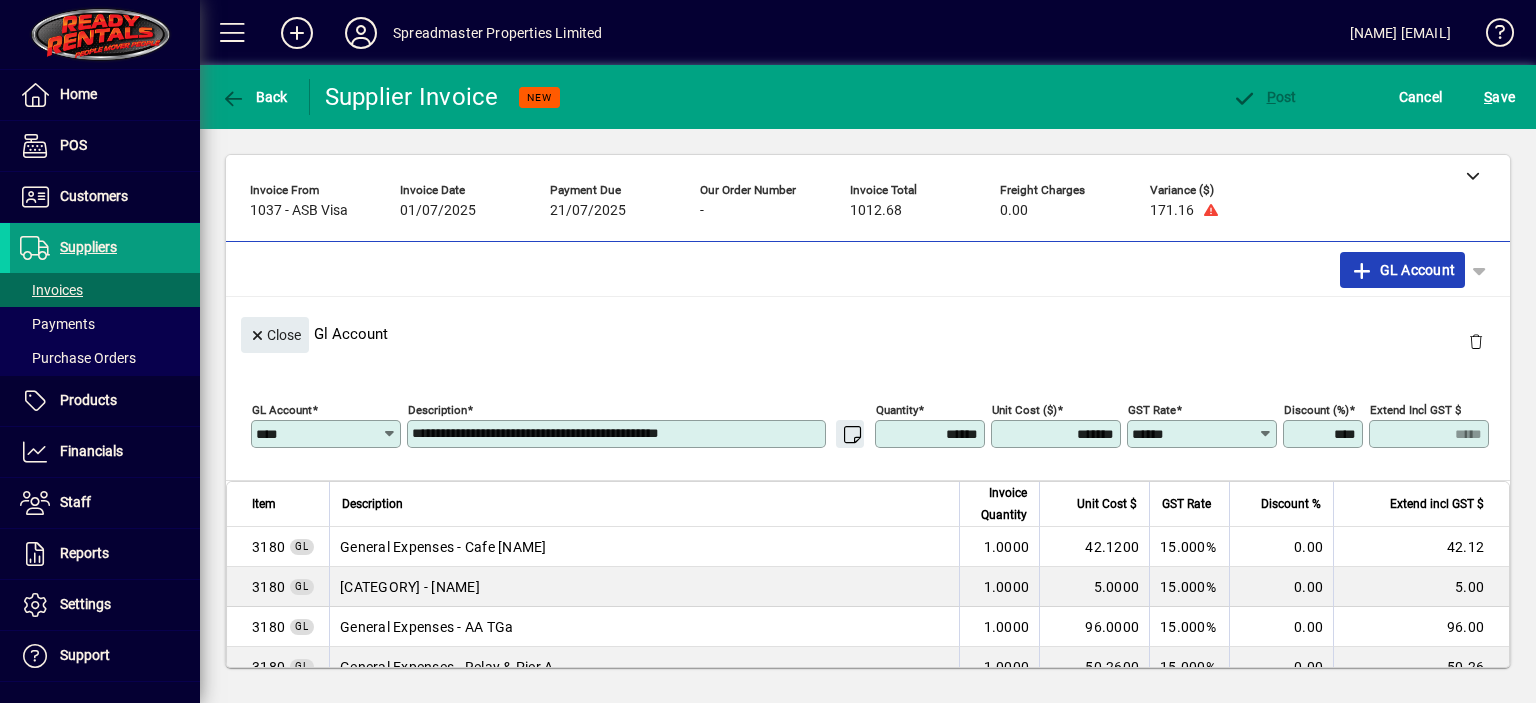 click on "GL Account" 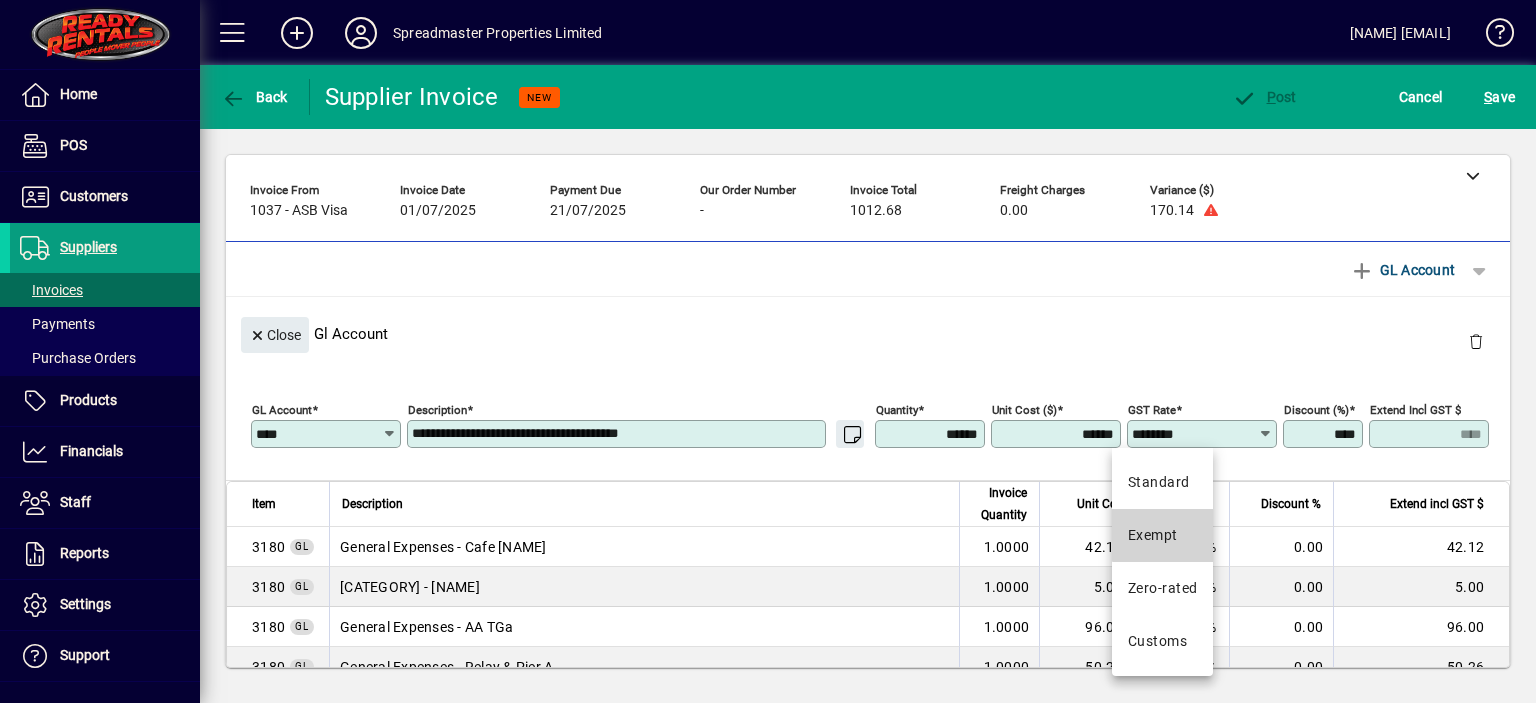 click on "Exempt" at bounding box center (1153, 535) 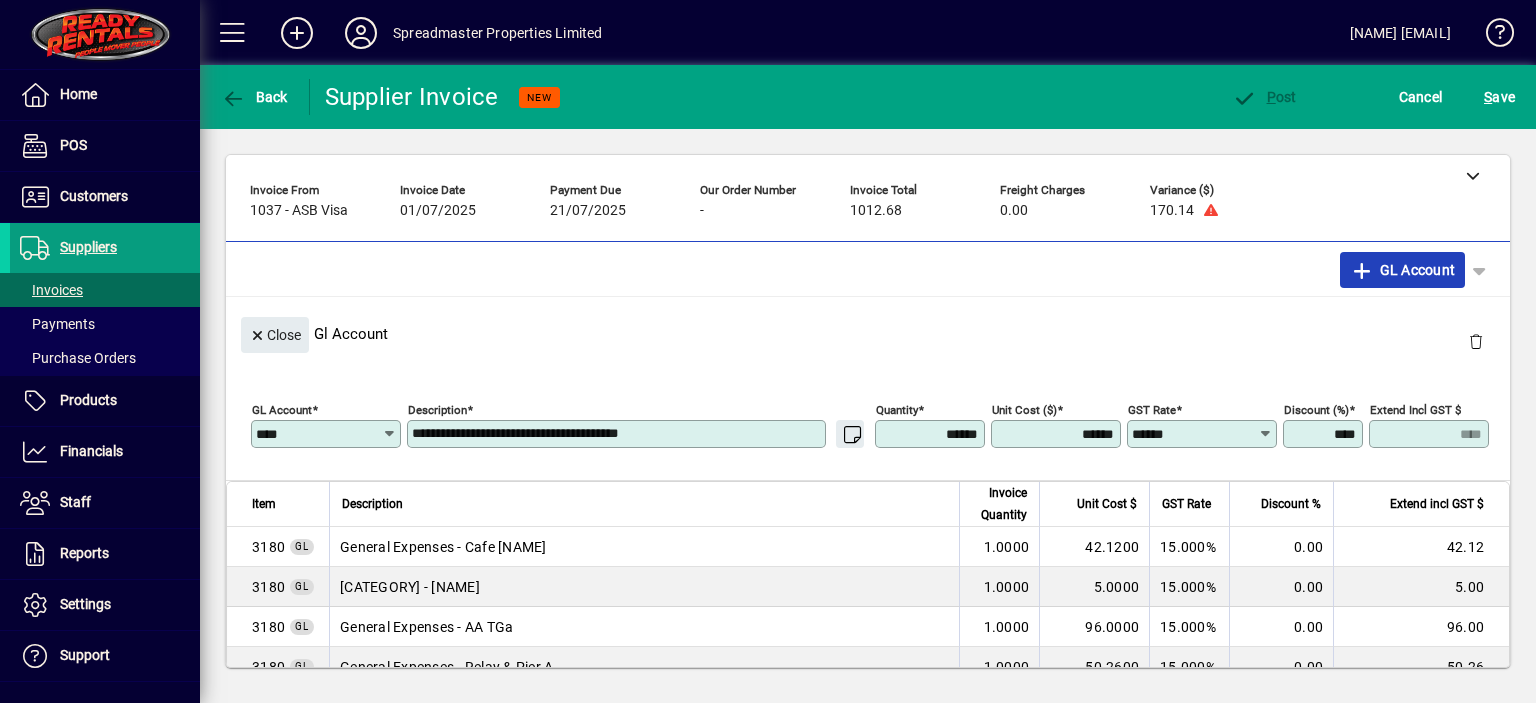click on "GL Account" 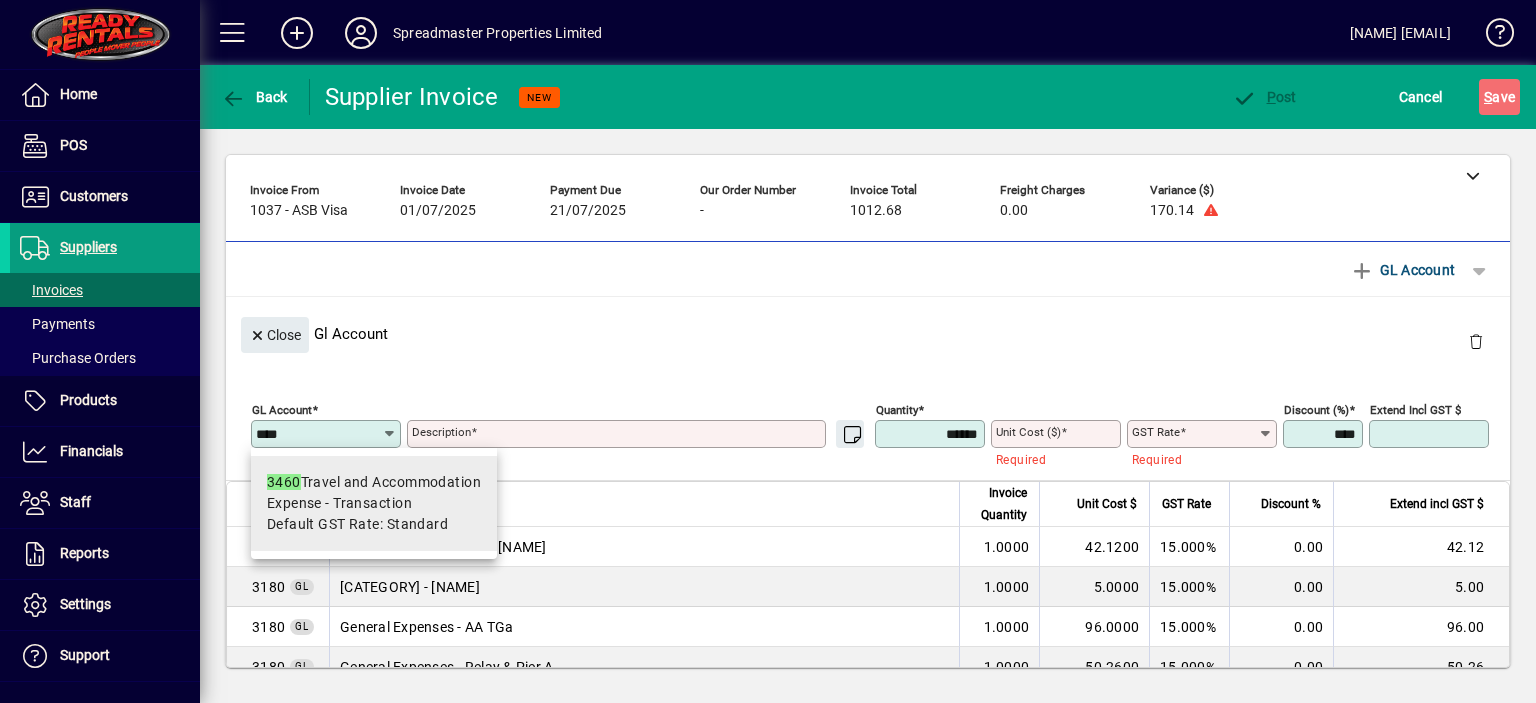 click on "Expense - Transaction" at bounding box center (339, 503) 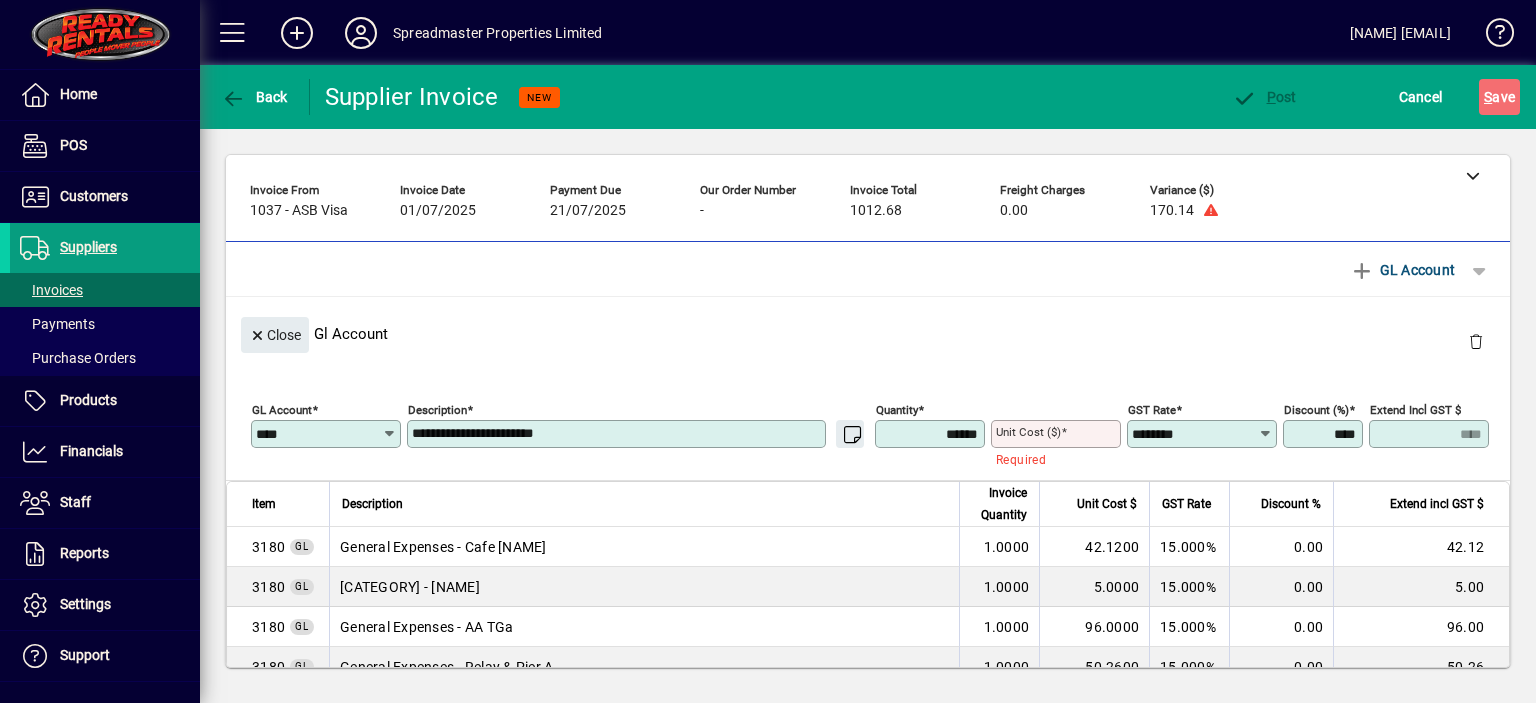 click on "**********" at bounding box center [618, 434] 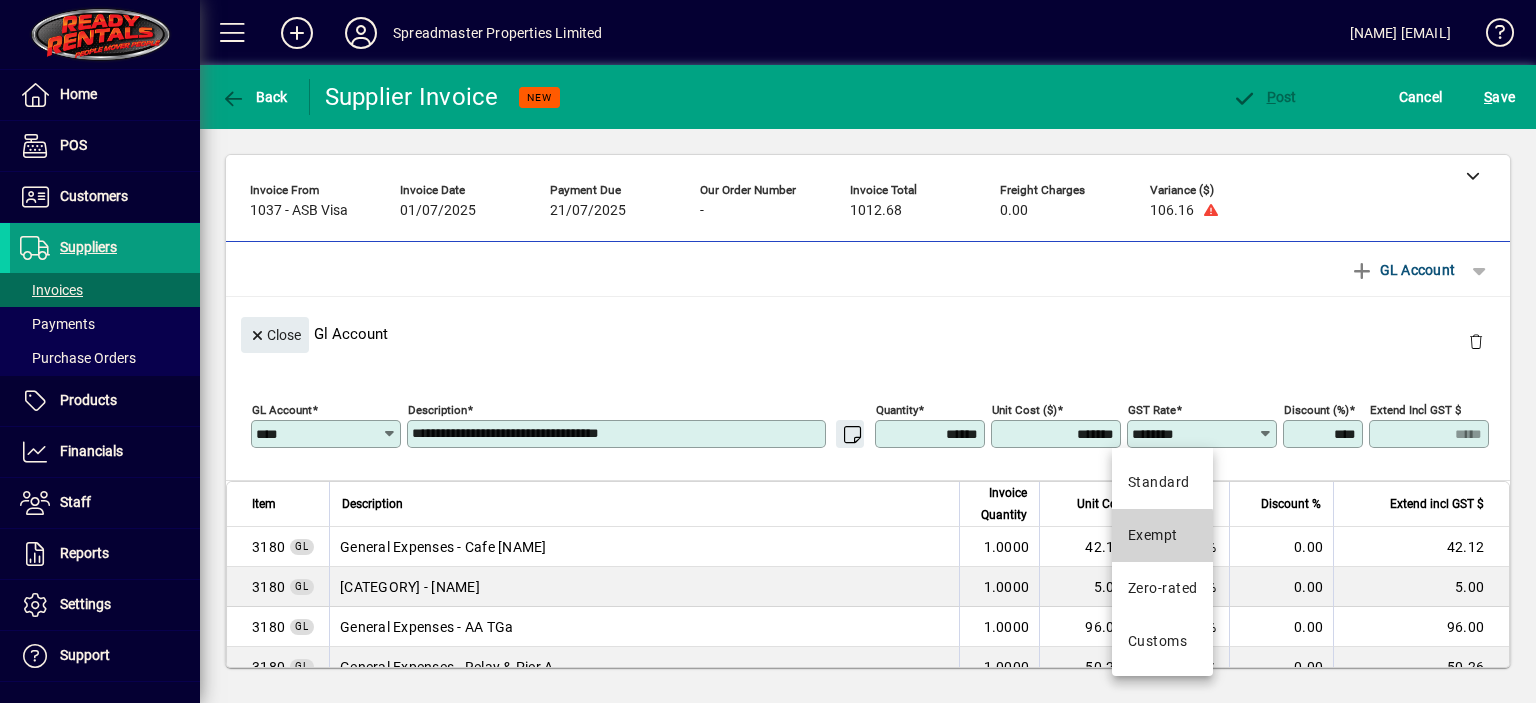 click on "Exempt" at bounding box center (1153, 535) 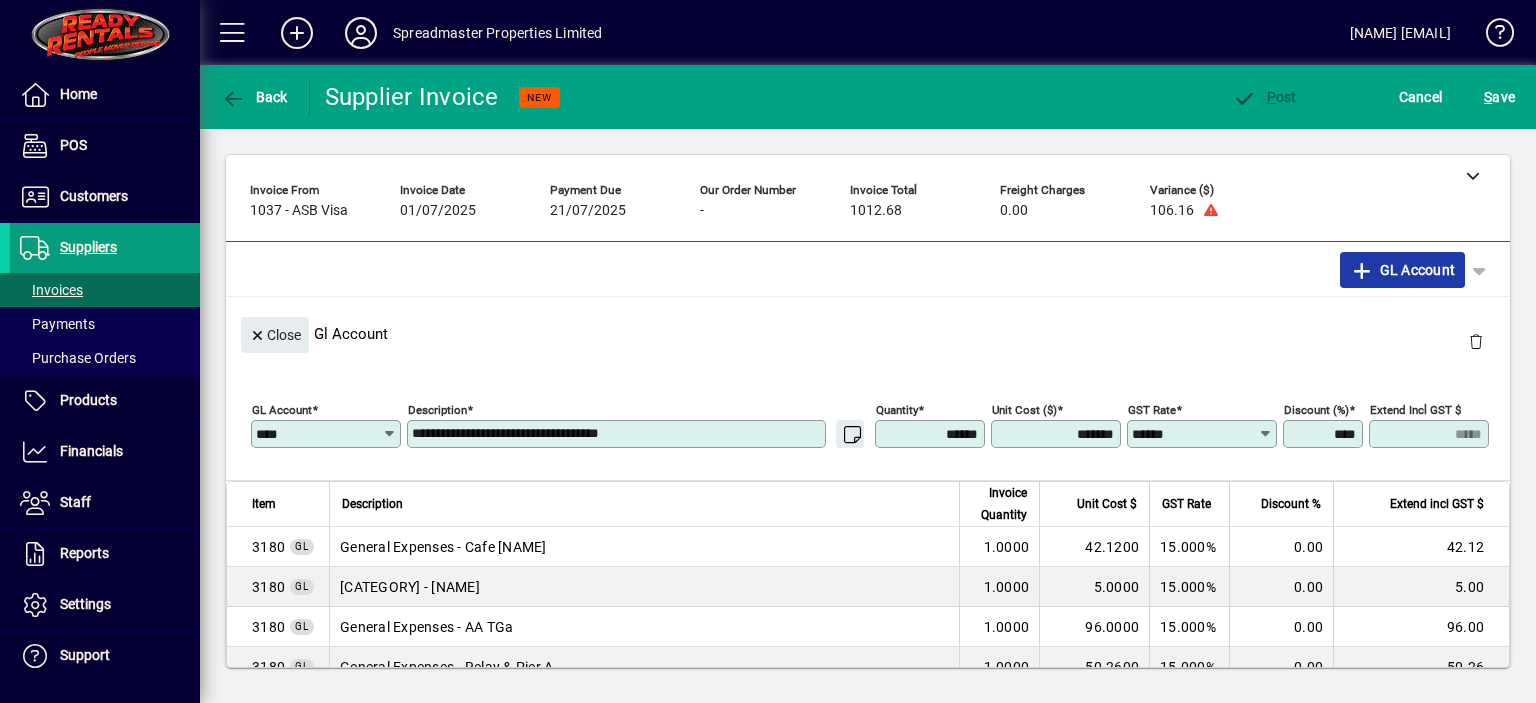 click on "GL Account" 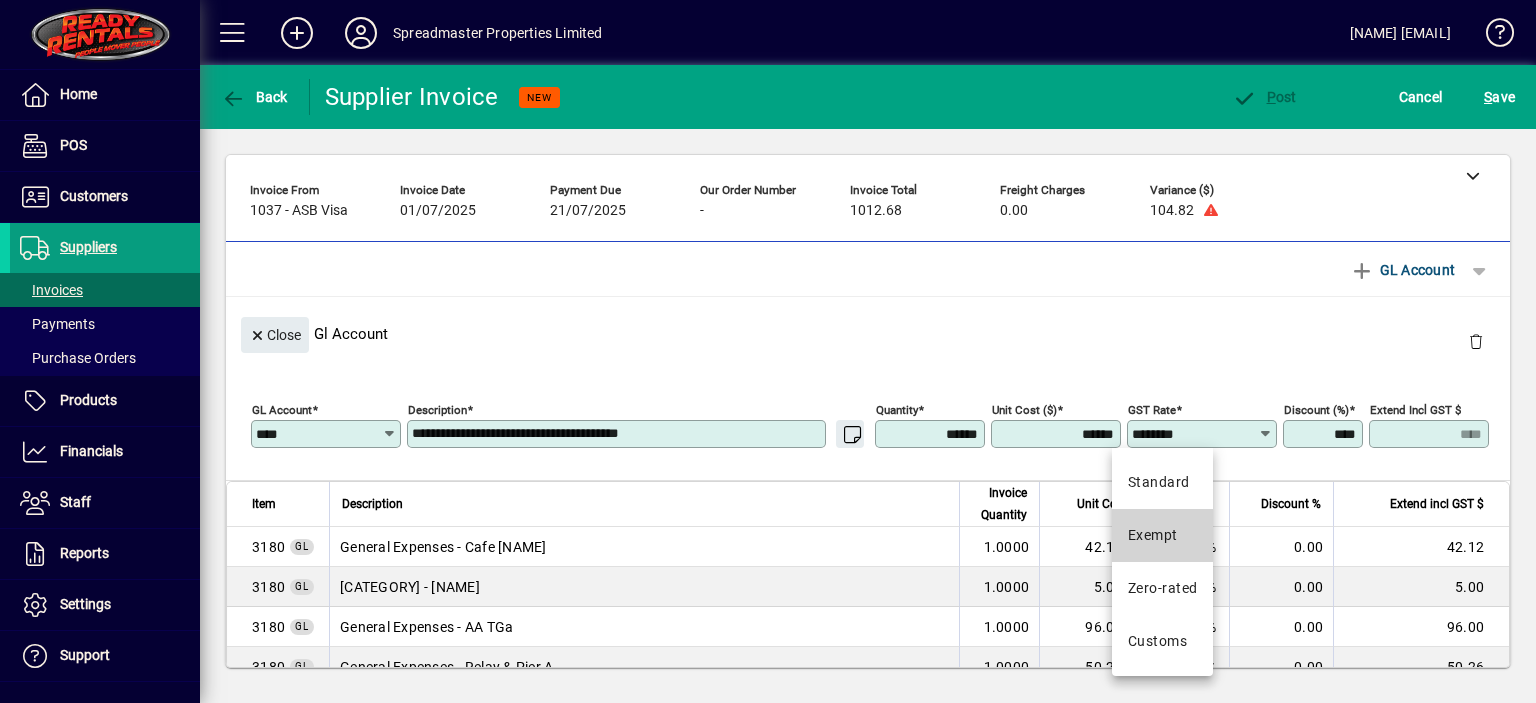 click on "Exempt" at bounding box center [1153, 535] 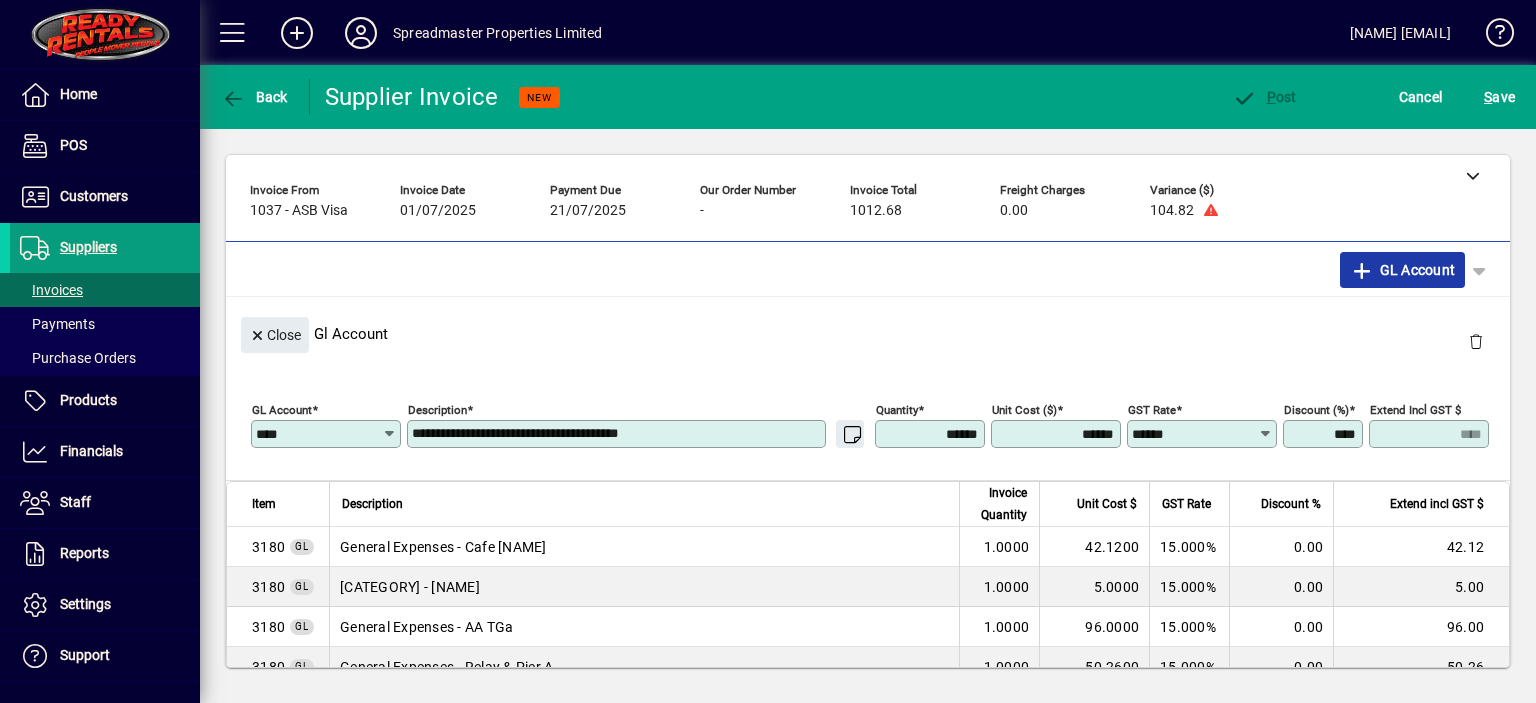 click on "GL Account" 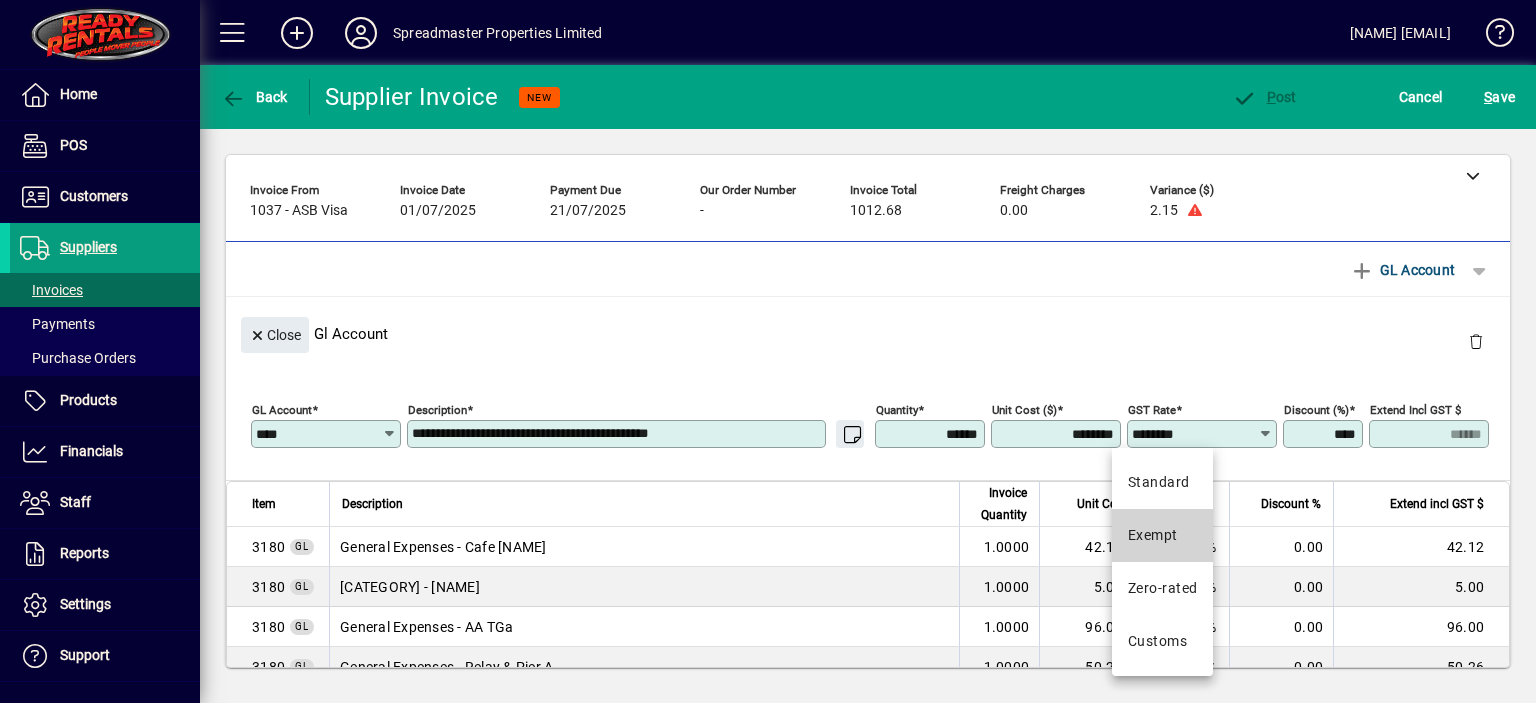 click on "Exempt" at bounding box center [1153, 535] 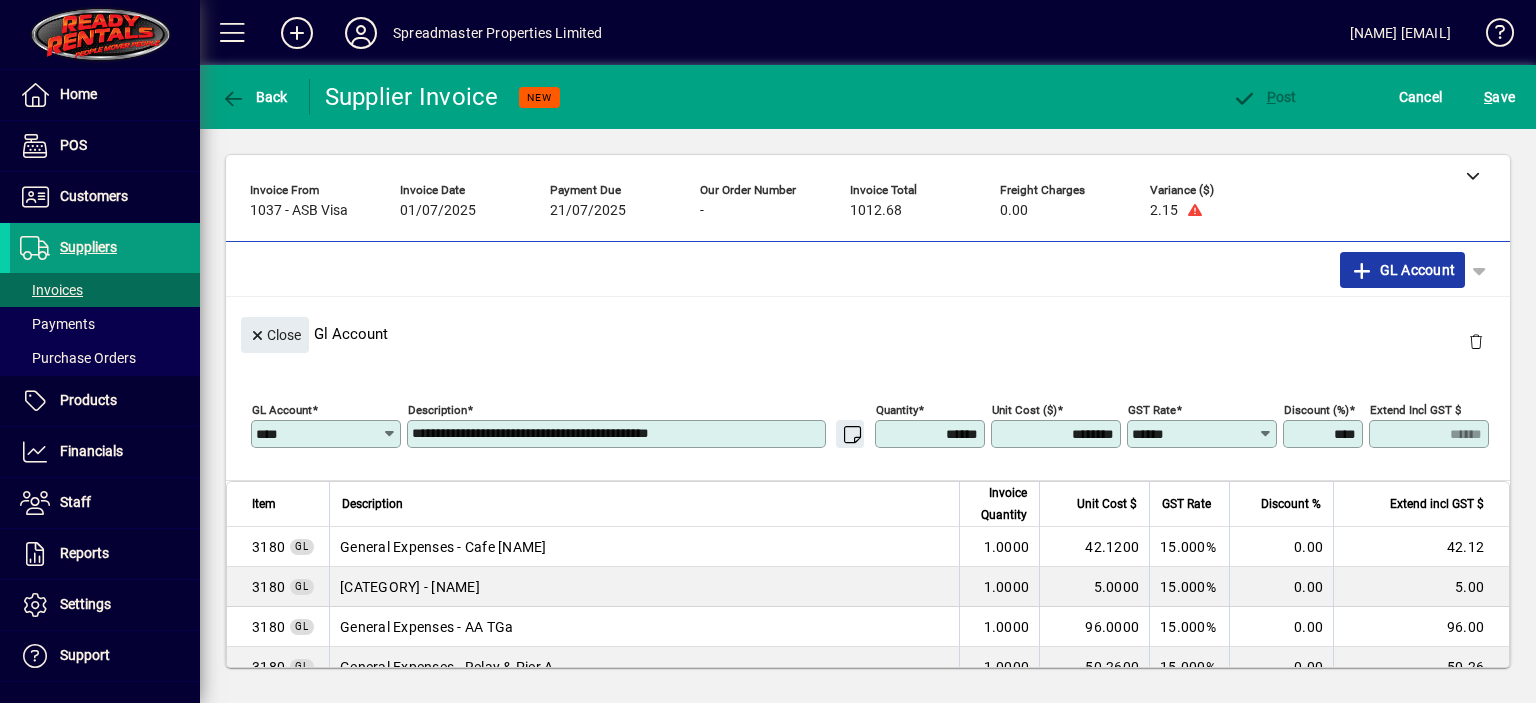 click on "GL Account" 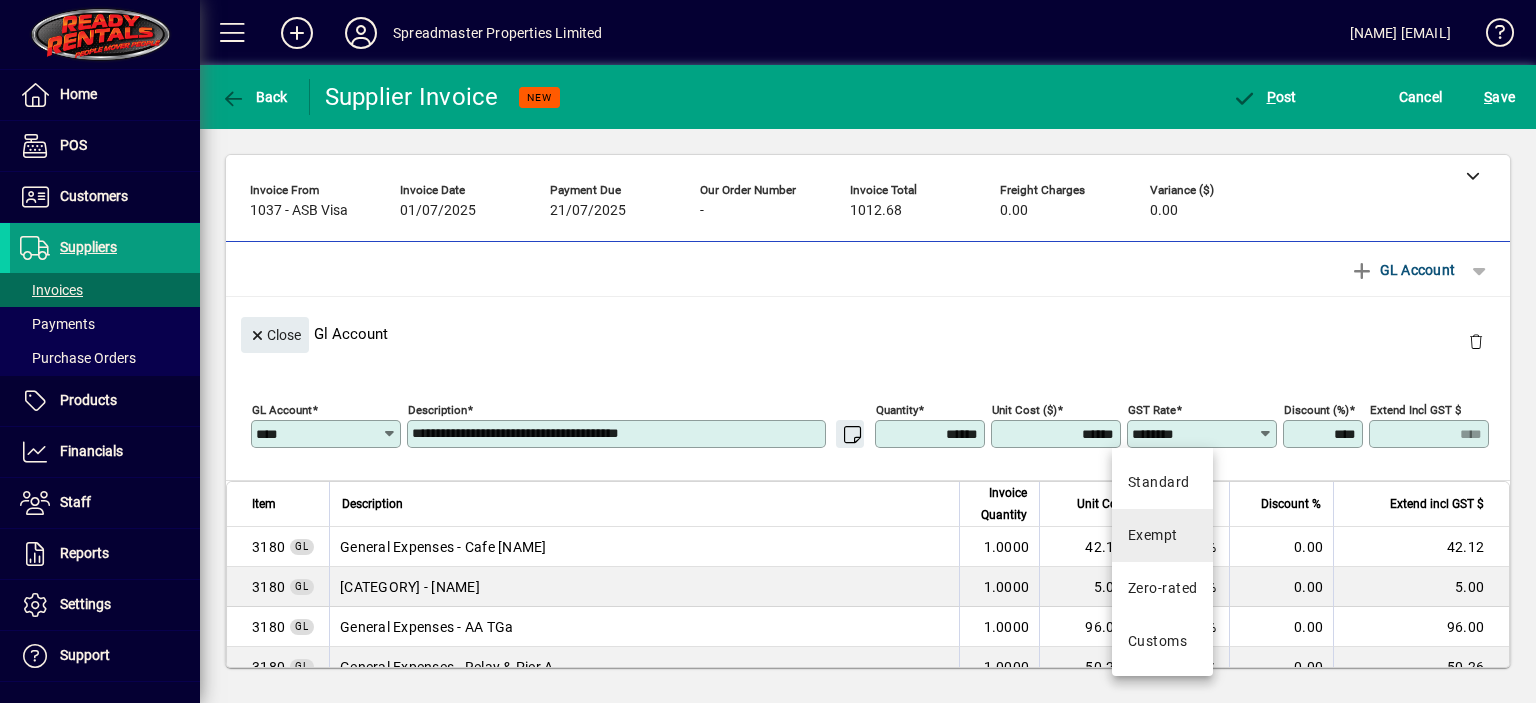 click on "Exempt" at bounding box center (1153, 535) 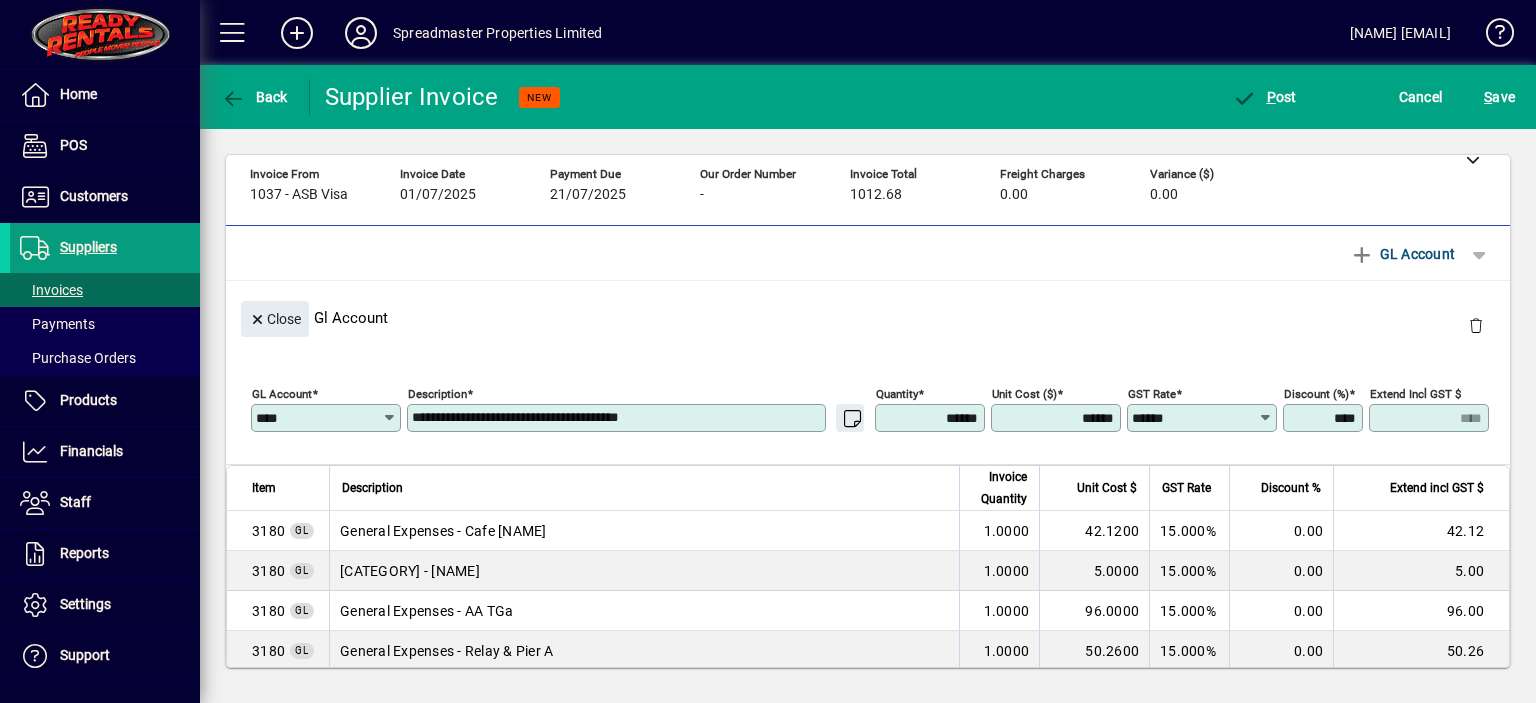 scroll, scrollTop: 0, scrollLeft: 0, axis: both 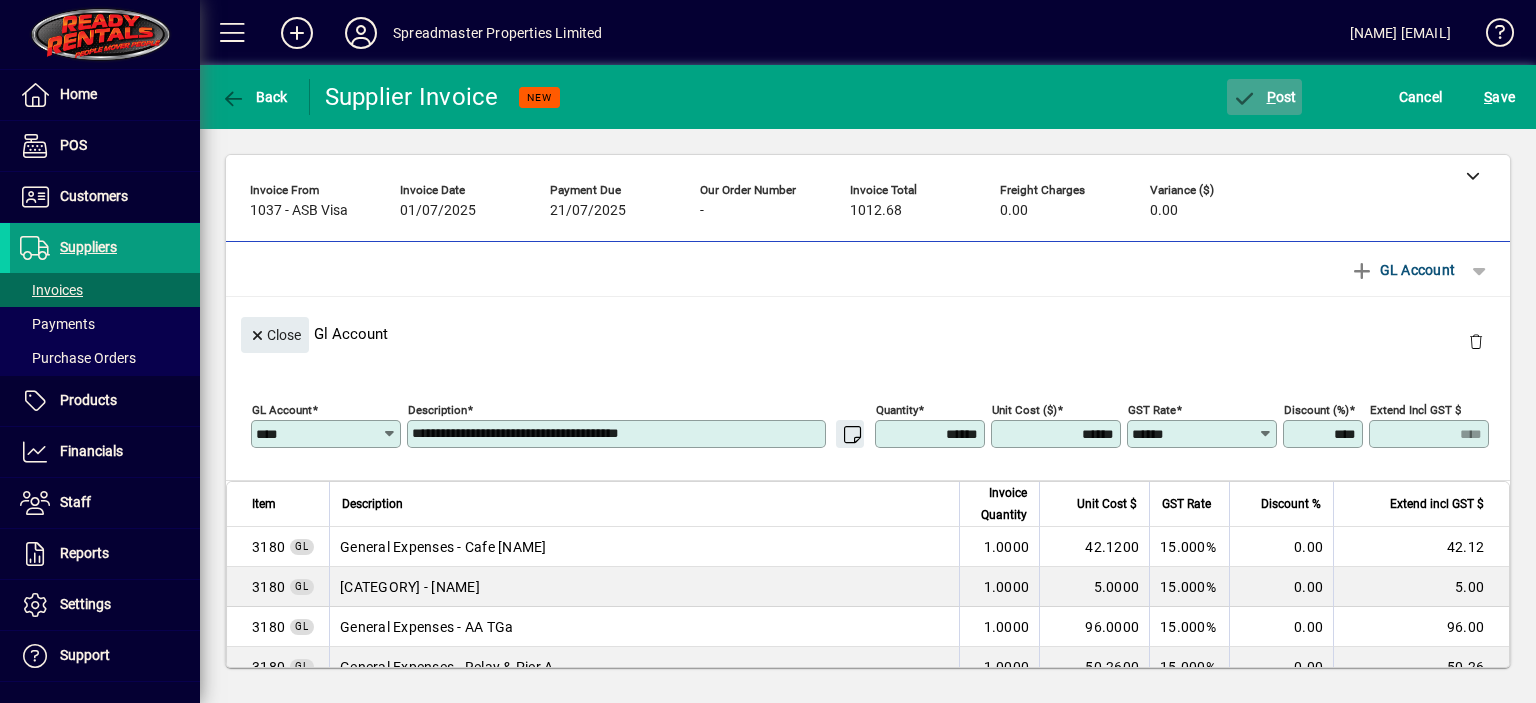 click on "P ost" 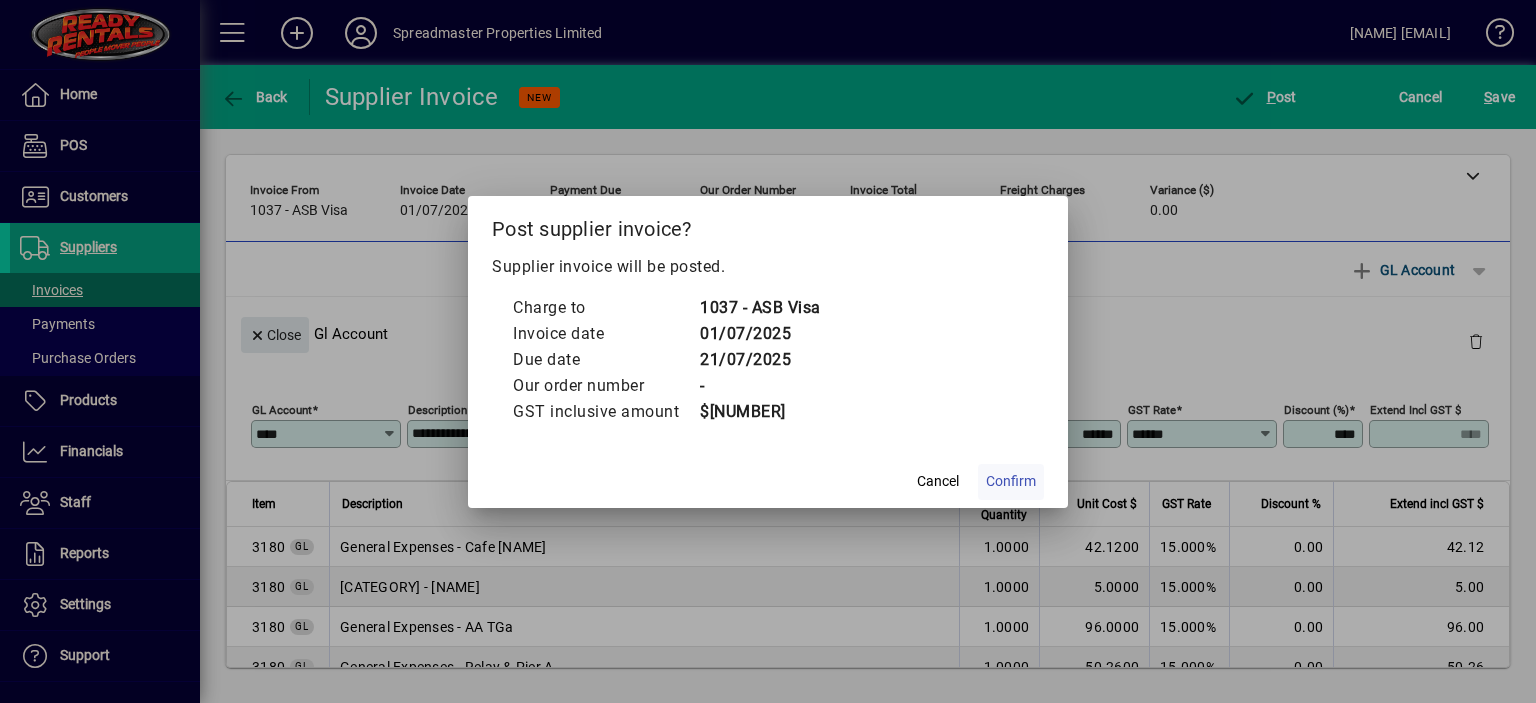 click on "Confirm" 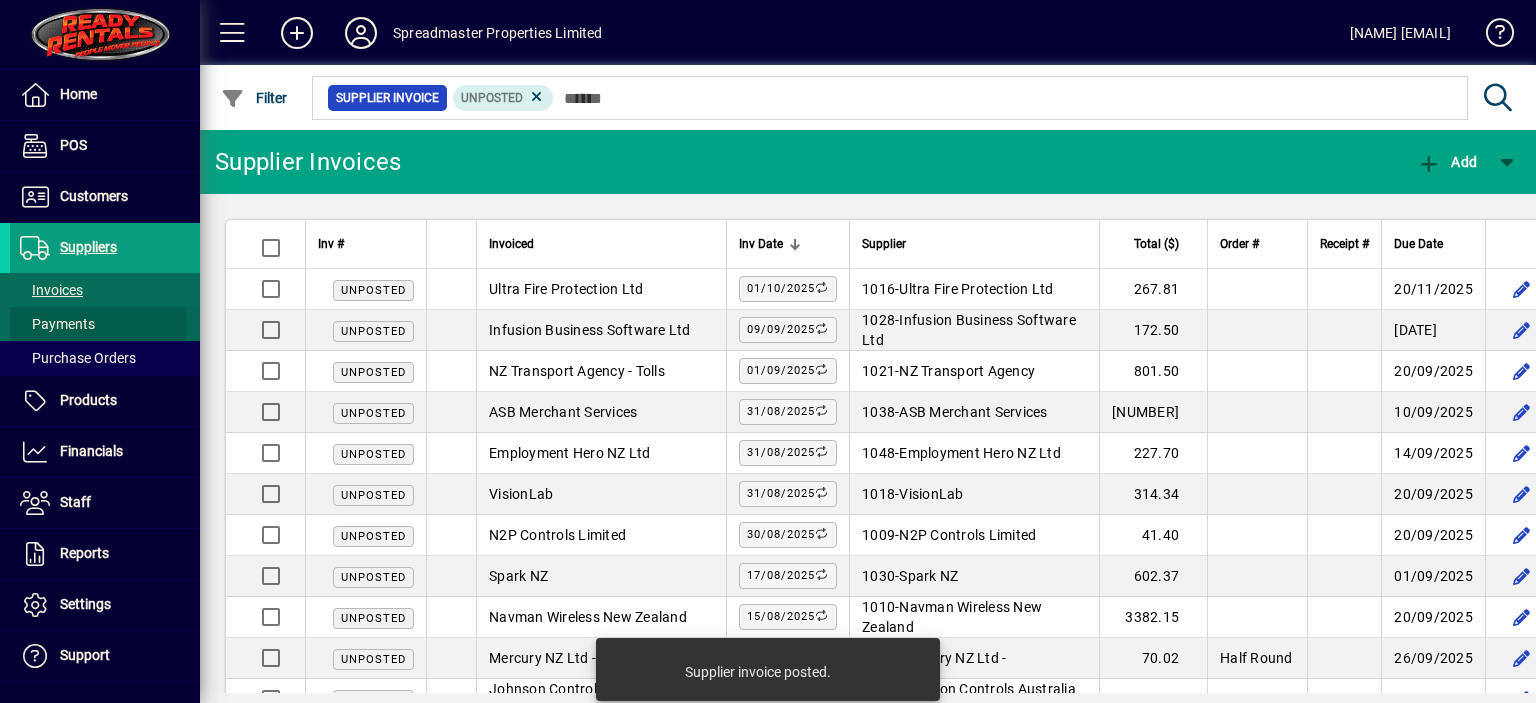 click on "Payments" at bounding box center (57, 324) 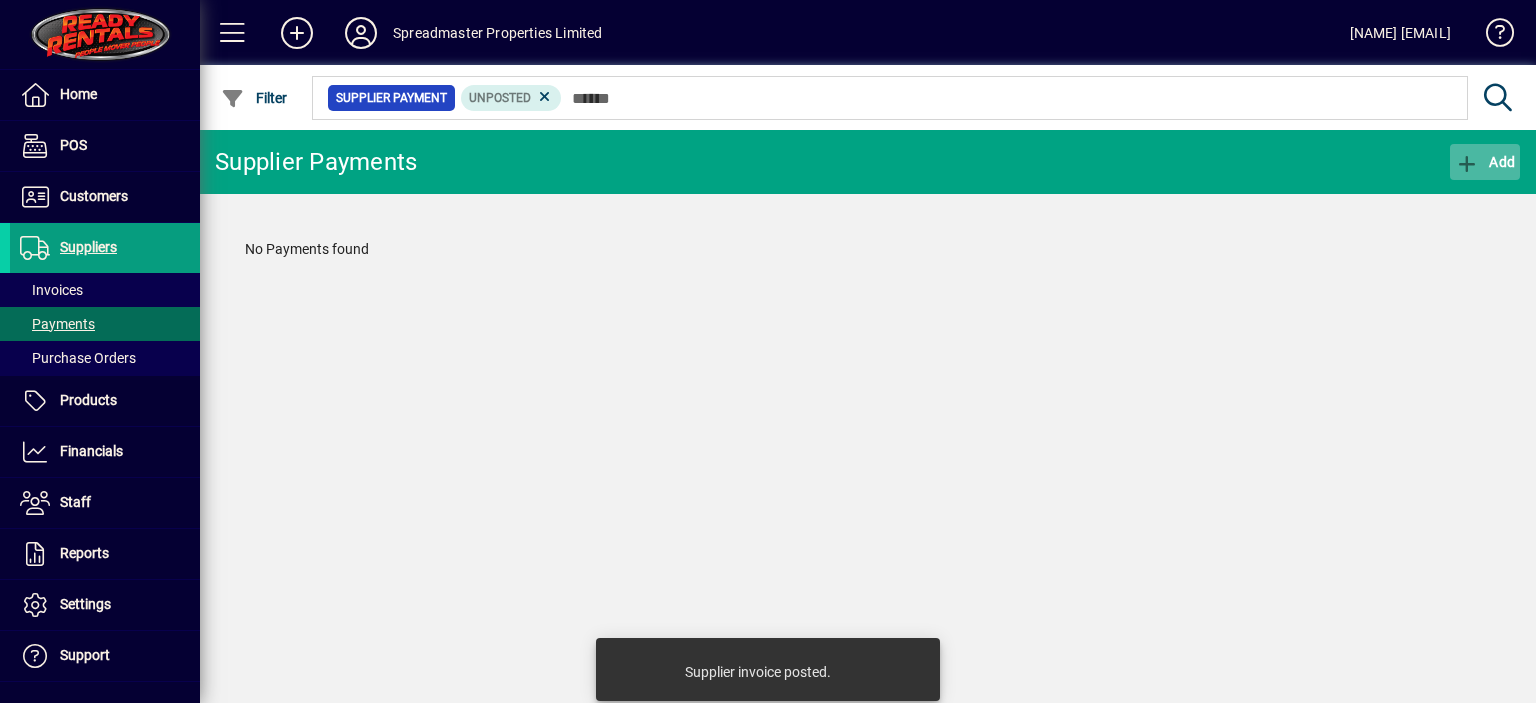 click on "Add" 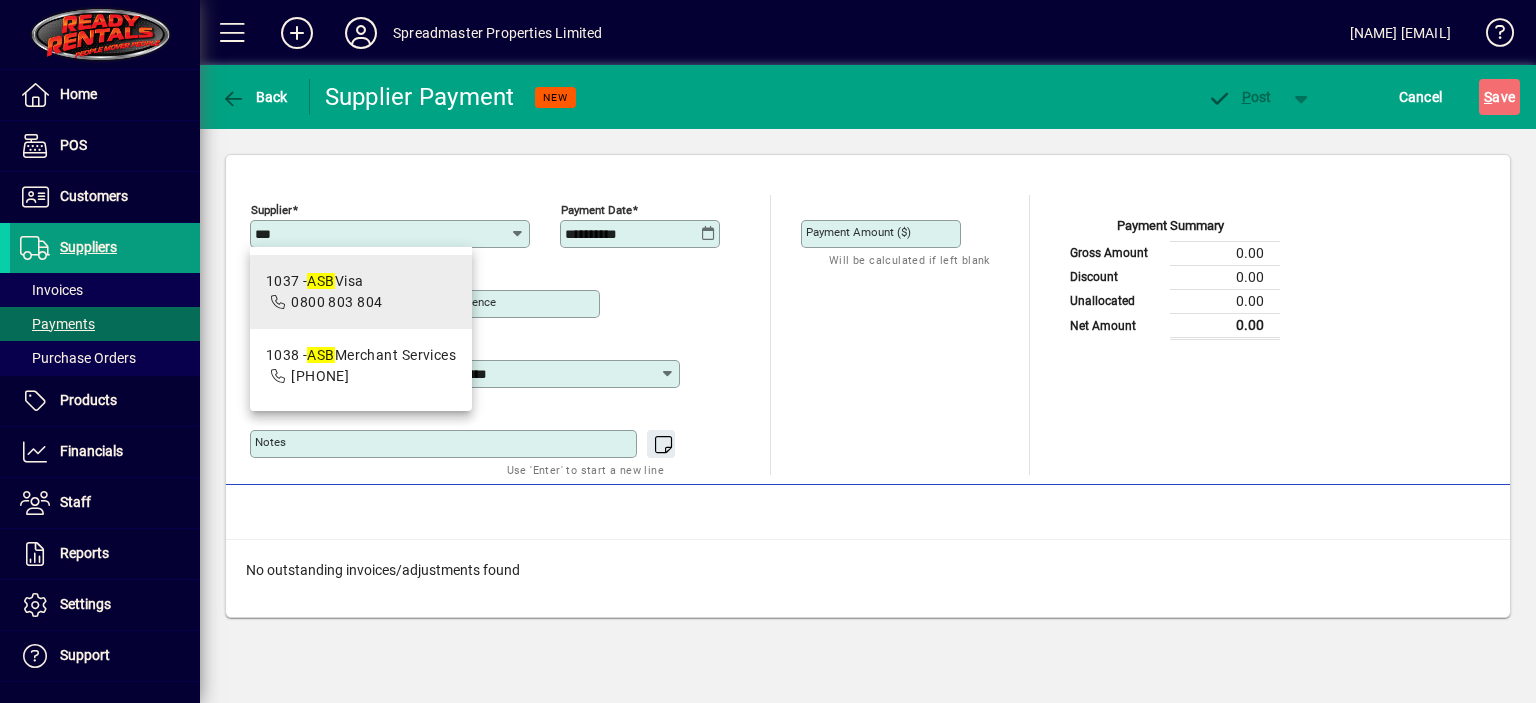 click on "1037 -  ASB  Visa" at bounding box center [324, 281] 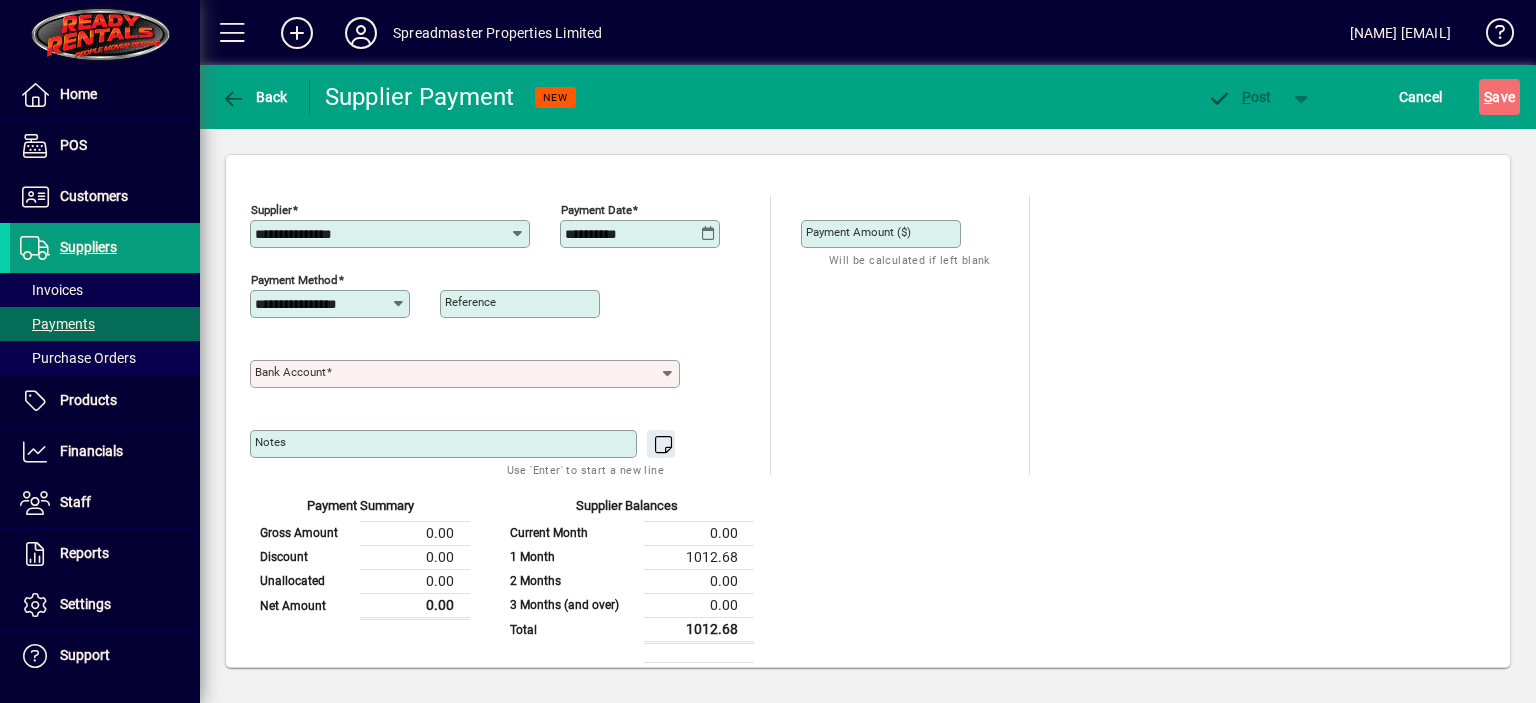 click 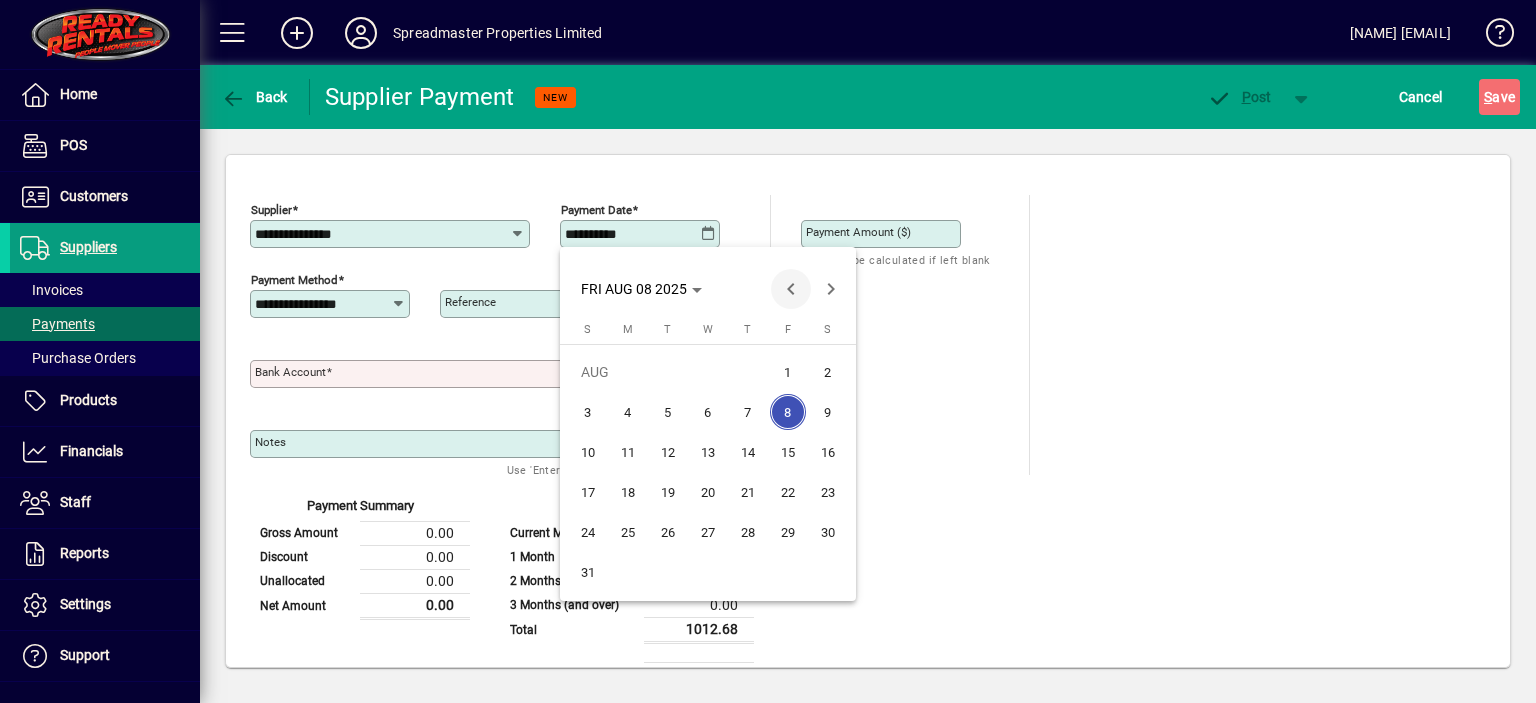 click at bounding box center (791, 289) 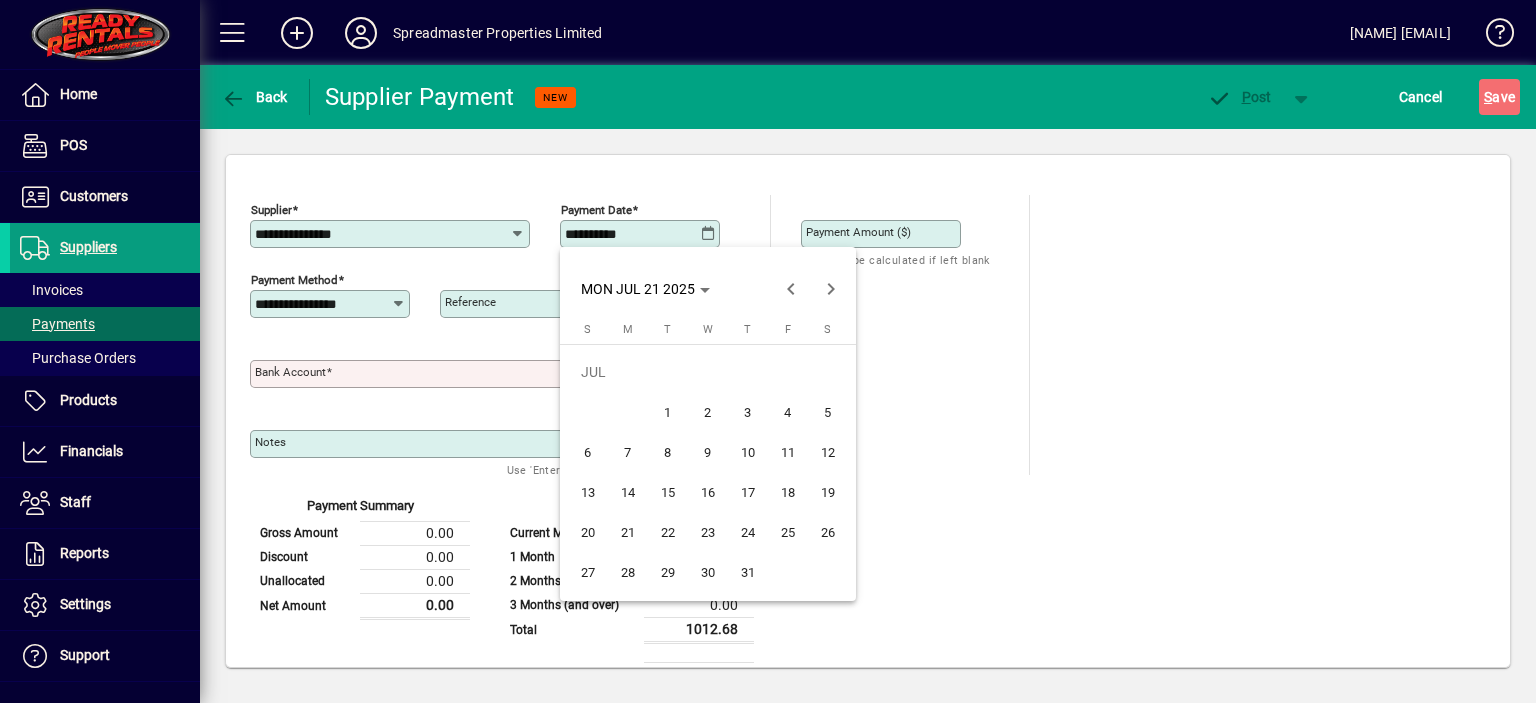 click on "21" at bounding box center (628, 532) 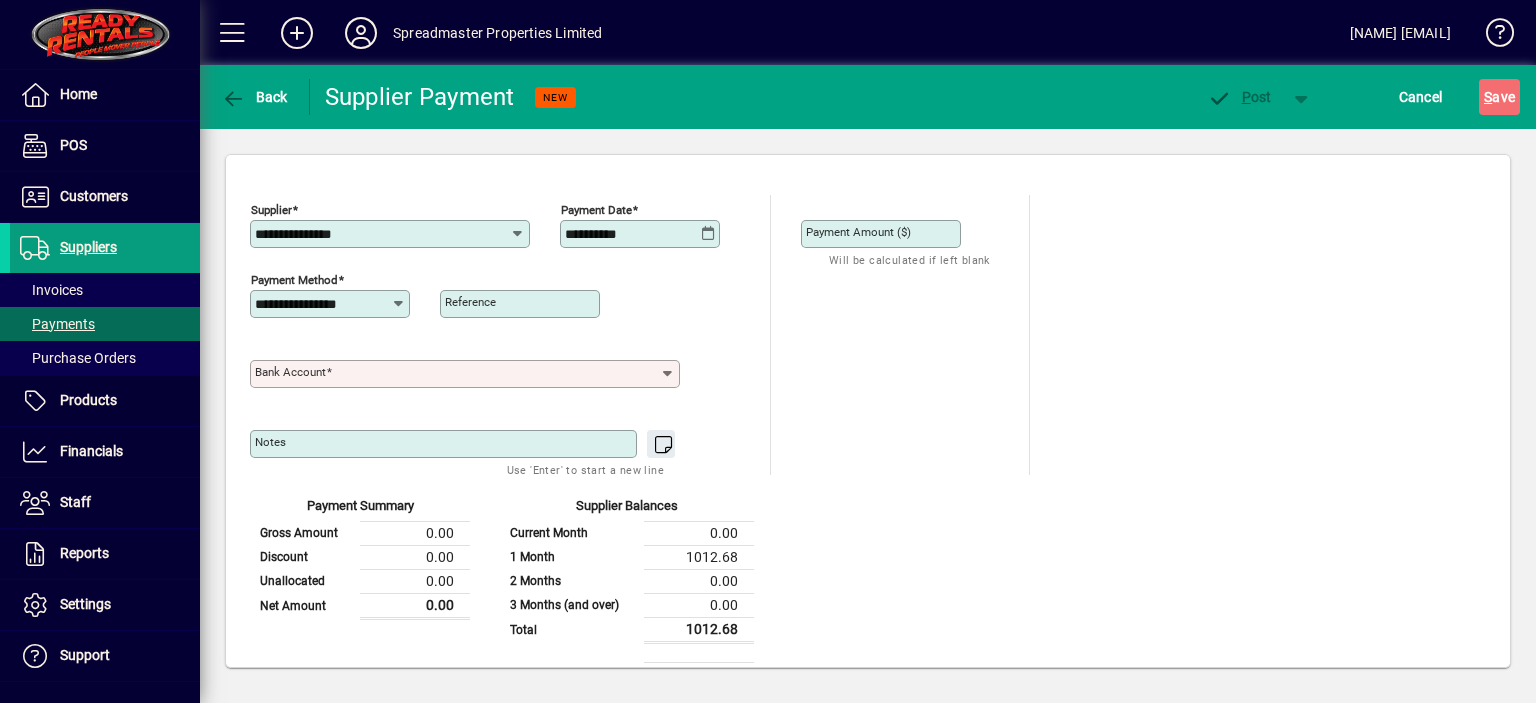 click on "Bank Account" at bounding box center [457, 374] 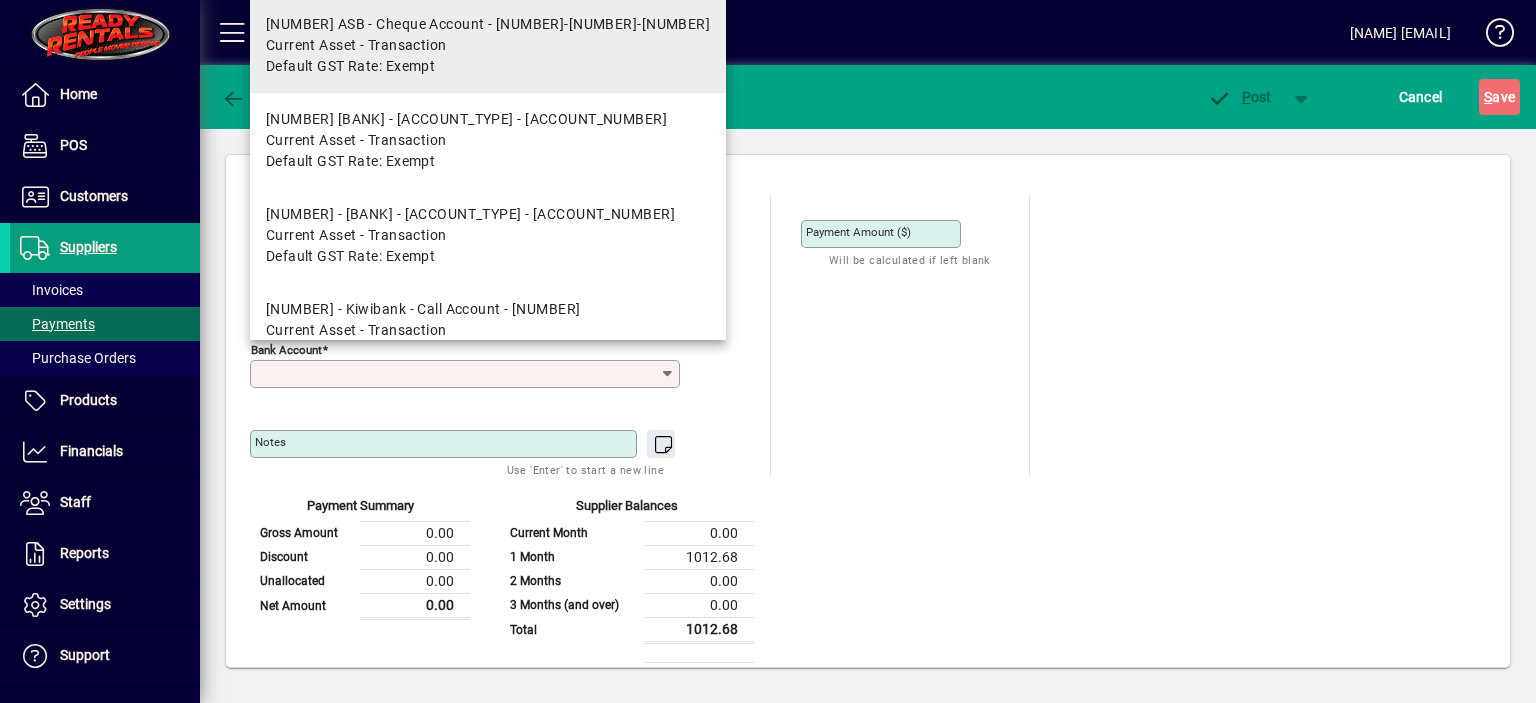 click on "[NUMBER] ASB - Cheque Account - [NUMBER]-[NUMBER]-[NUMBER]" at bounding box center (488, 24) 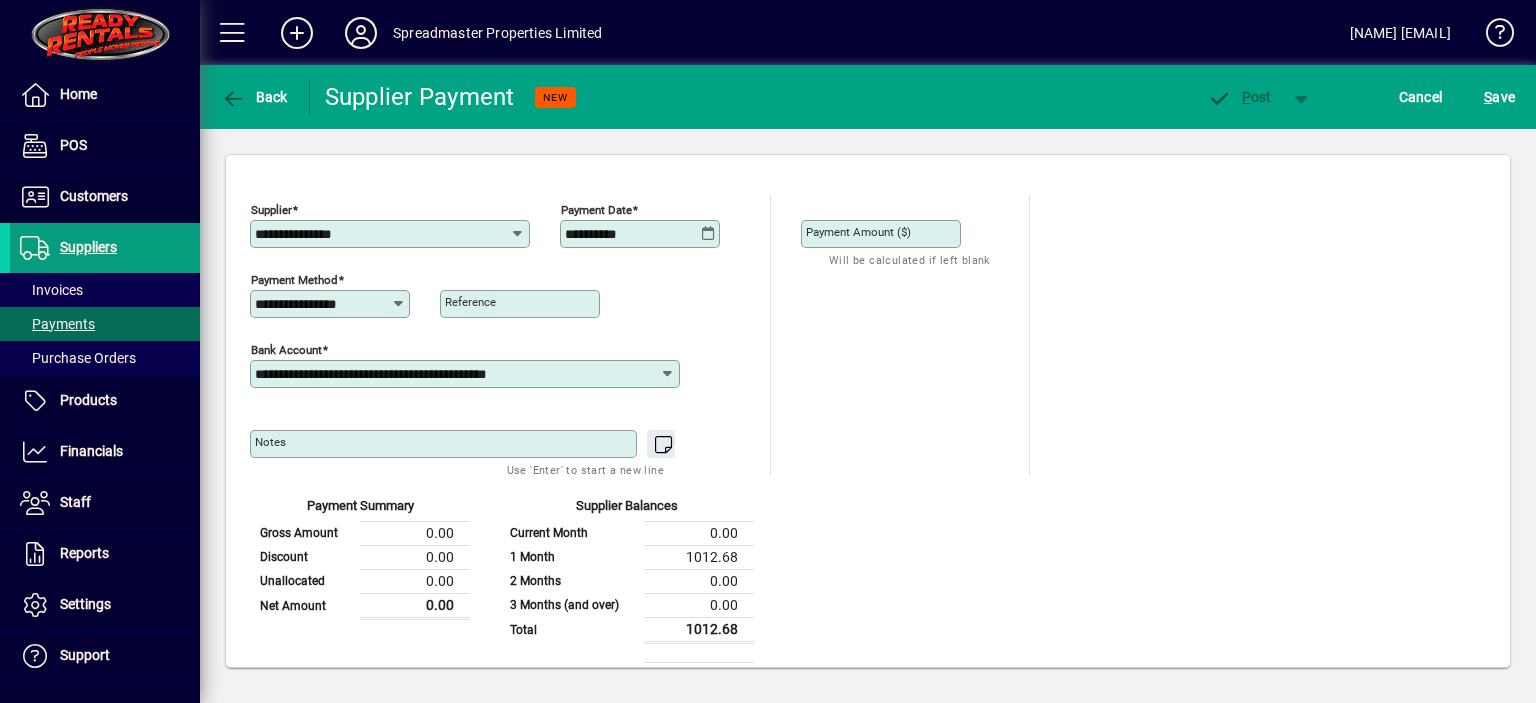 click on "Payment Amount ($)" at bounding box center [883, 234] 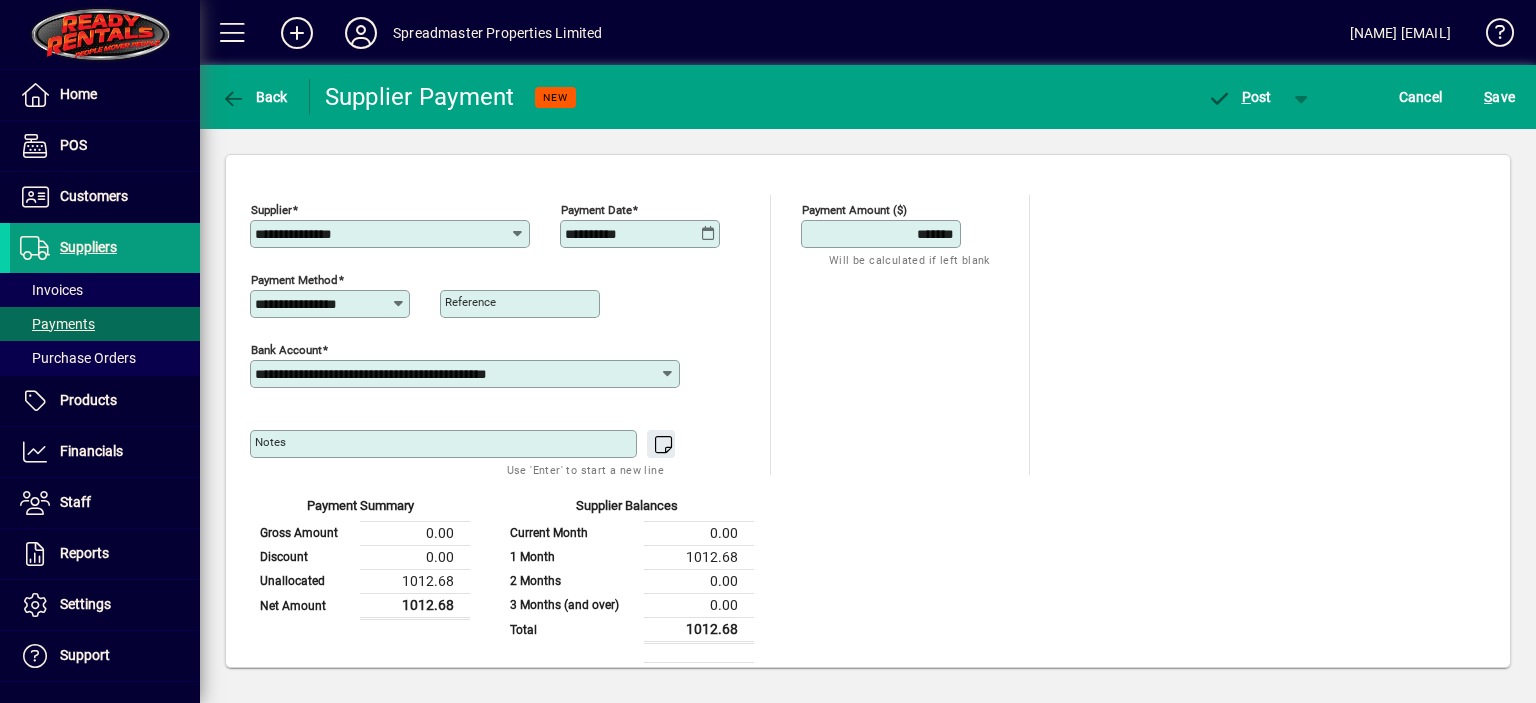scroll, scrollTop: 184, scrollLeft: 0, axis: vertical 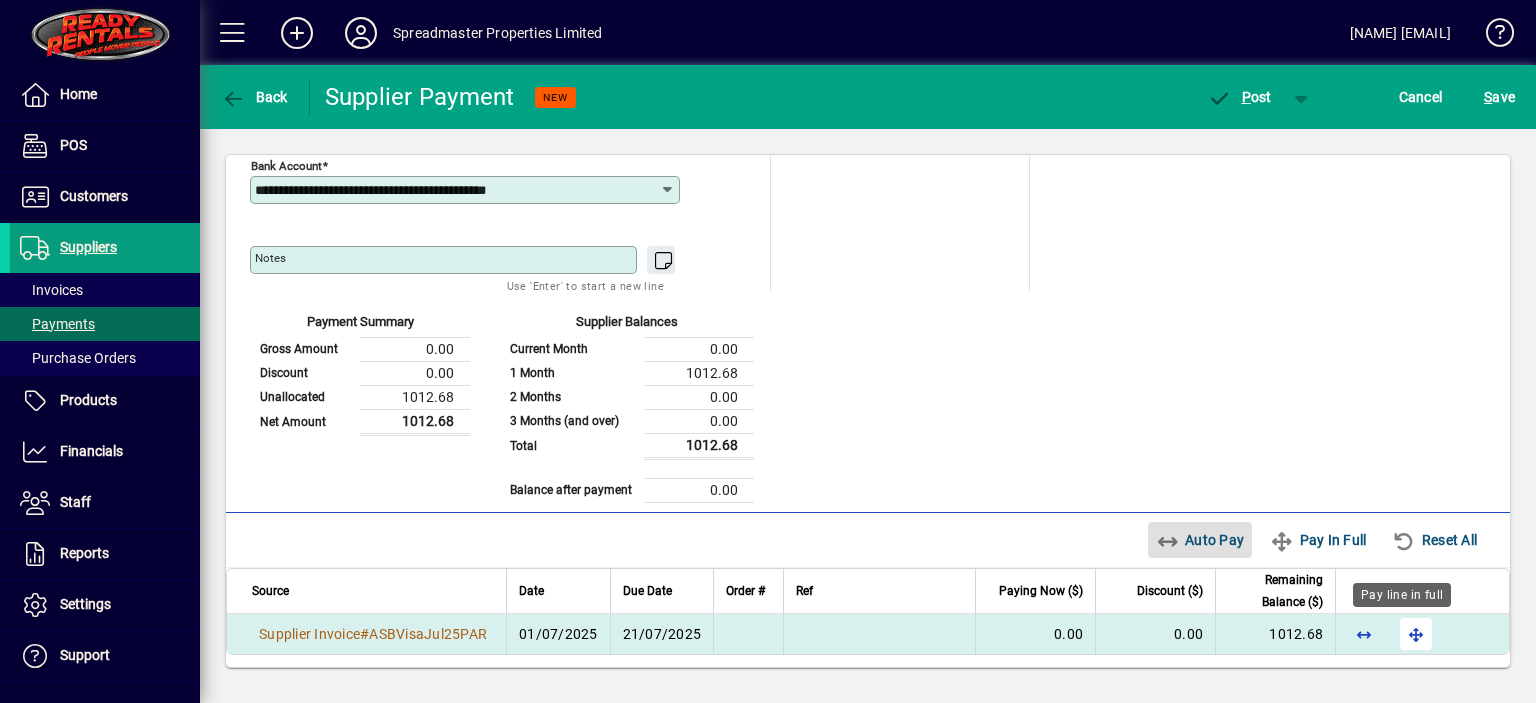 click at bounding box center [1416, 634] 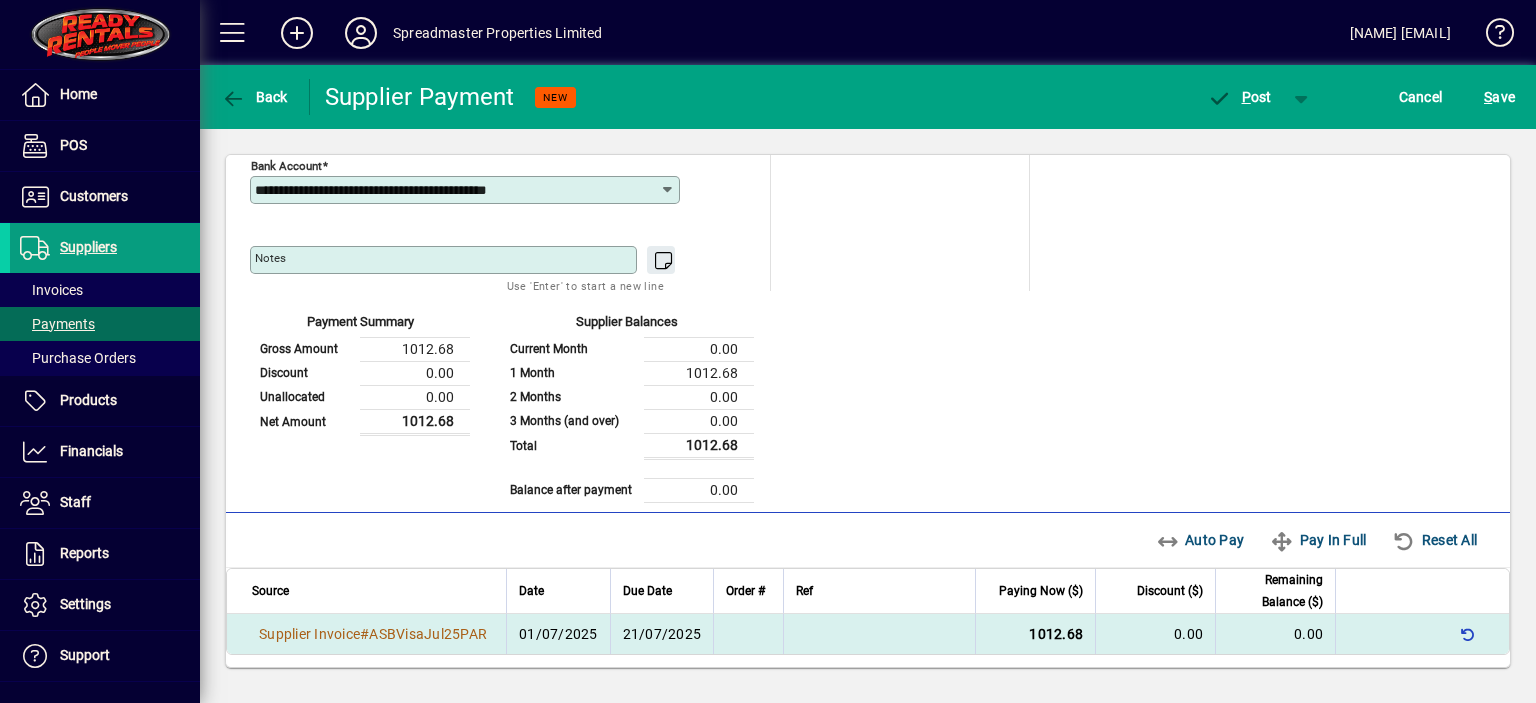 scroll, scrollTop: 0, scrollLeft: 0, axis: both 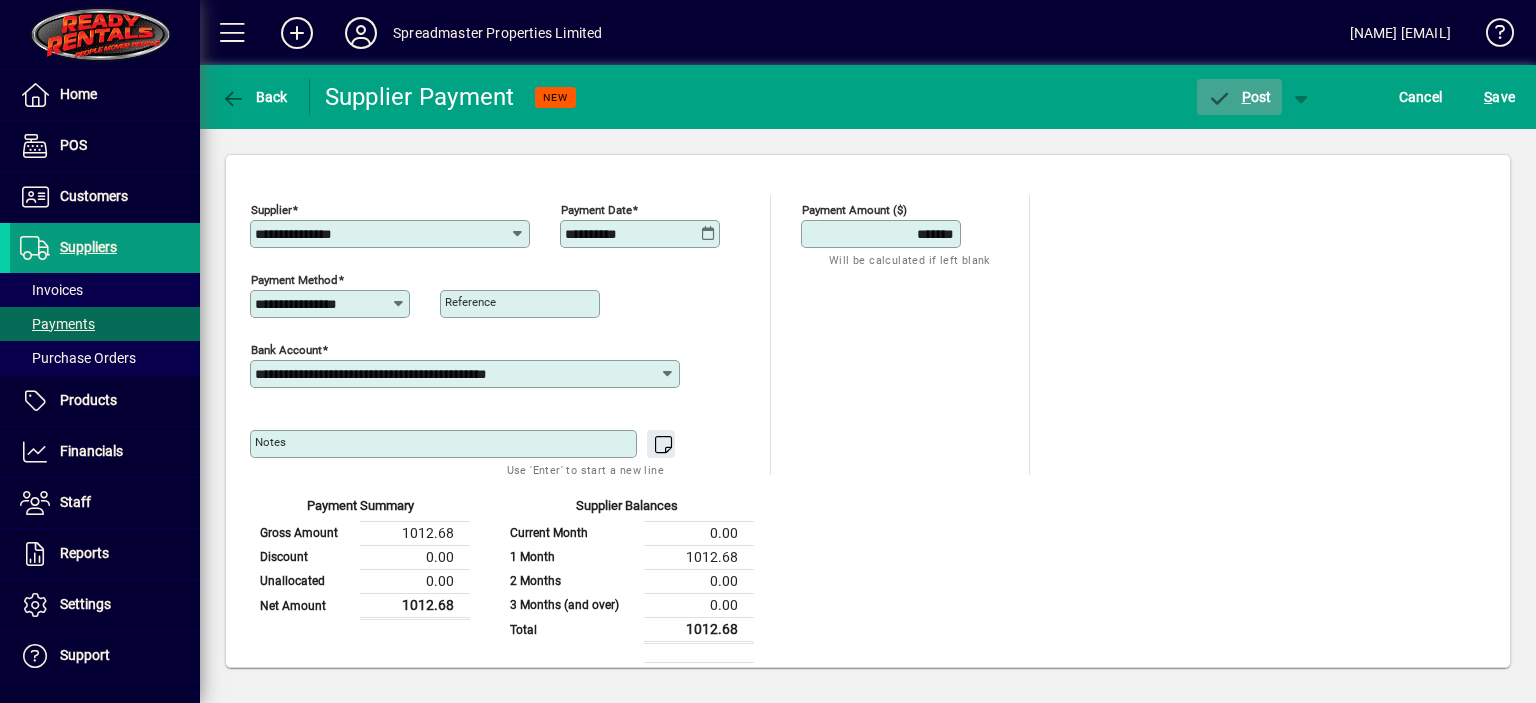 click on "P ost" 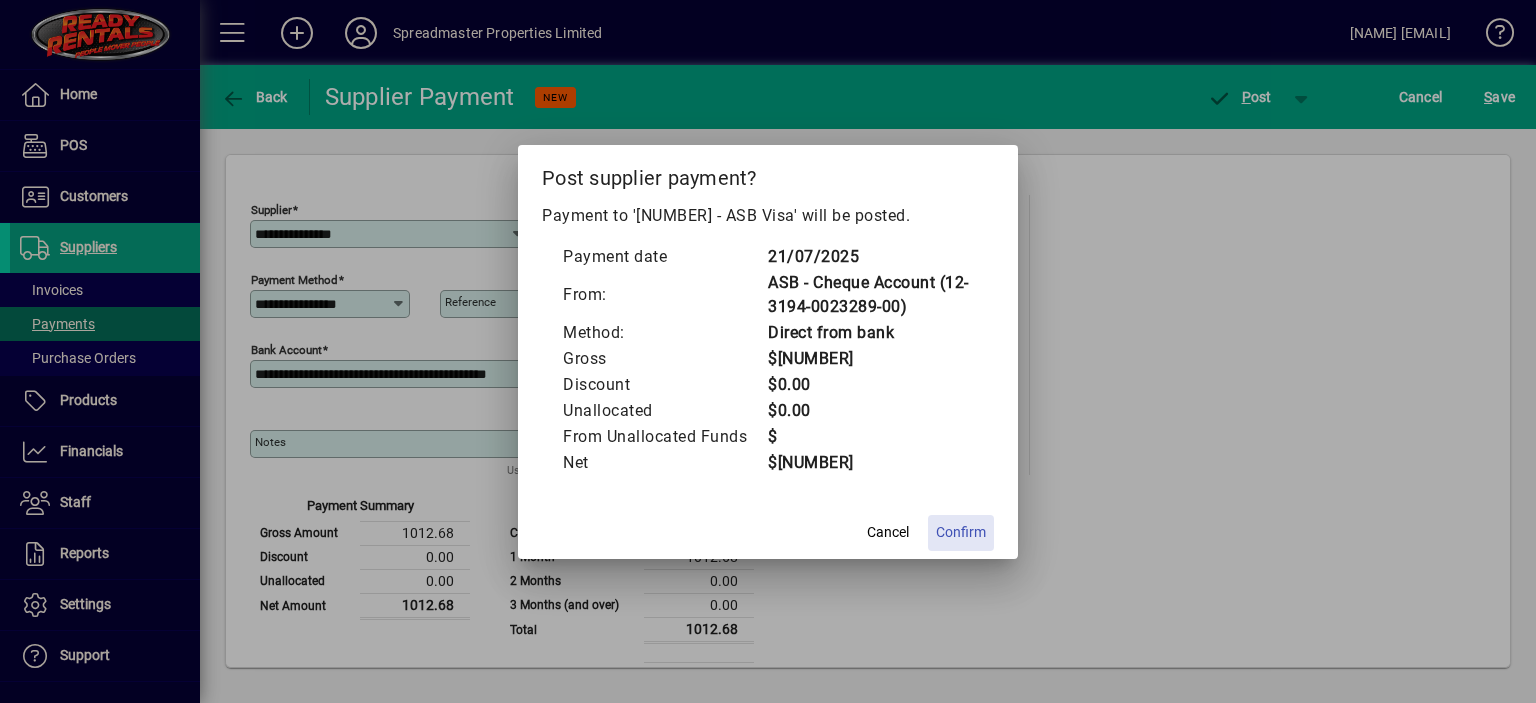 click on "Confirm" 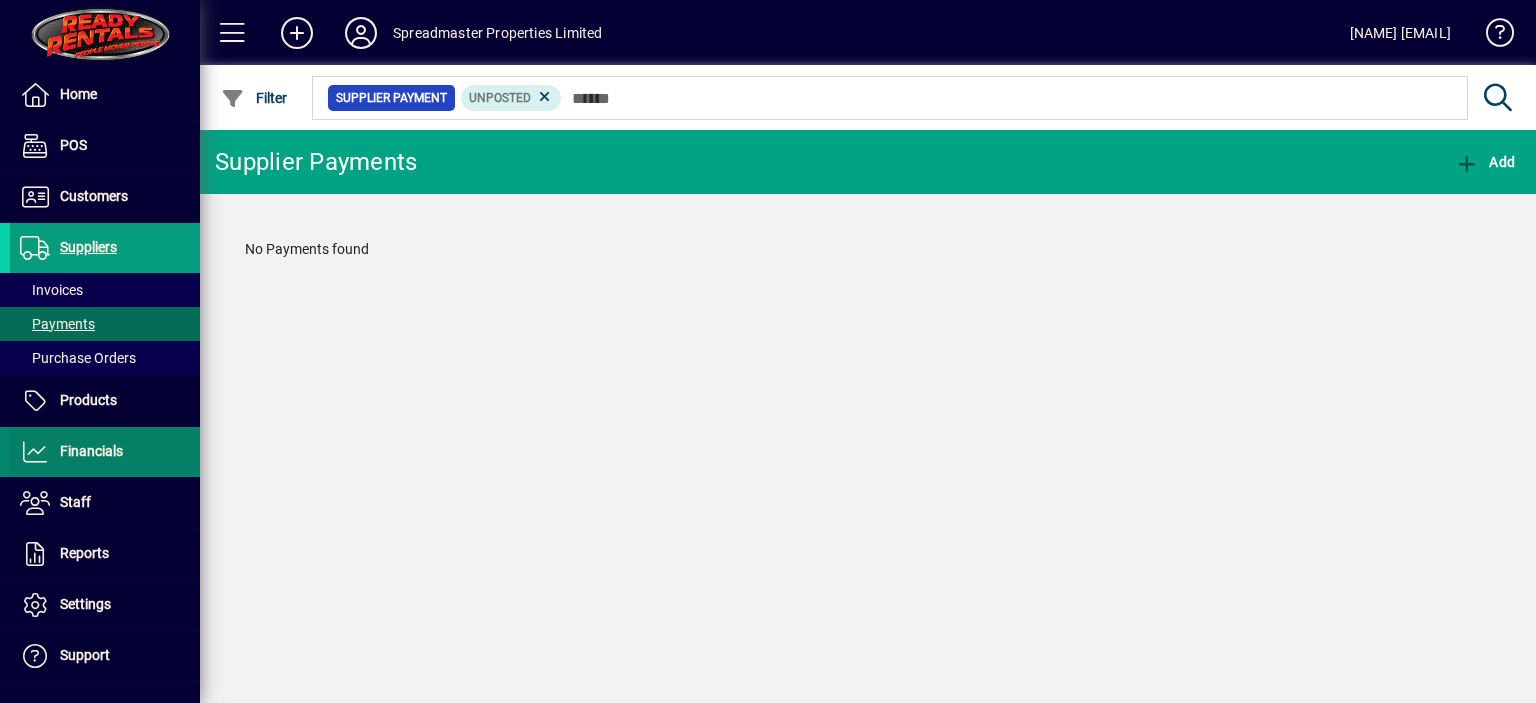 click on "Financials" at bounding box center (91, 451) 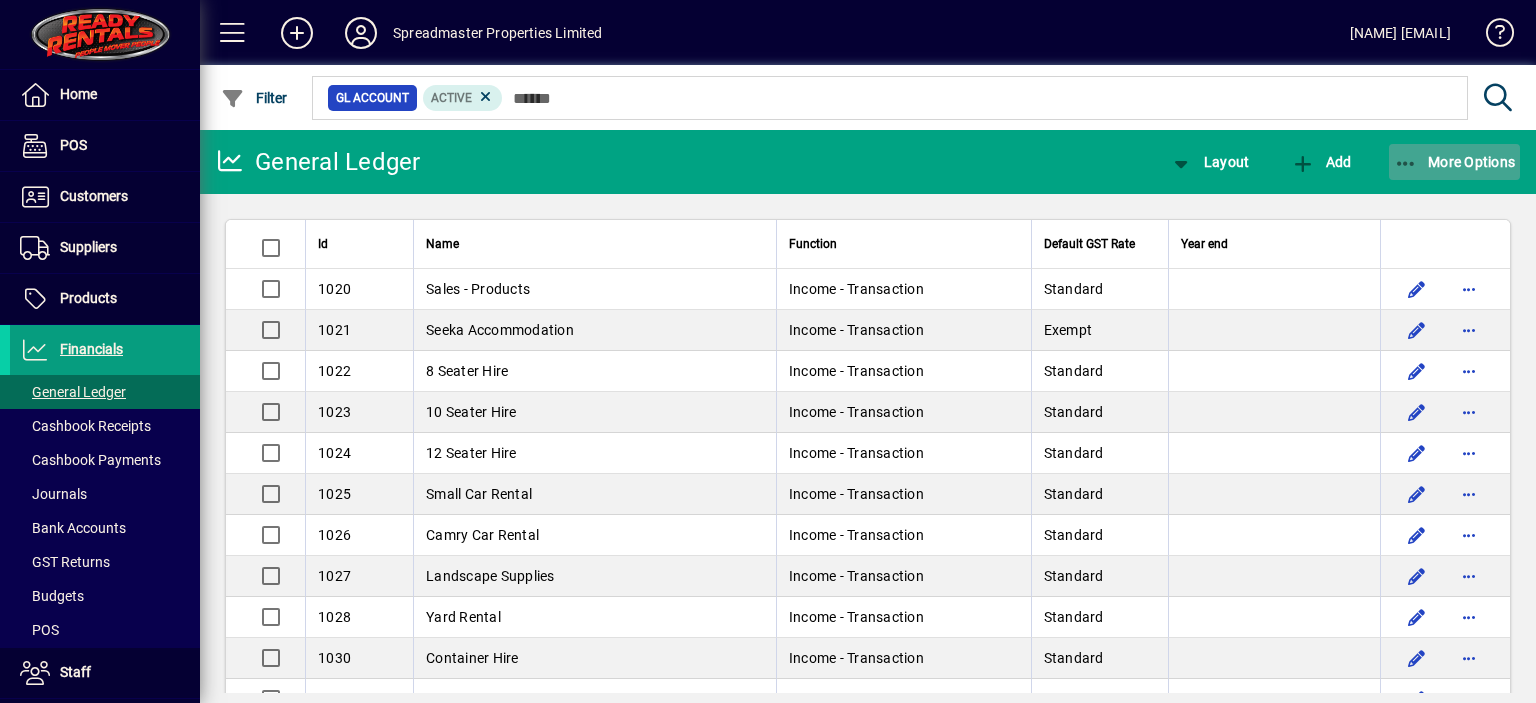 click on "More Options" 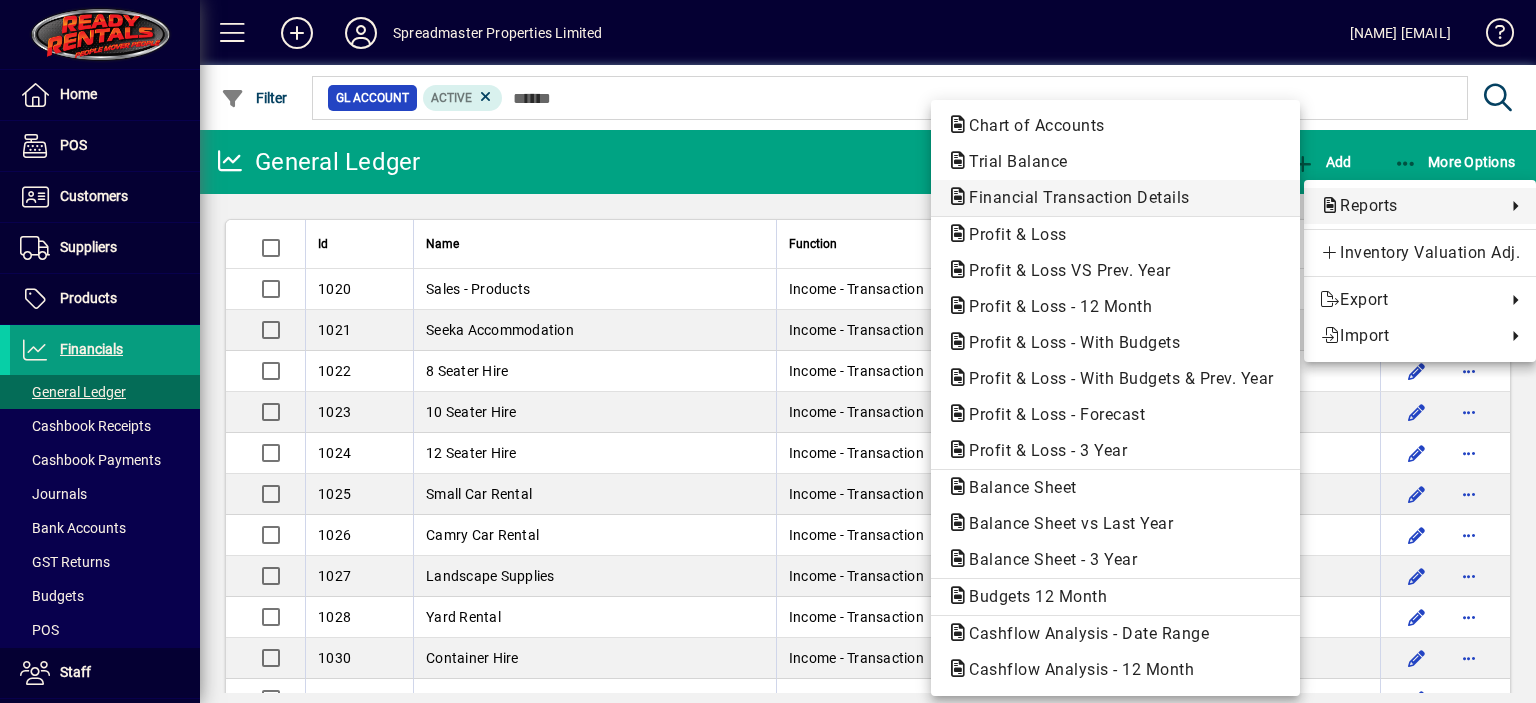 click on "Financial Transaction Details" at bounding box center [1073, 197] 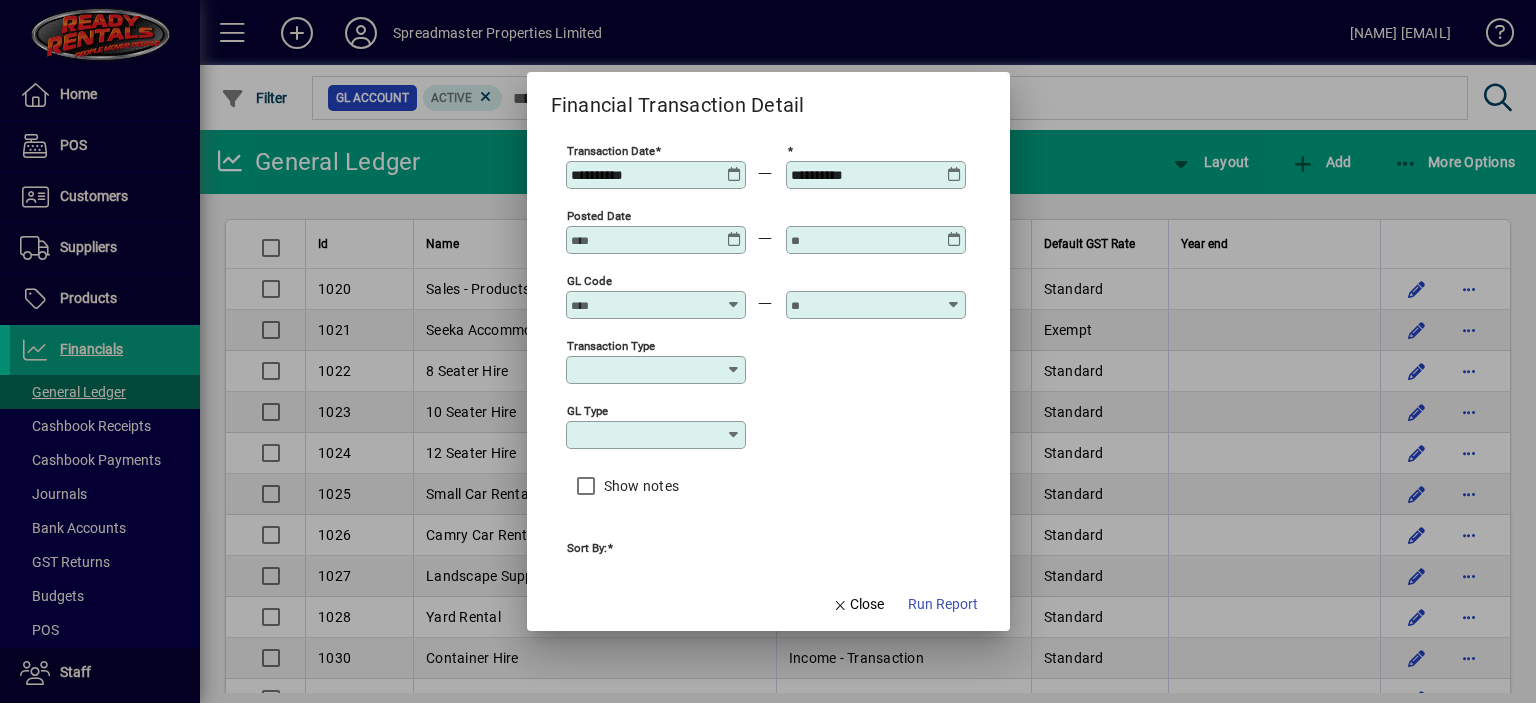 click on "GL code" at bounding box center [644, 305] 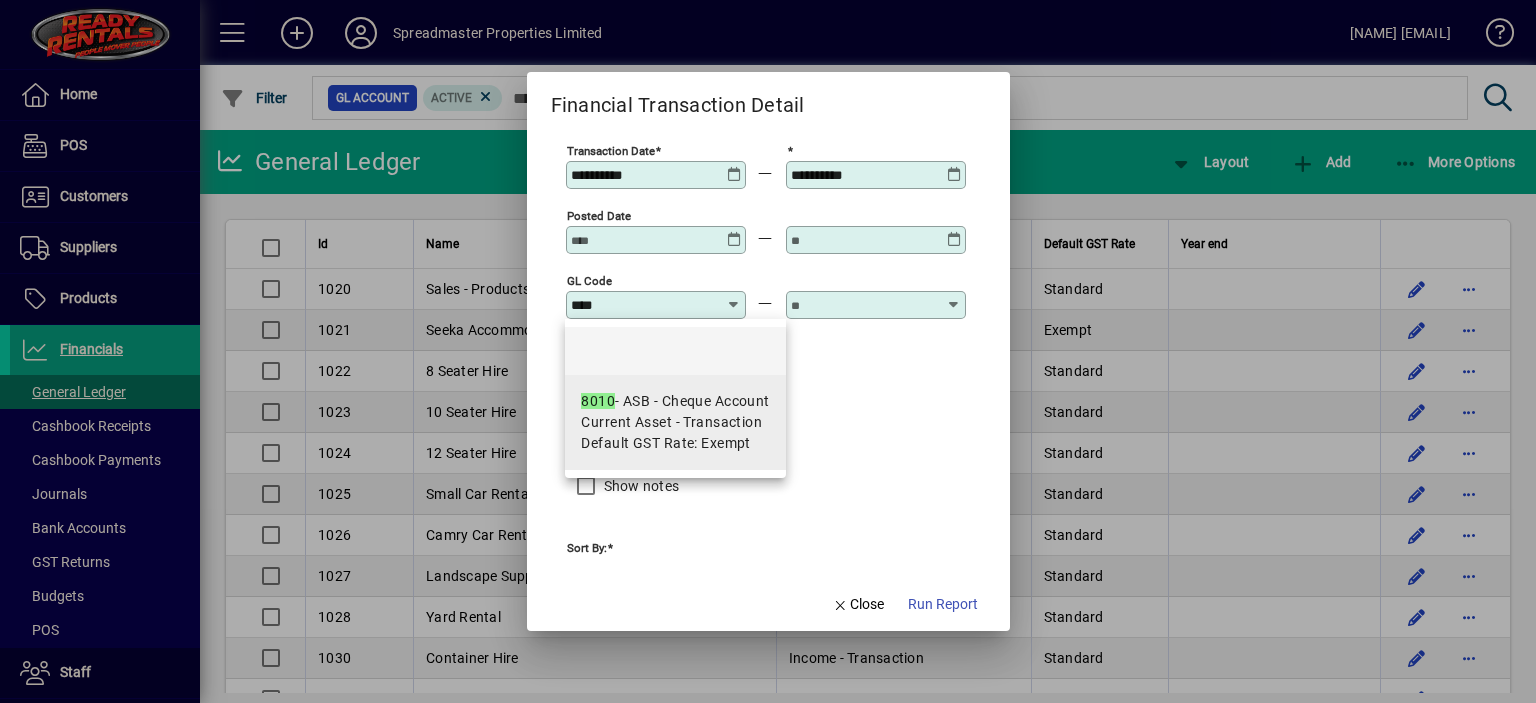 click on "8010  - ASB - Cheque Account" at bounding box center (675, 401) 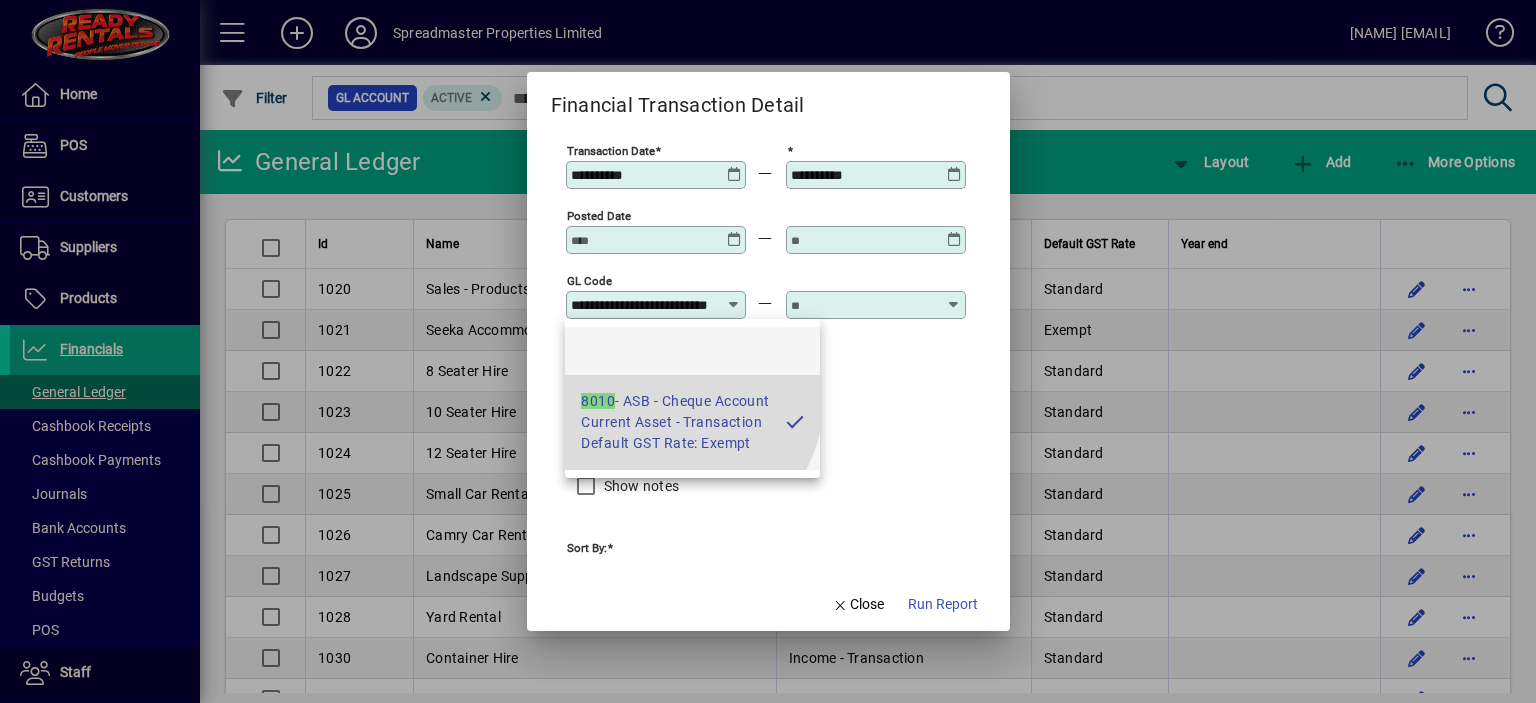 scroll, scrollTop: 0, scrollLeft: 44, axis: horizontal 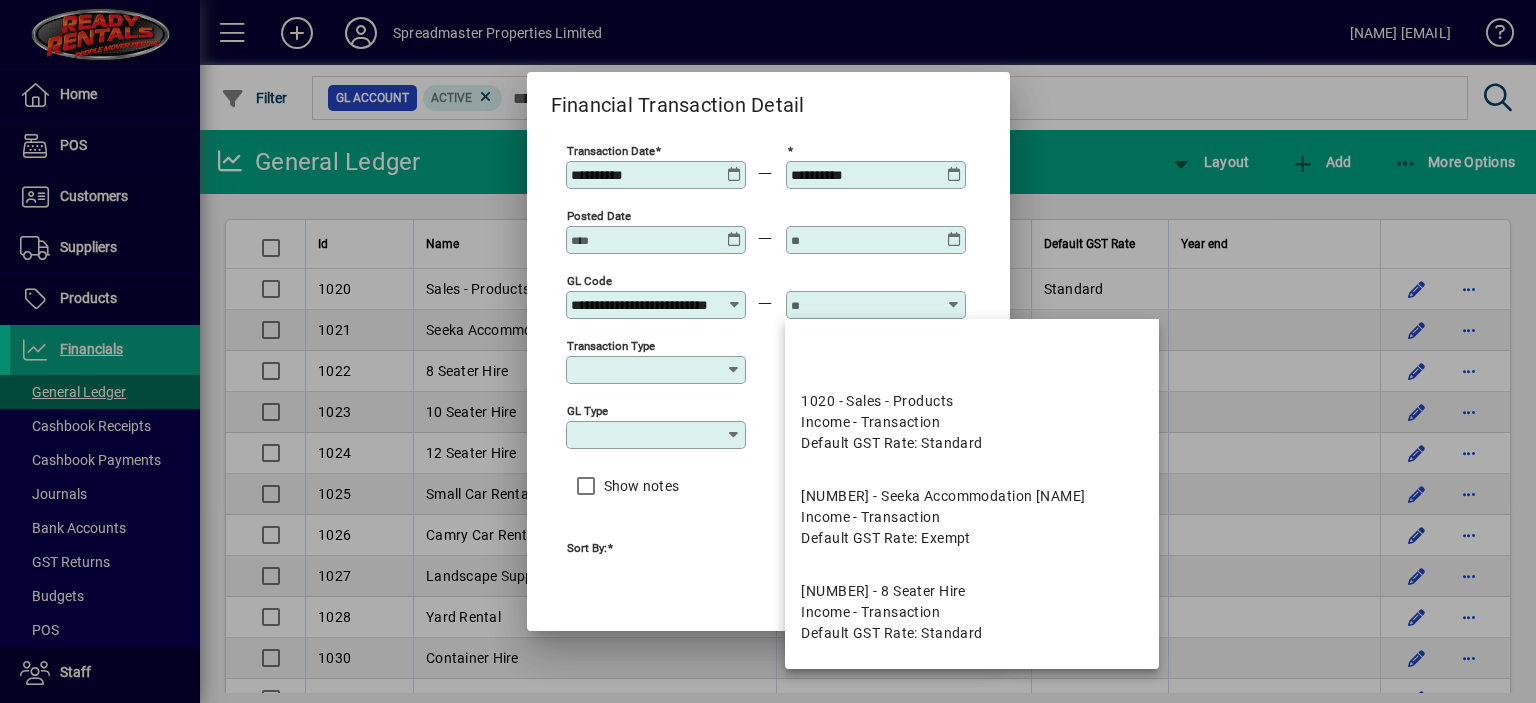 click at bounding box center (864, 305) 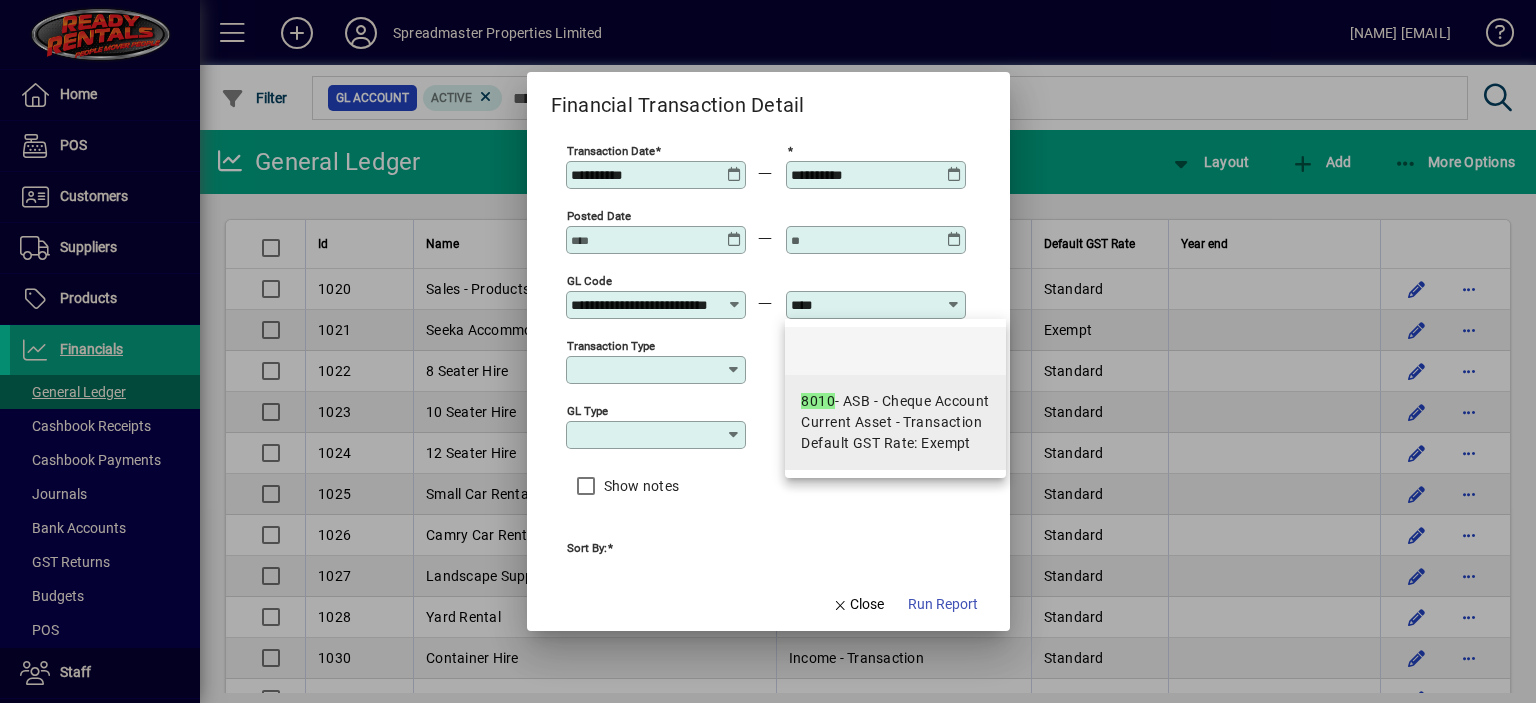 click on "Current Asset - Transaction" at bounding box center (891, 422) 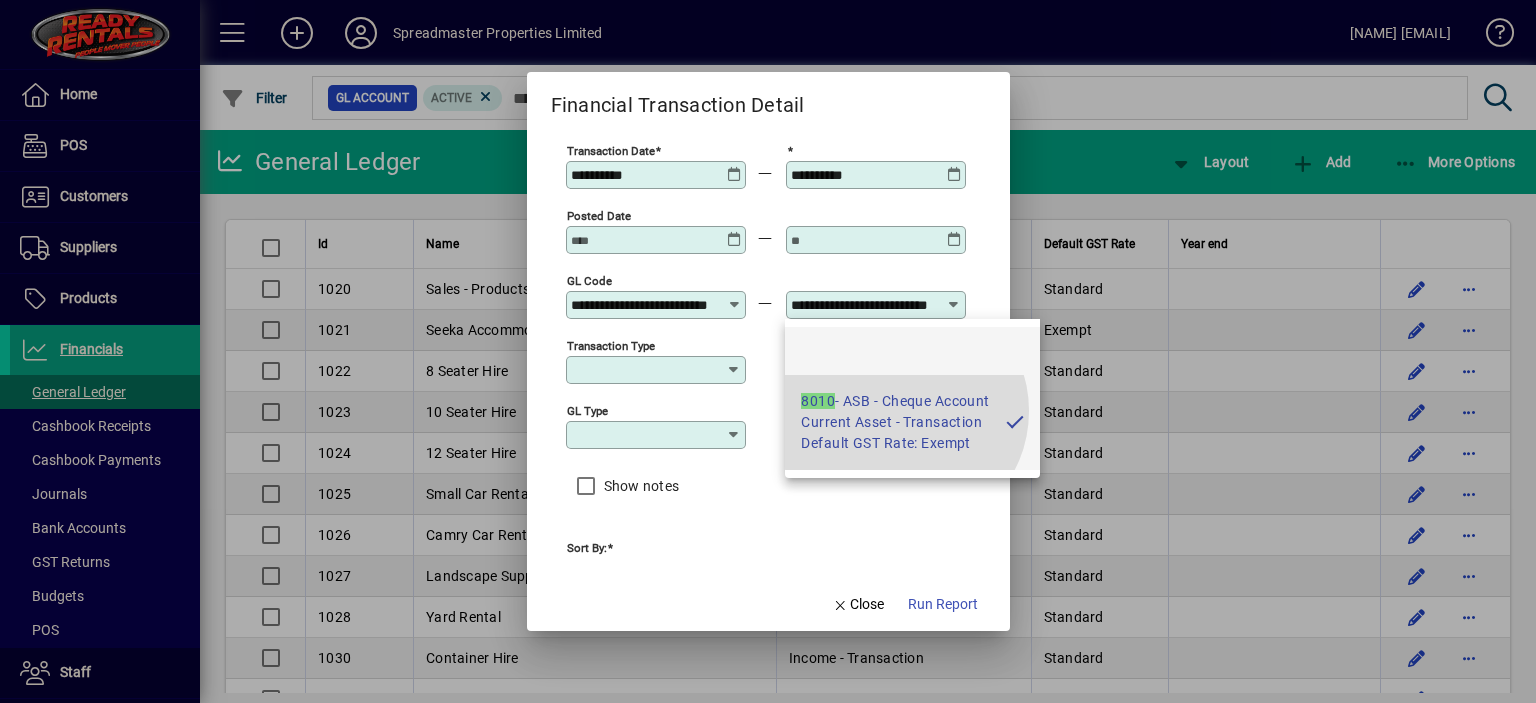 scroll, scrollTop: 0, scrollLeft: 44, axis: horizontal 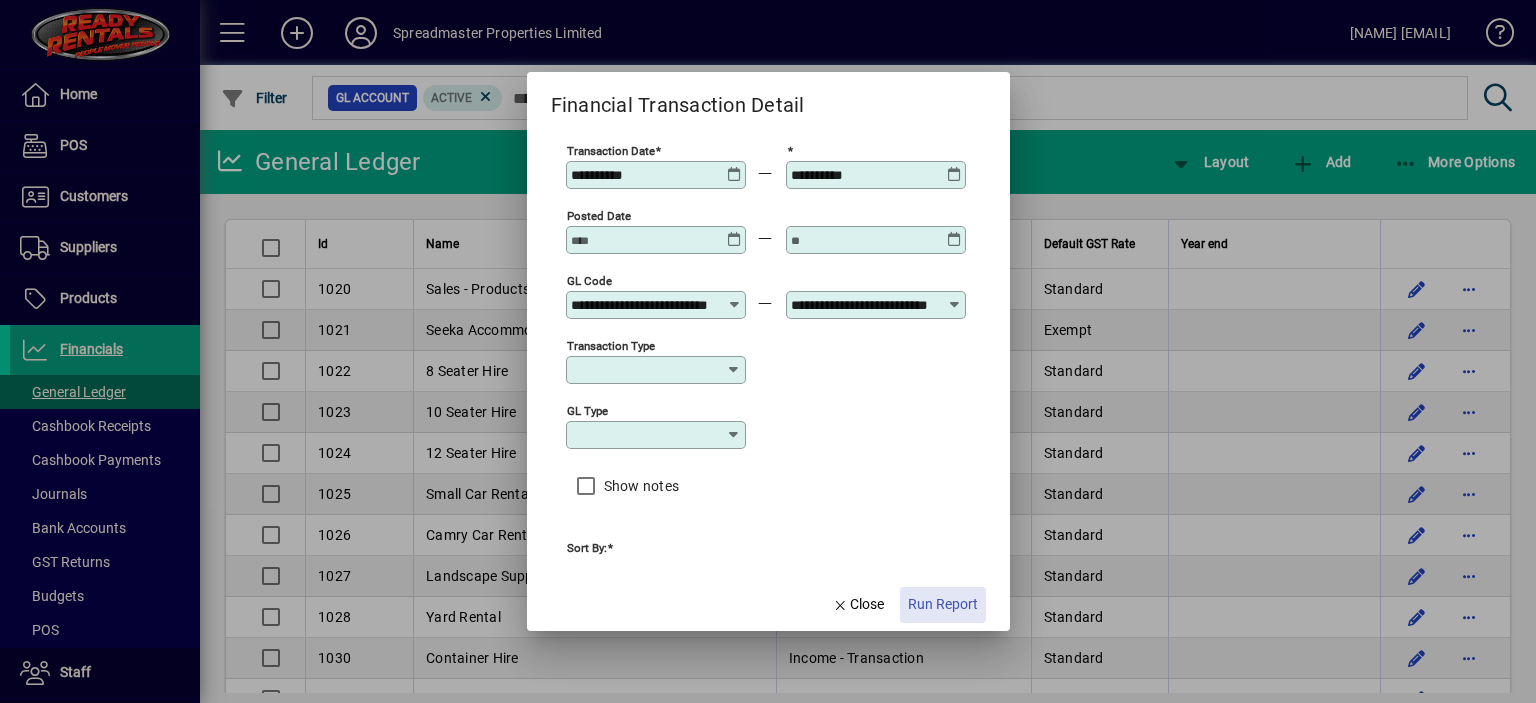 click on "Run Report" 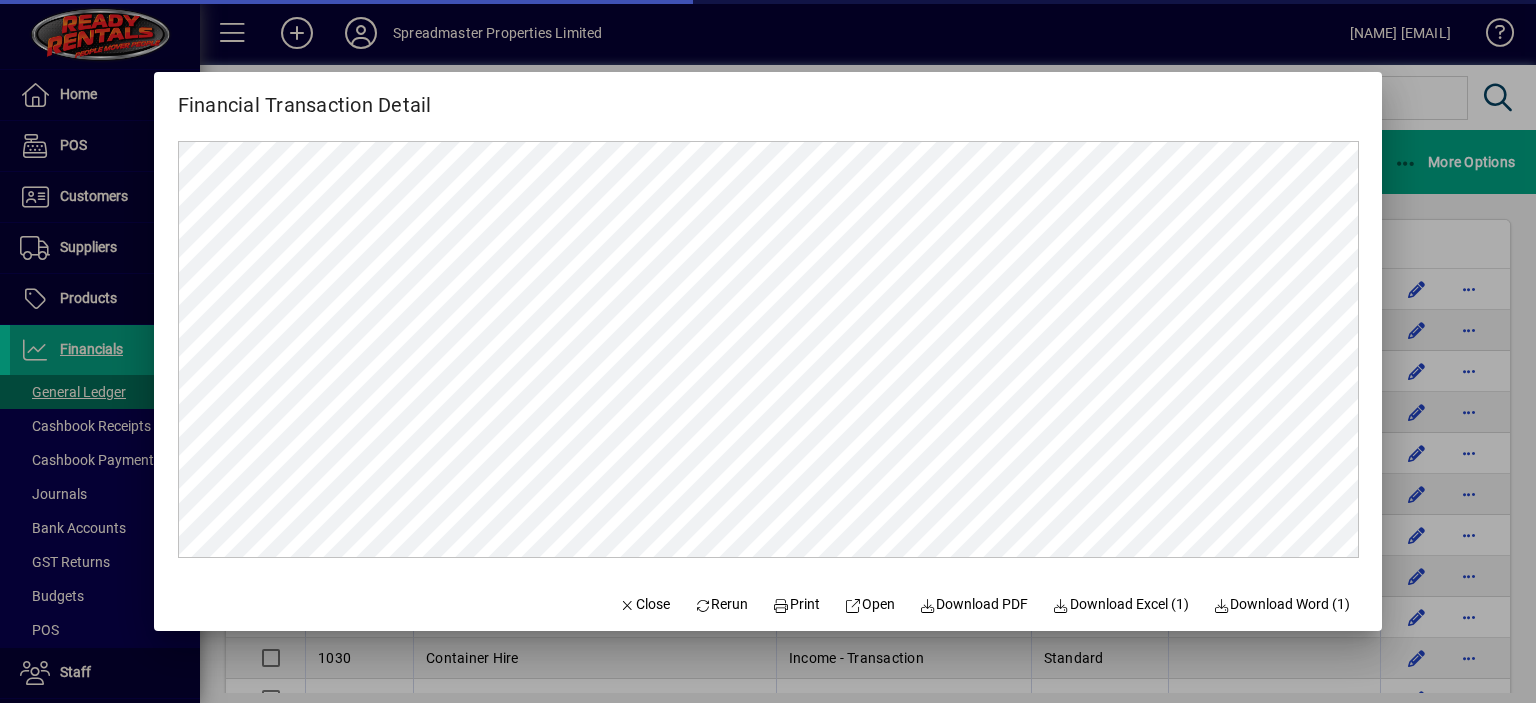 scroll, scrollTop: 0, scrollLeft: 0, axis: both 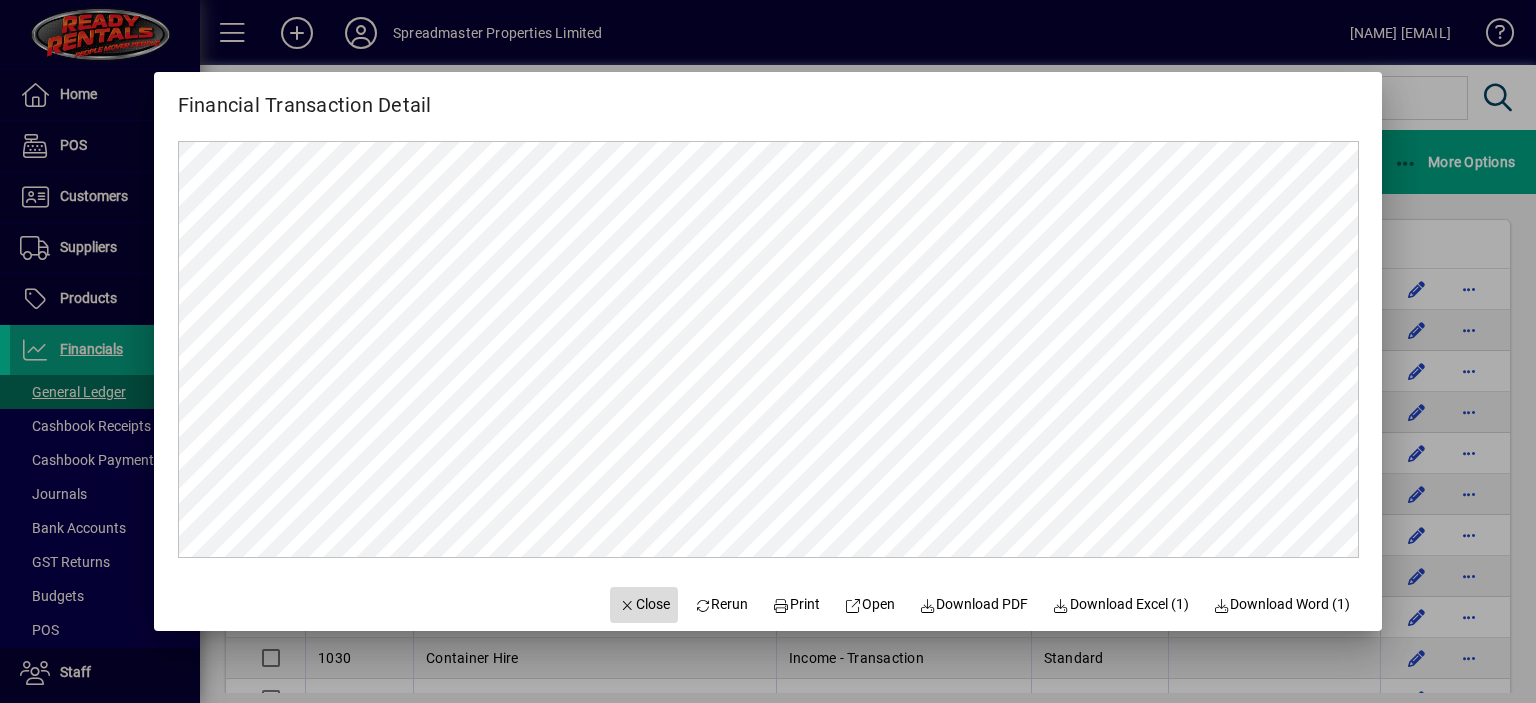 click on "Close" 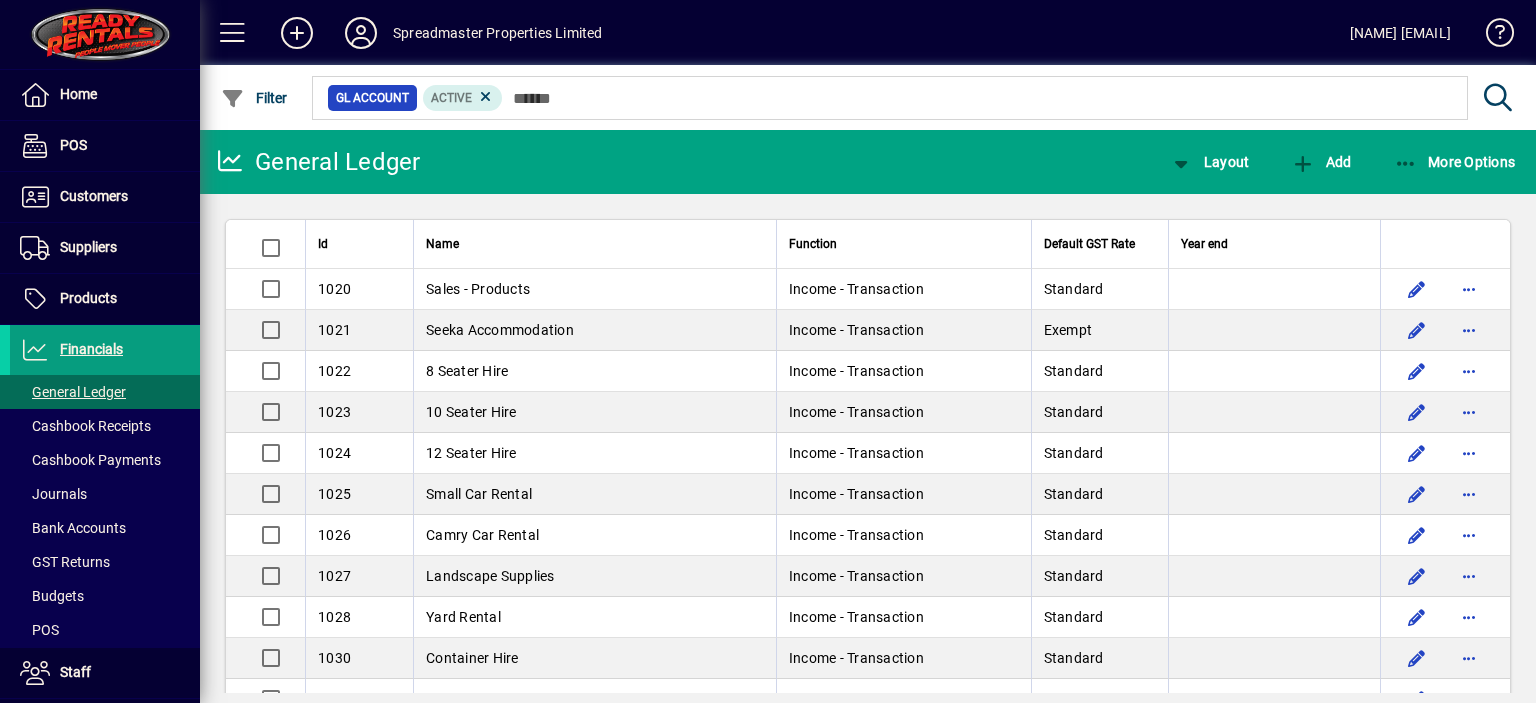 drag, startPoint x: 672, startPoint y: 468, endPoint x: 712, endPoint y: 527, distance: 71.281136 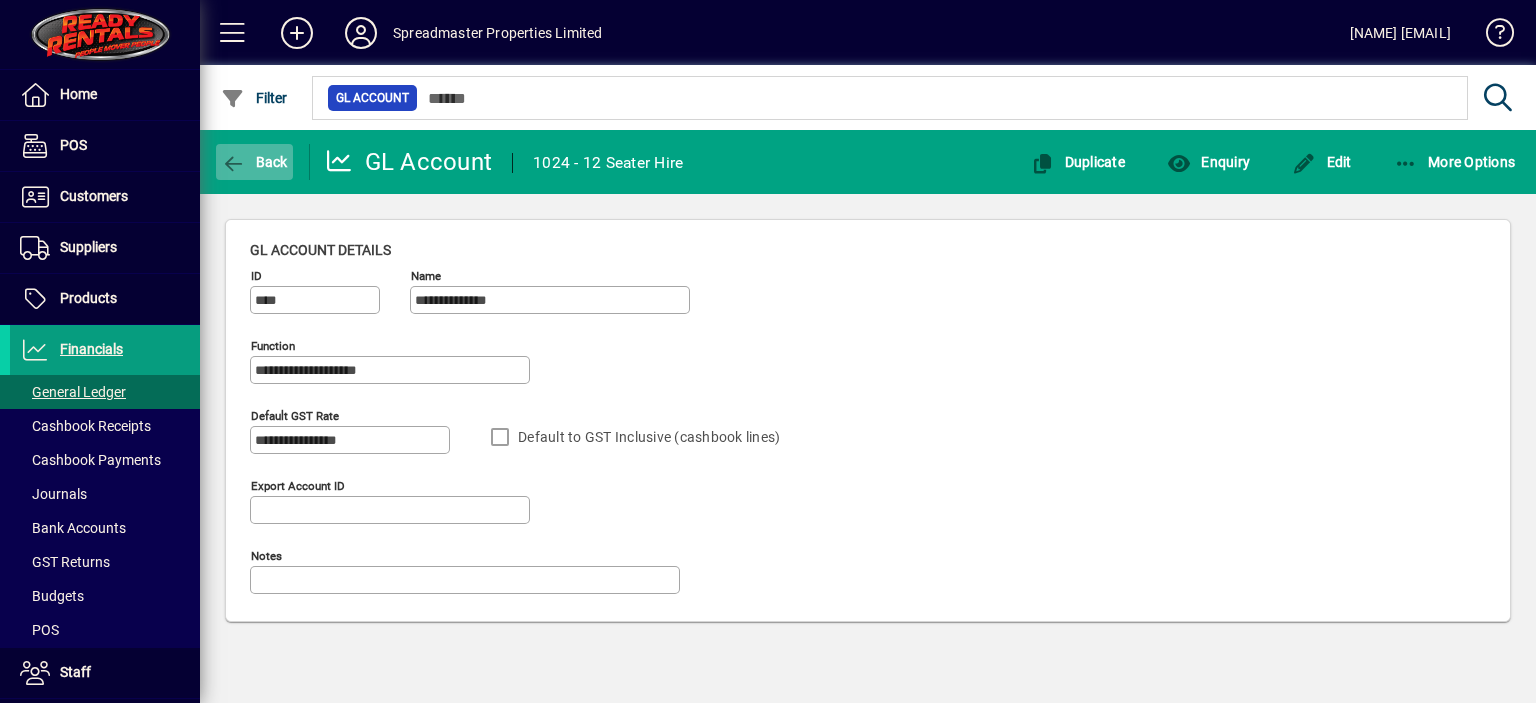 click on "Back" 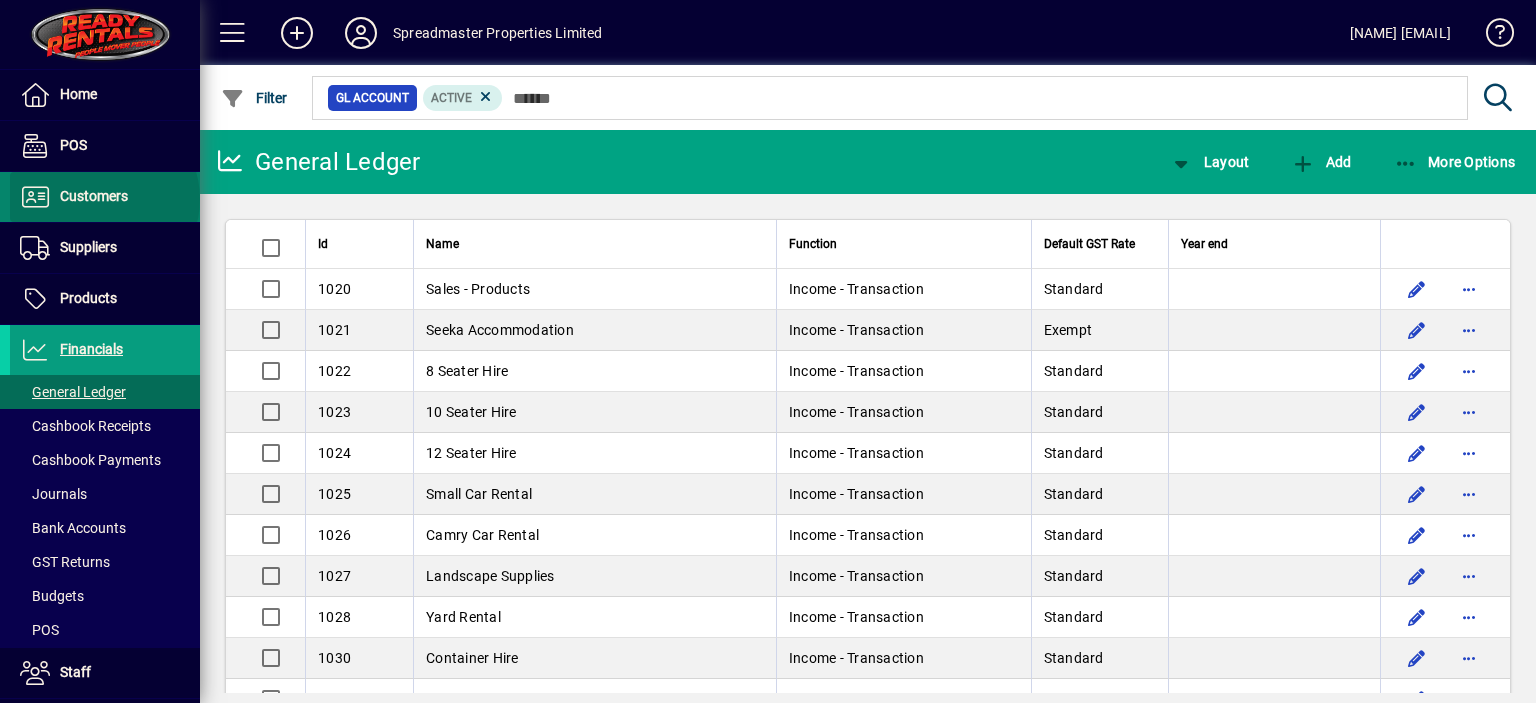 click on "Customers" at bounding box center (94, 196) 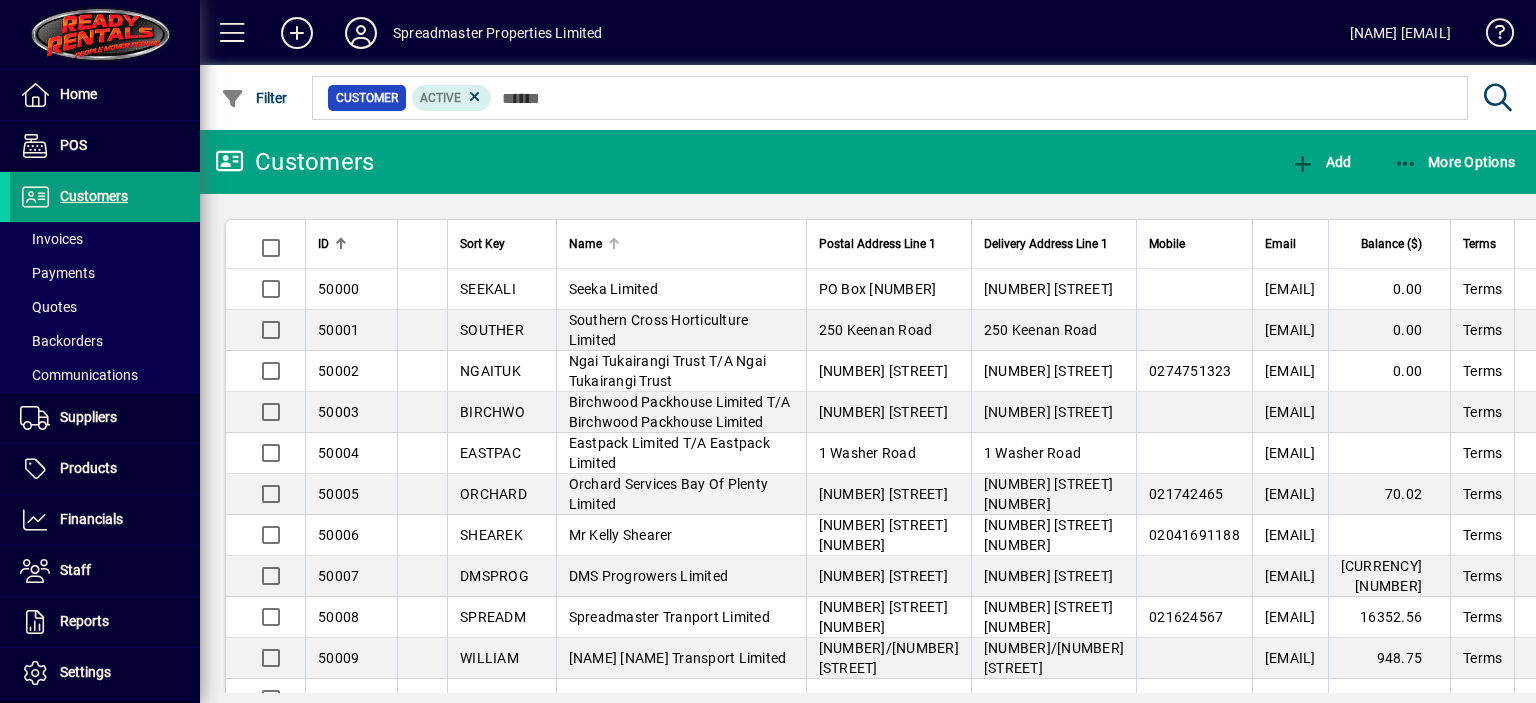 click at bounding box center [614, 244] 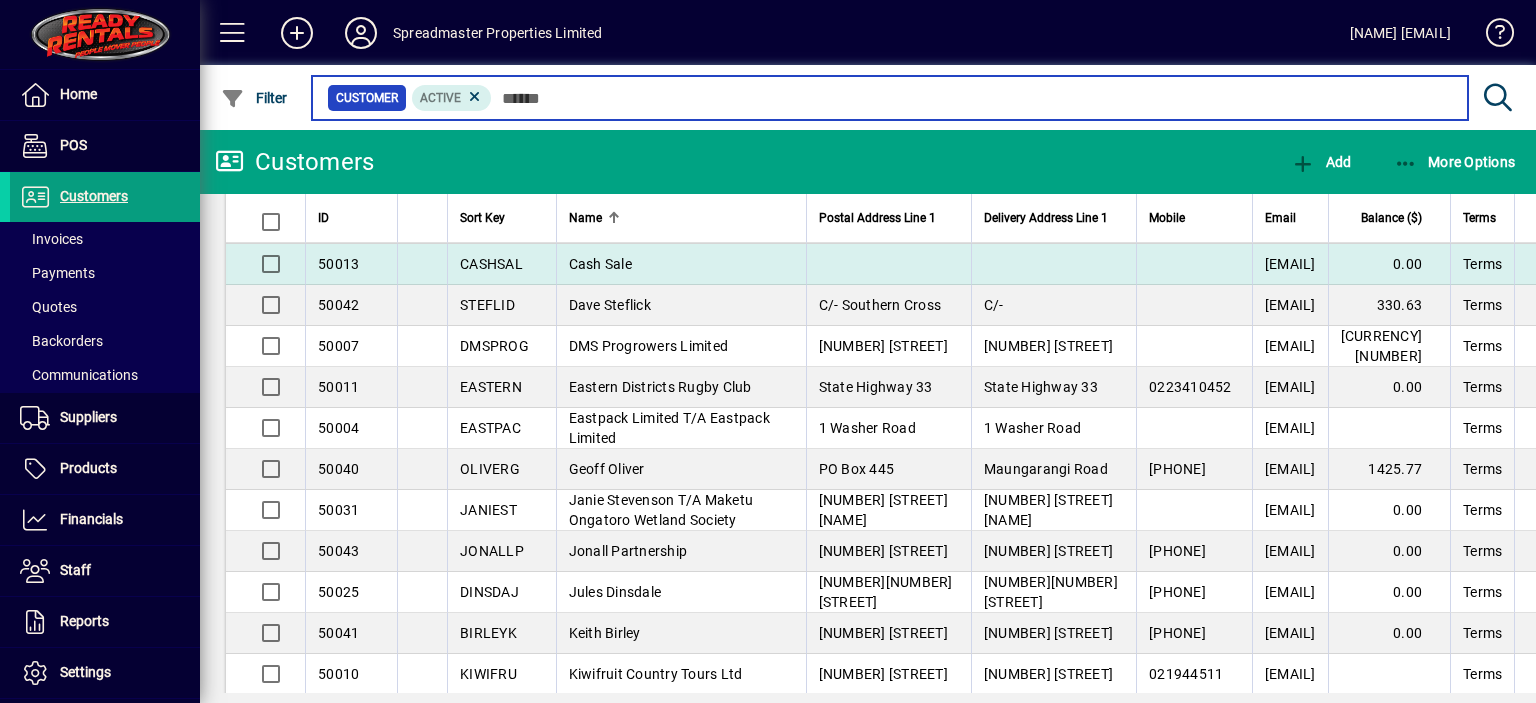 scroll, scrollTop: 300, scrollLeft: 0, axis: vertical 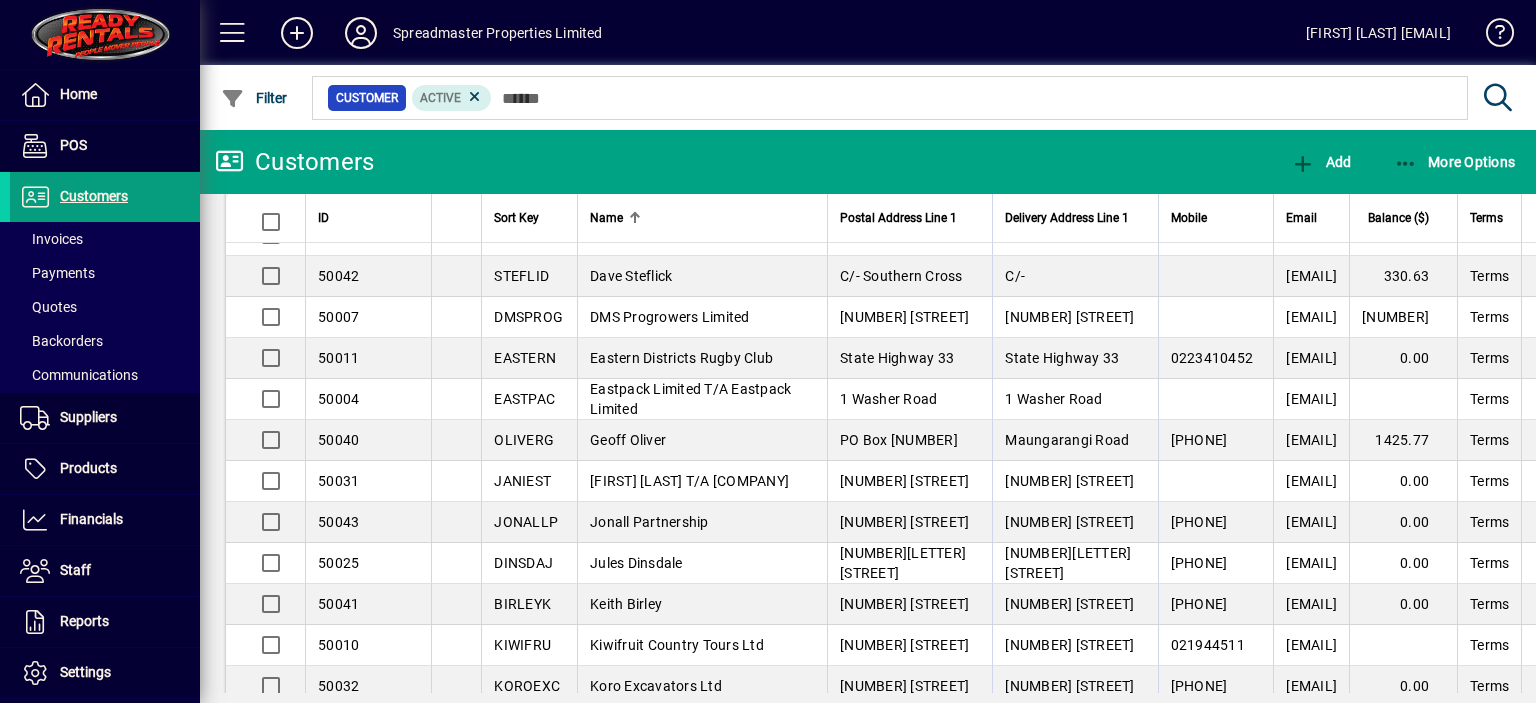 click 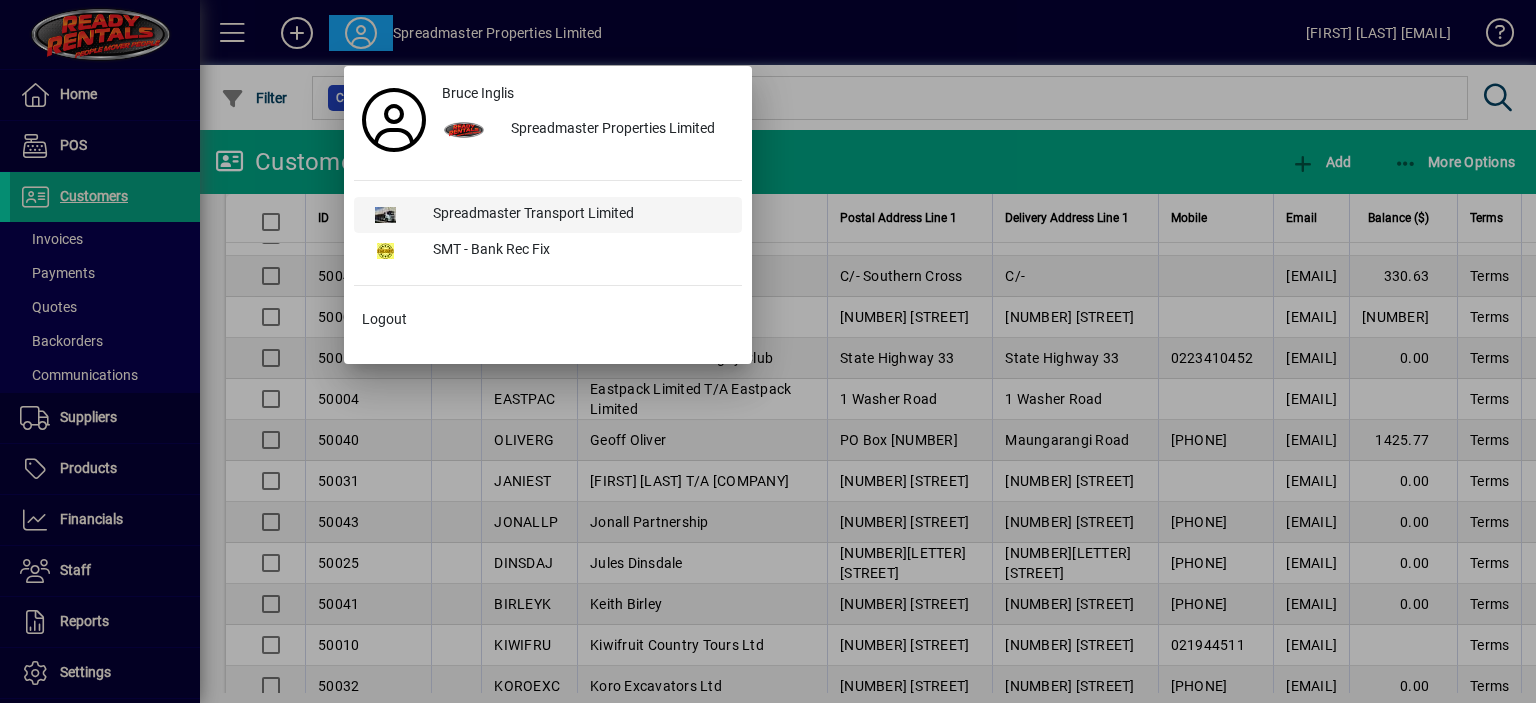 click on "Spreadmaster Transport Limited" at bounding box center (579, 215) 